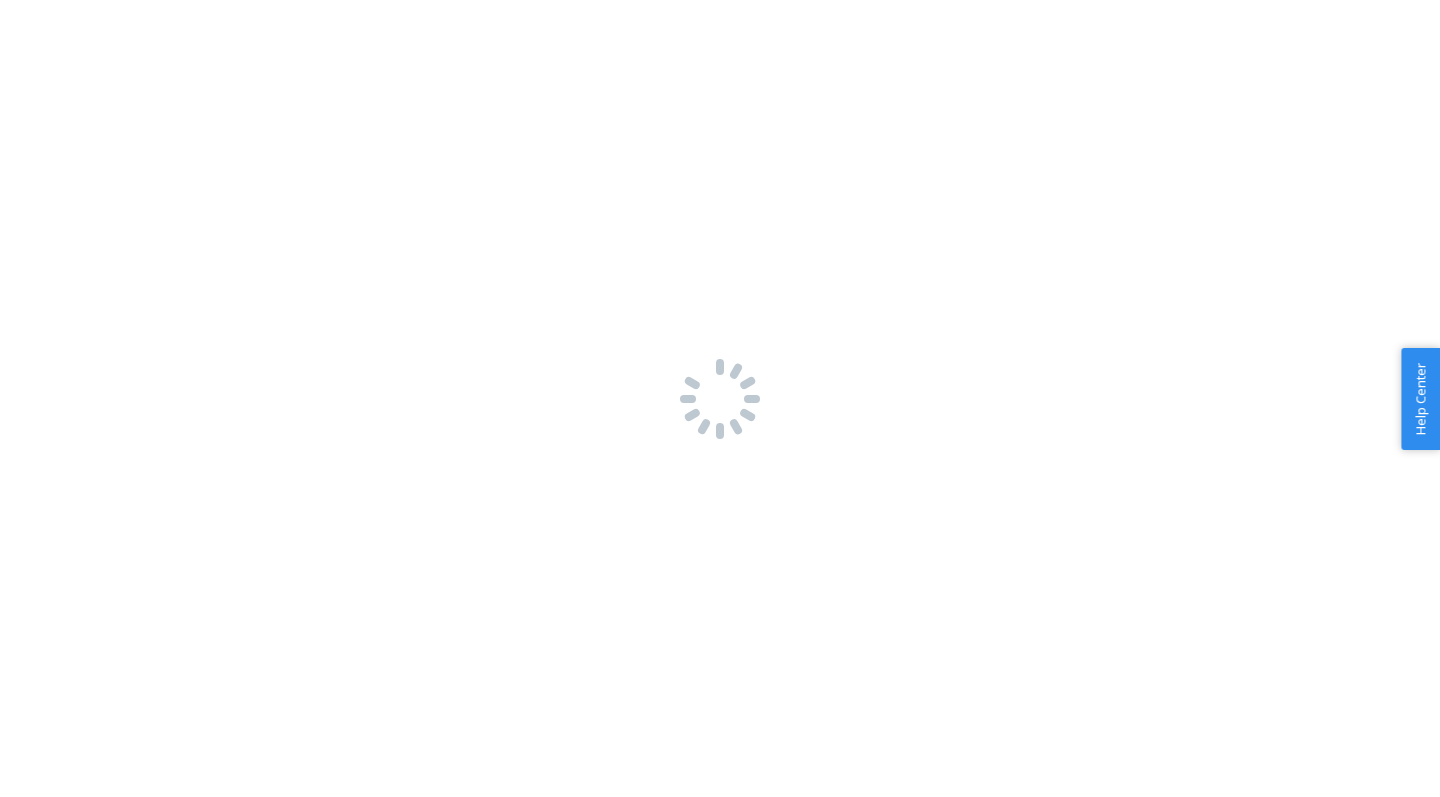 scroll, scrollTop: 0, scrollLeft: 0, axis: both 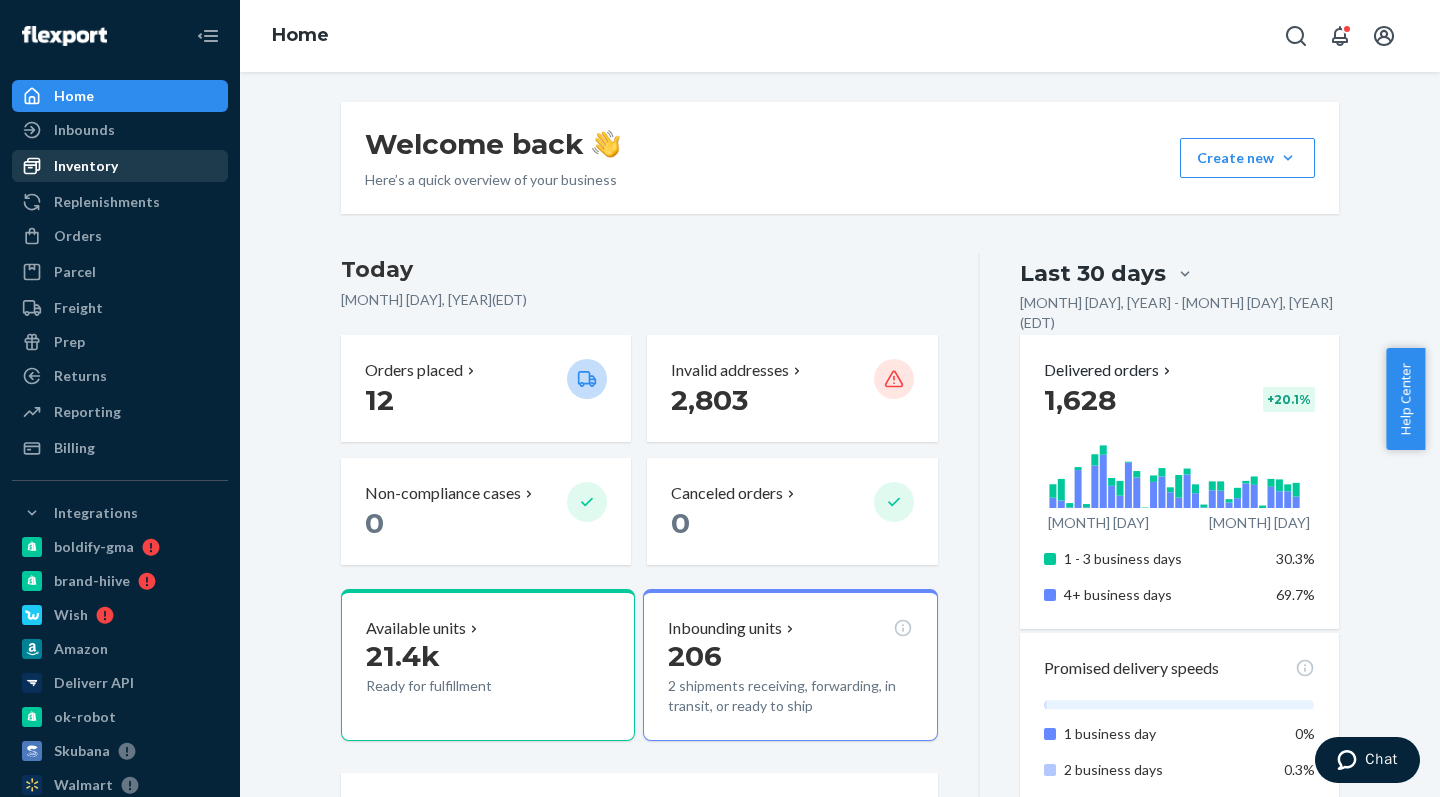 click on "Inventory" at bounding box center [120, 166] 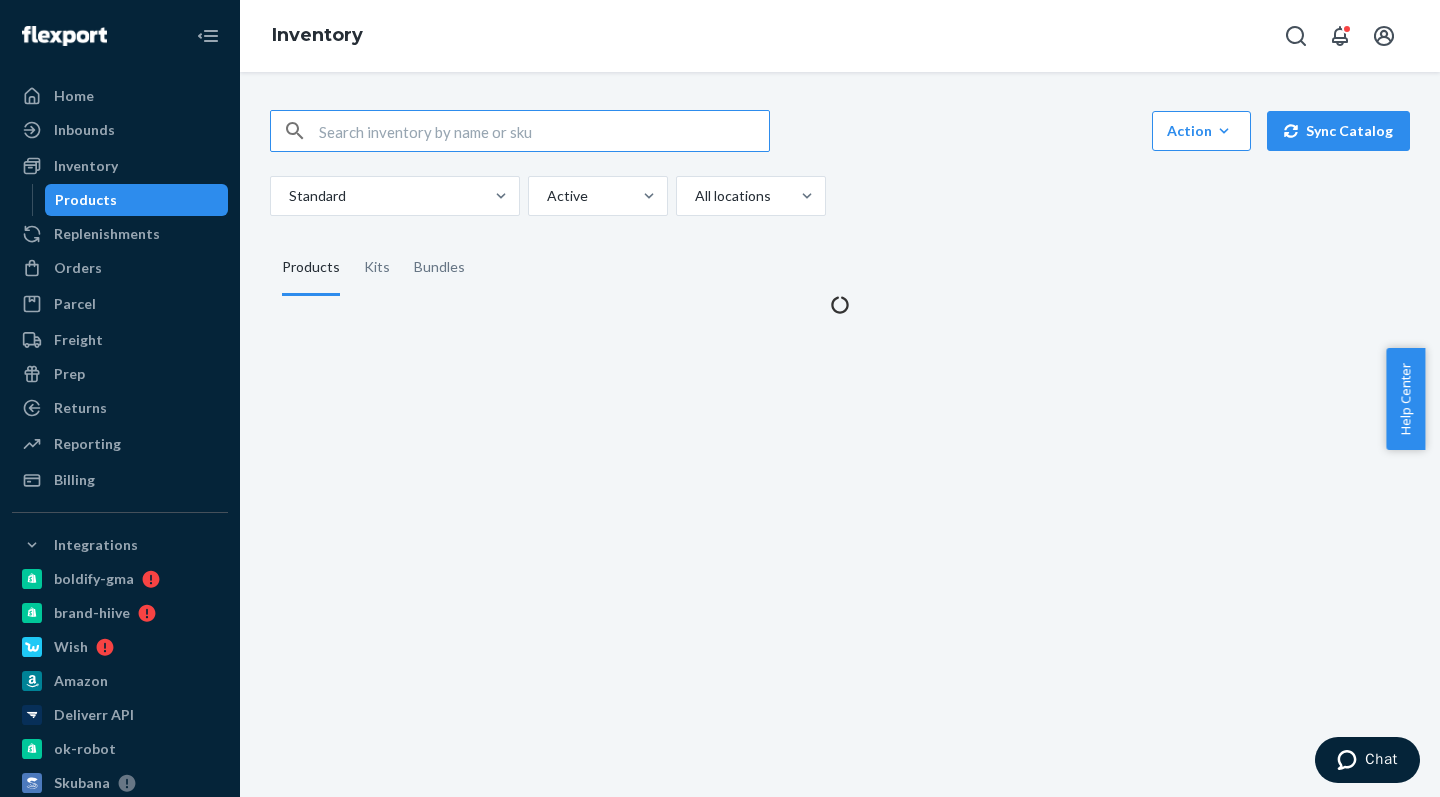 click on "Action Create product Create kit or bundle Bulk create products Bulk update products Bulk update bundles Bulk update product alias attribute Sync Catalog Standard Active All locations" at bounding box center [840, 163] 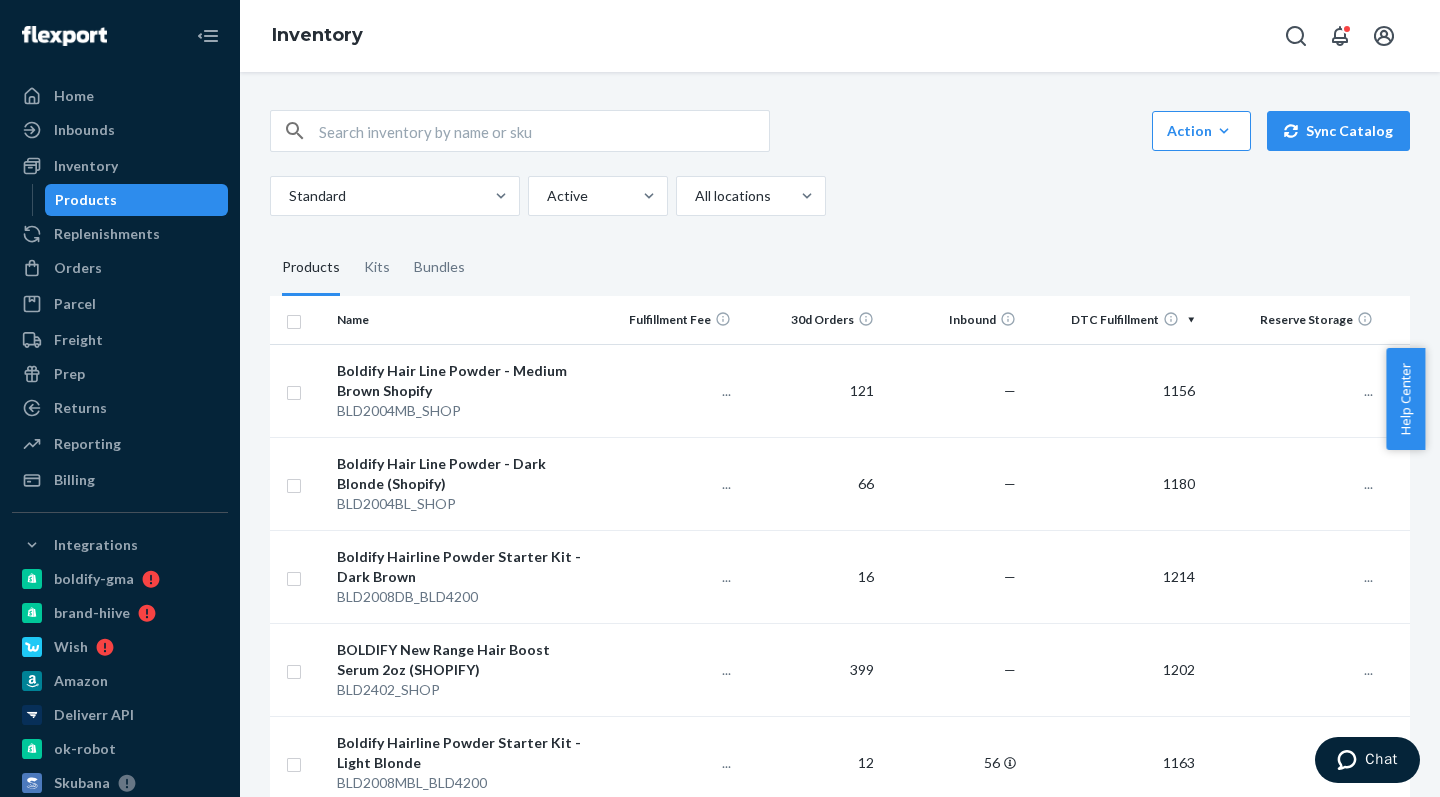 click at bounding box center [544, 131] 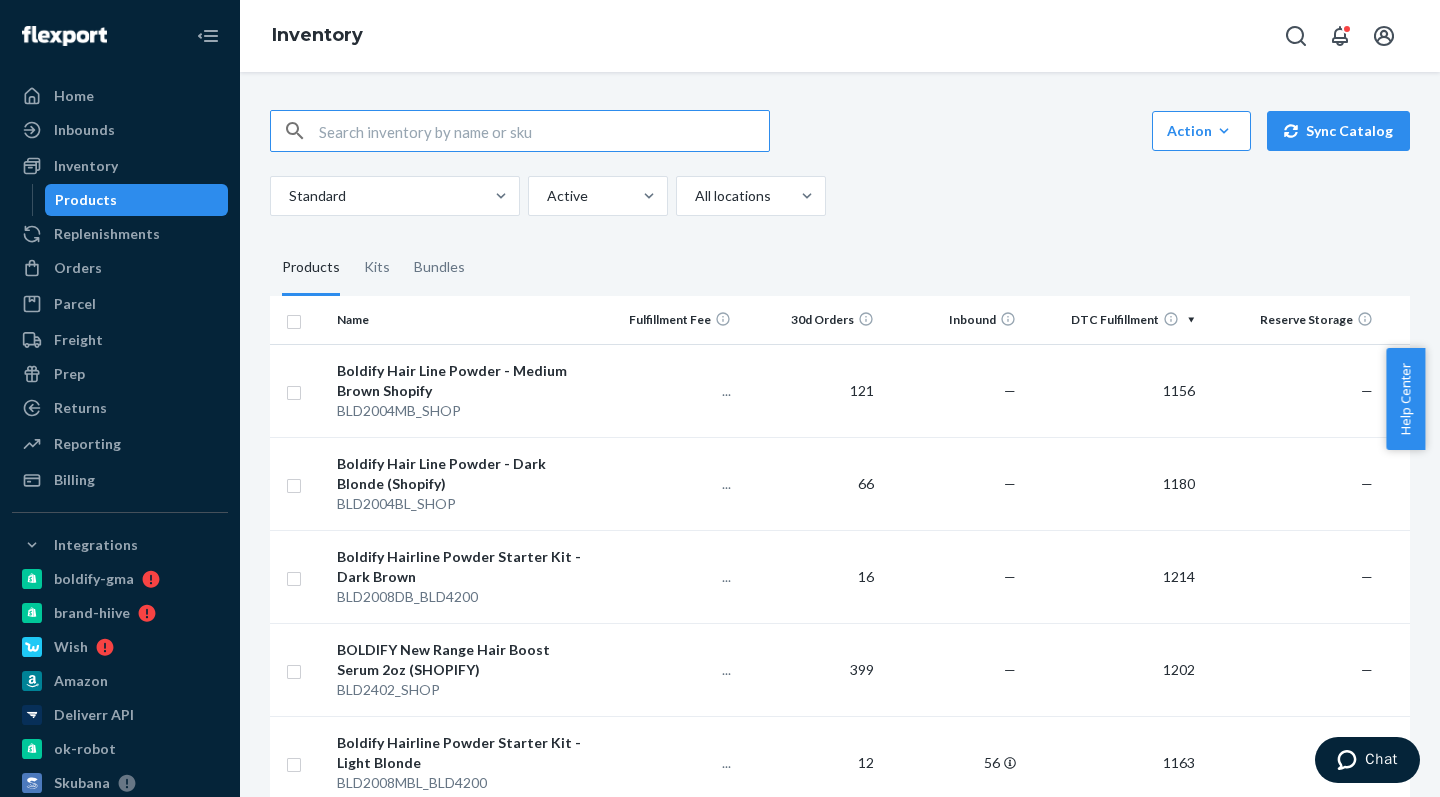 paste on "HFHP28_BL" 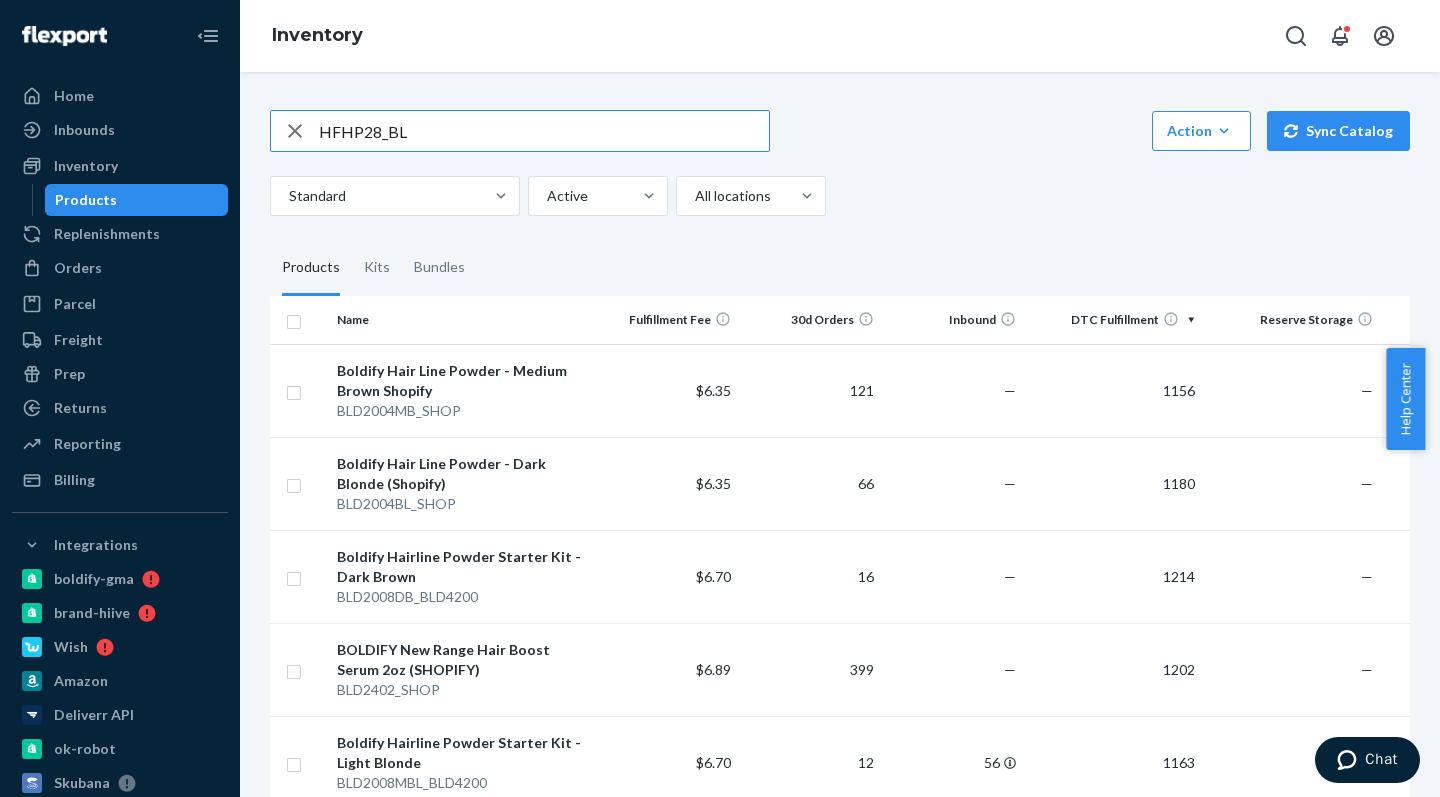 click on "HFHP28_BL" at bounding box center [544, 131] 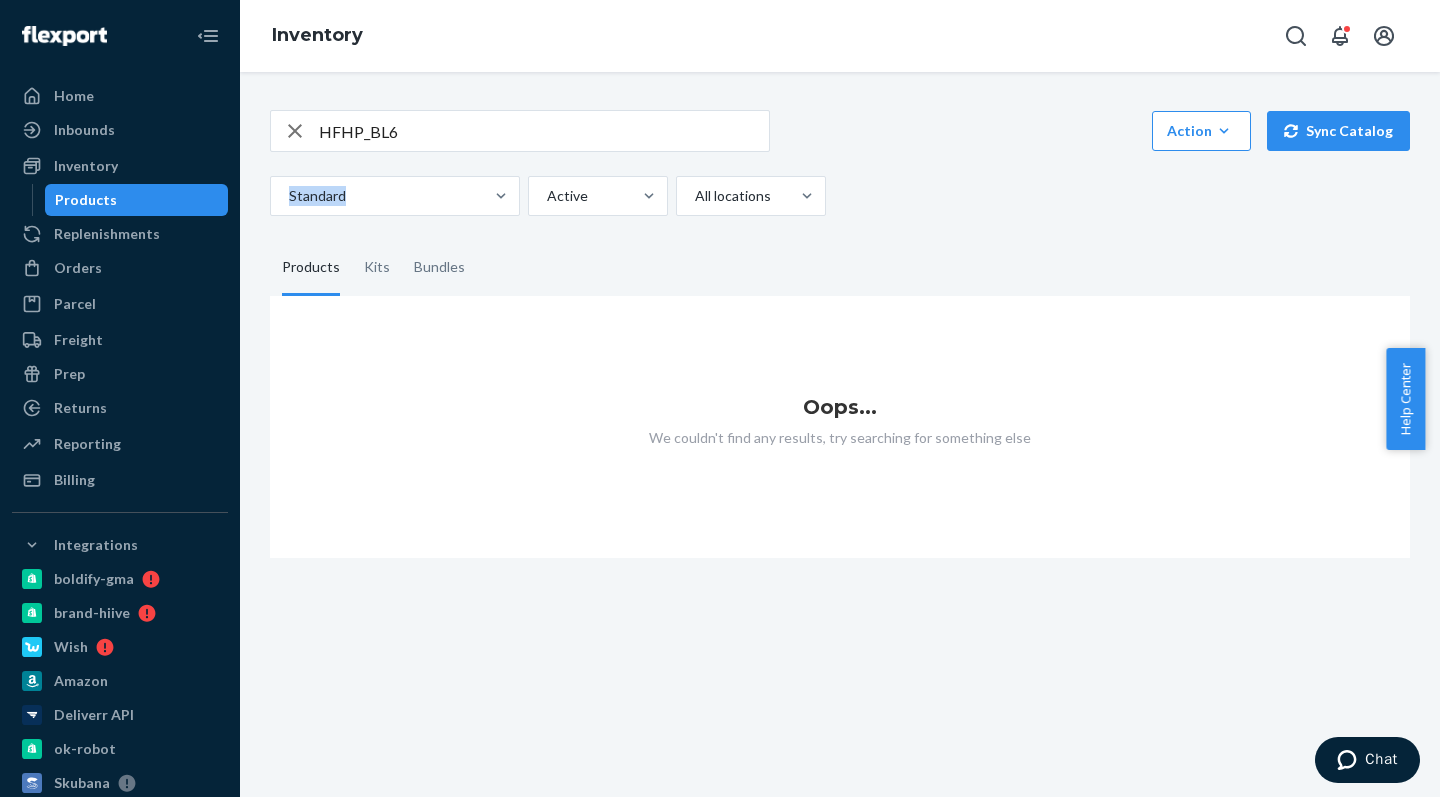 click on "HFHP_BL6 Action Create product Create kit or bundle Bulk create products Bulk update products Bulk update bundles Bulk update product alias attribute Sync Catalog Standard Active All locations" at bounding box center (840, 163) 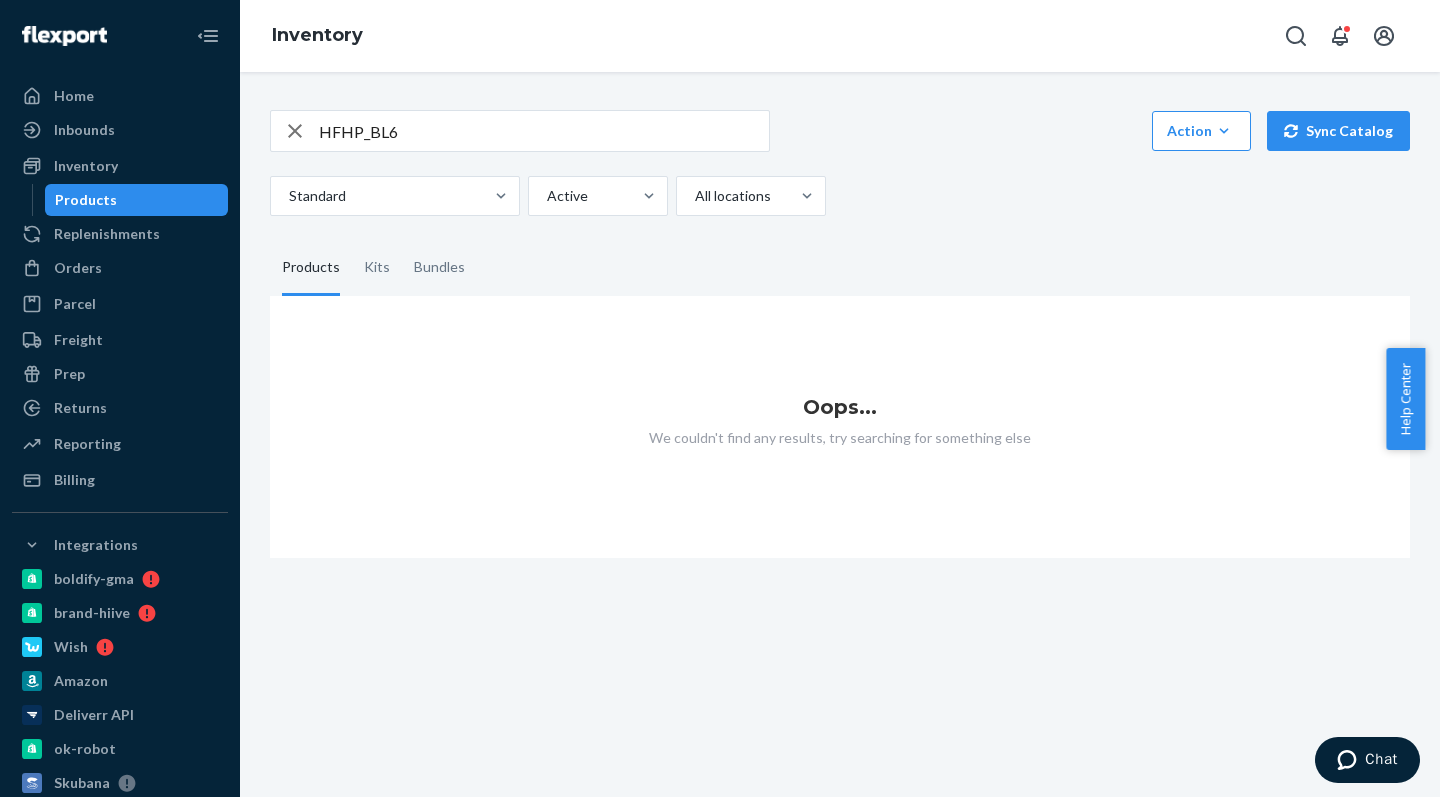 click on "HFHP_BL6" at bounding box center [544, 131] 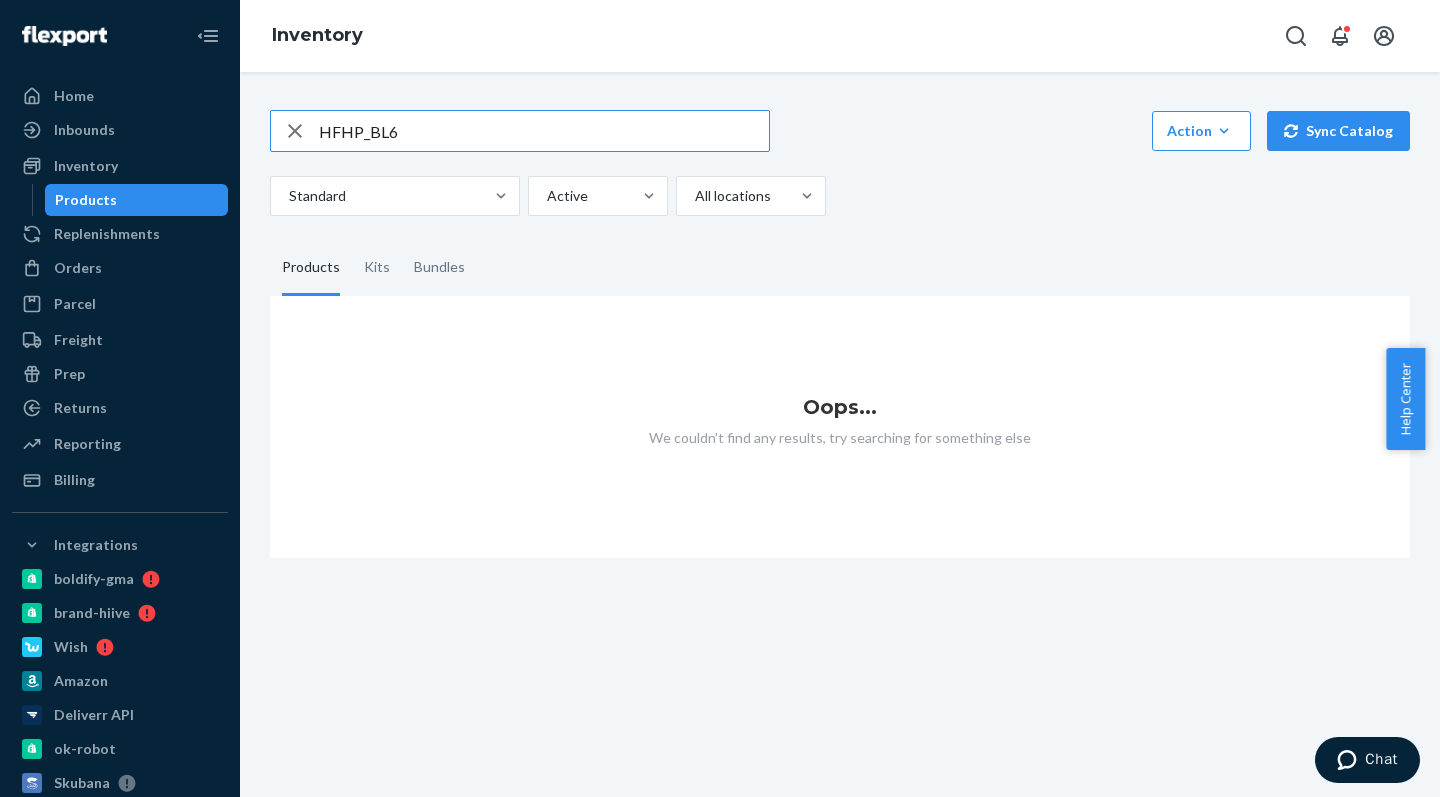 click on "HFHP_BL6" at bounding box center [544, 131] 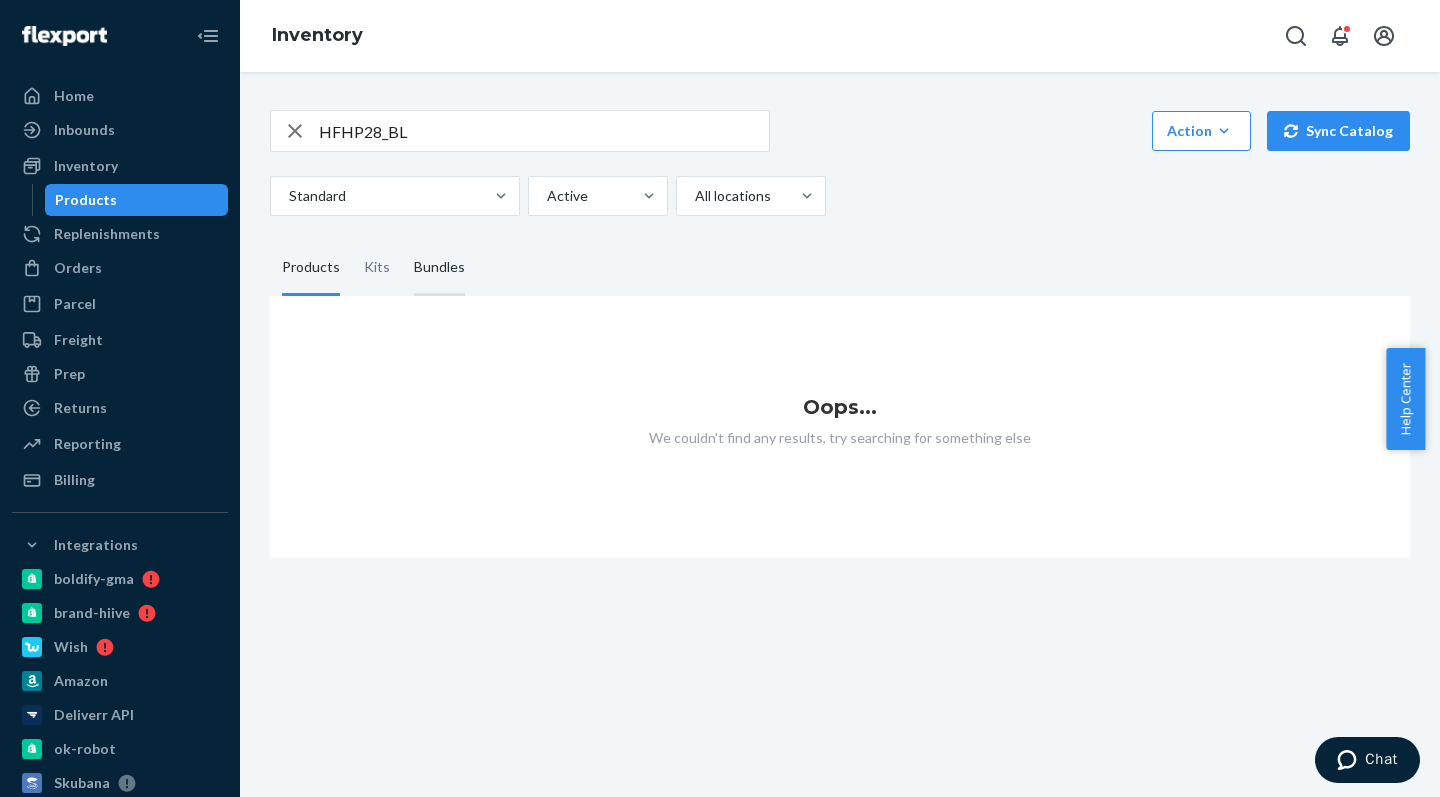 click on "Bundles" at bounding box center (439, 268) 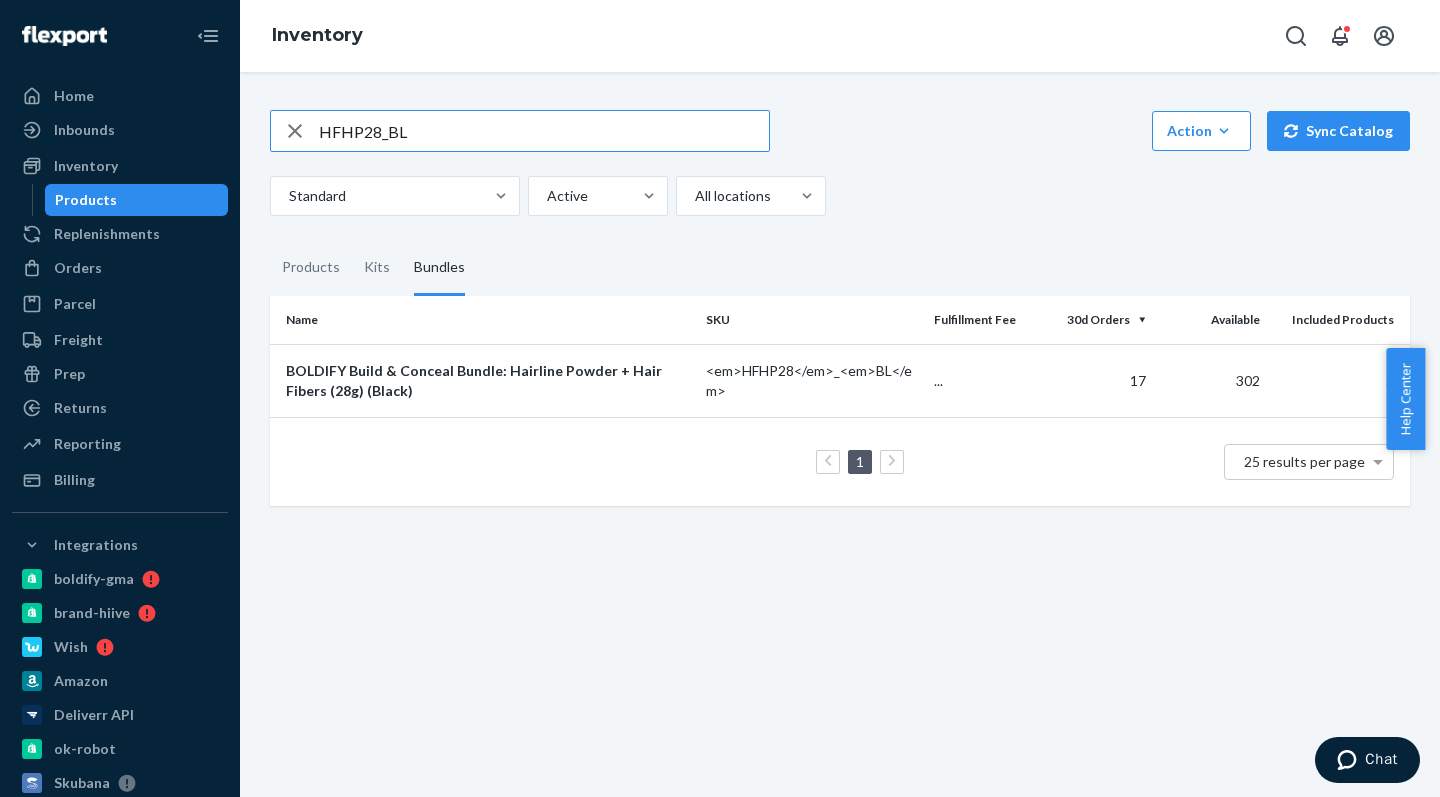 click on "HFHP28_BL" at bounding box center (544, 131) 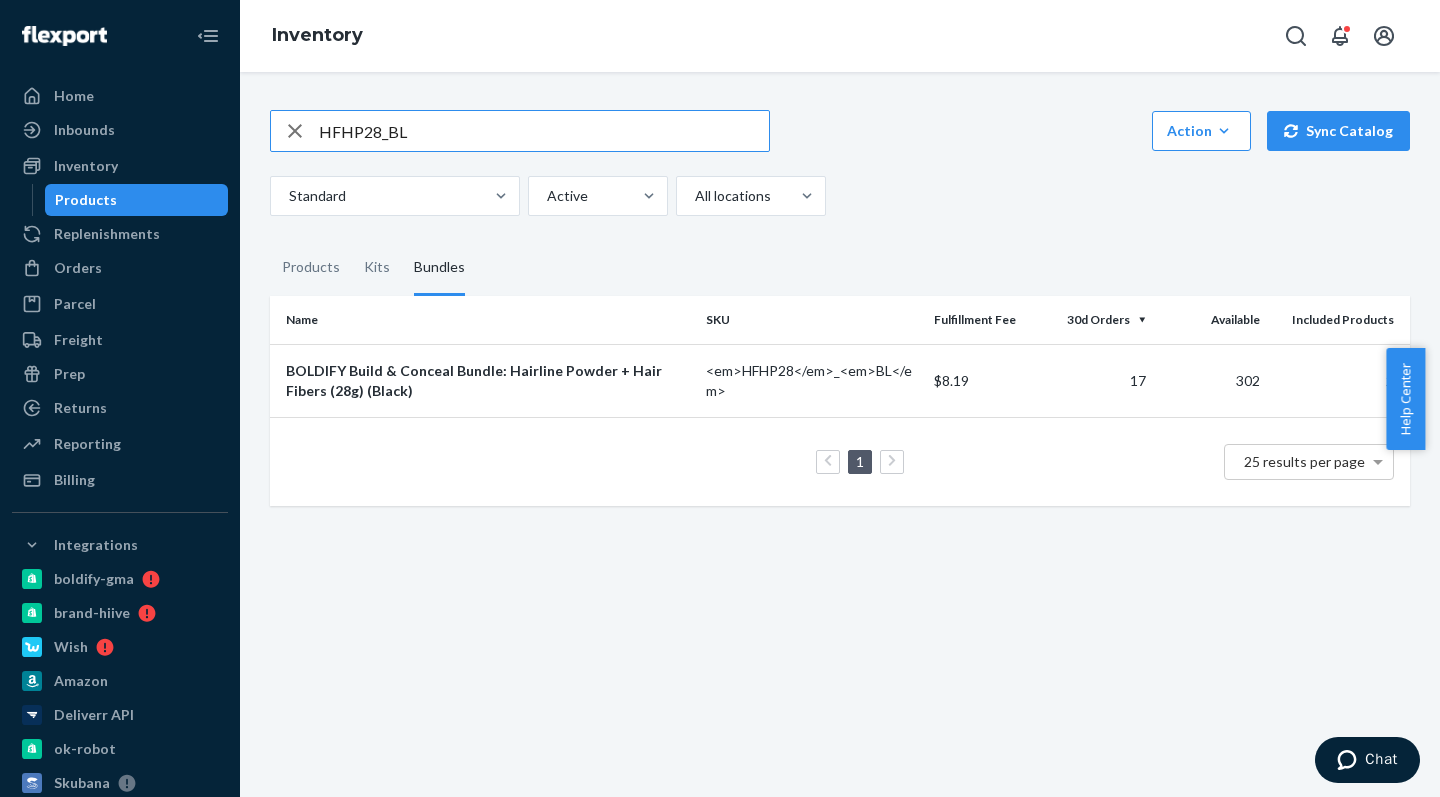 click on "HFHP28_BL" at bounding box center (544, 131) 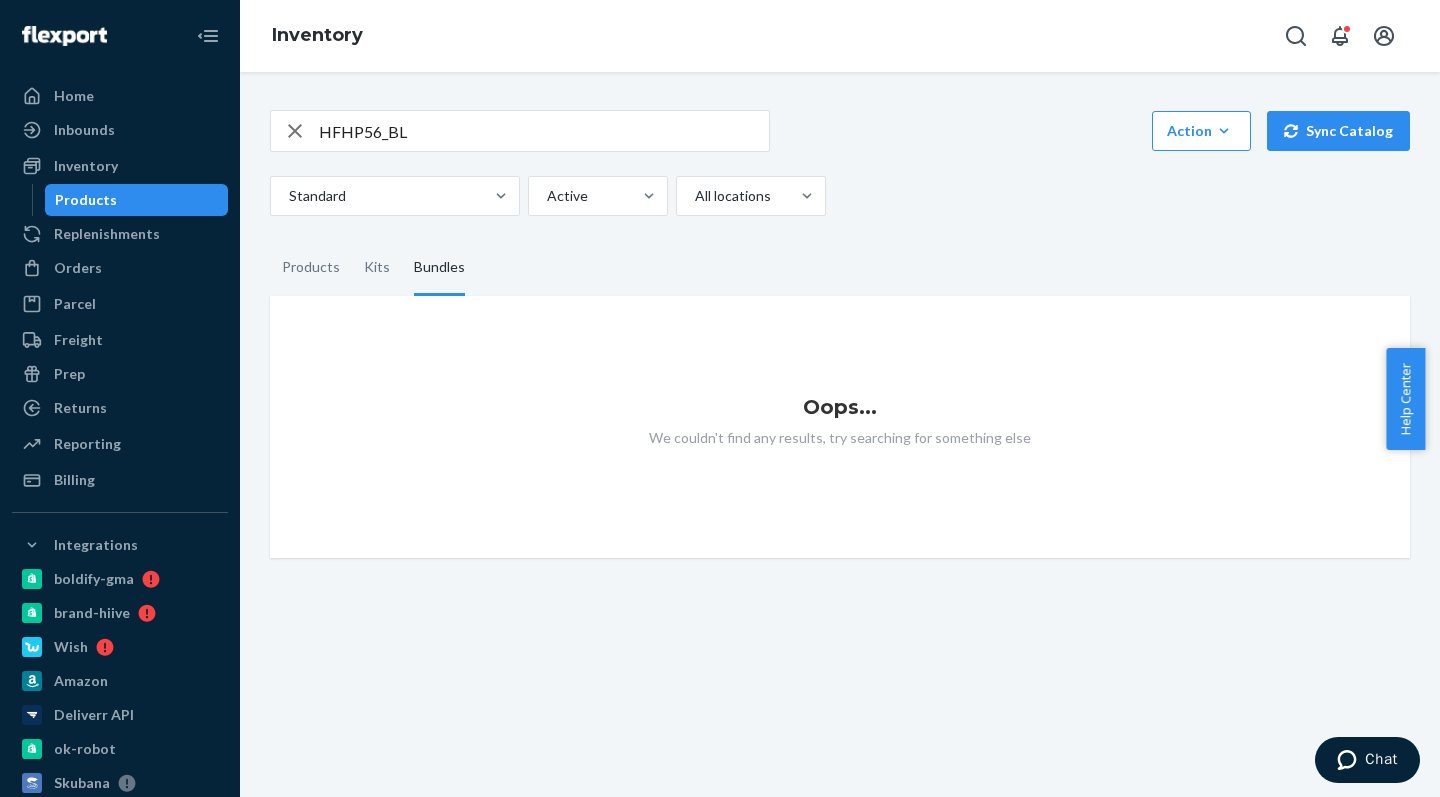 drag, startPoint x: 450, startPoint y: 99, endPoint x: 444, endPoint y: 125, distance: 26.683329 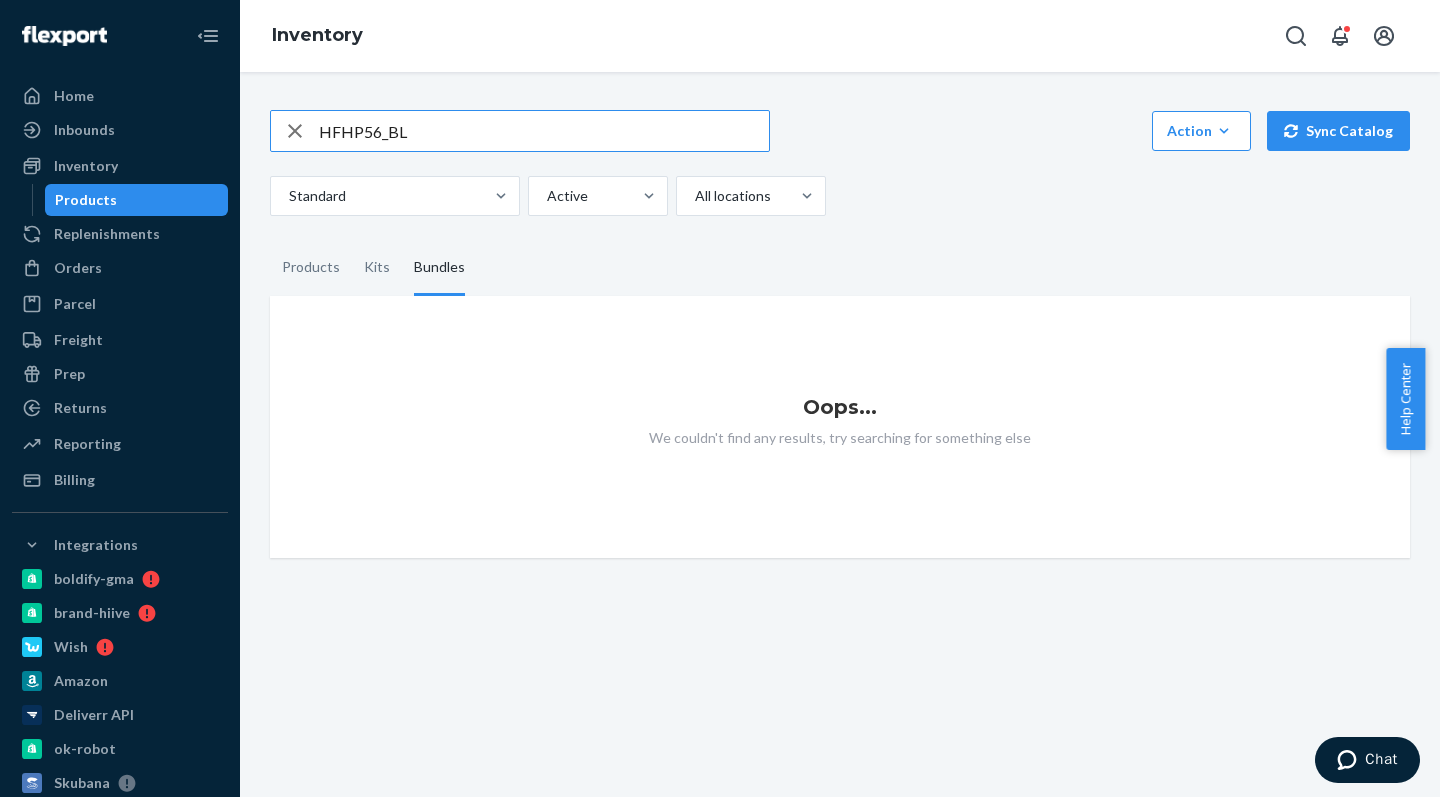 click on "HFHP56_BL" at bounding box center [544, 131] 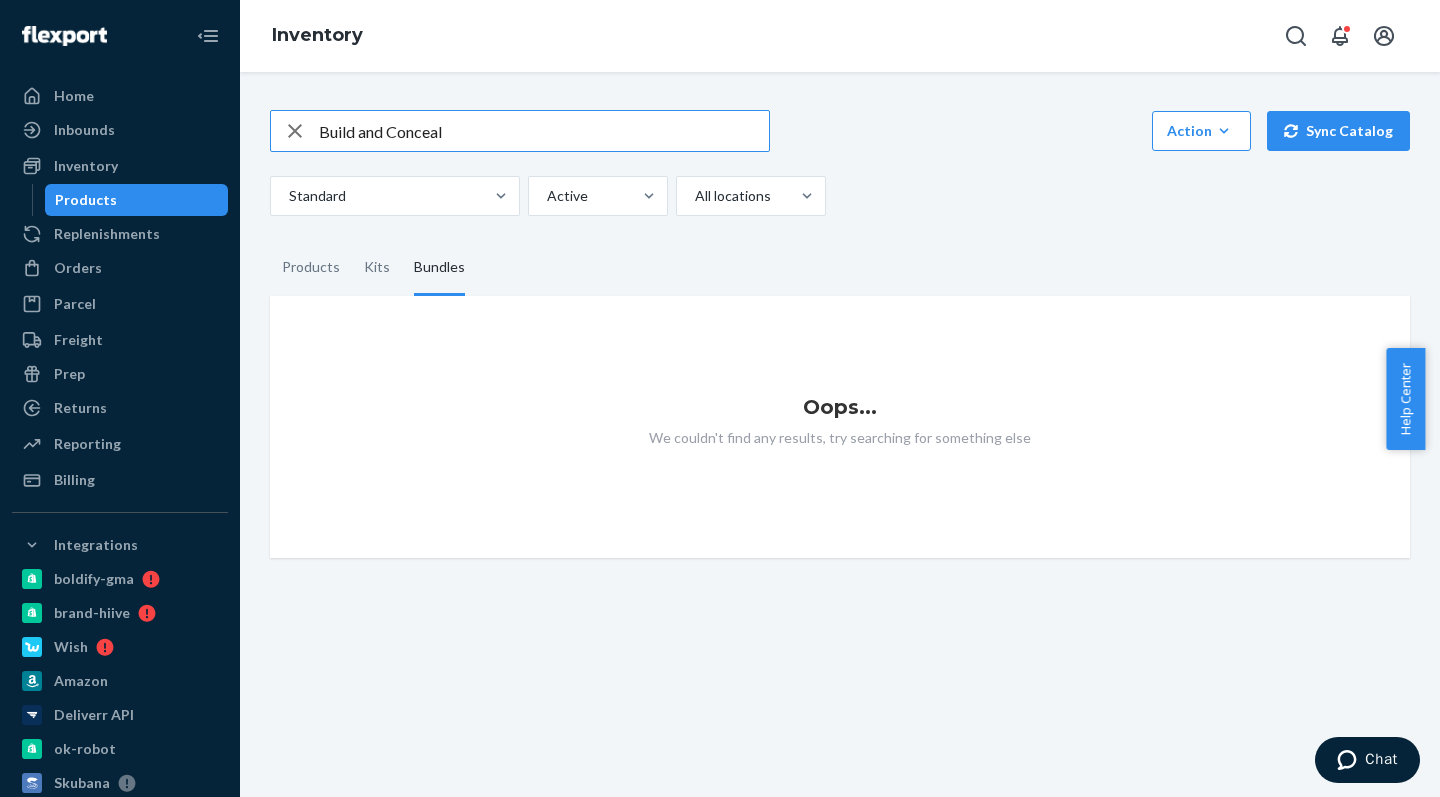 type on "Build and Conceal" 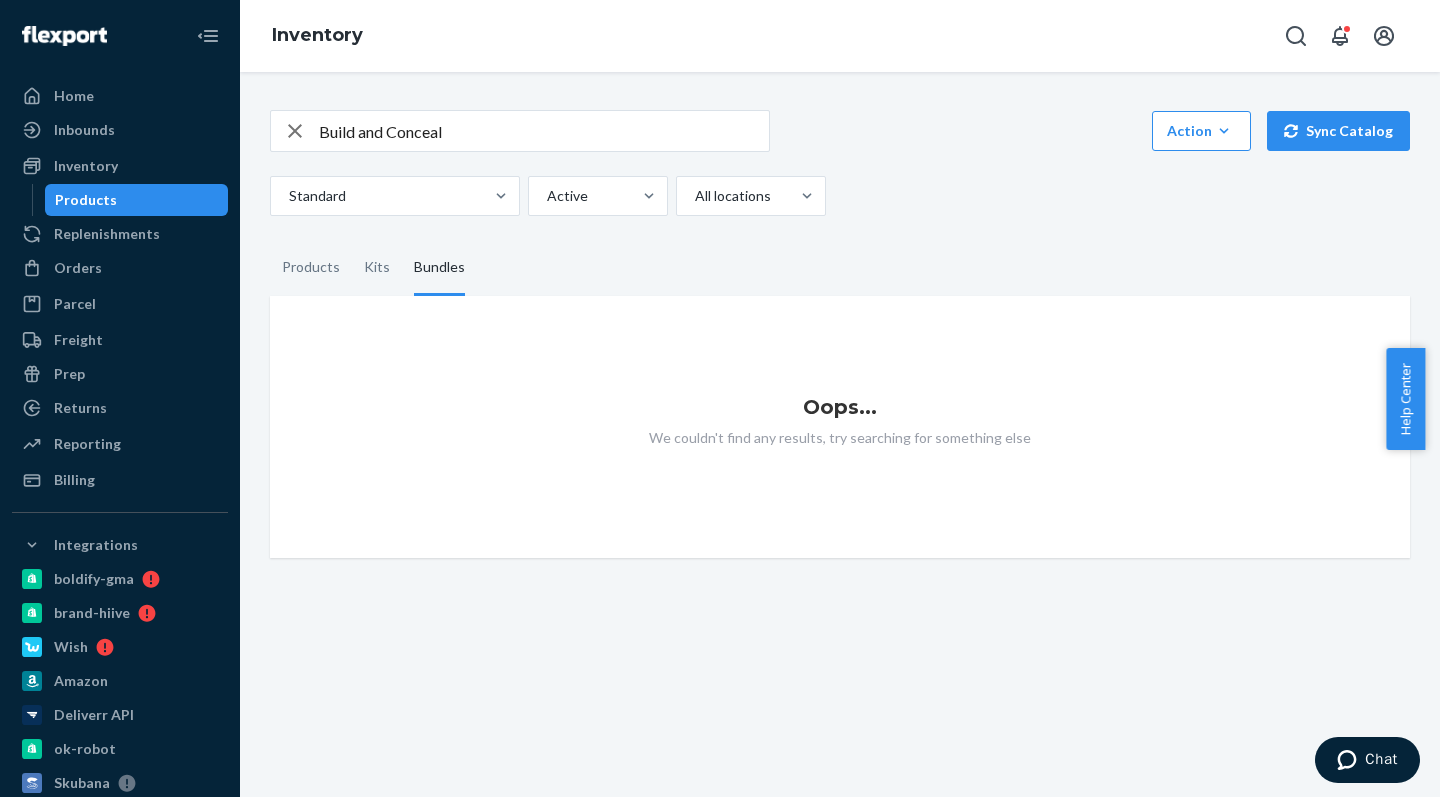 click on "Build and Conceal" at bounding box center [544, 131] 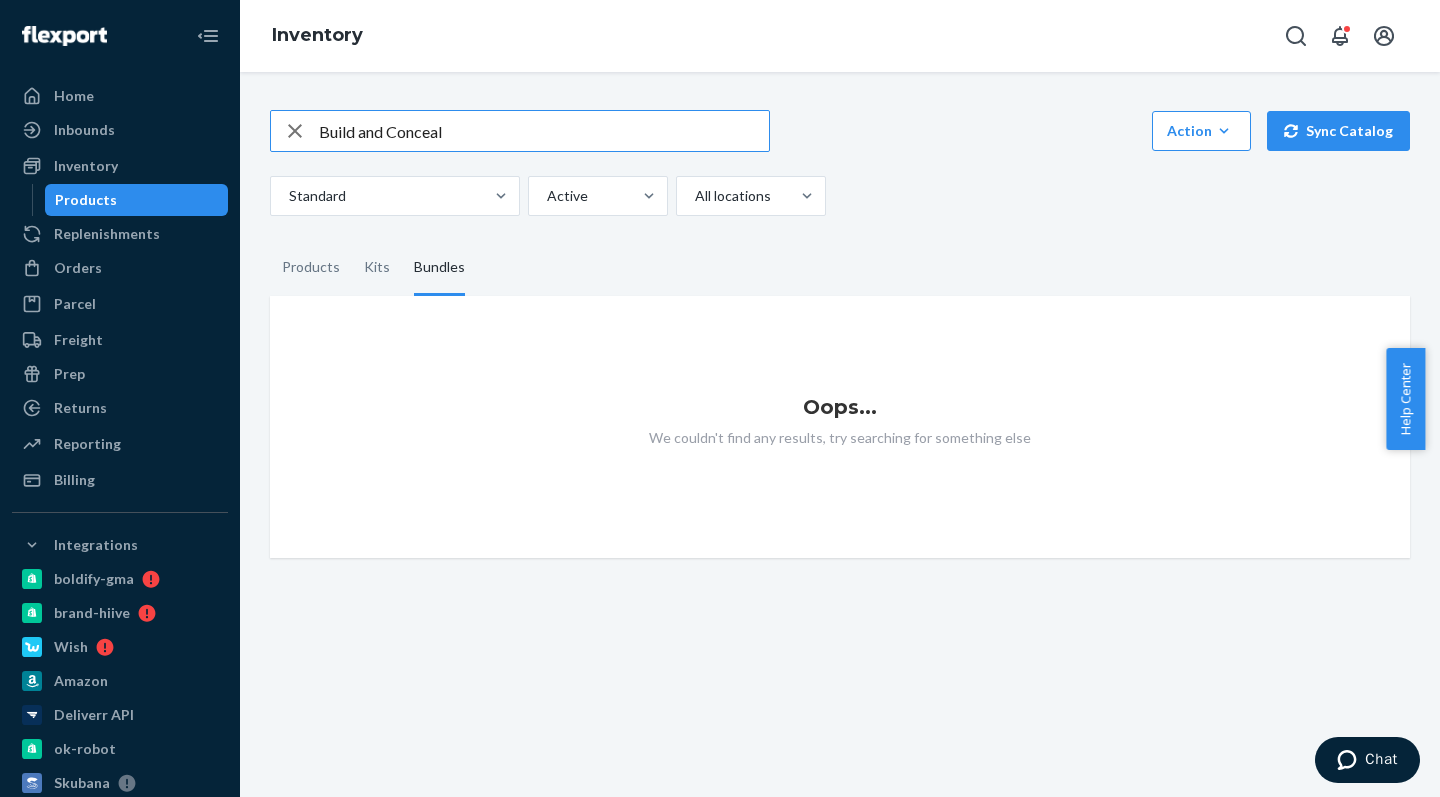 click on "Build and Conceal" at bounding box center [544, 131] 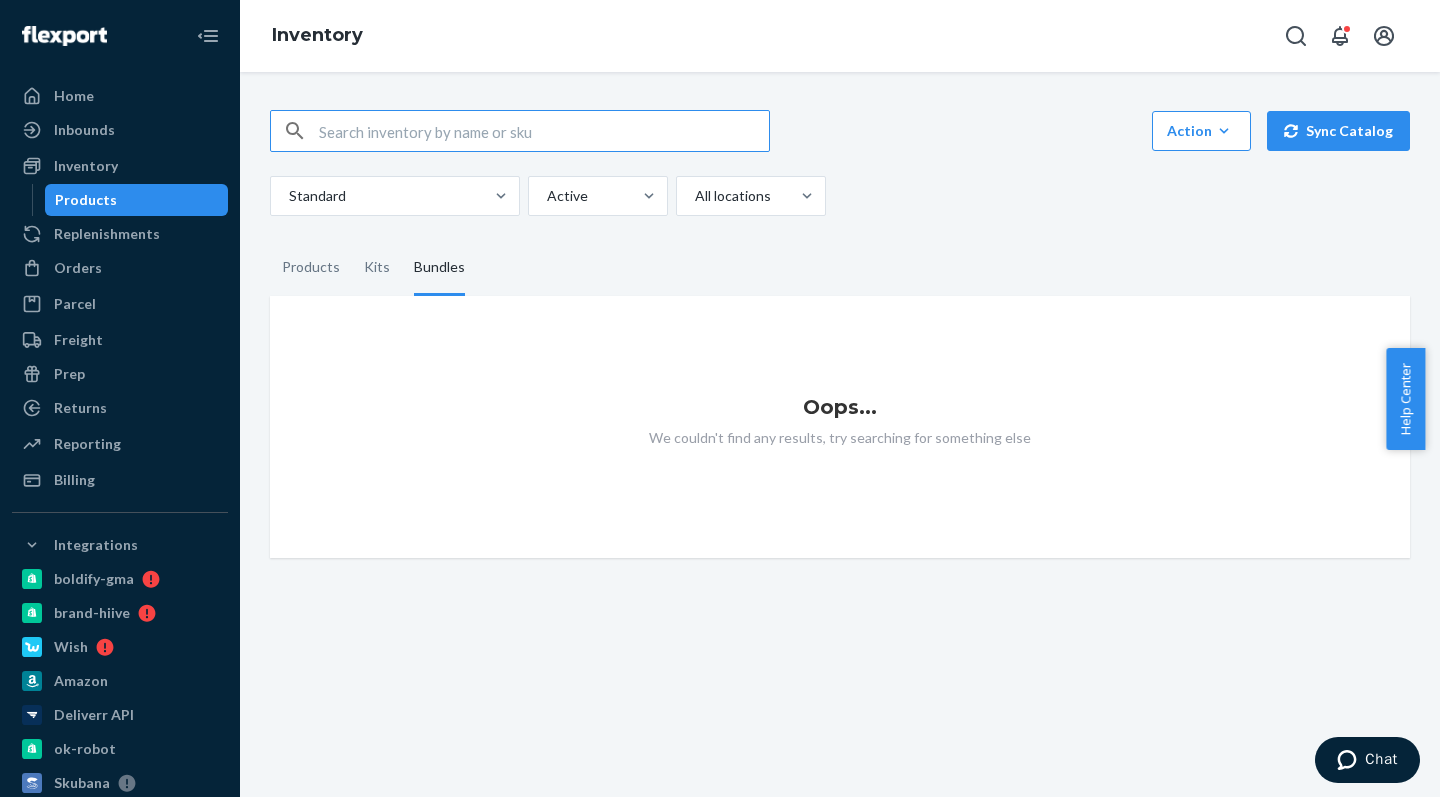 type 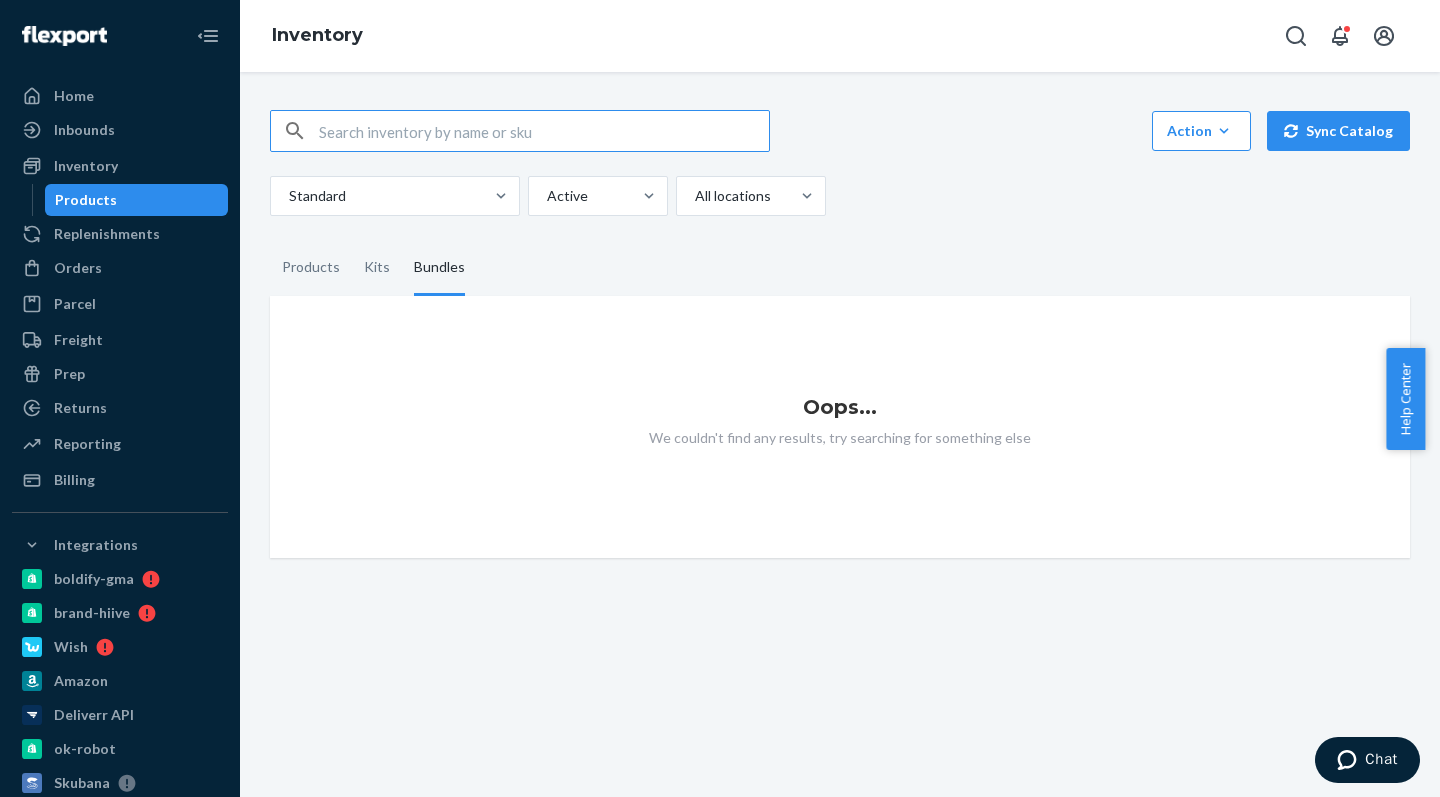 click on "Standard Active All locations" at bounding box center [832, 196] 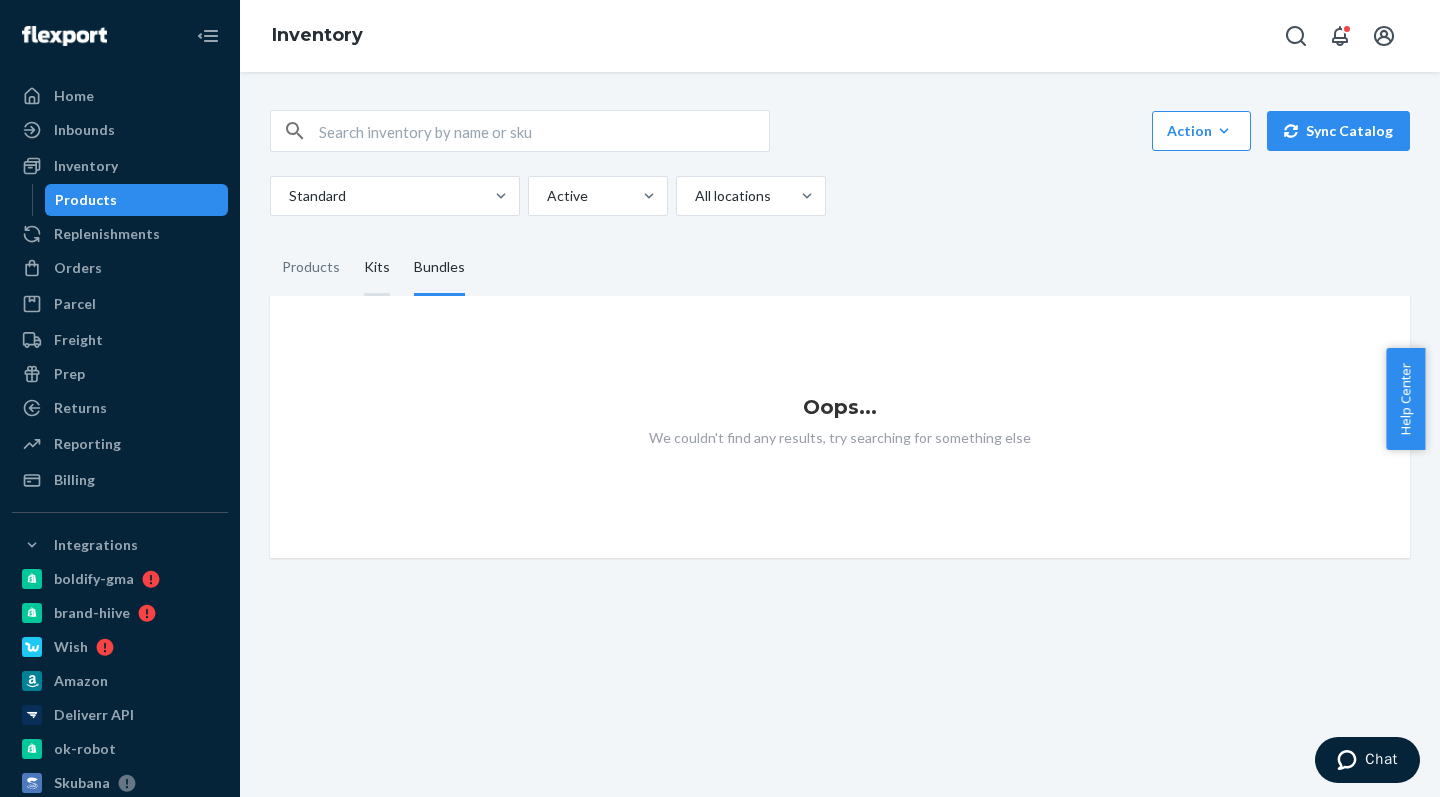 click on "Kits" at bounding box center (377, 268) 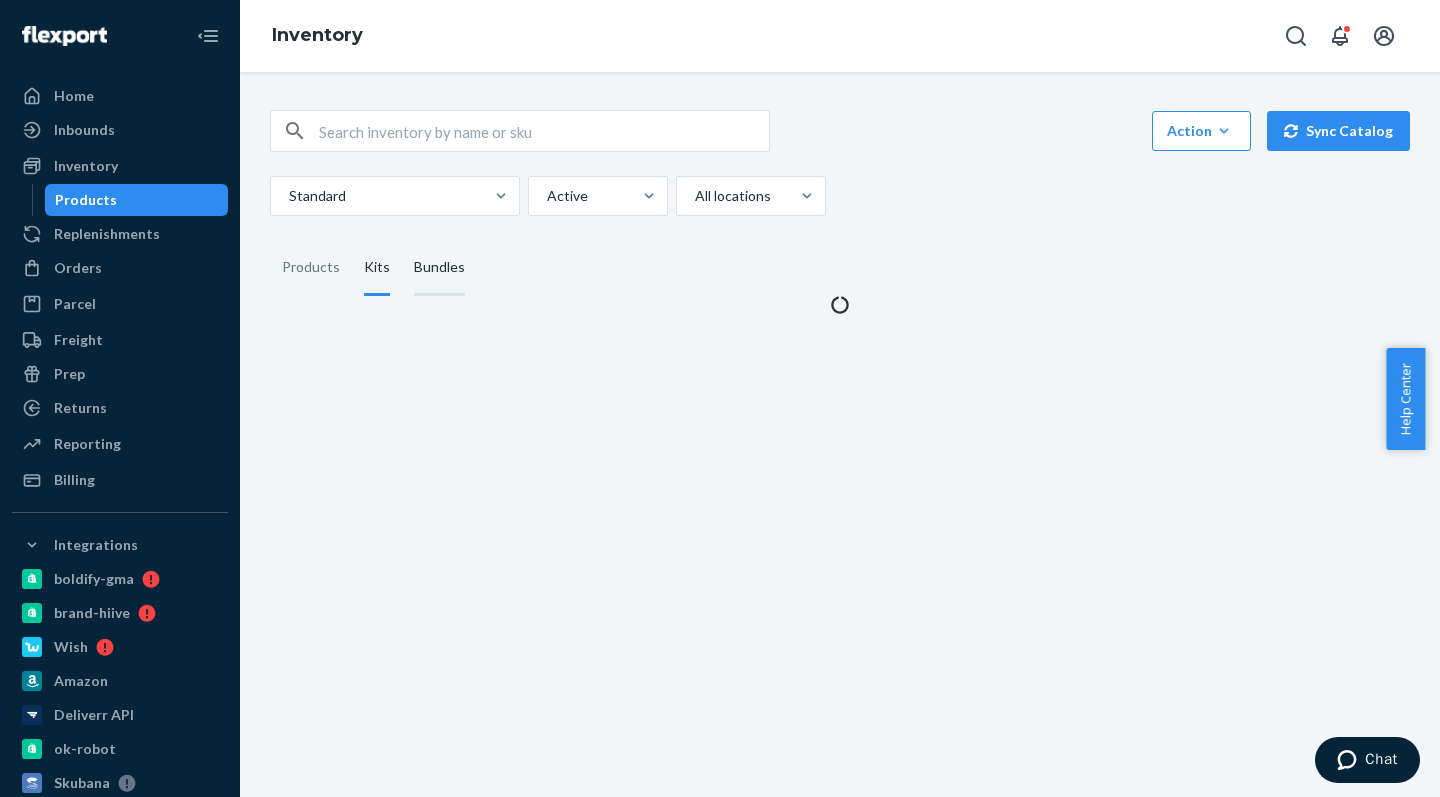 click on "Bundles" at bounding box center (439, 268) 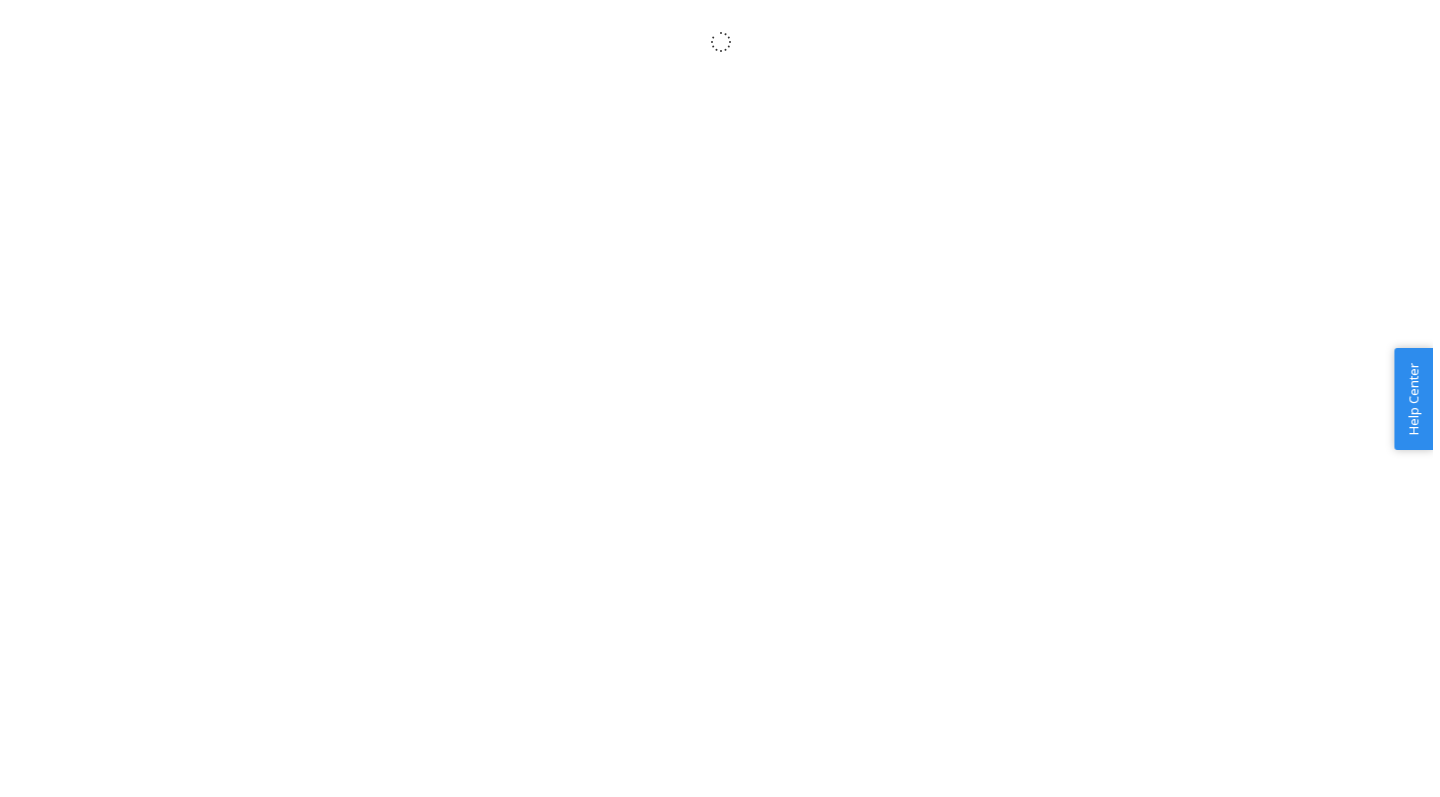 scroll, scrollTop: 0, scrollLeft: 0, axis: both 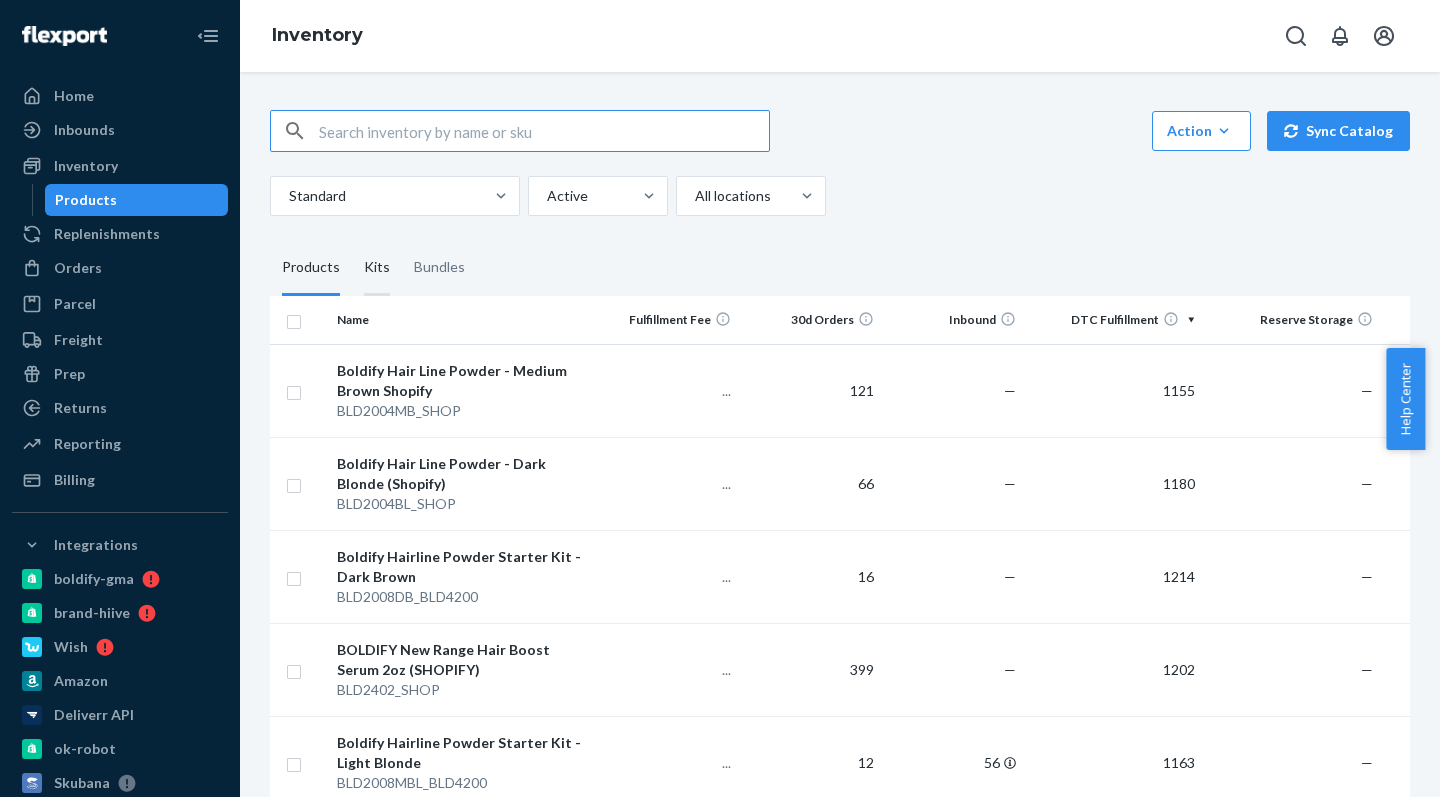 click on "Kits" at bounding box center (377, 268) 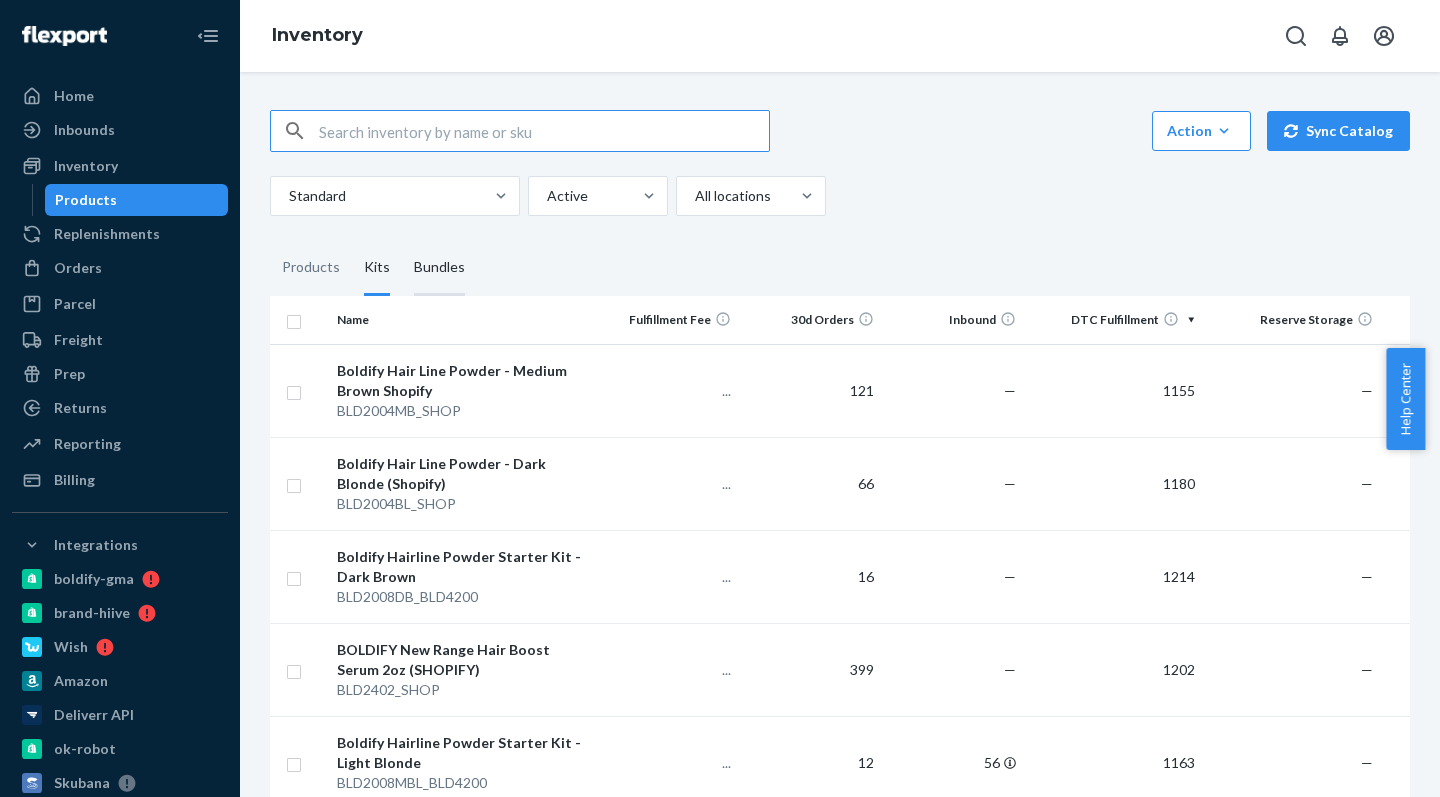 click on "Bundles" at bounding box center [439, 268] 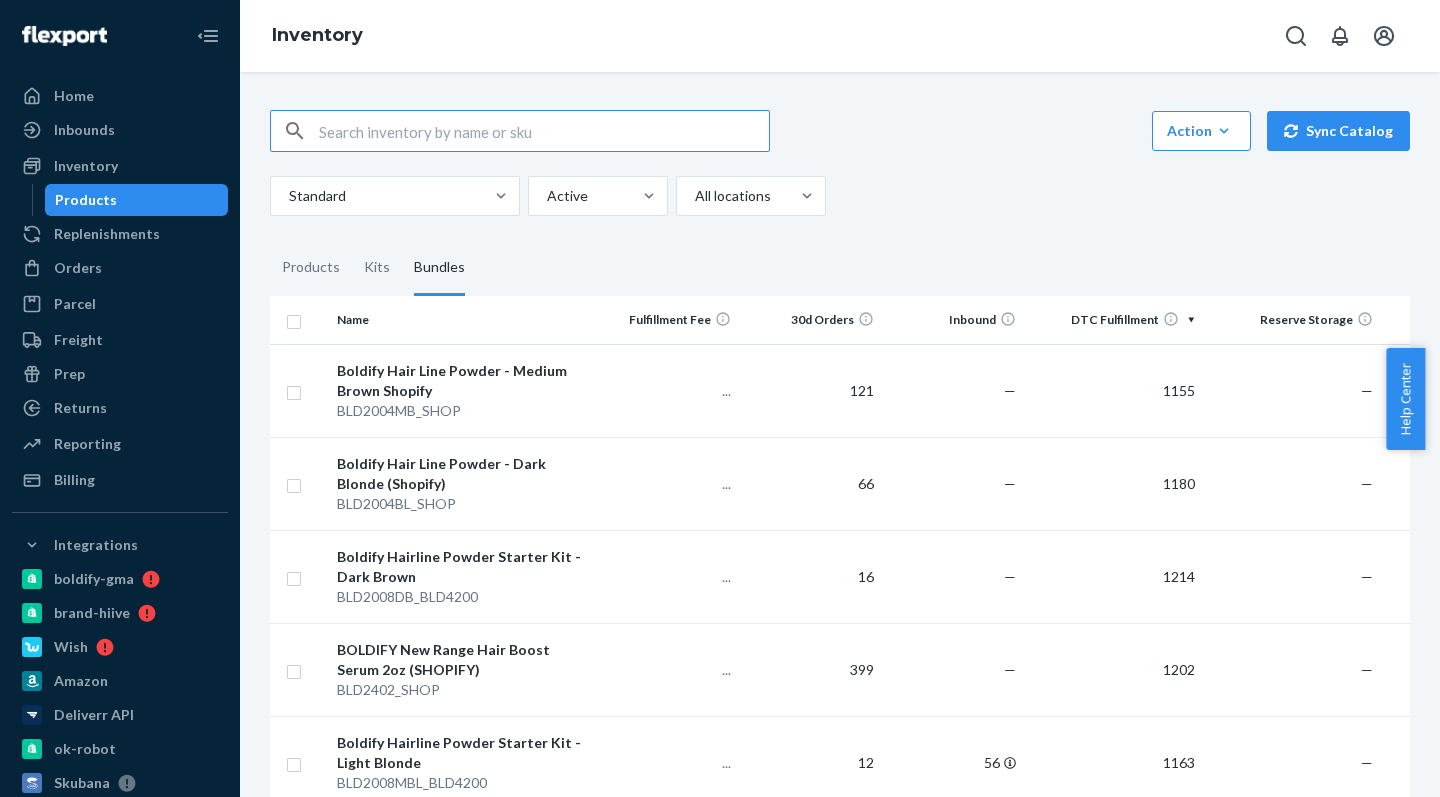 scroll, scrollTop: 0, scrollLeft: 0, axis: both 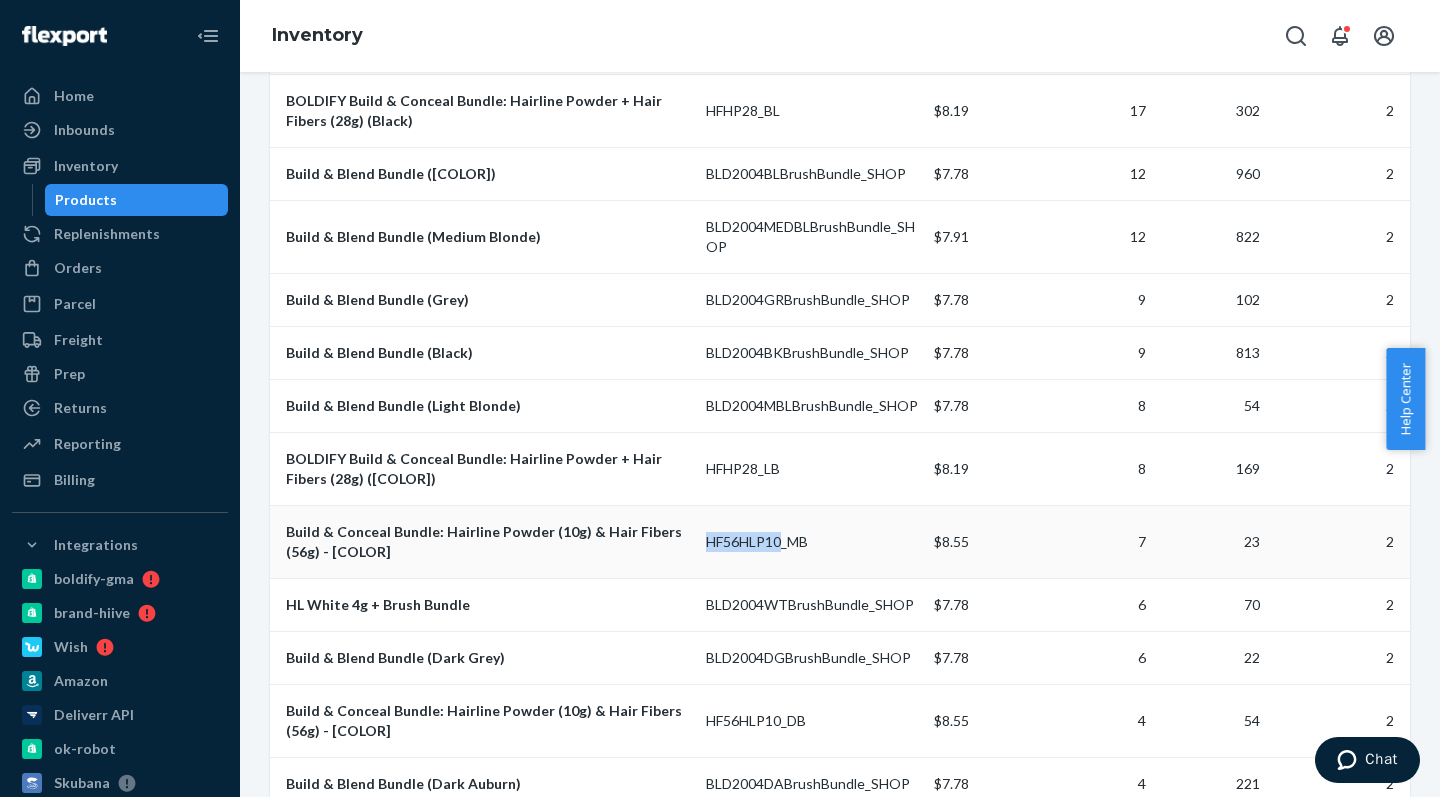 drag, startPoint x: 693, startPoint y: 567, endPoint x: 774, endPoint y: 563, distance: 81.09871 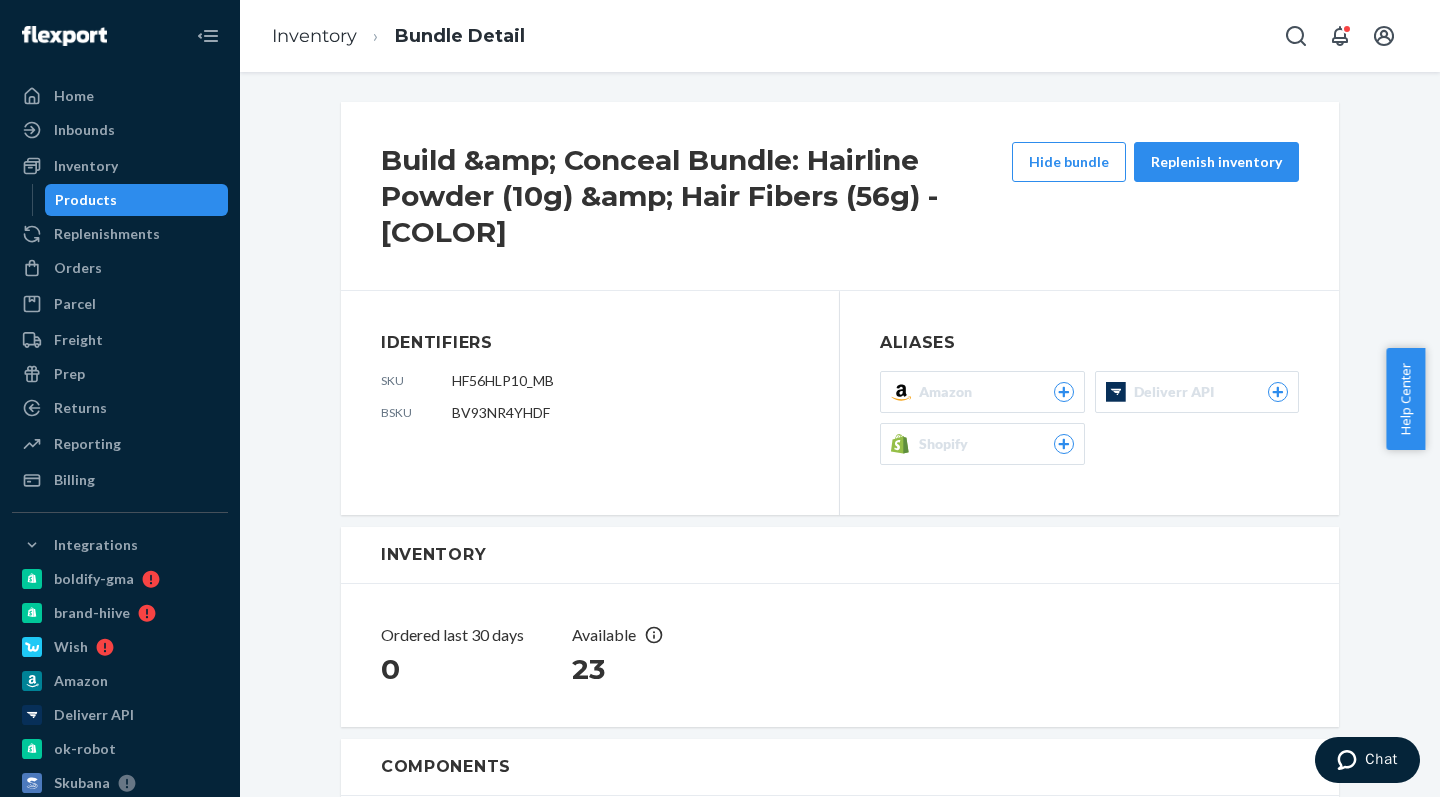 click on "HF56HLP10_MB" at bounding box center (503, 380) 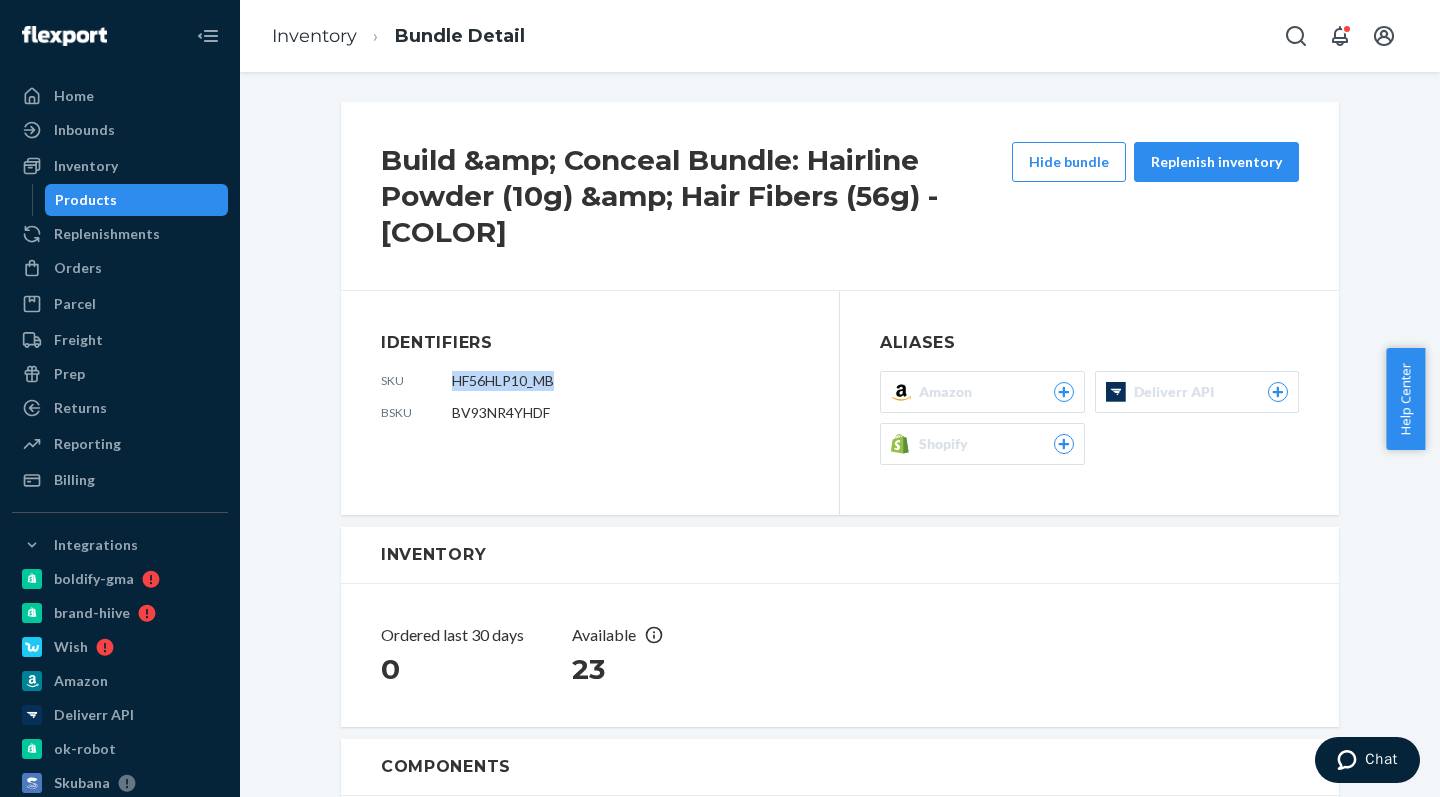 click on "HF56HLP10_MB" at bounding box center (503, 380) 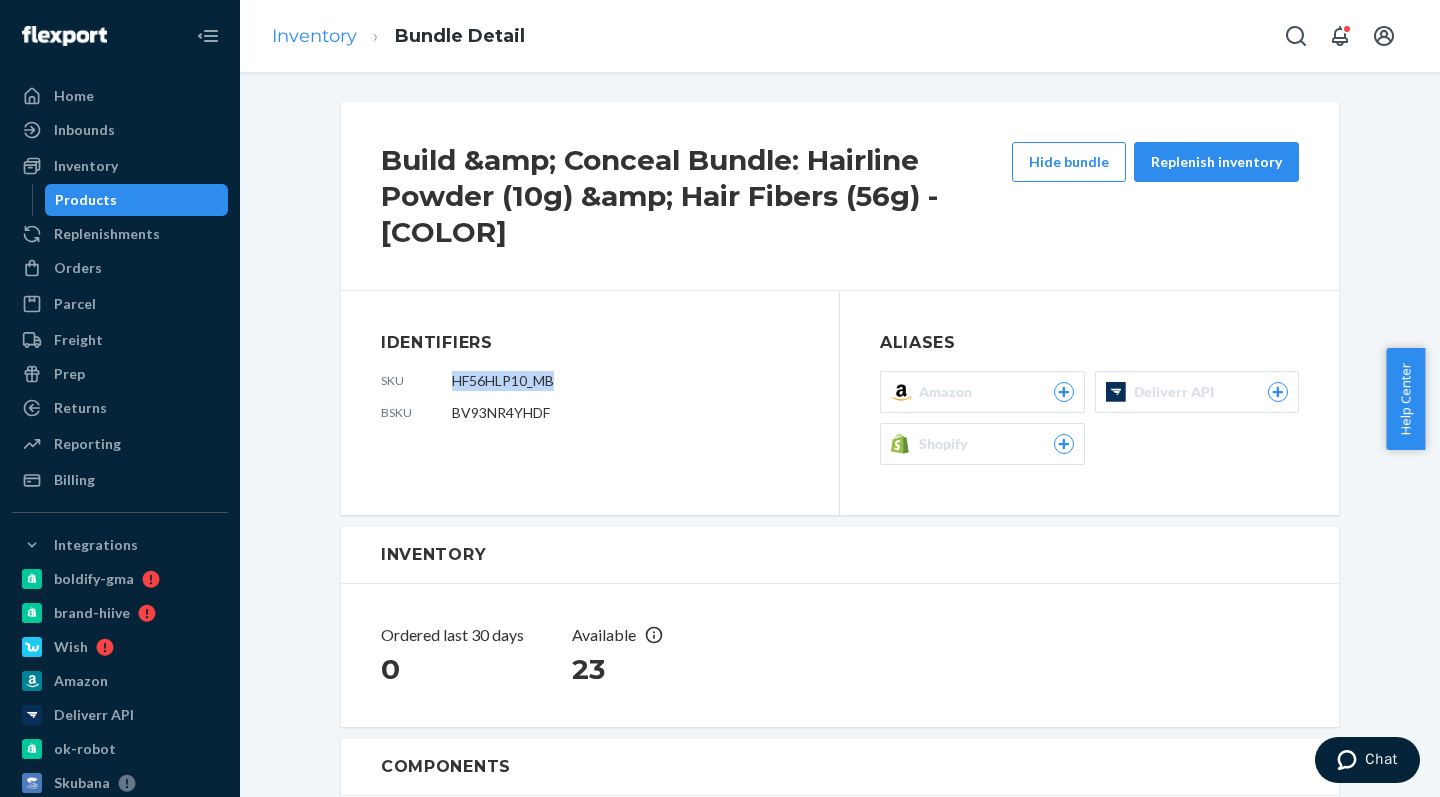 click on "Inventory" at bounding box center (314, 36) 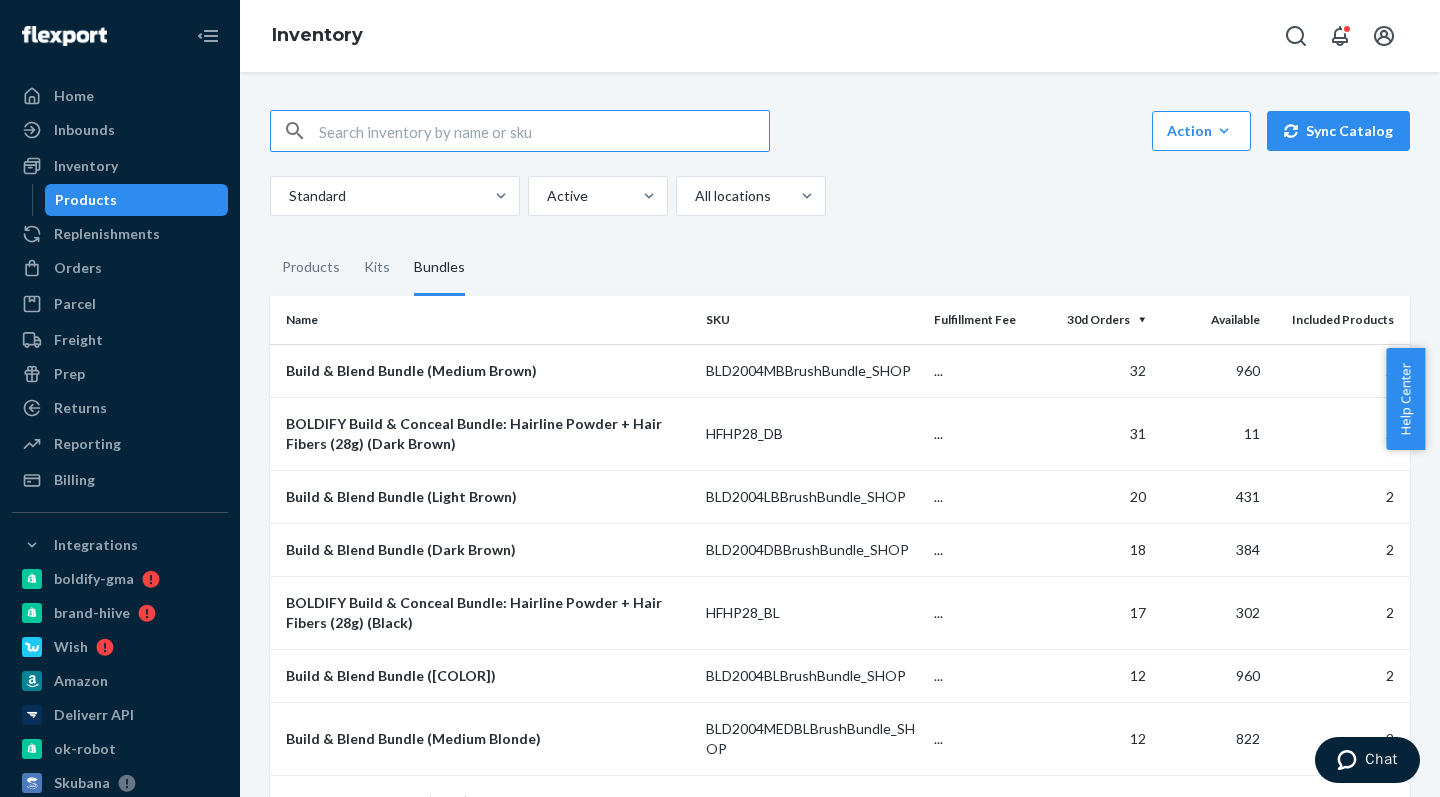 click at bounding box center [544, 131] 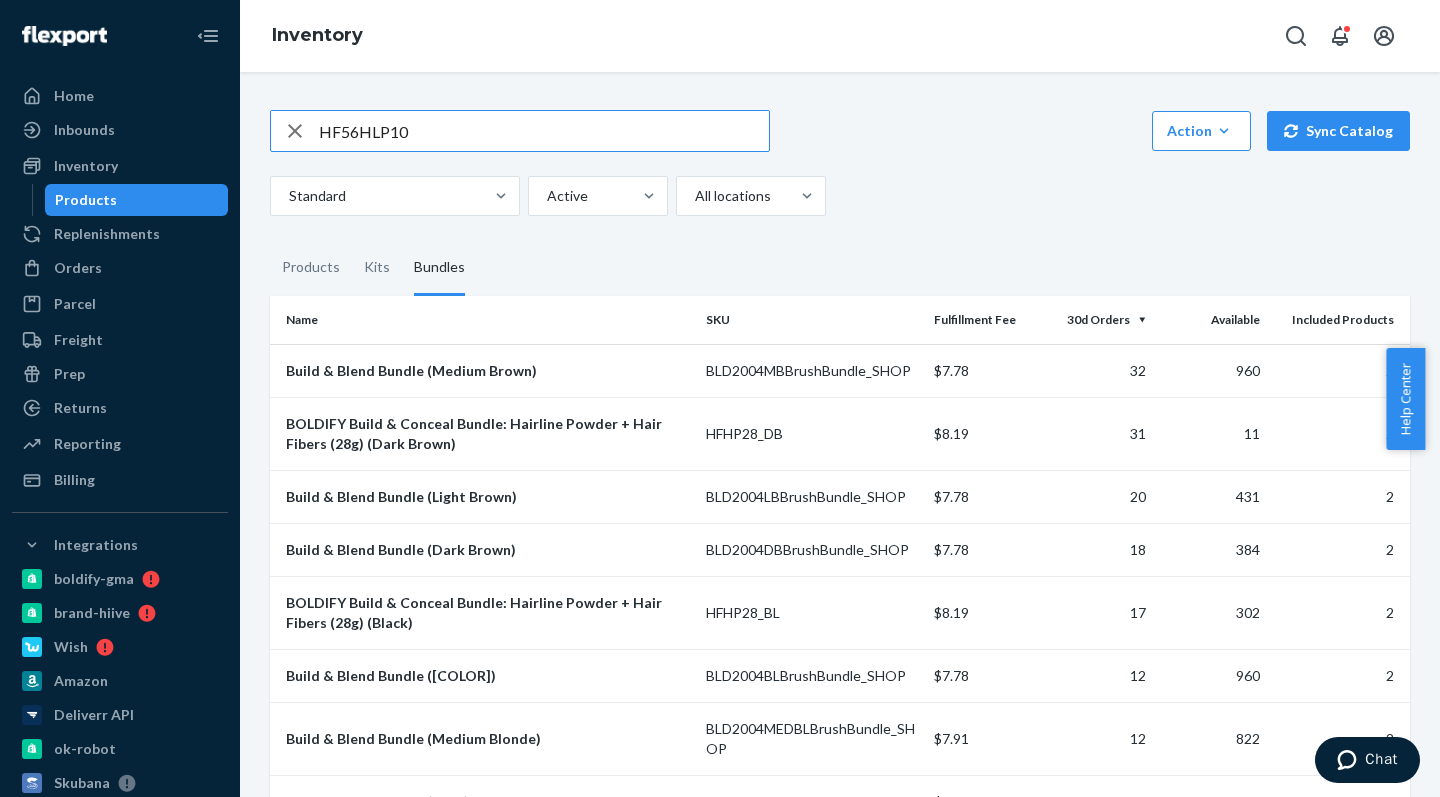 type on "HF56HLP10" 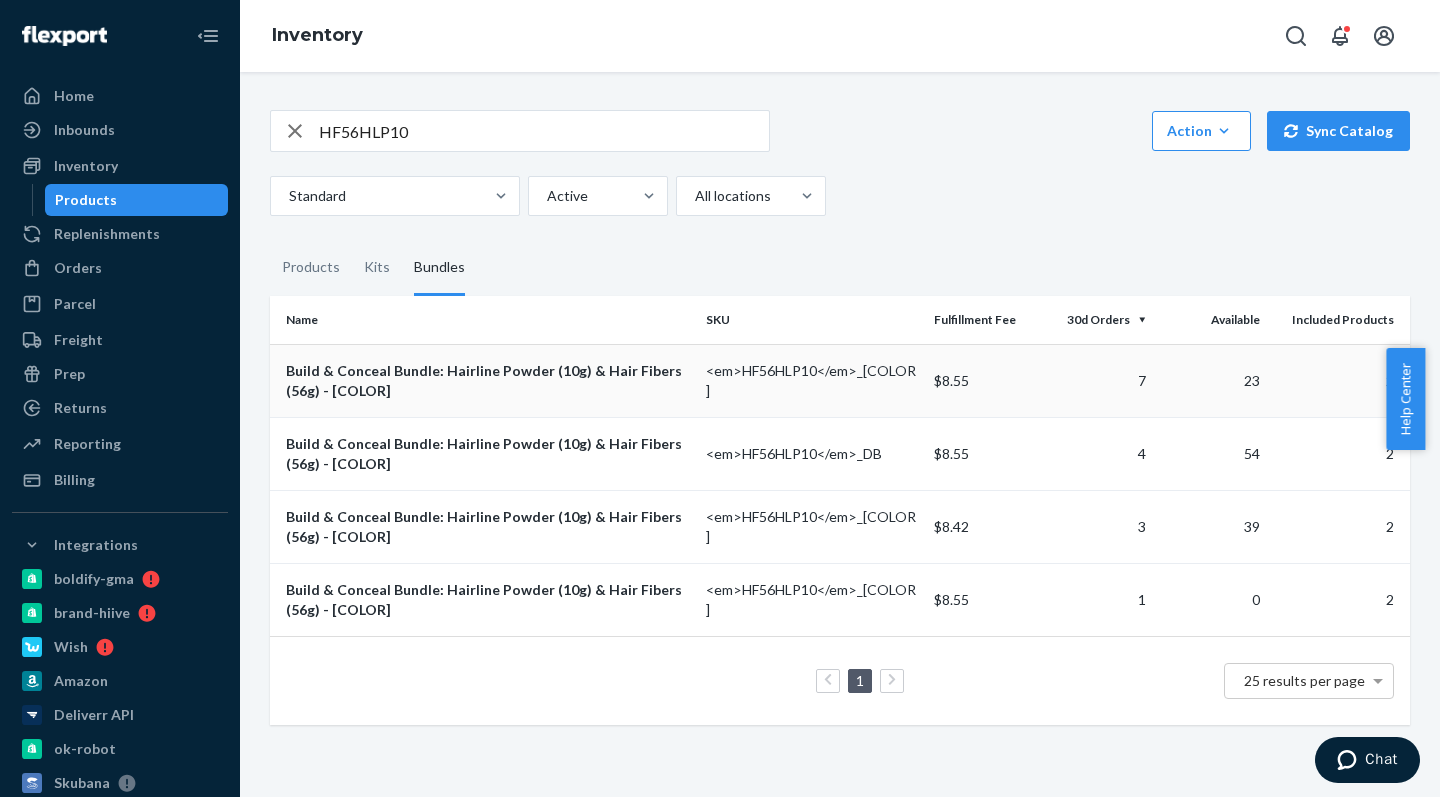 click on "Build & Conceal Bundle: Hairline Powder (10g) & Hair Fibers (56g) - Medium Brown" at bounding box center [488, 381] 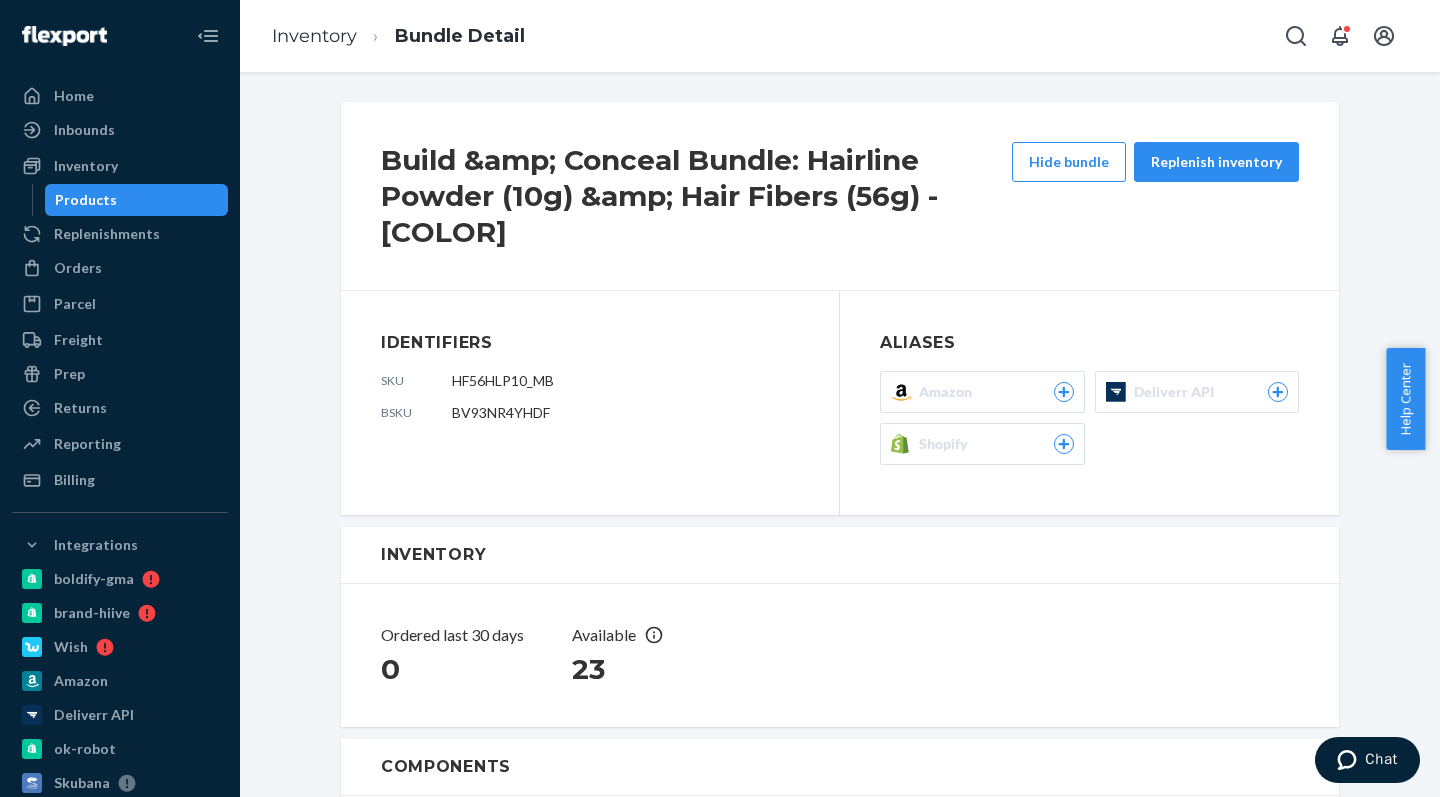 click on "HF56HLP10_MB" at bounding box center (503, 380) 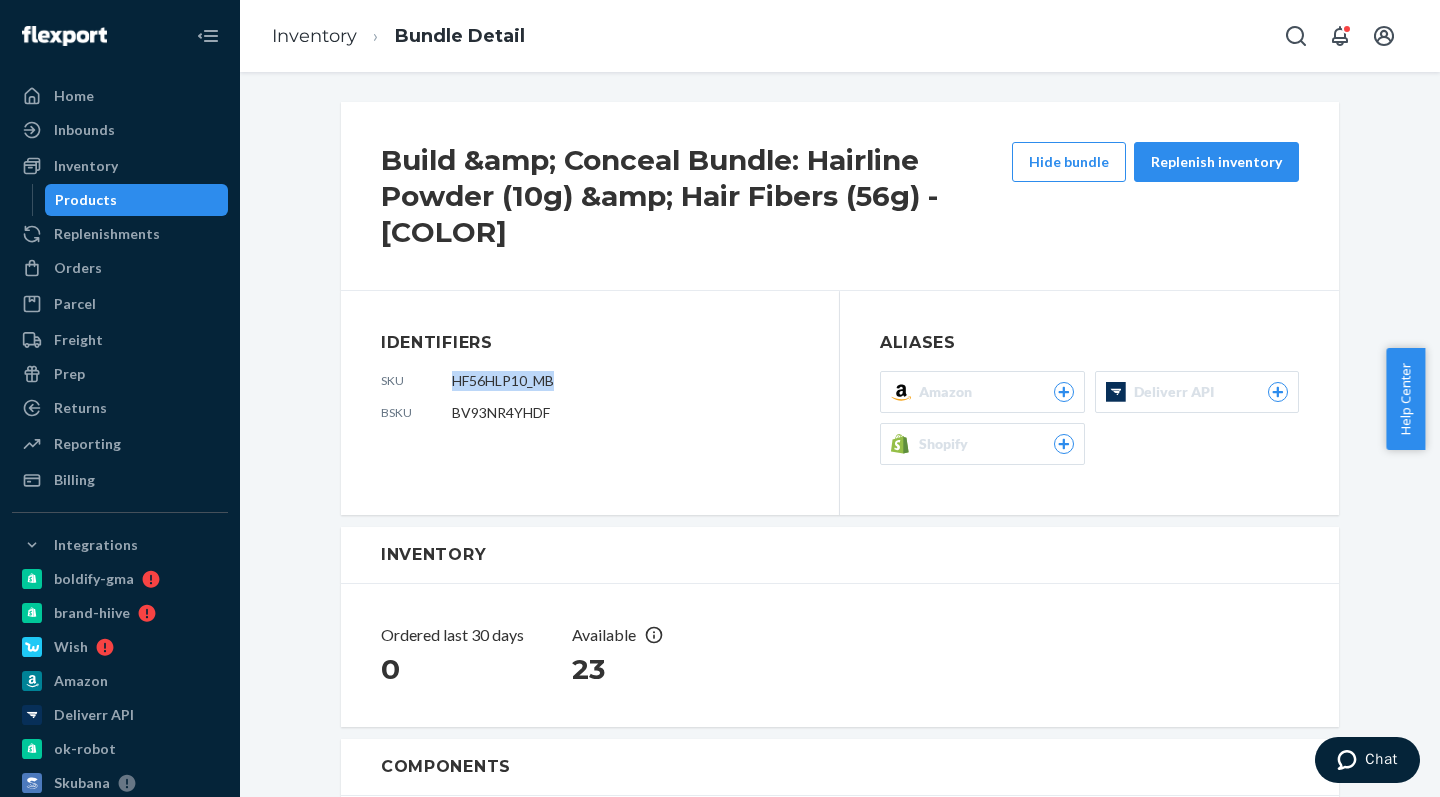 click on "HF56HLP10_MB" at bounding box center [503, 380] 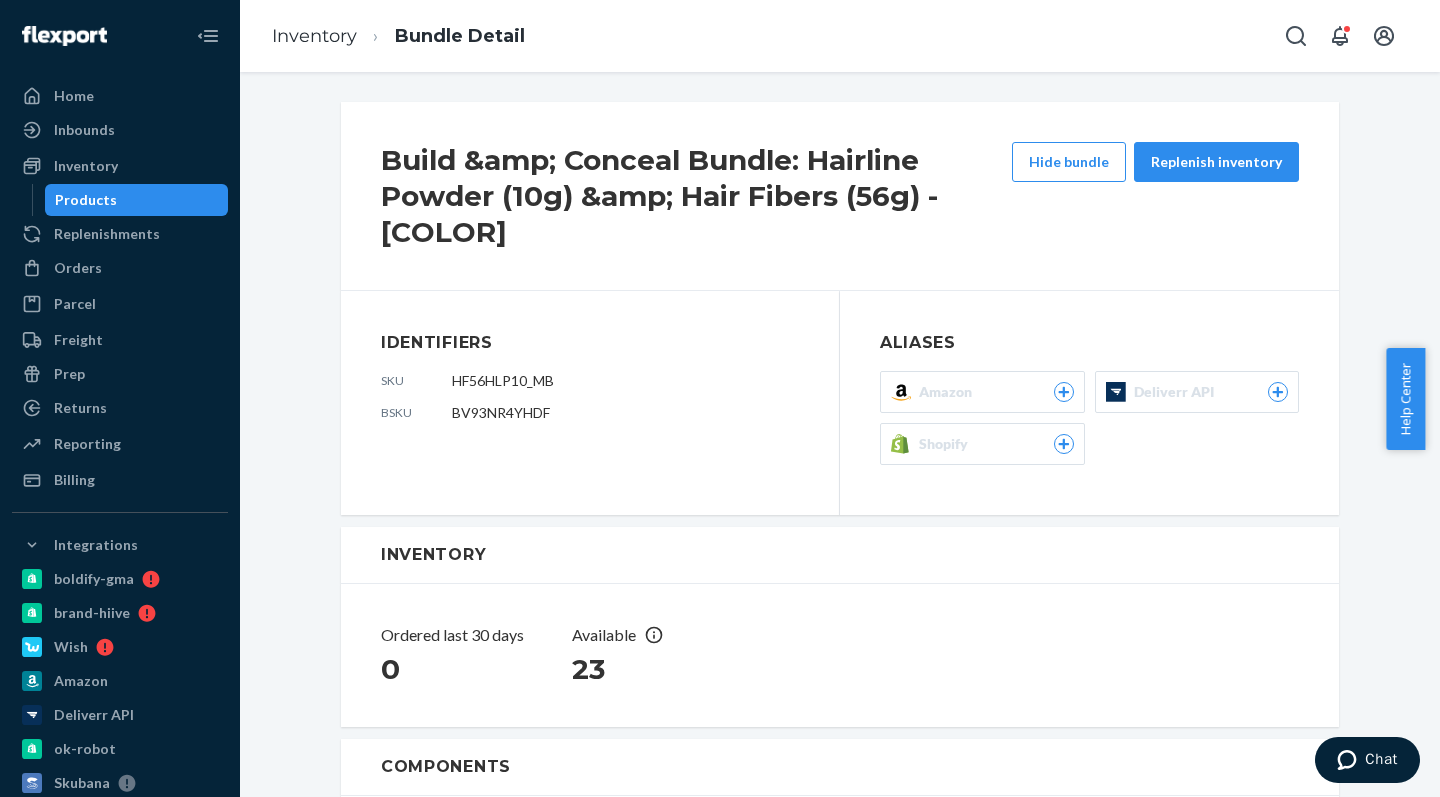 click on "Identifiers sku HF56HLP10_MB bsku BV93NR4YHDF" at bounding box center (590, 403) 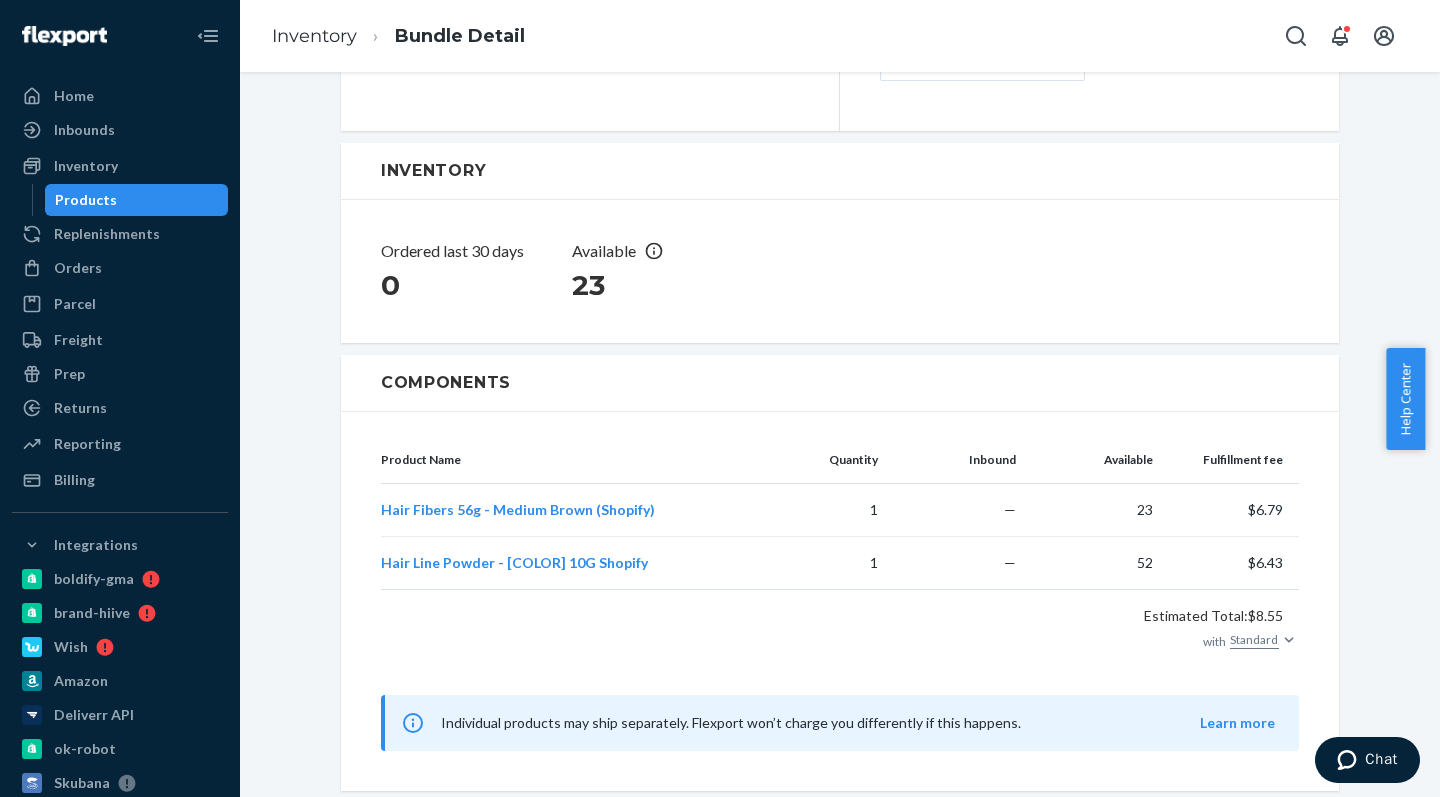 scroll, scrollTop: 0, scrollLeft: 0, axis: both 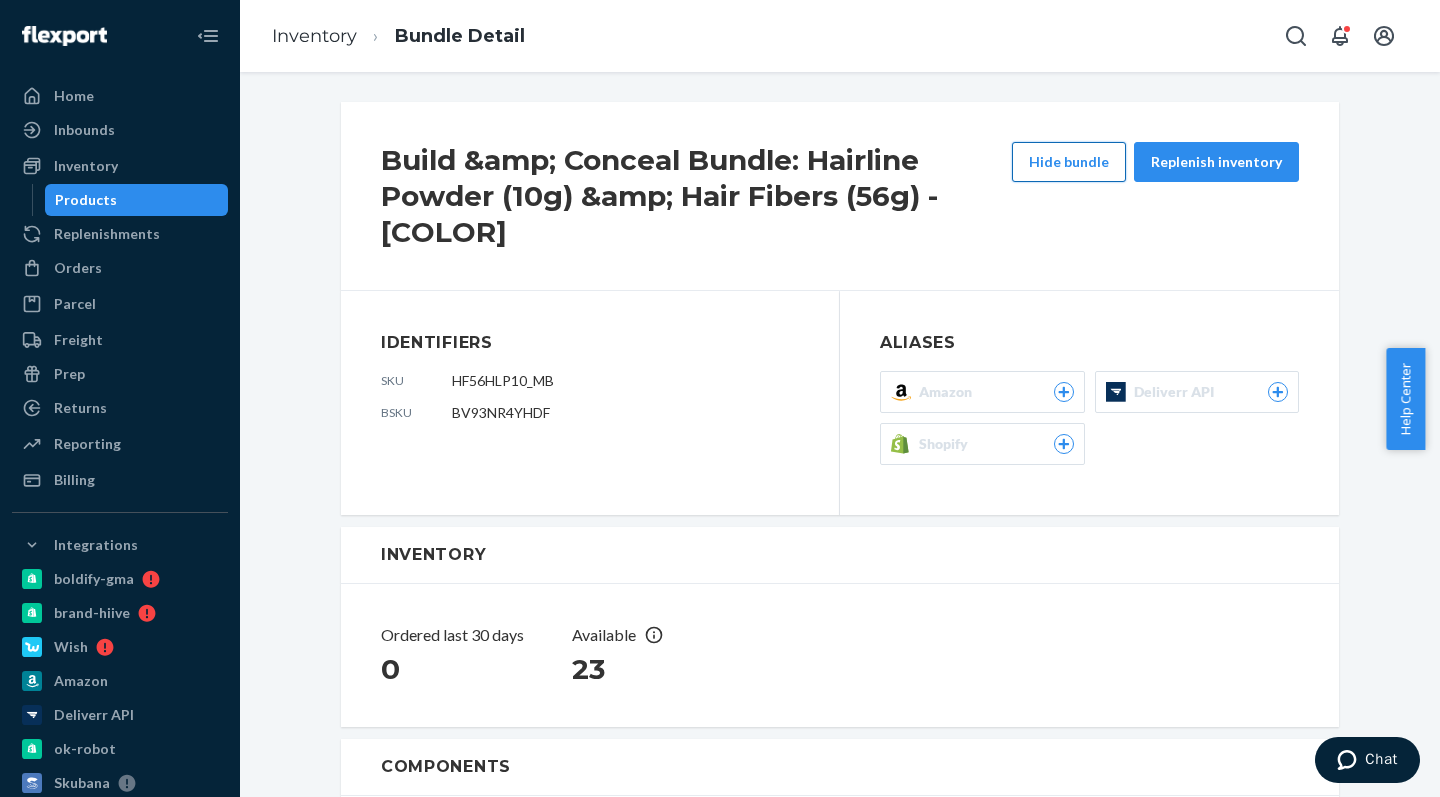click on "Hide bundle" at bounding box center [1069, 162] 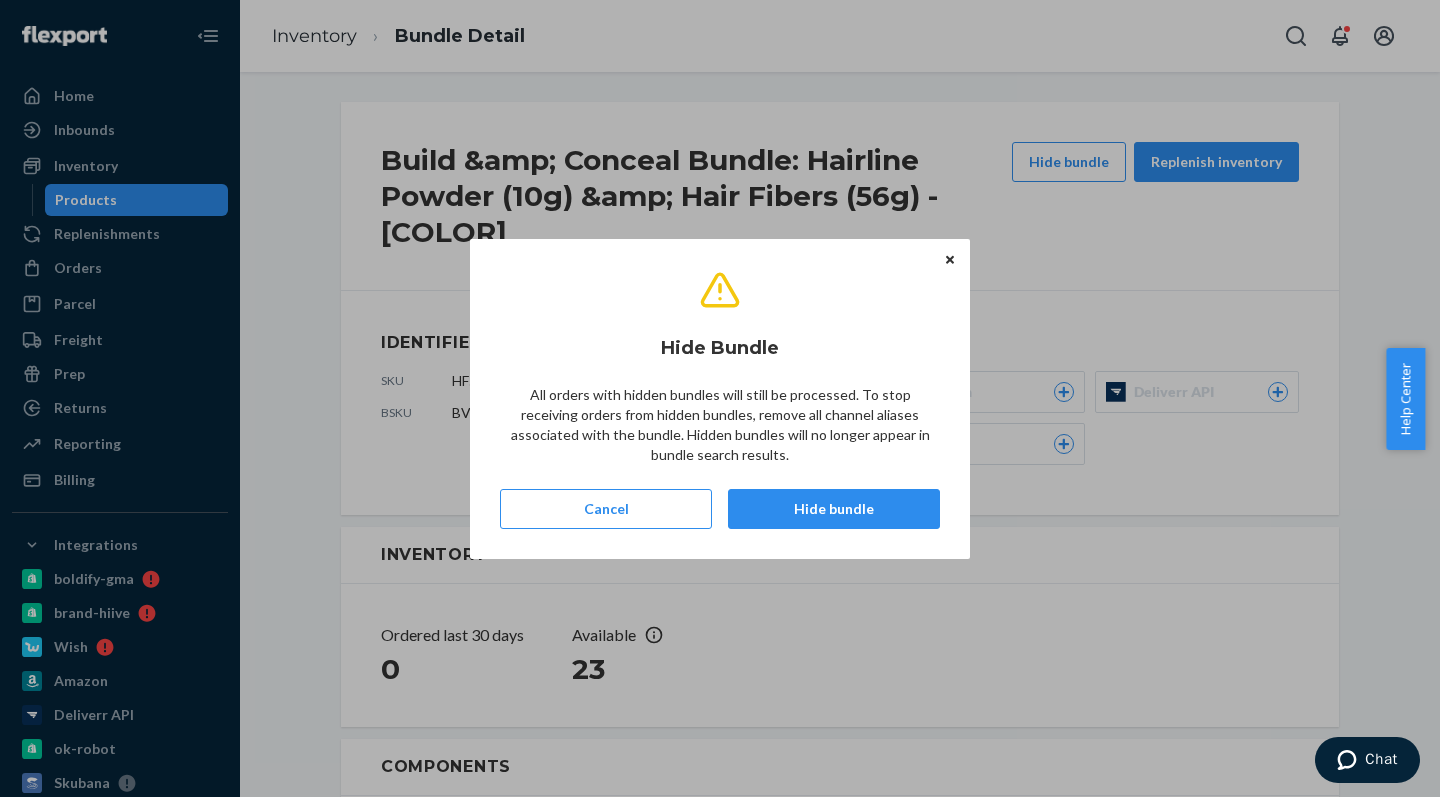 click on "Hide Bundle
All orders with hidden bundles will still be processed.
To stop receiving orders from hidden bundles,
remove all channel aliases associated with the bundle.
Hidden bundles will no longer appear in bundle search results.
Cancel Hide bundle" at bounding box center [720, 399] 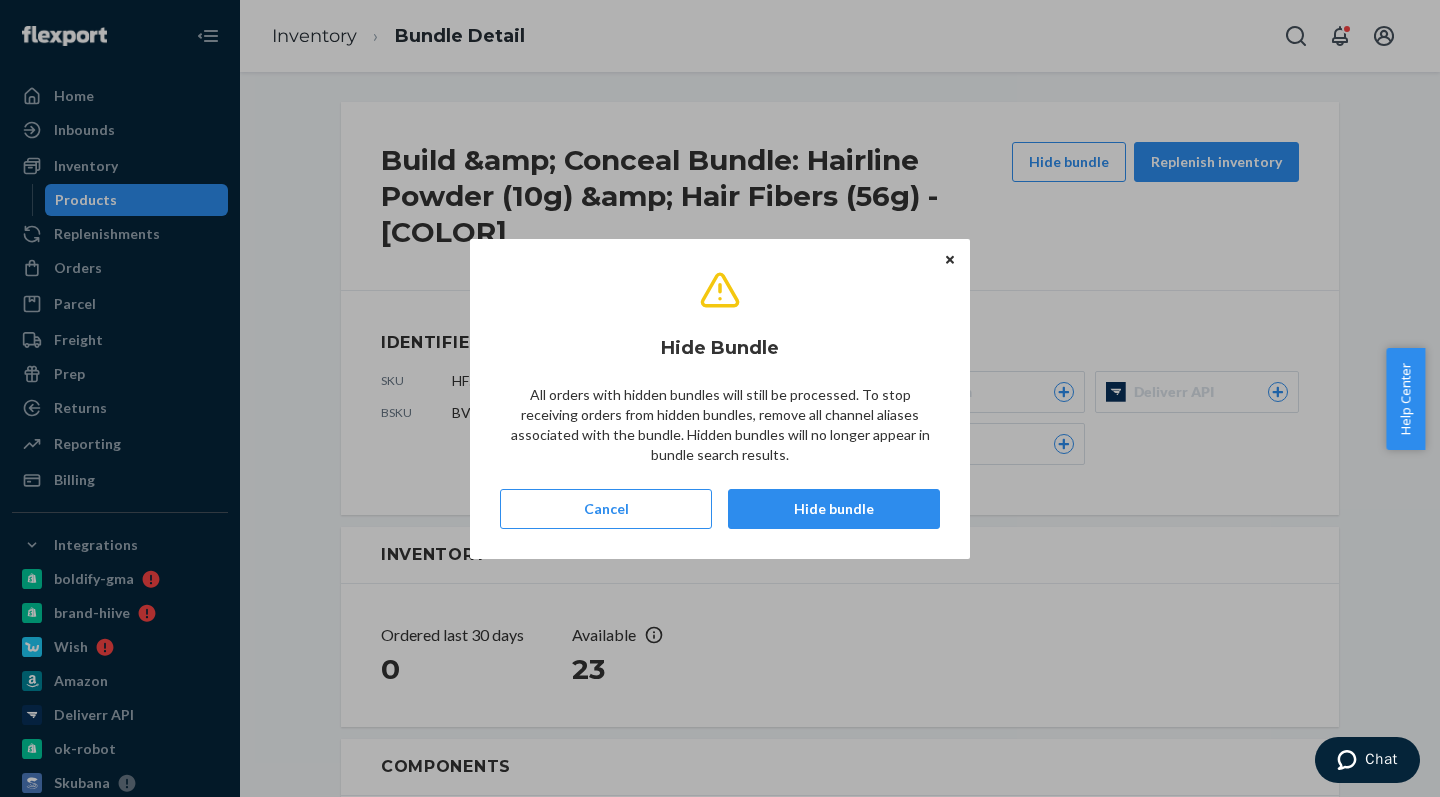 click 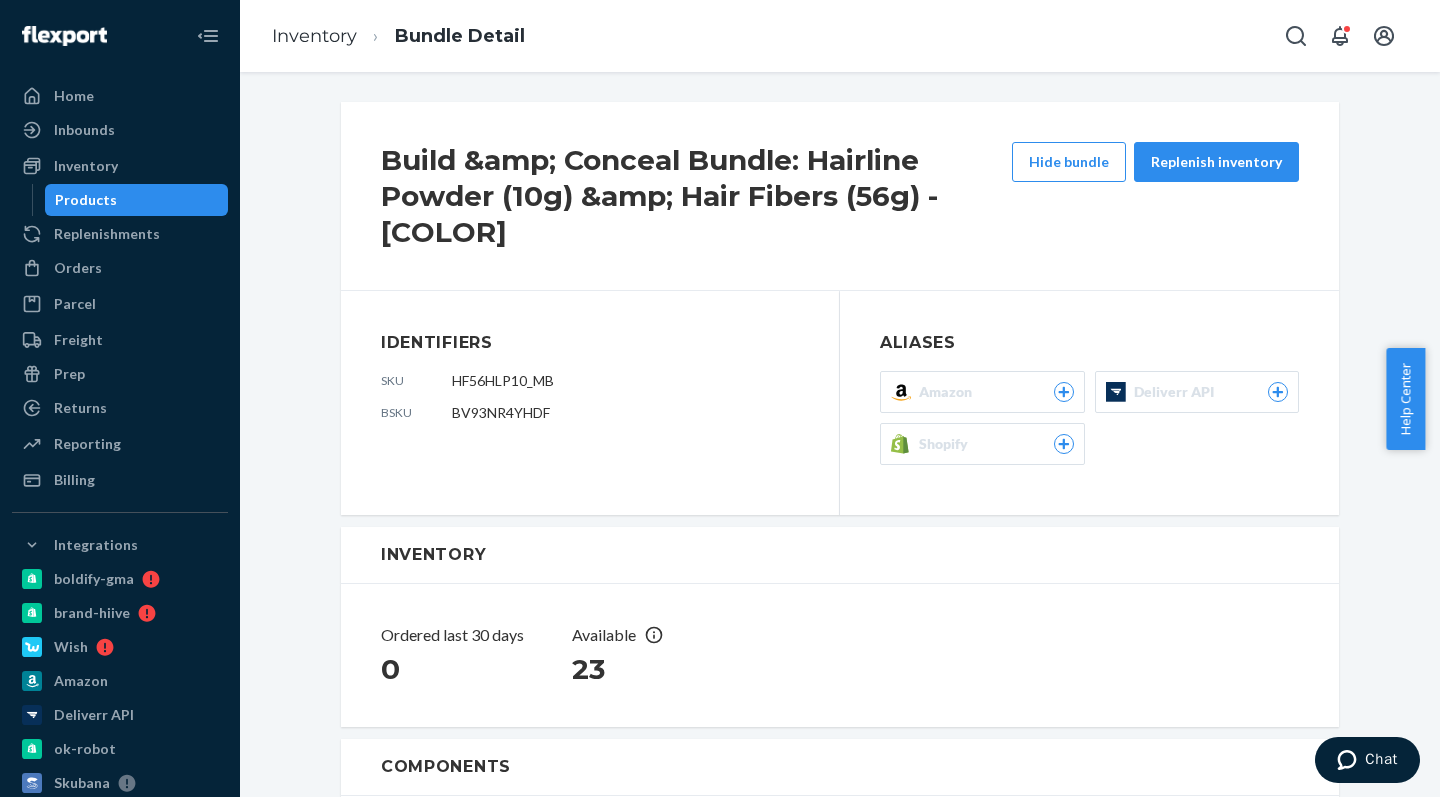 click on "Amazon" at bounding box center (949, 392) 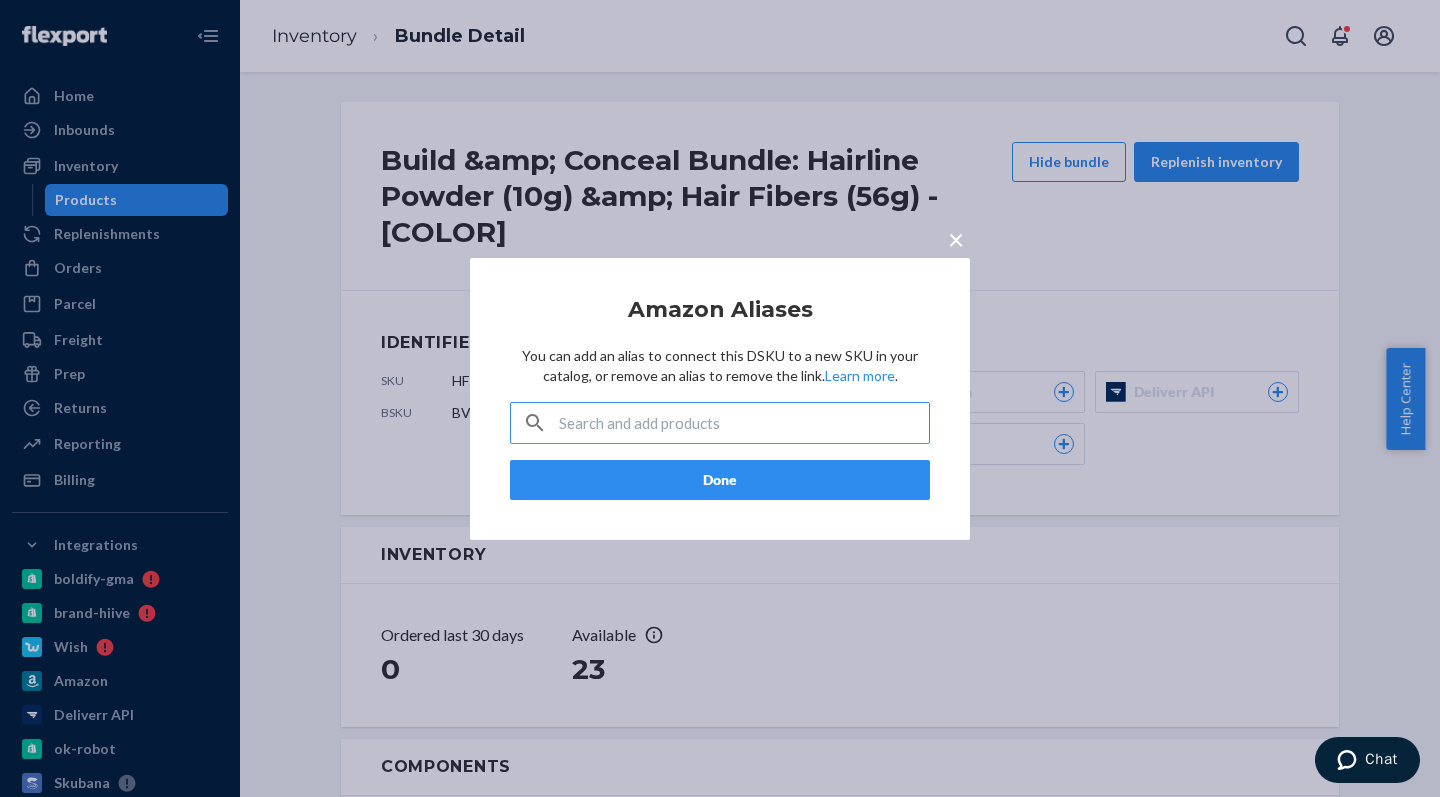drag, startPoint x: 1098, startPoint y: 309, endPoint x: 1107, endPoint y: 330, distance: 22.847319 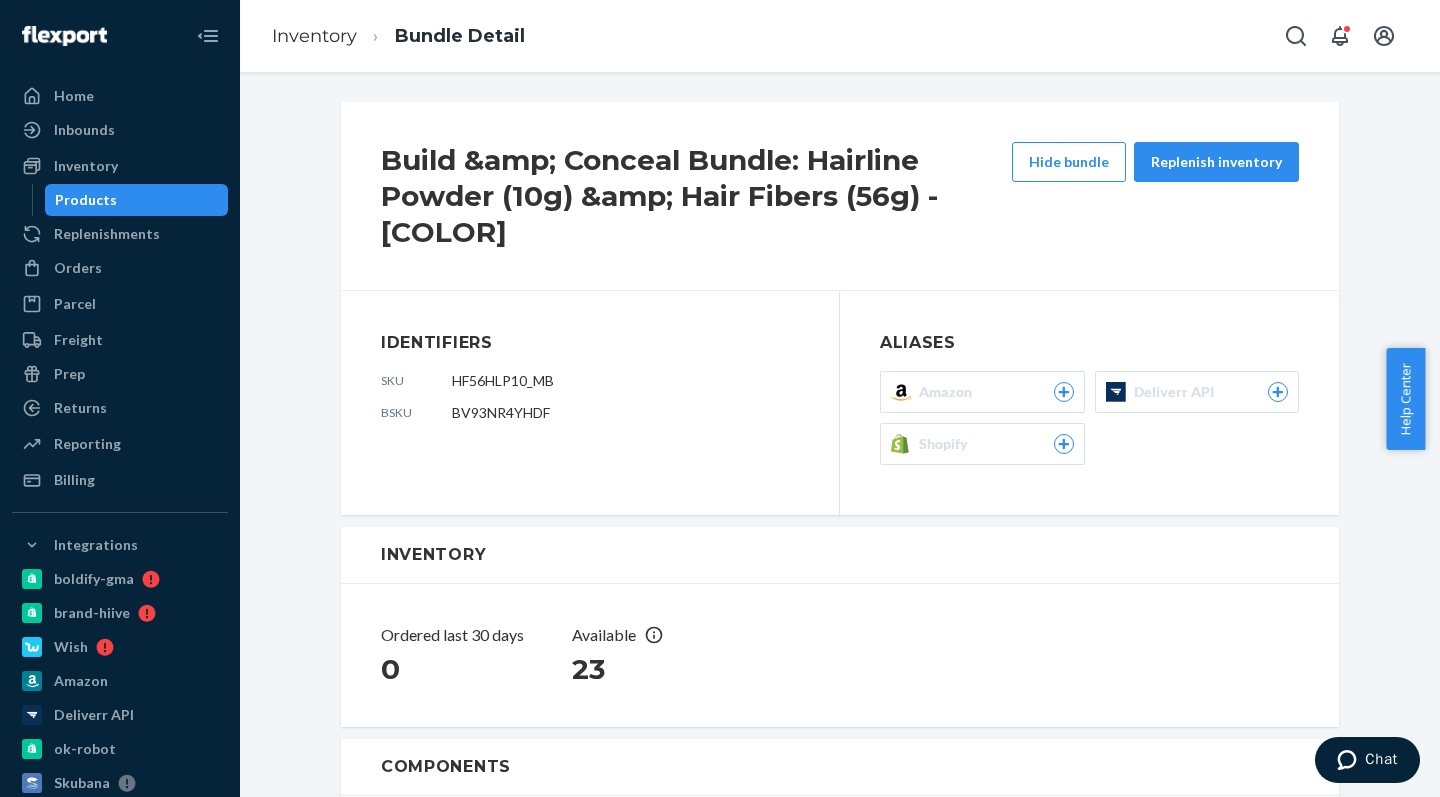 click on "Deliverr API" at bounding box center (1178, 392) 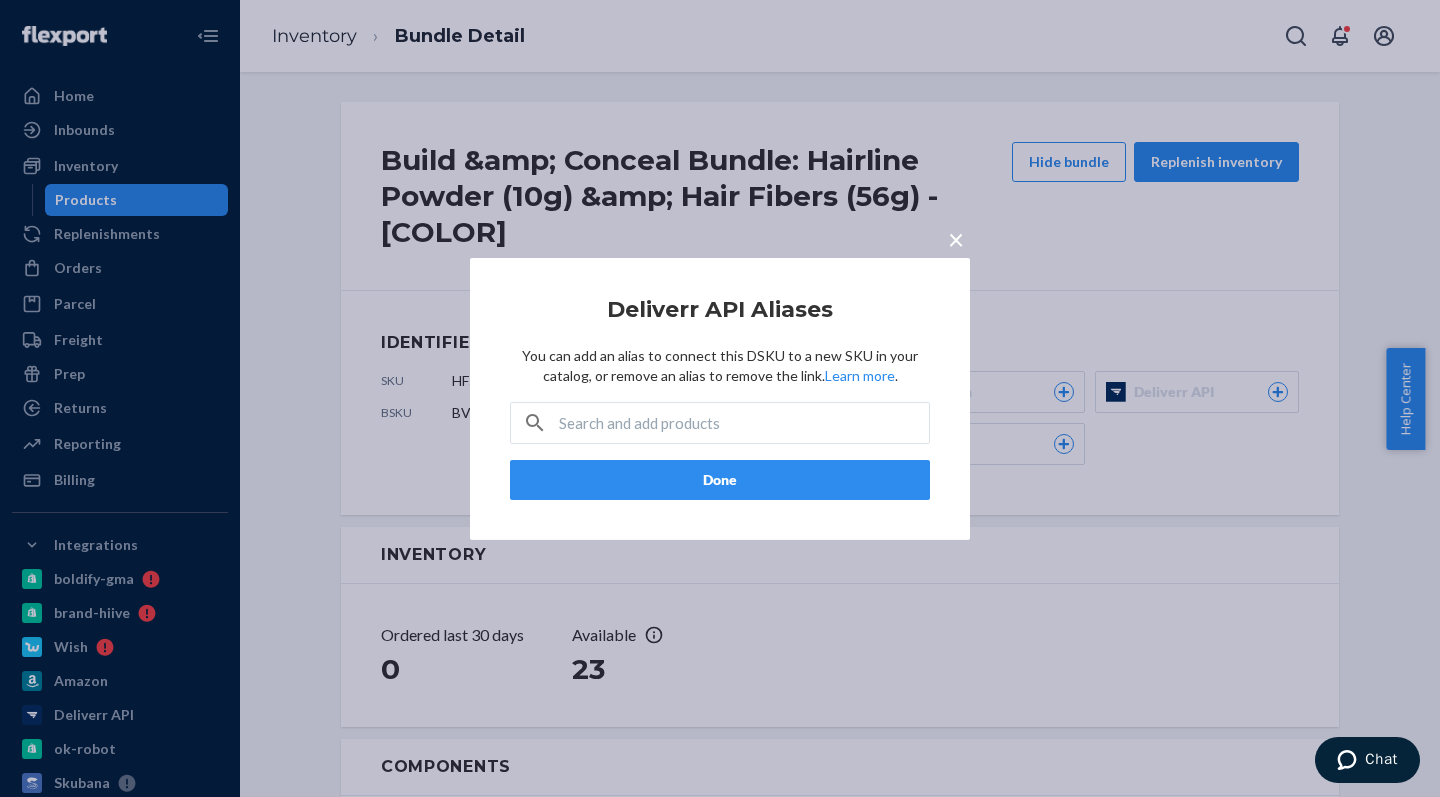 click on "× Deliverr API Aliases You can add an alias to connect this DSKU to a new SKU in your
catalog, or remove an alias to remove the link.  Learn more . Done" at bounding box center (720, 398) 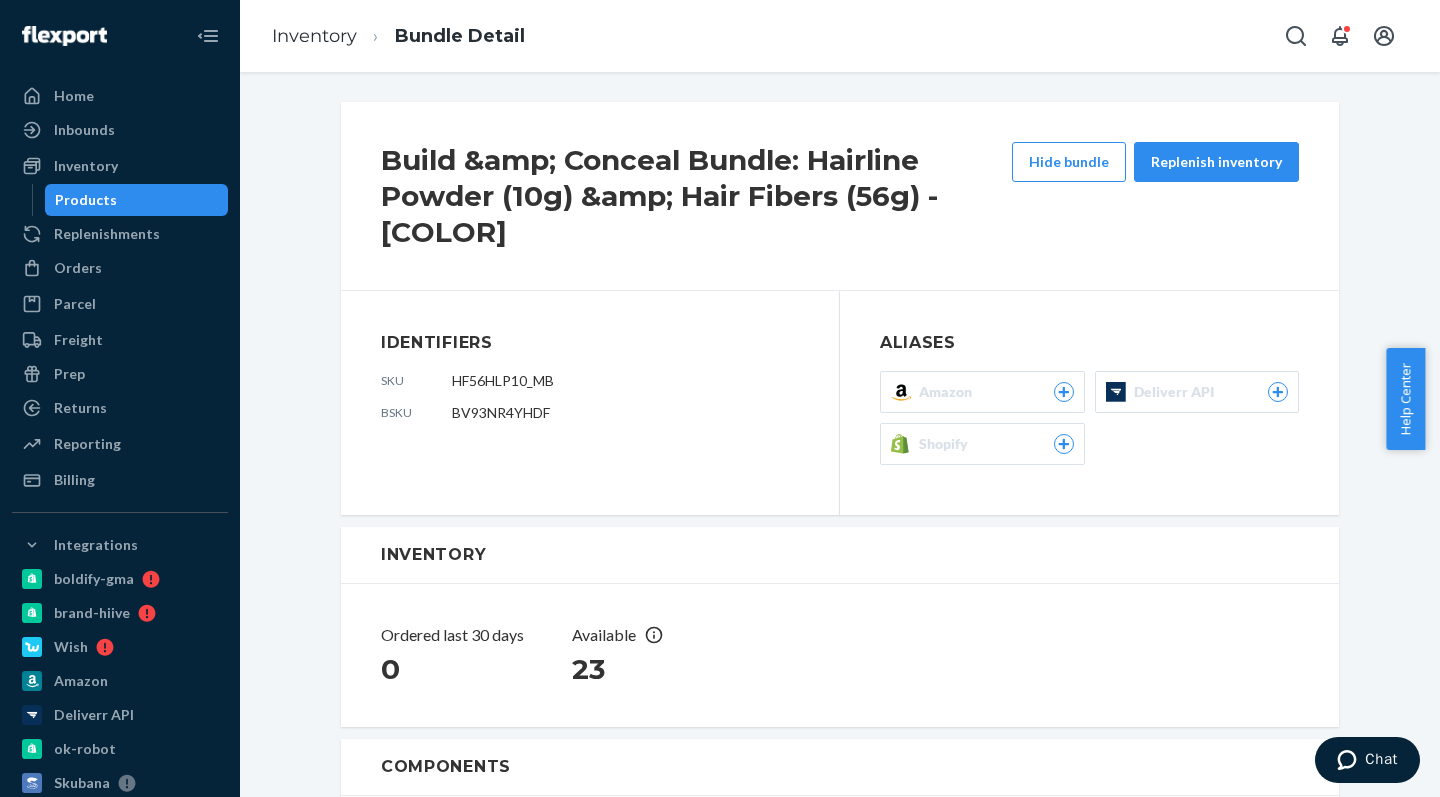 click 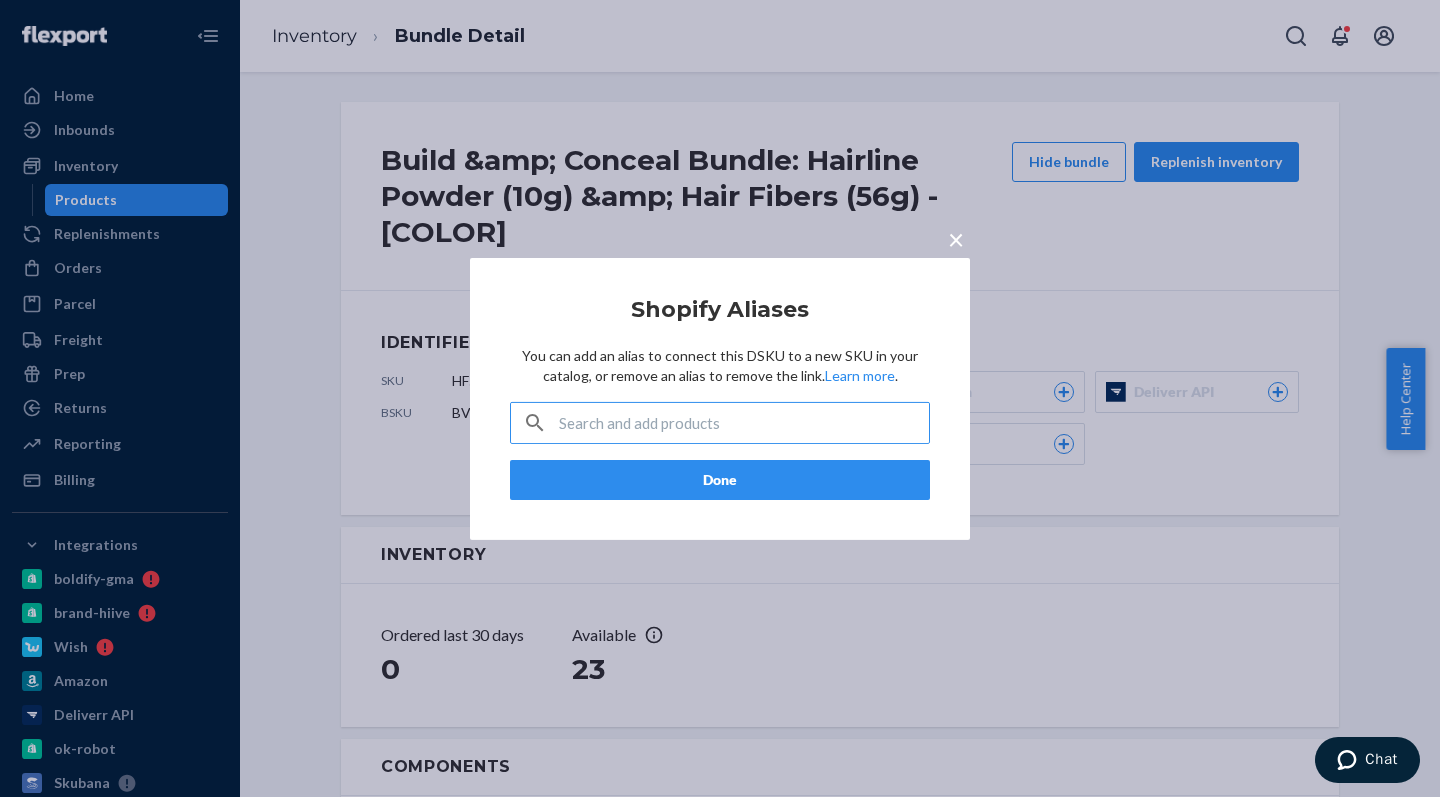 click on "× Shopify Aliases You can add an alias to connect this DSKU to a new SKU in your
catalog, or remove an alias to remove the link.  Learn more . Done" at bounding box center [720, 398] 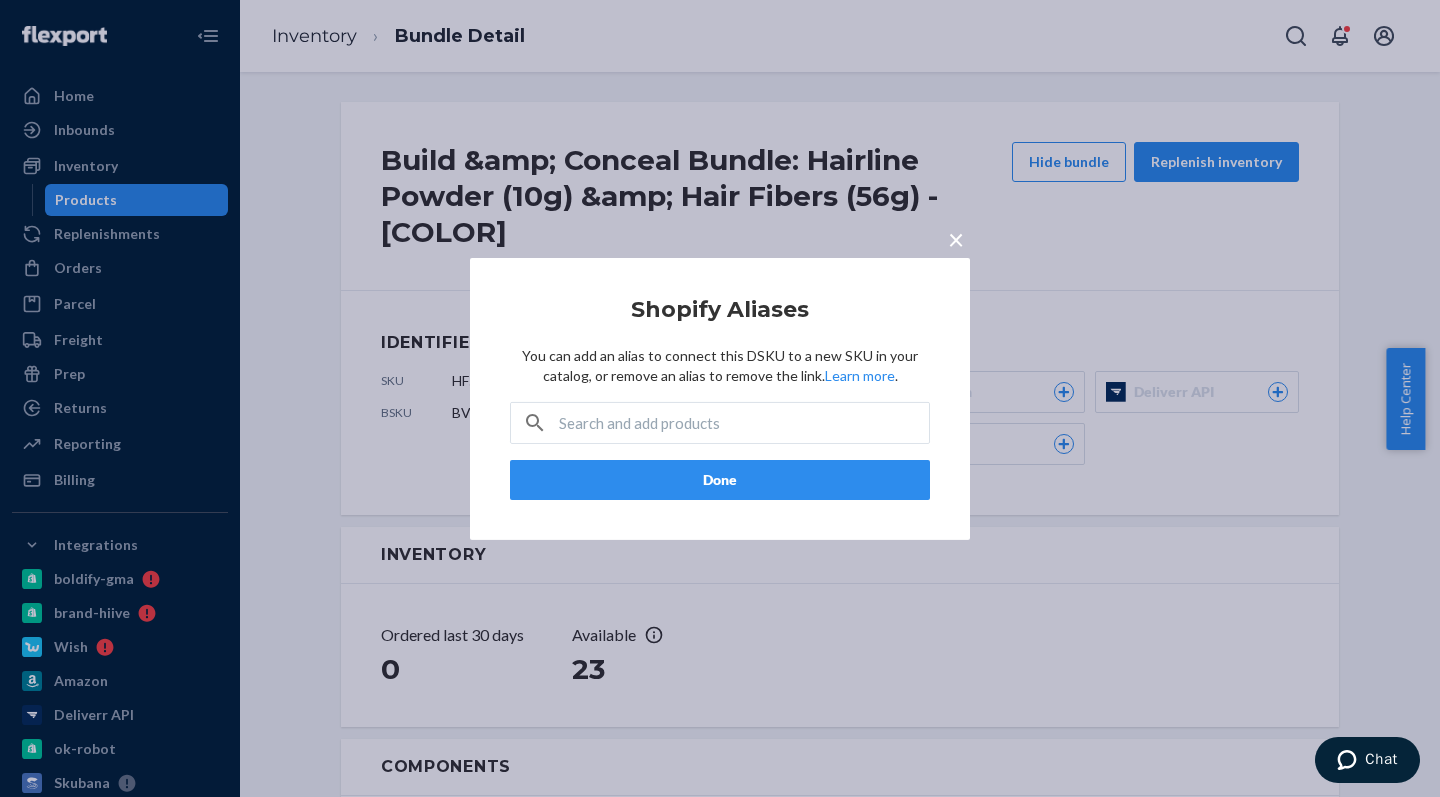 click on "× Shopify Aliases You can add an alias to connect this DSKU to a new SKU in your
catalog, or remove an alias to remove the link.  Learn more . Done" at bounding box center (720, 398) 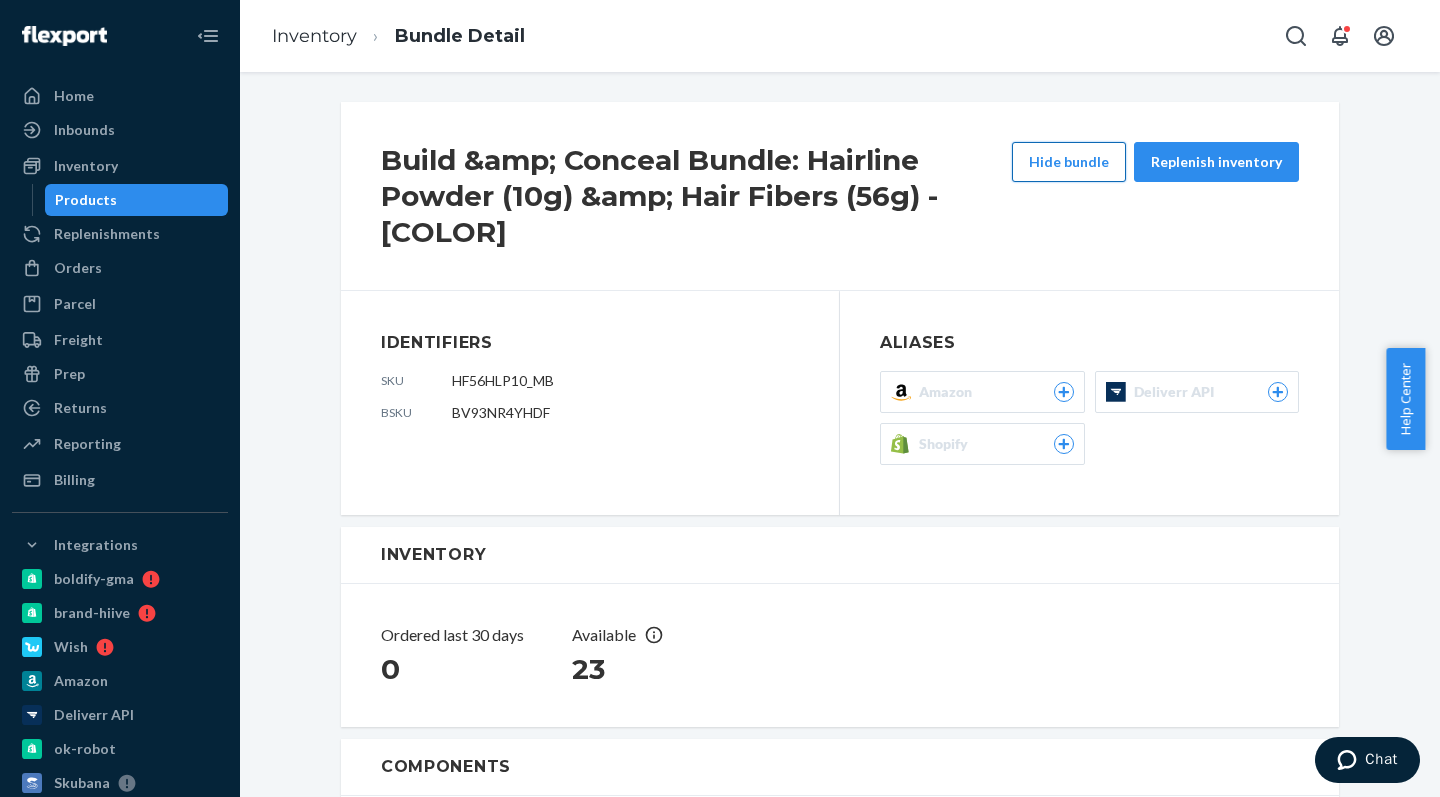 click on "Hide bundle" at bounding box center (1069, 162) 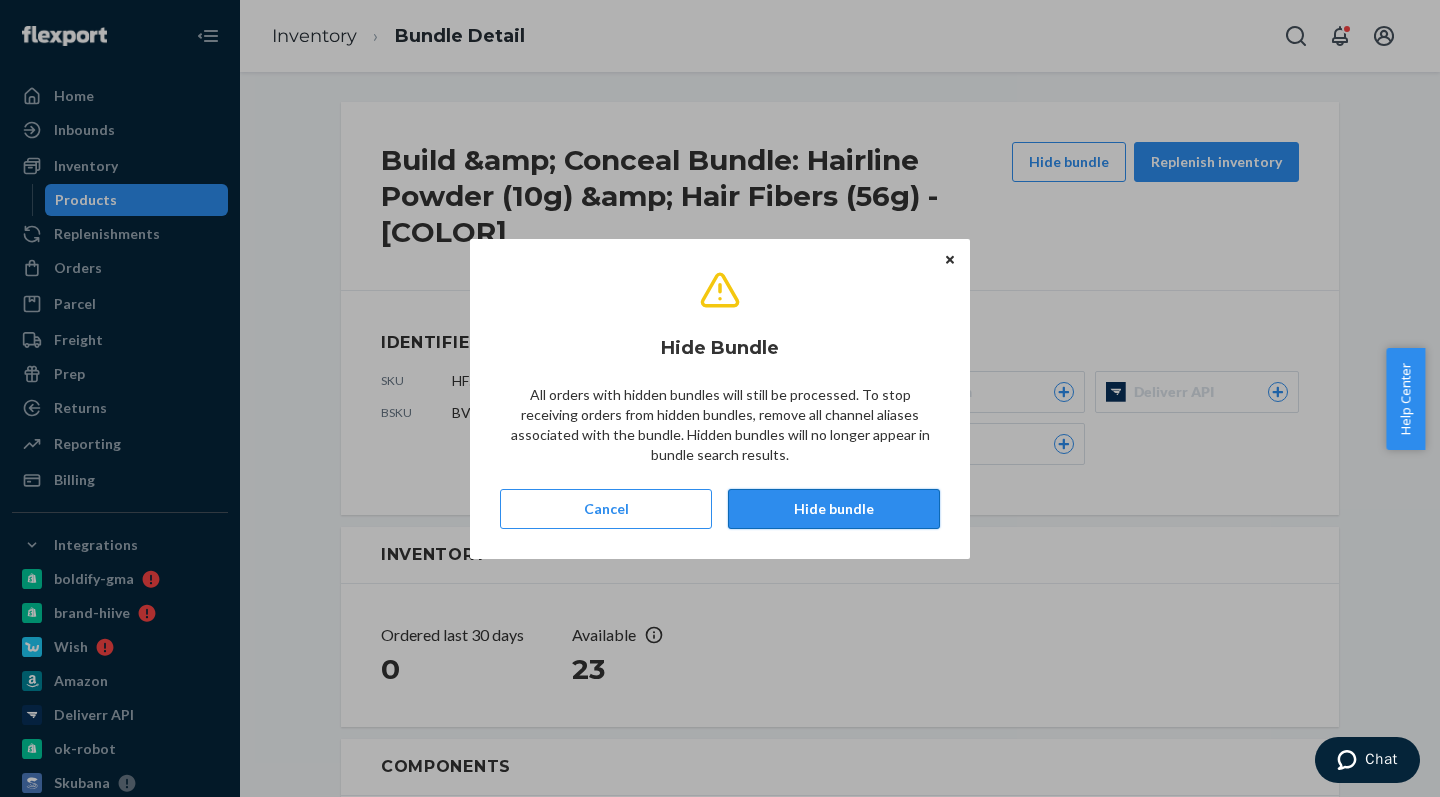 click on "Hide bundle" at bounding box center [834, 509] 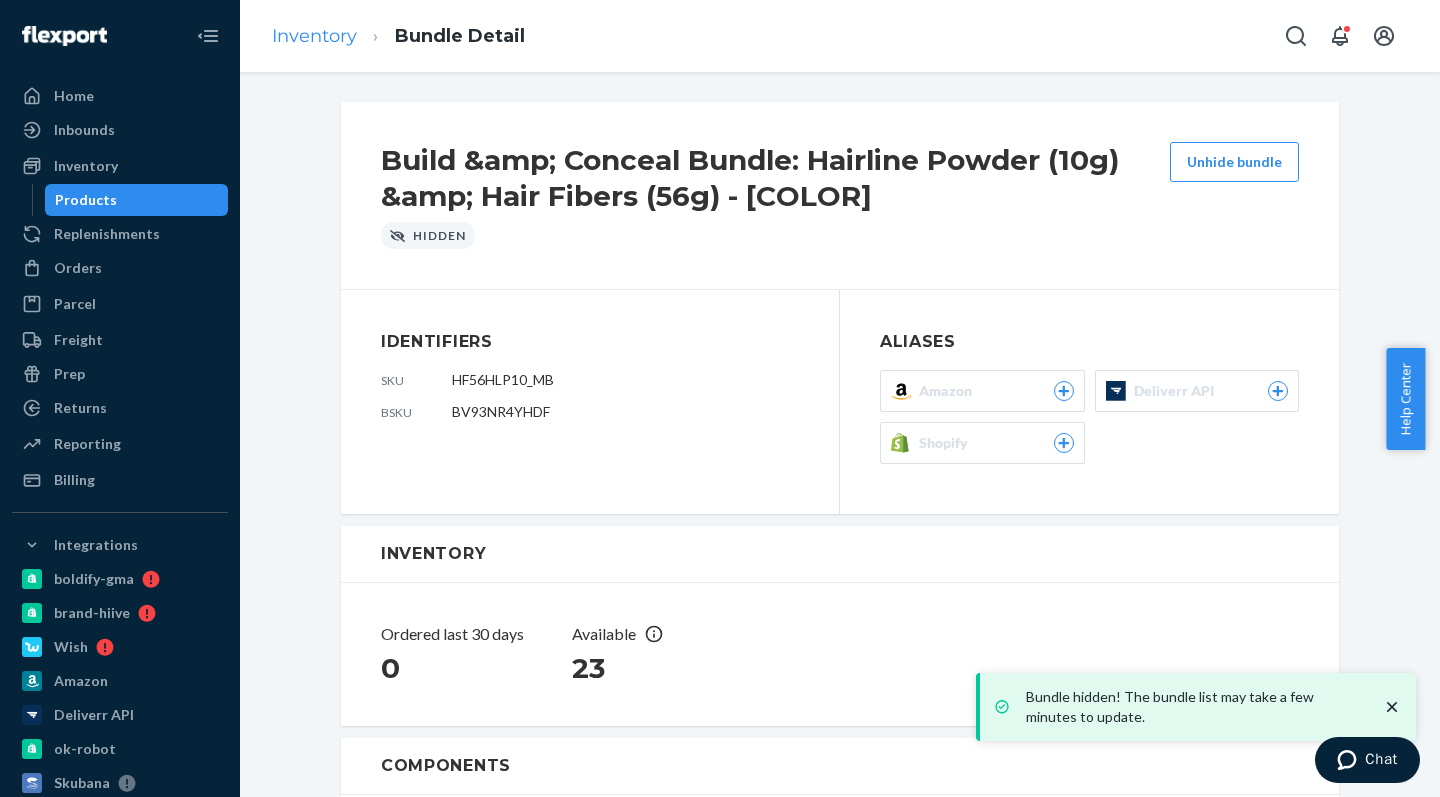 click on "Inventory" at bounding box center (314, 36) 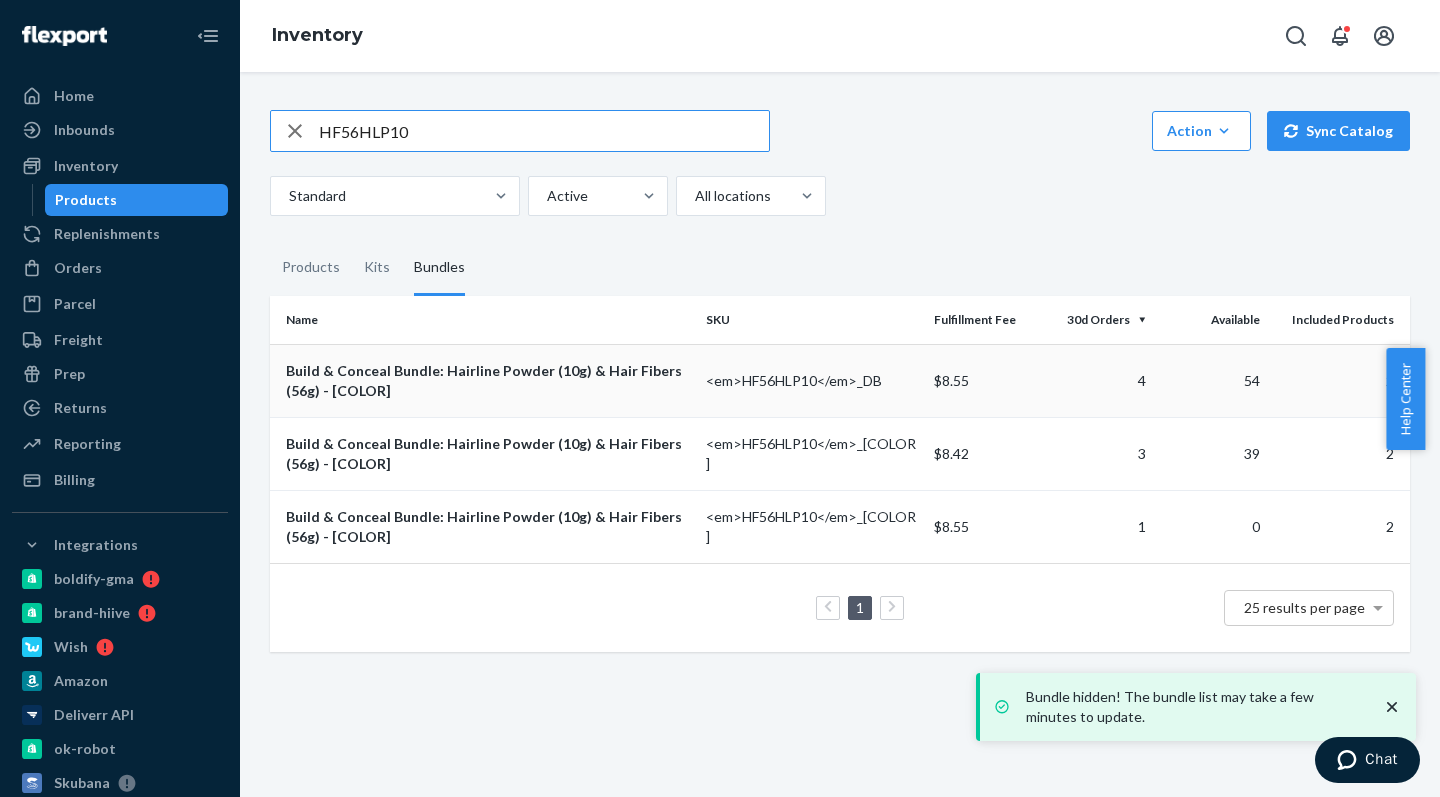 click on "Build & Conceal Bundle: Hairline Powder (10g) & Hair Fibers (56g) - Dark Brown" at bounding box center (488, 381) 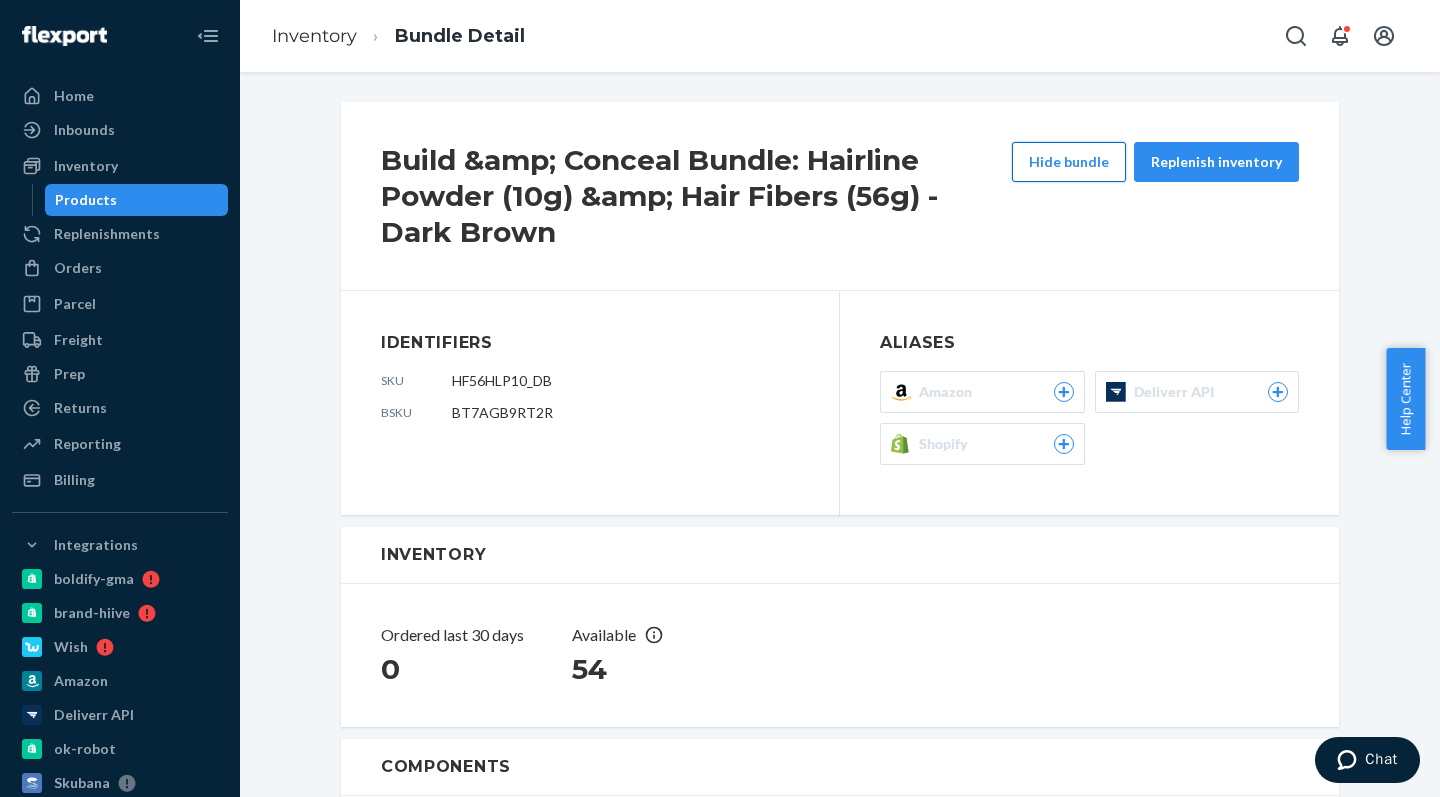 click on "Hide bundle" at bounding box center (1069, 162) 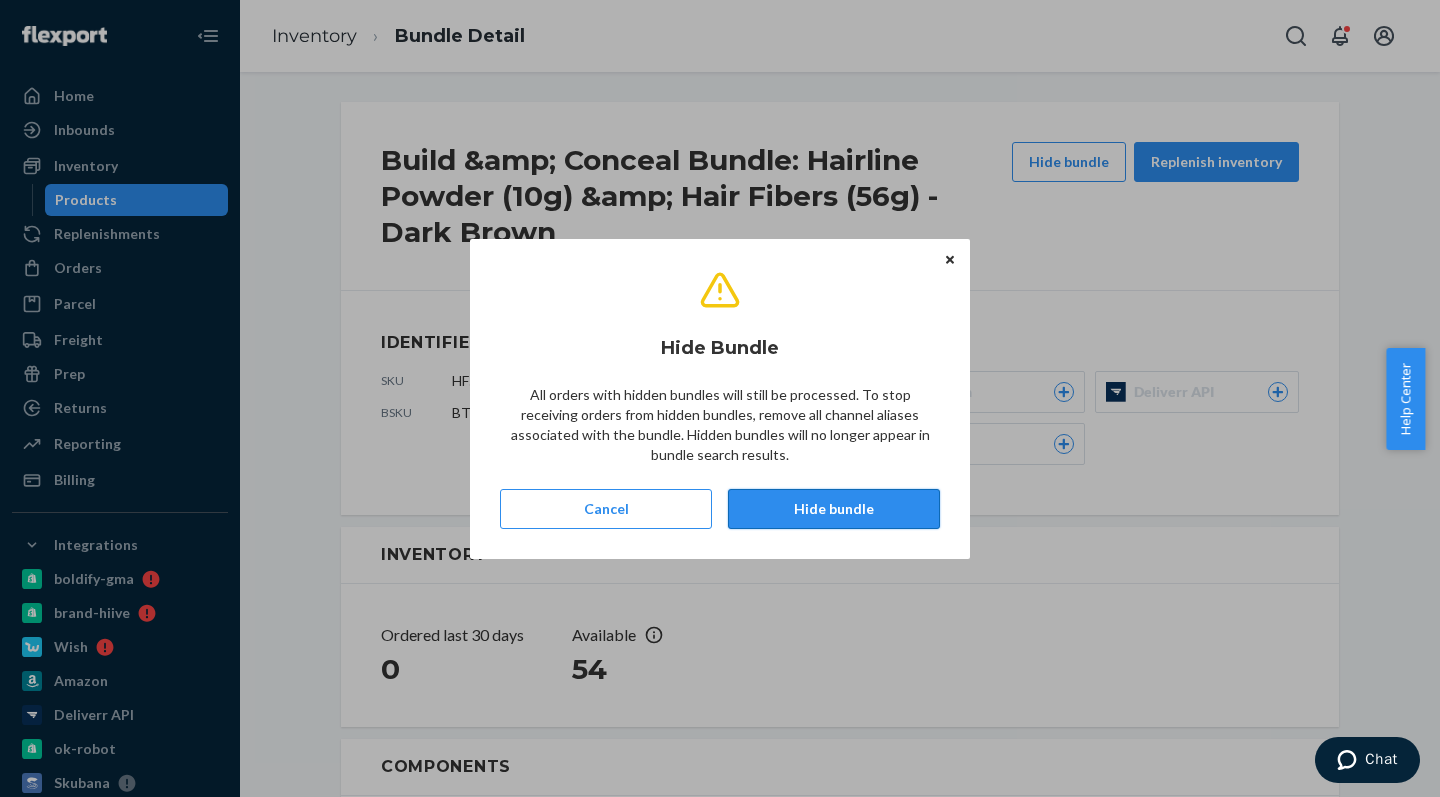 click on "Hide bundle" at bounding box center [834, 509] 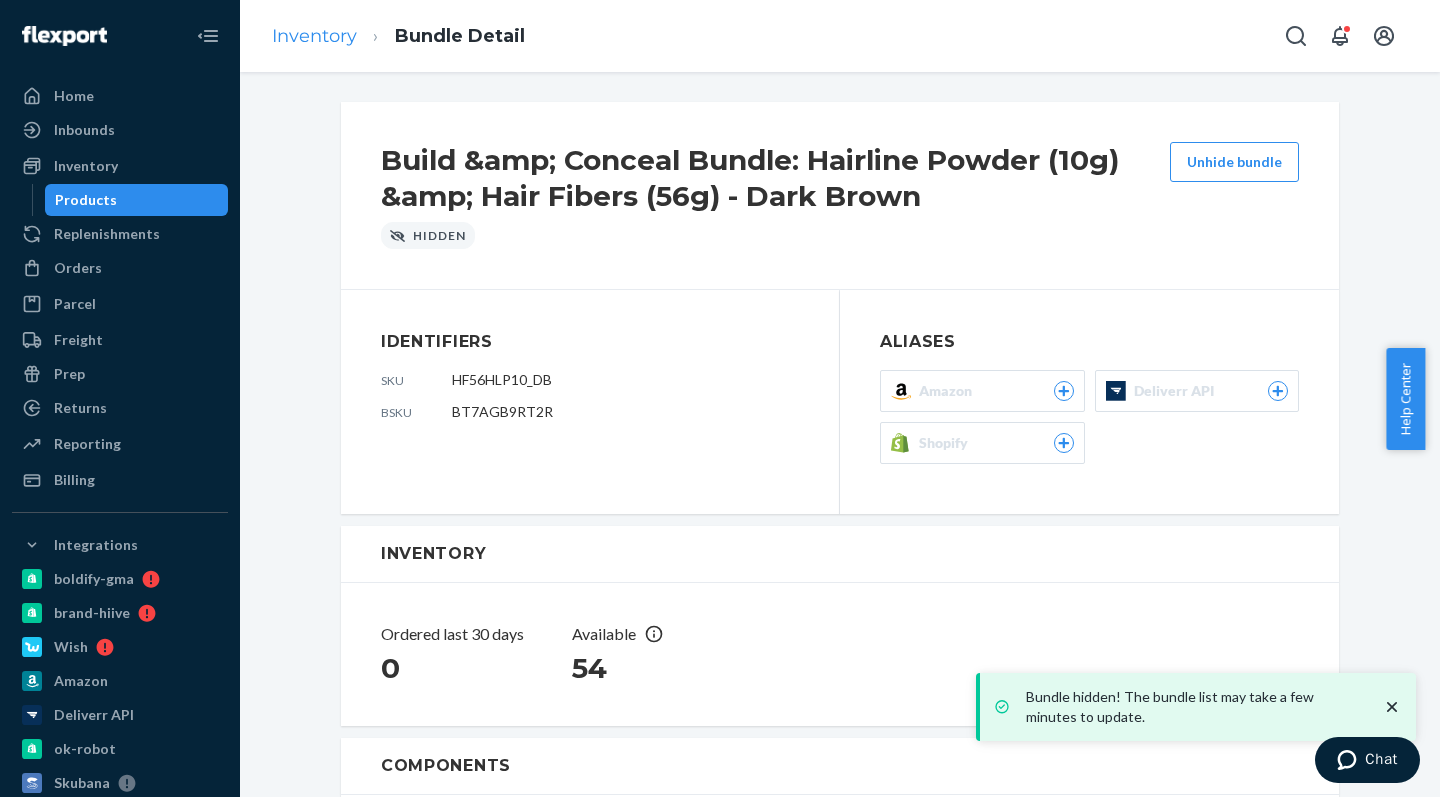 click on "Inventory" at bounding box center [314, 36] 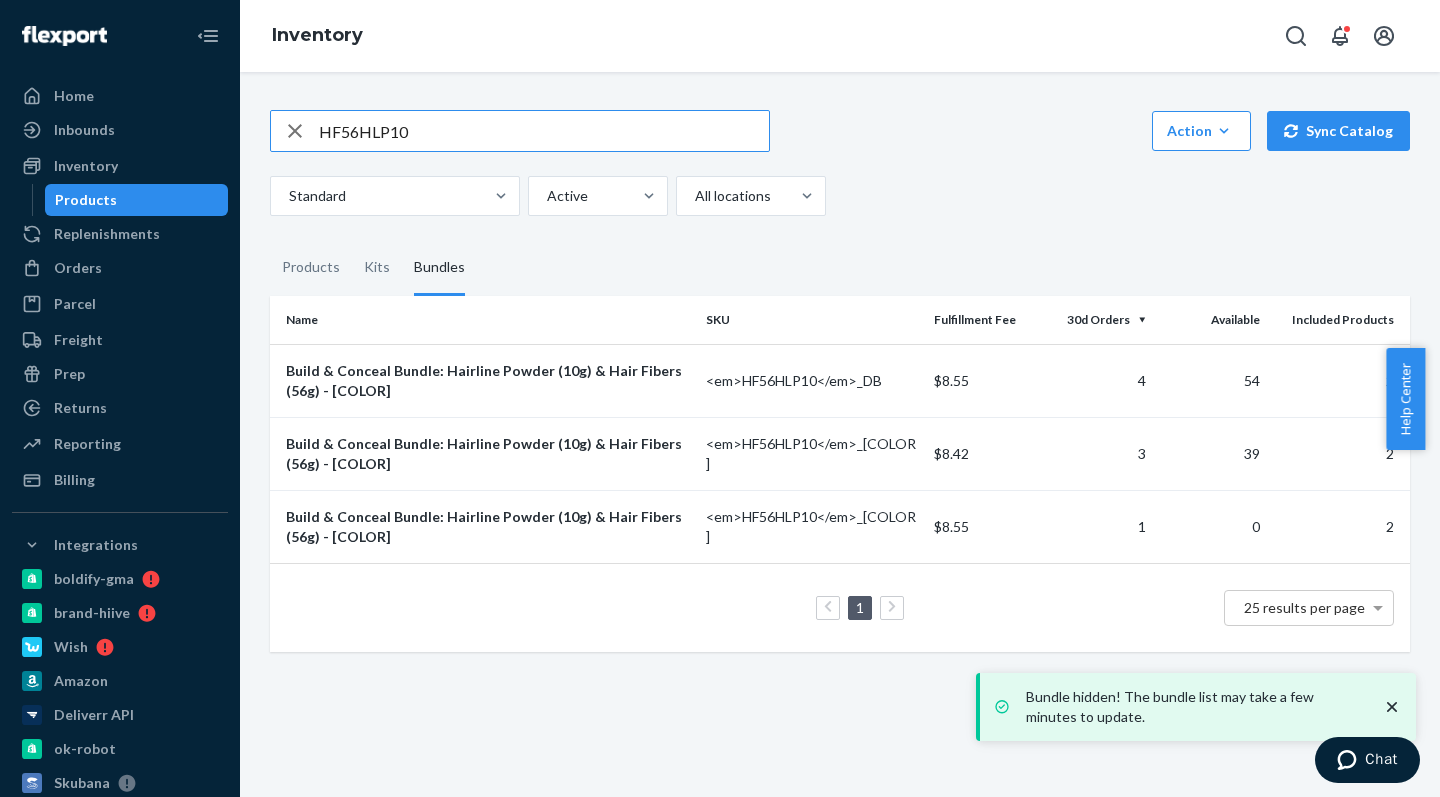 click on "HF56HLP10" at bounding box center (544, 131) 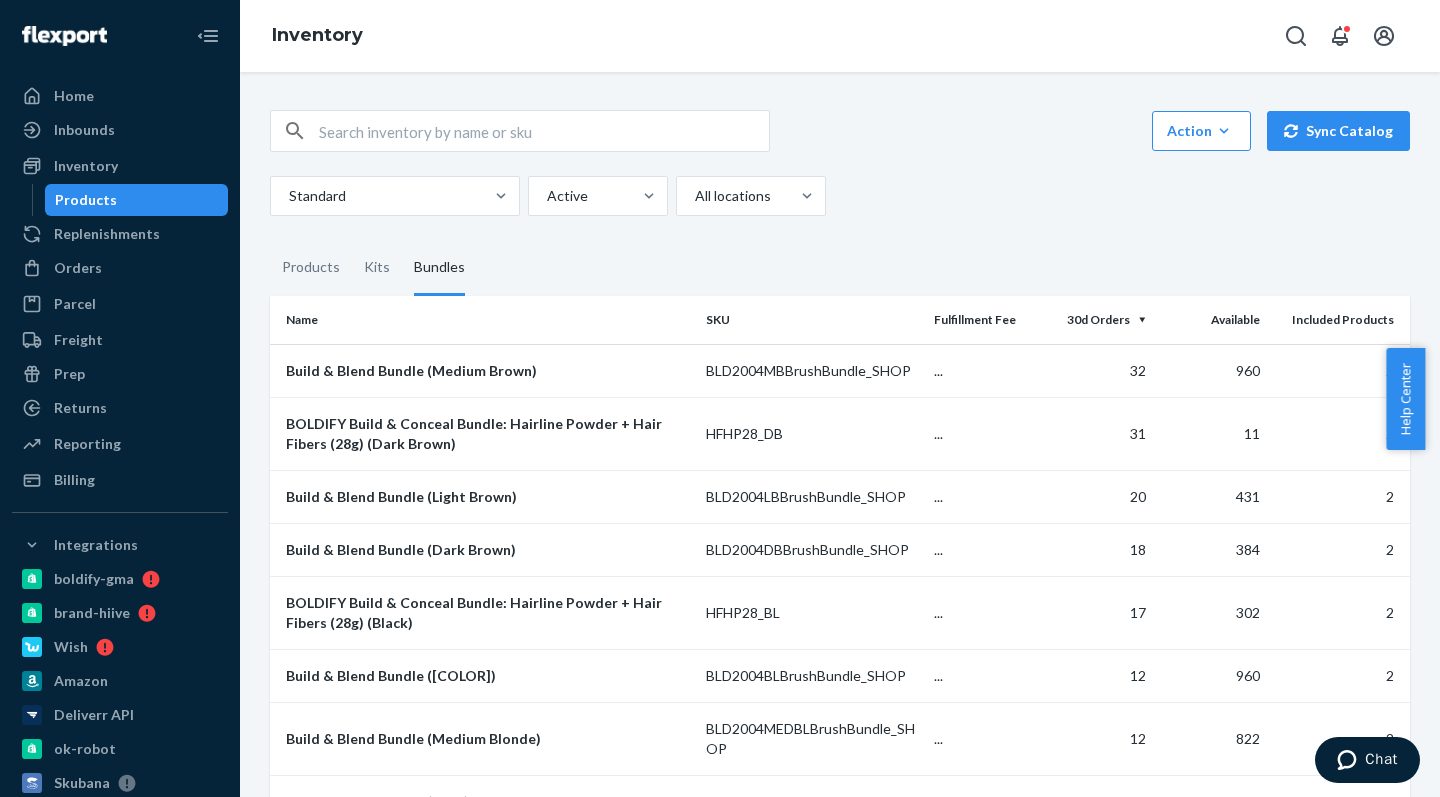 click on "Action Create product Create kit or bundle Bulk create products Bulk update products Bulk update bundles Bulk update product alias attribute Sync Catalog Standard Active All locations" at bounding box center [840, 163] 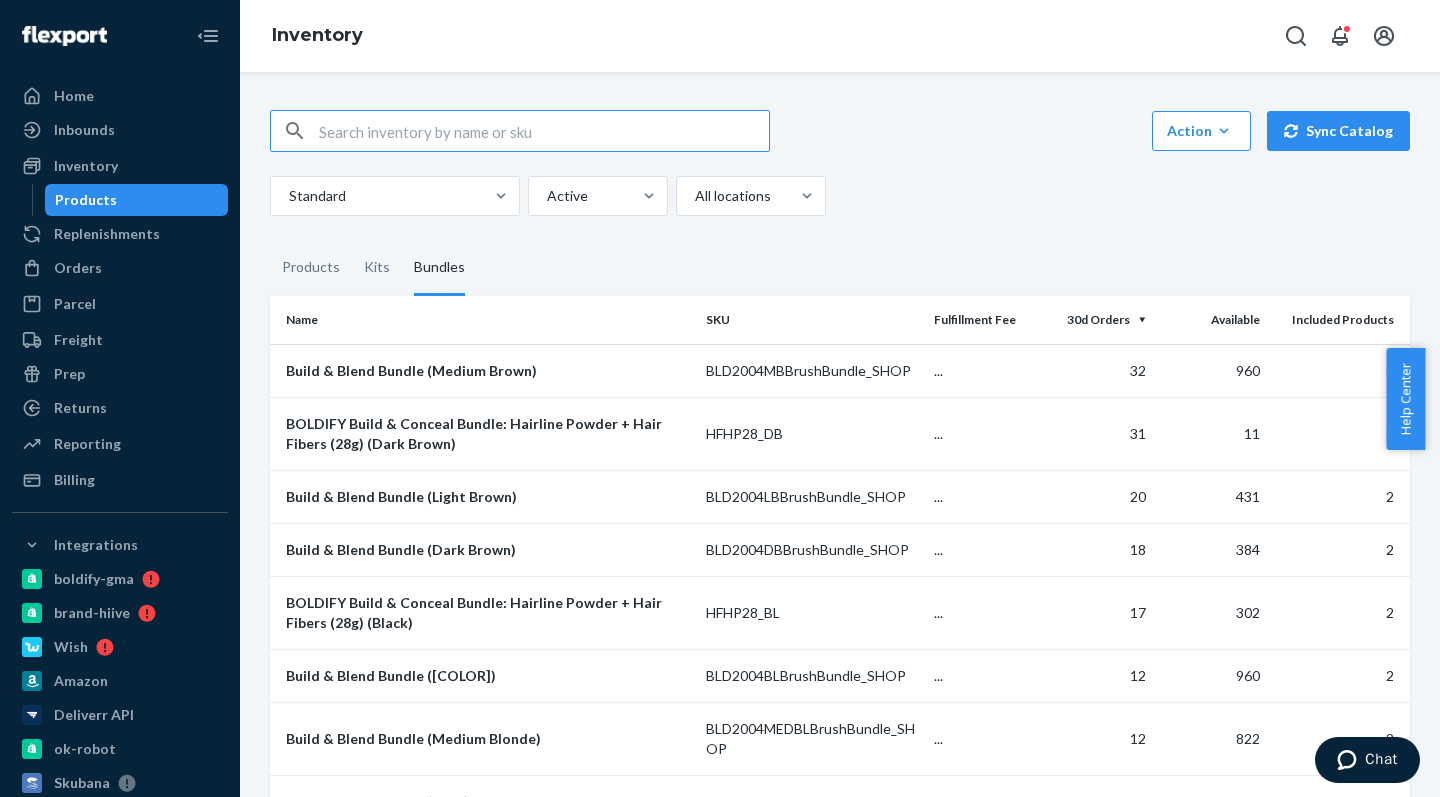 click at bounding box center (544, 131) 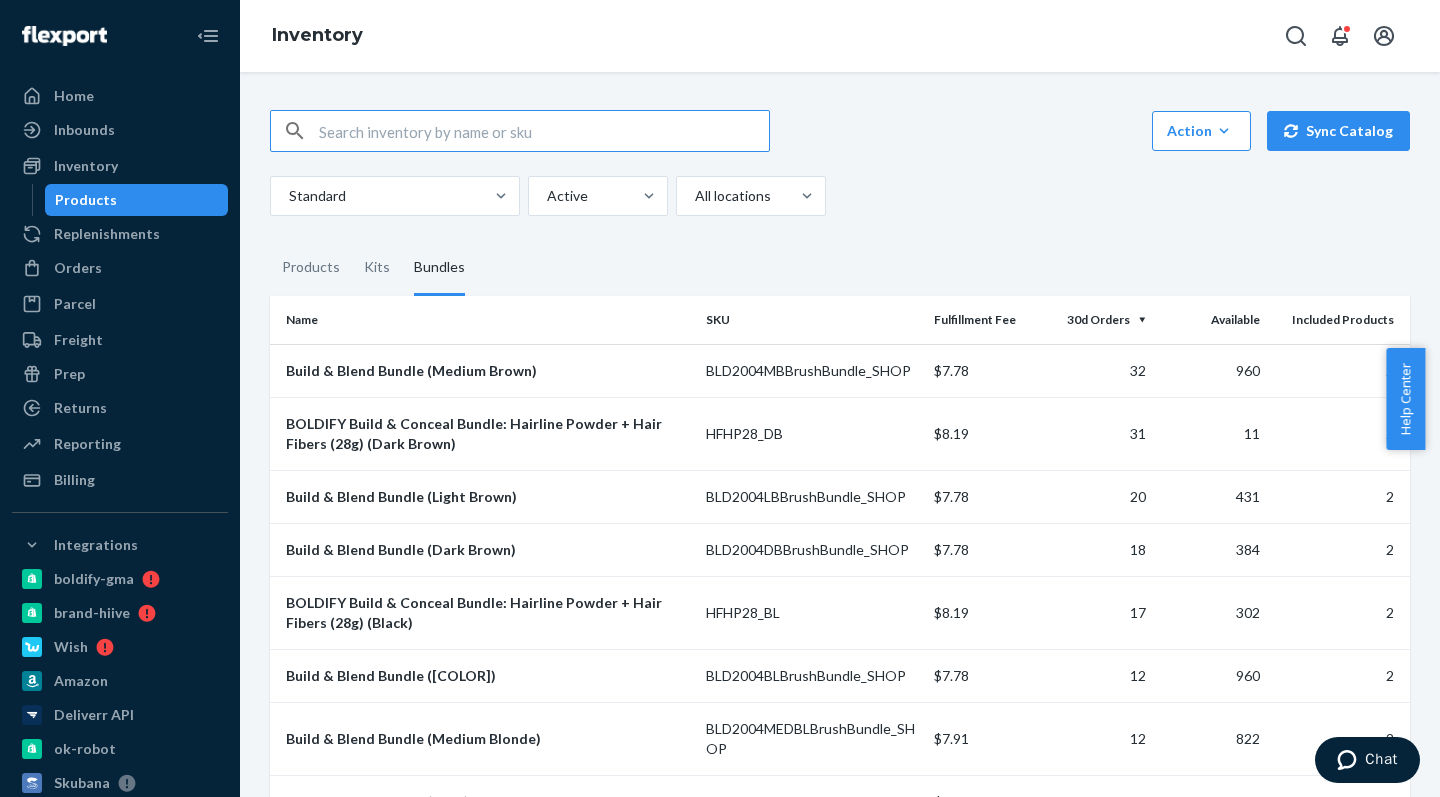 paste on "HF56HLP10_MB" 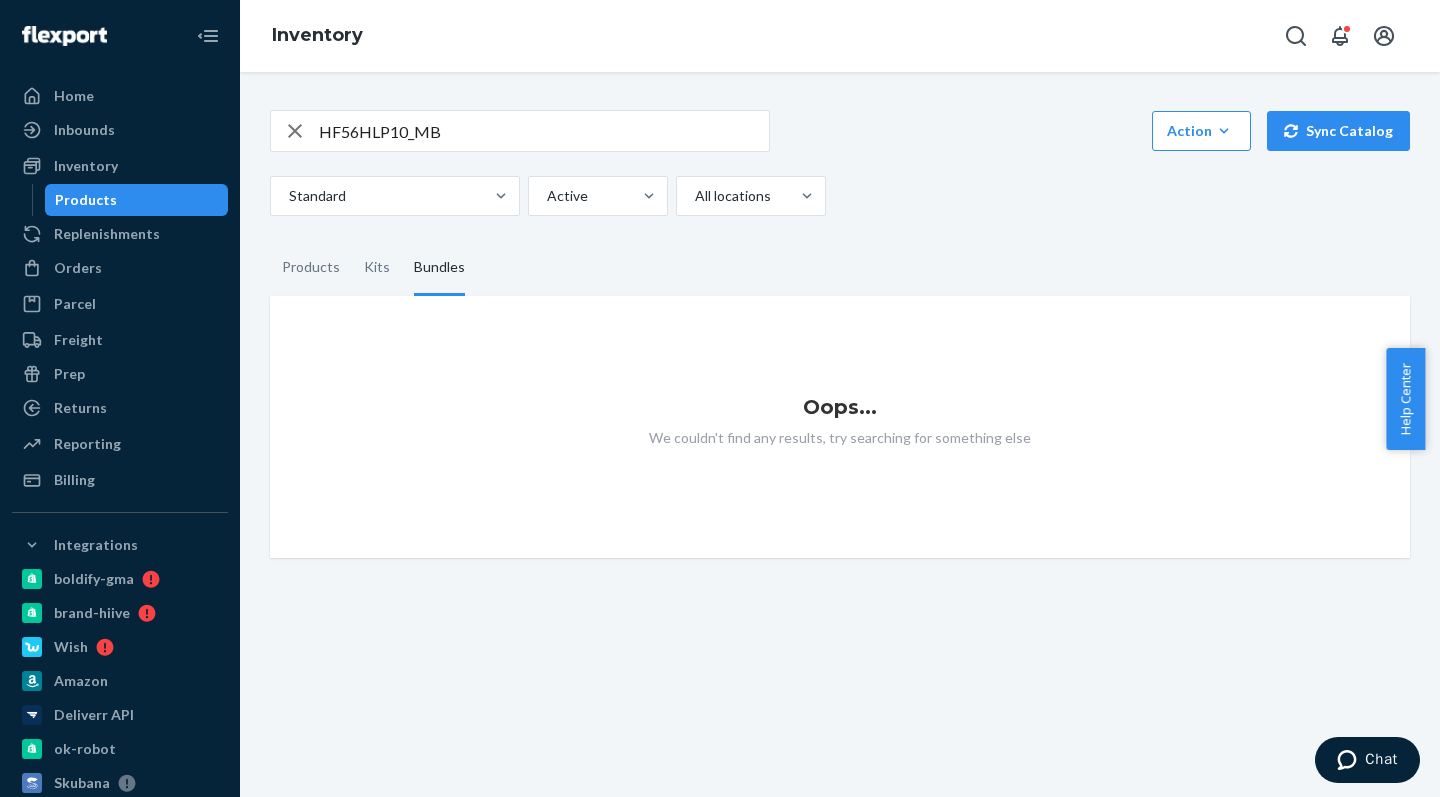 click on "HF56HLP10_MB" at bounding box center (544, 131) 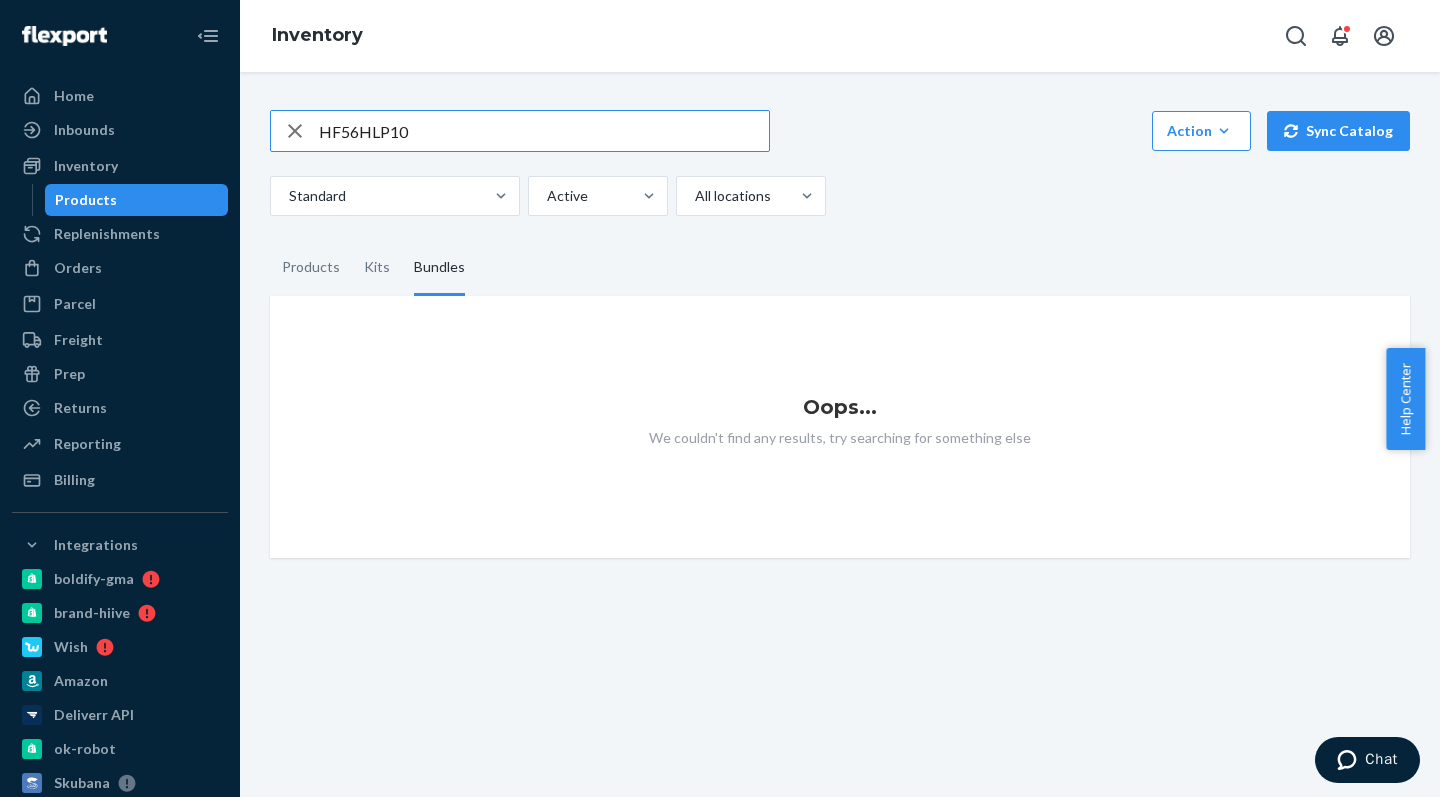 type on "HF56HLP10" 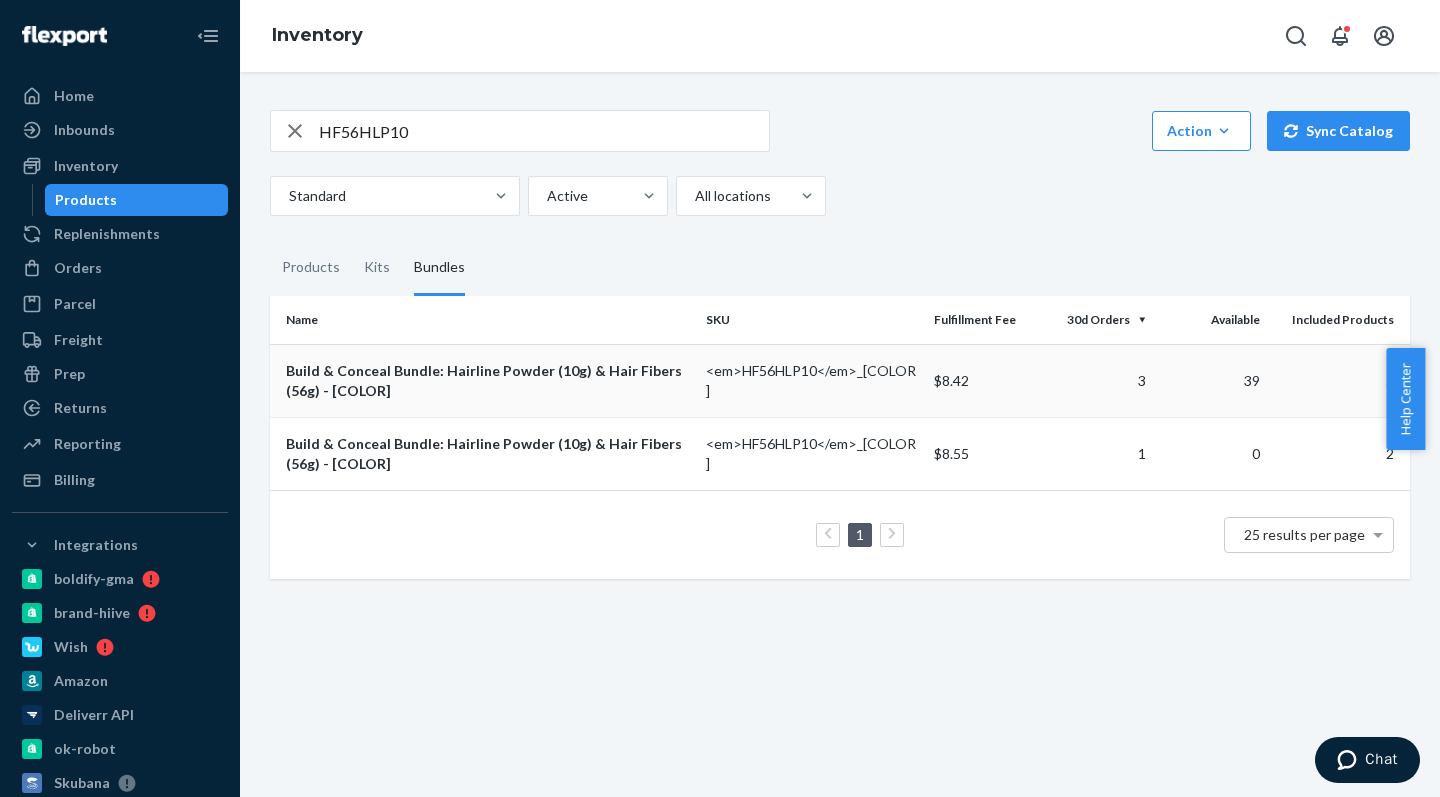 click on "Build & Conceal Bundle: Hairline Powder (10g) & Hair Fibers (56g) - Black" at bounding box center [488, 381] 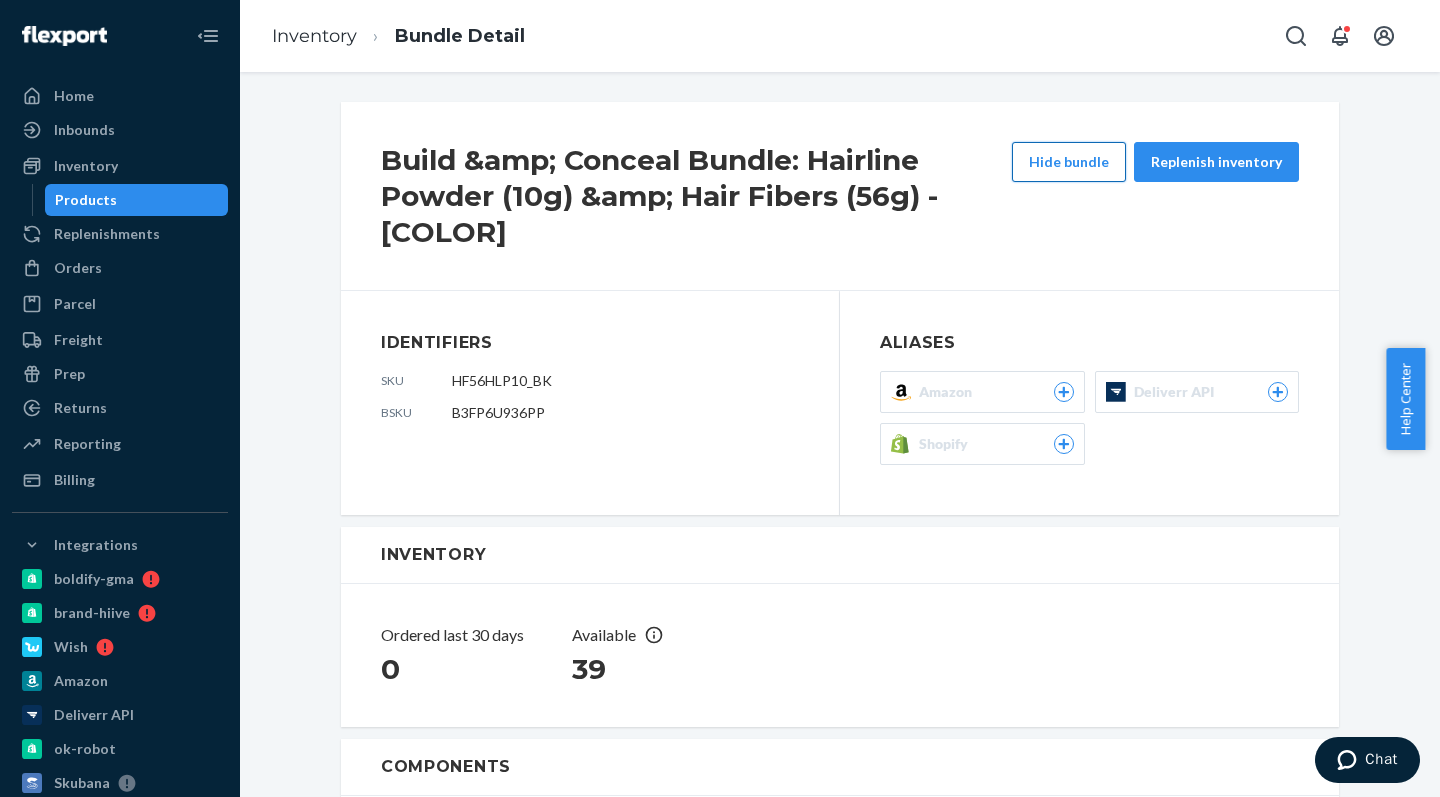 click on "Hide bundle" at bounding box center (1069, 162) 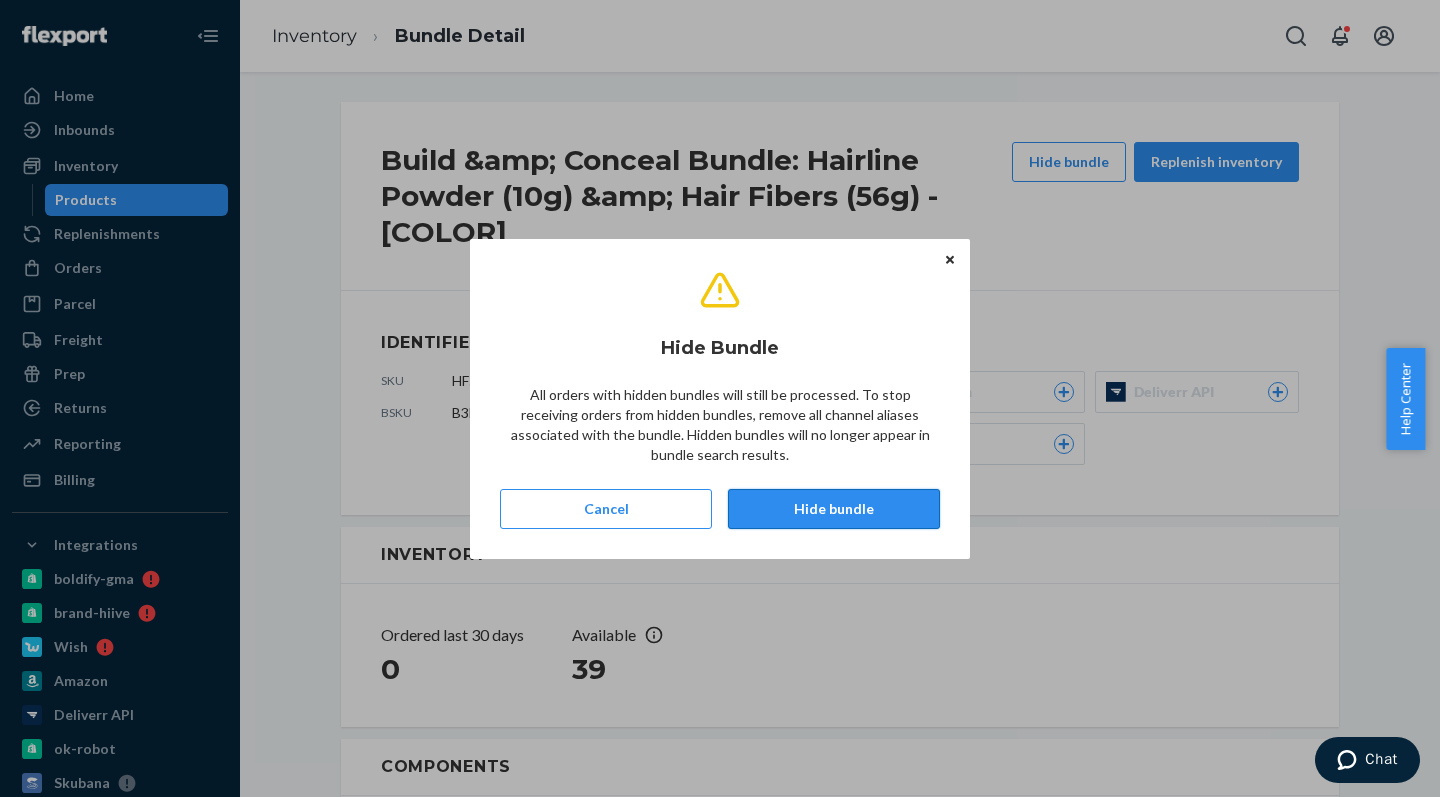 click on "Hide bundle" at bounding box center (834, 509) 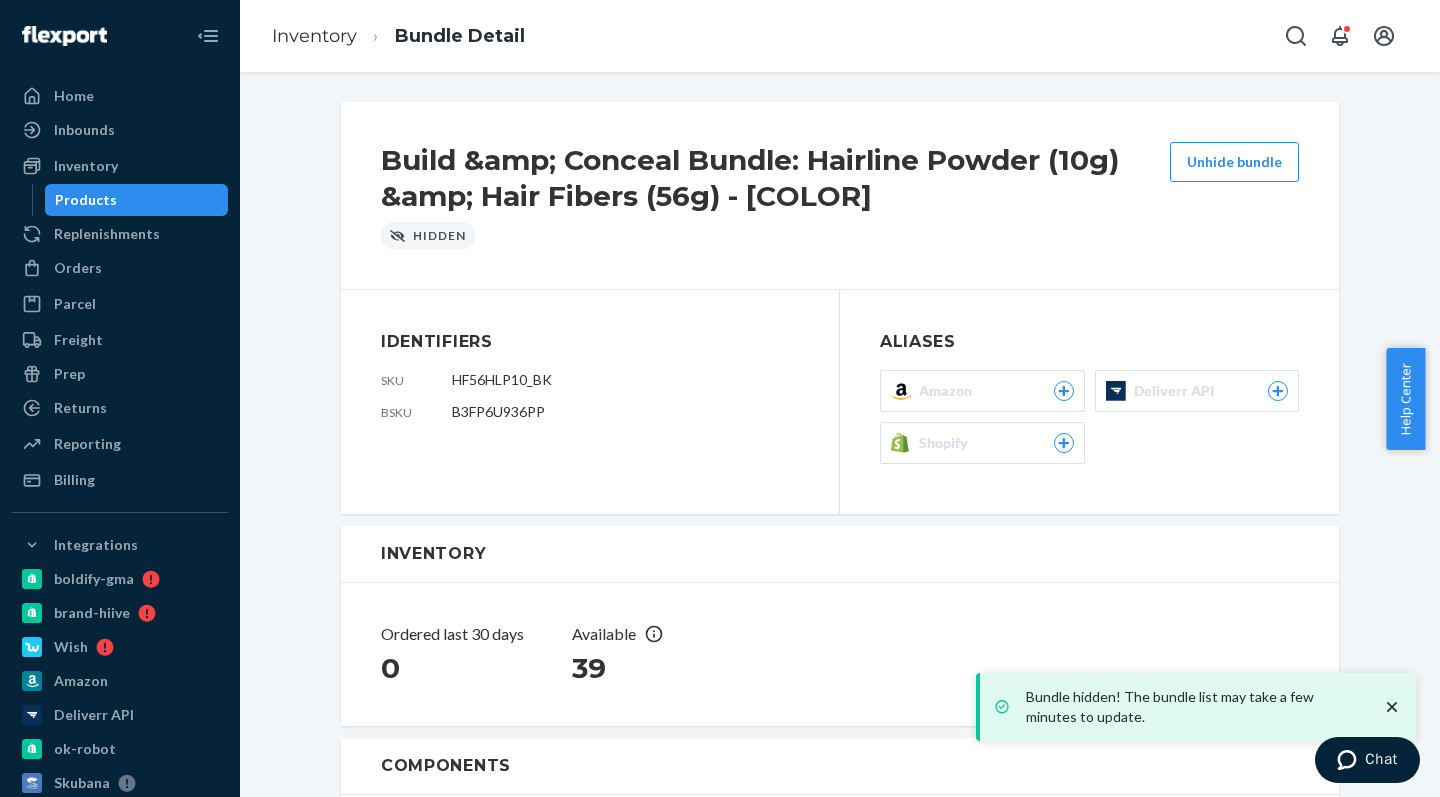 click on "Inventory Bundle Detail" at bounding box center (398, 36) 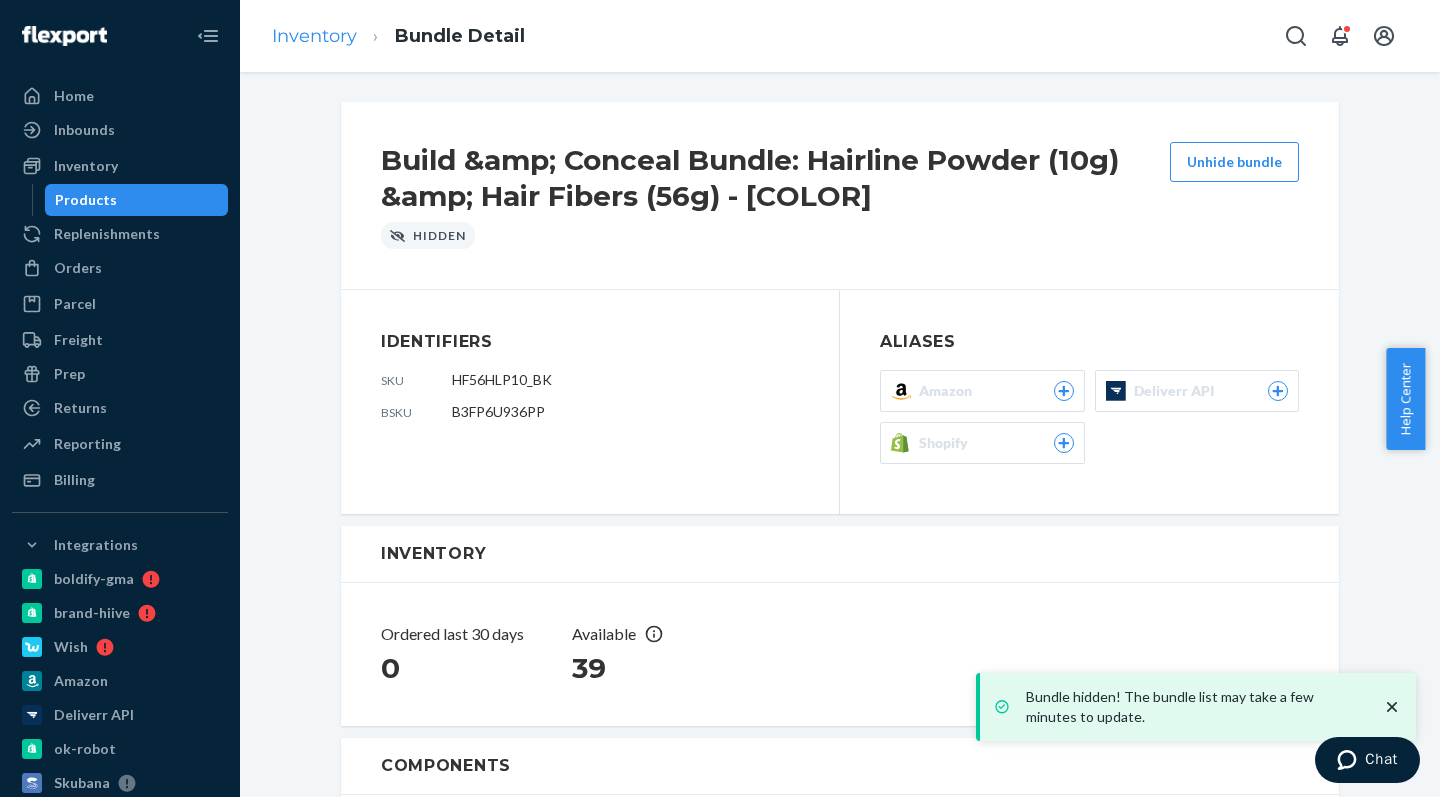 click on "Inventory" at bounding box center [314, 36] 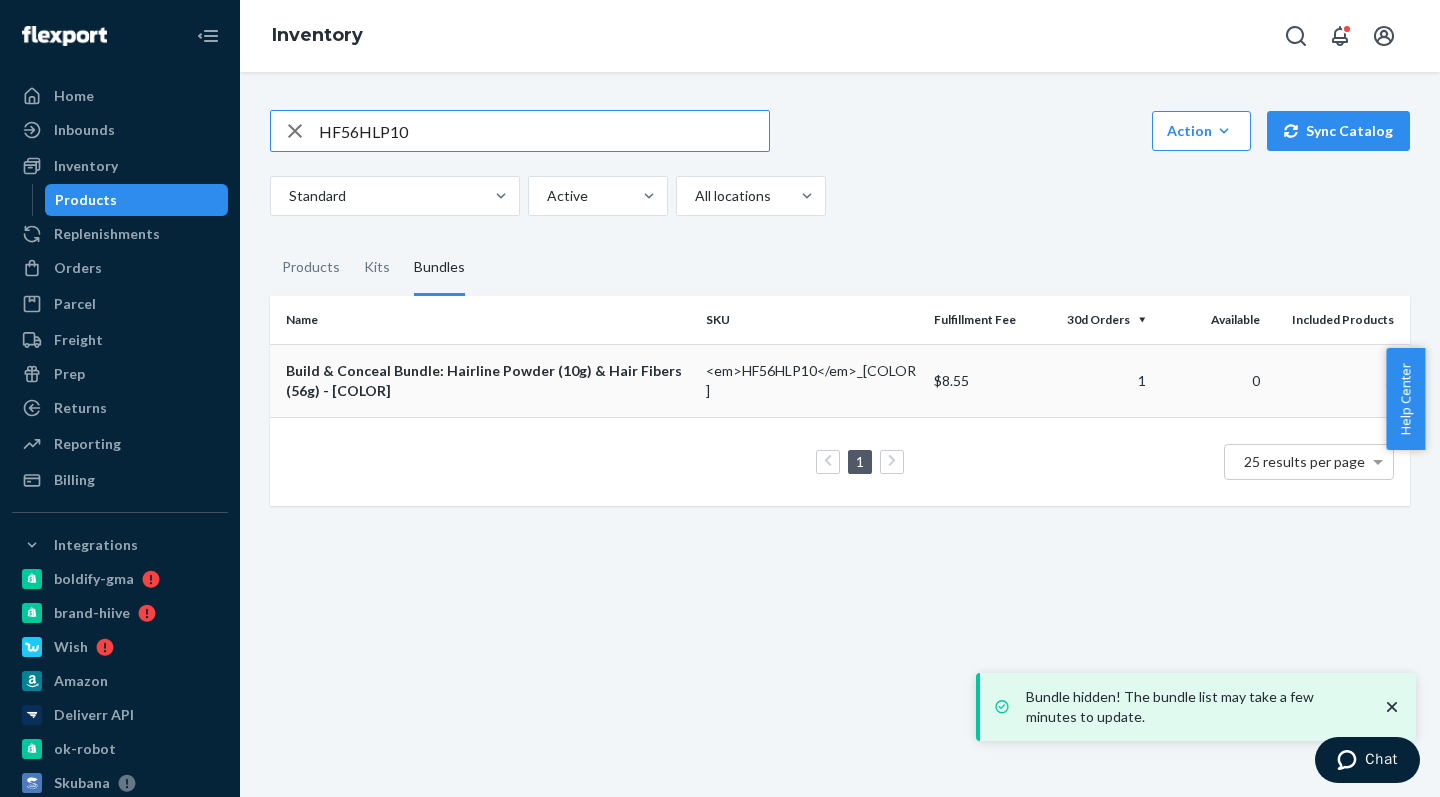 click on "Build & Conceal Bundle: Hairline Powder (10g) & Hair Fibers (56g) - Light Brown" at bounding box center [488, 381] 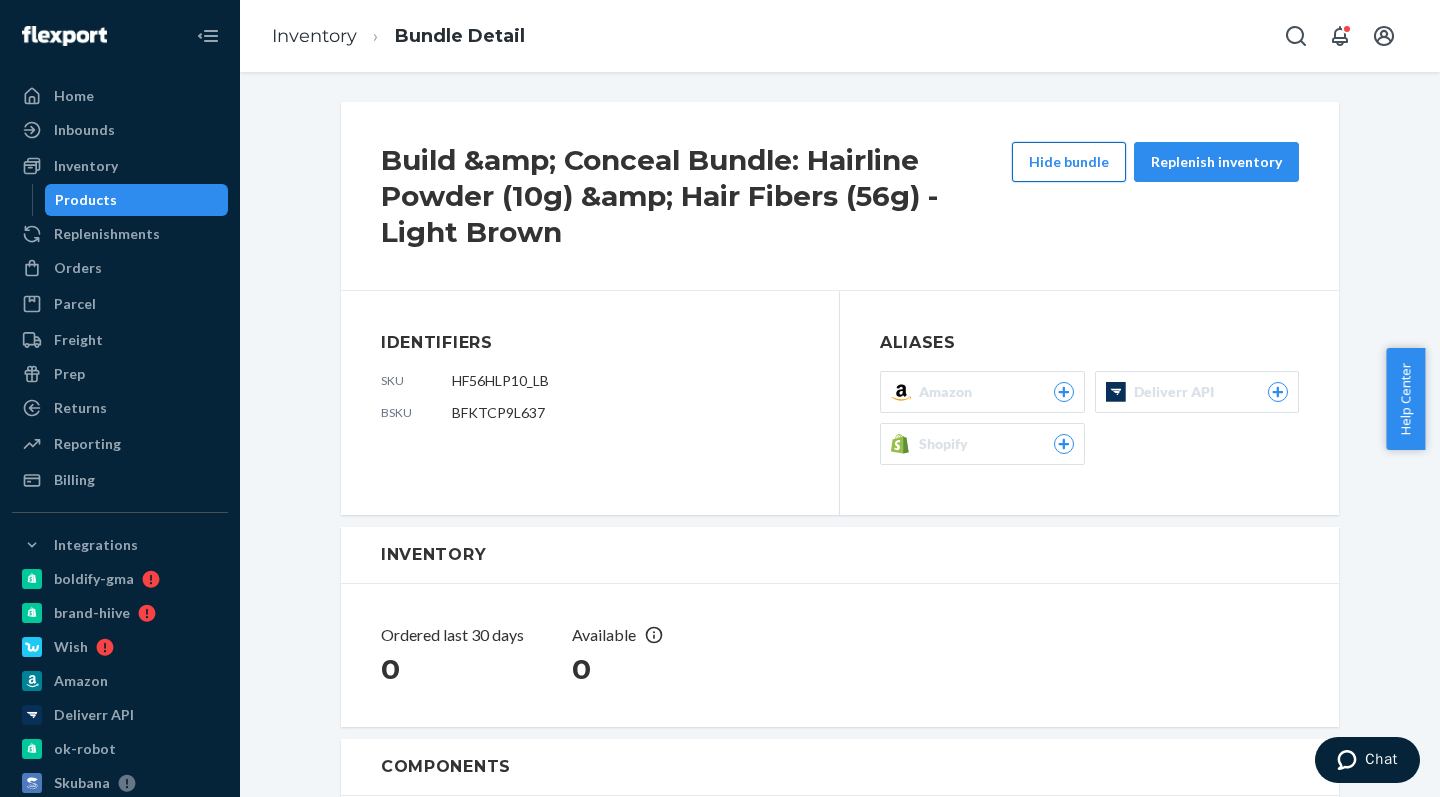 click on "Hide bundle" at bounding box center [1069, 162] 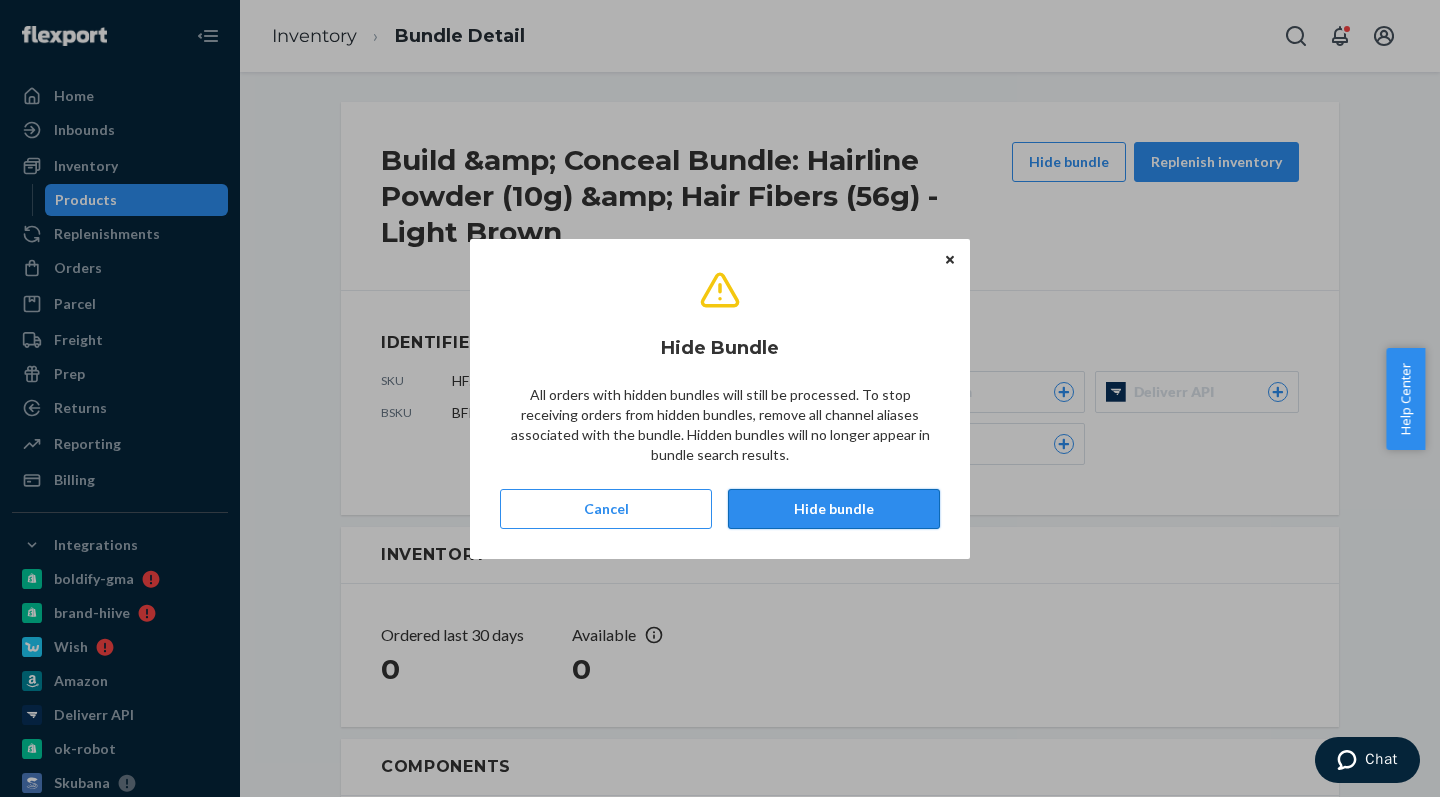 click on "Hide bundle" at bounding box center [834, 509] 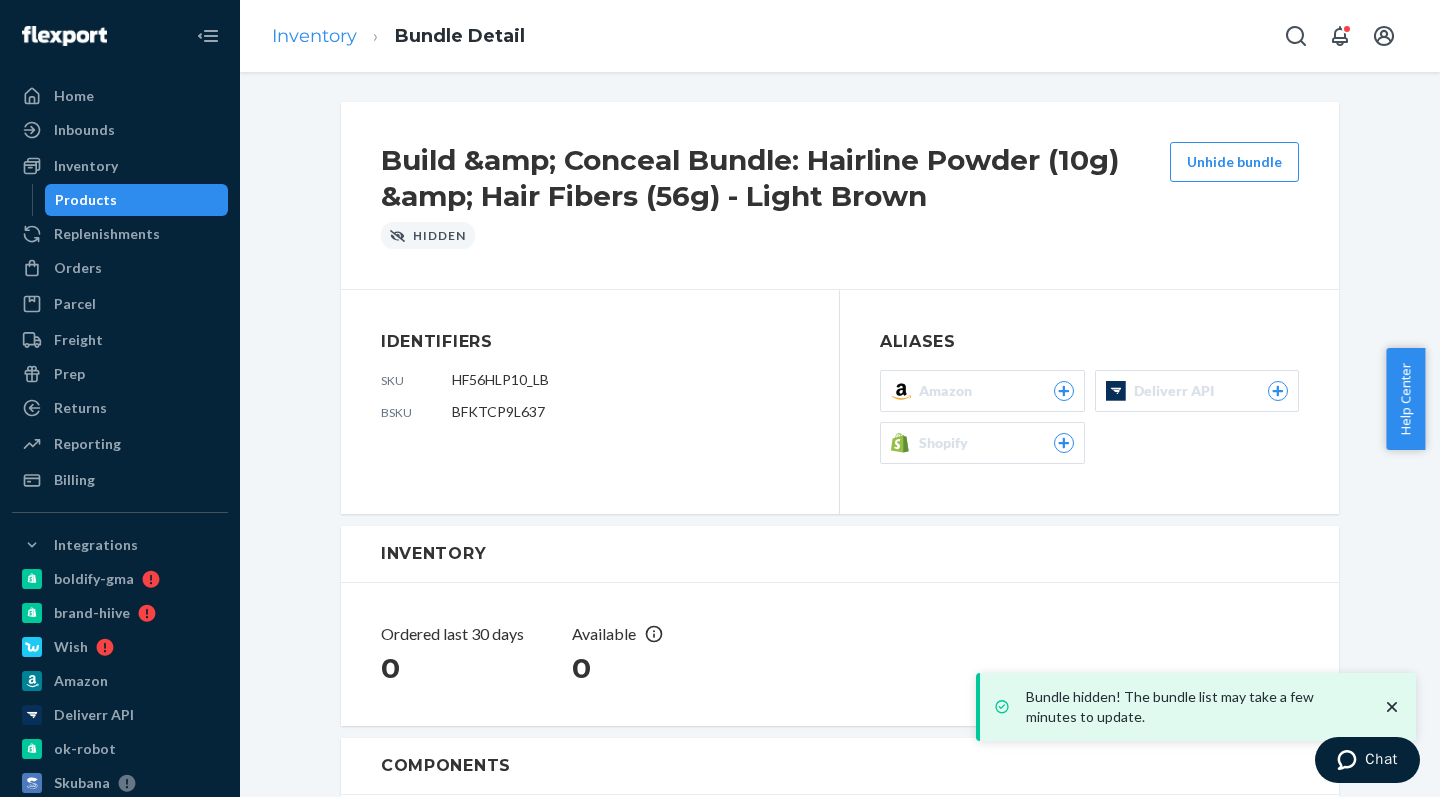 click on "Inventory" at bounding box center [314, 36] 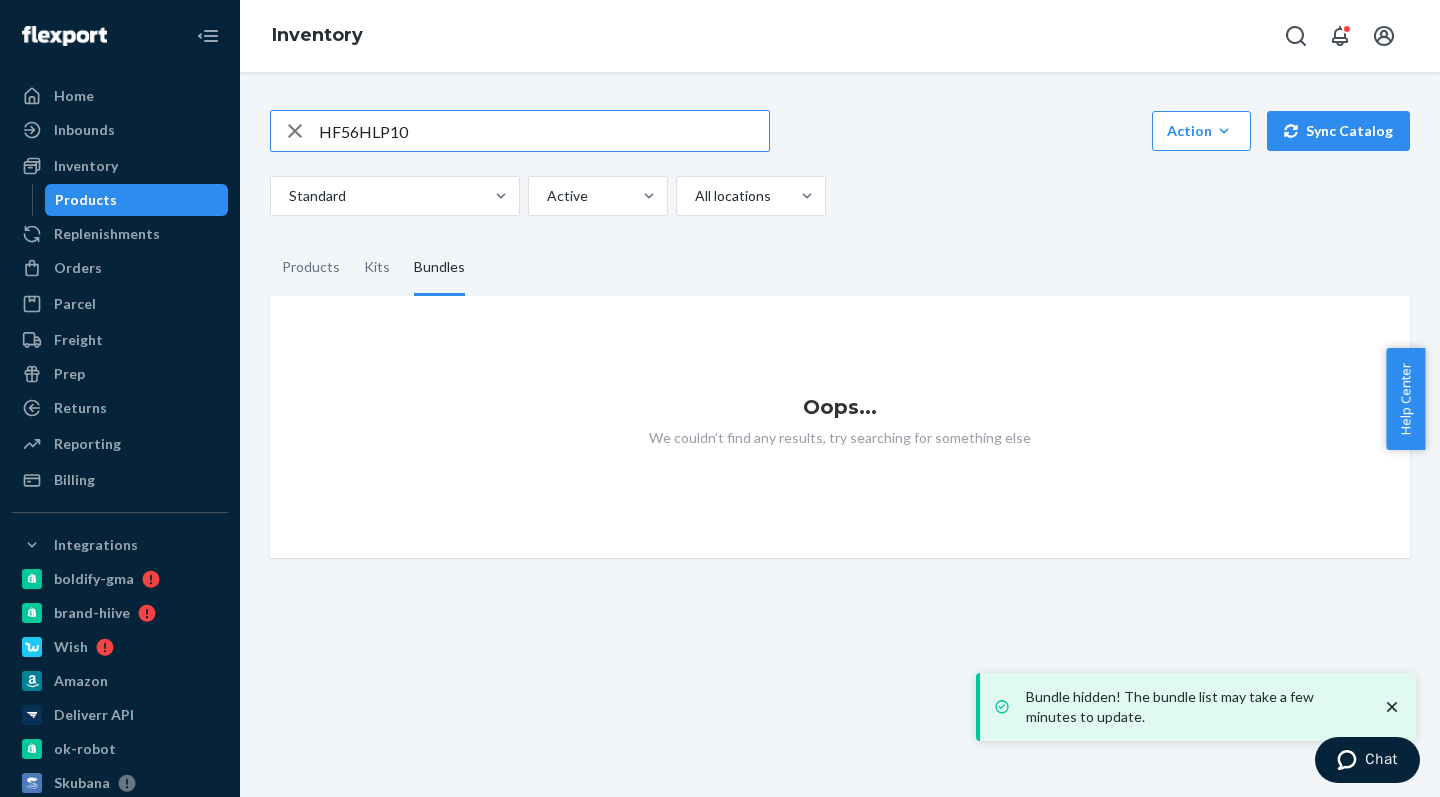 click on "HF56HLP10" at bounding box center [544, 131] 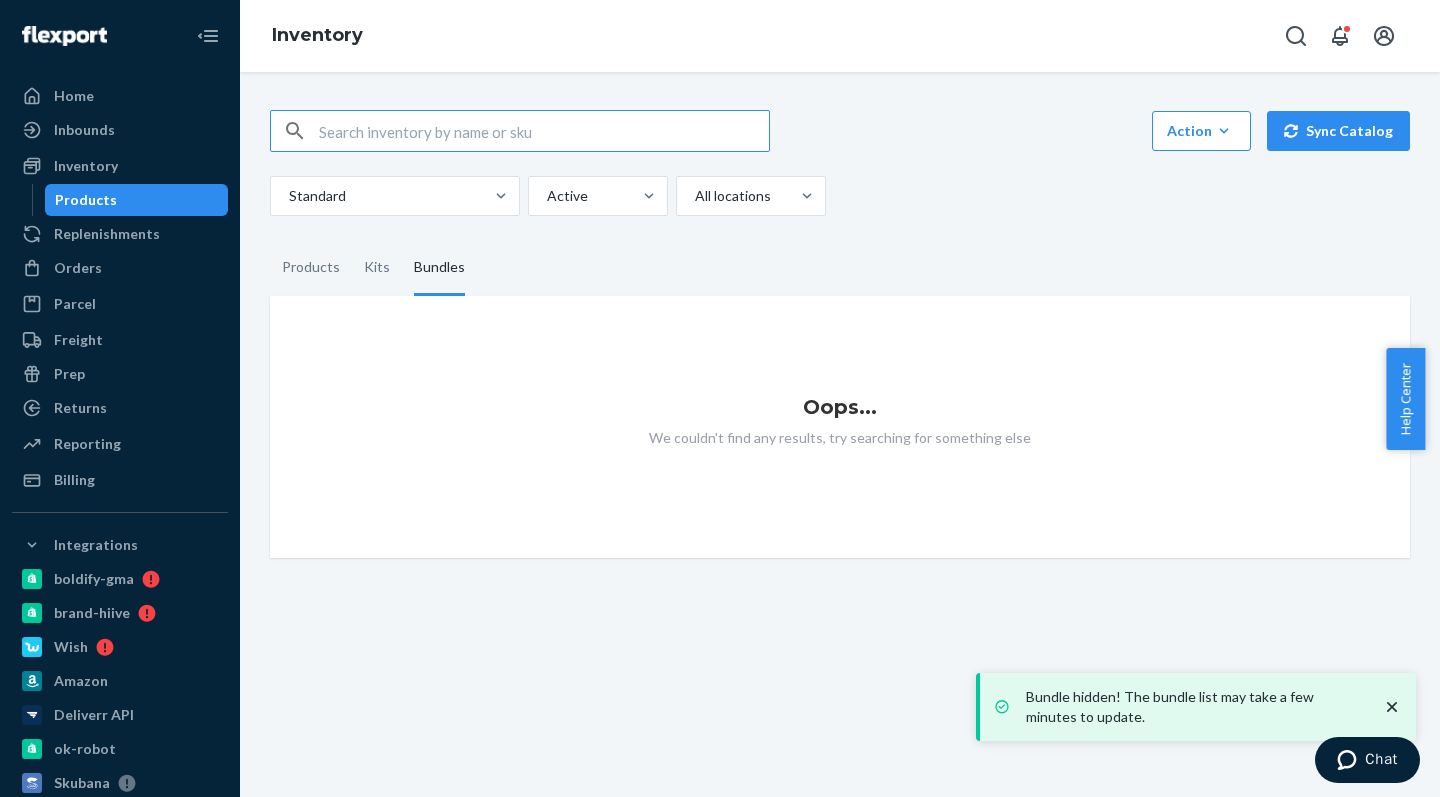 type 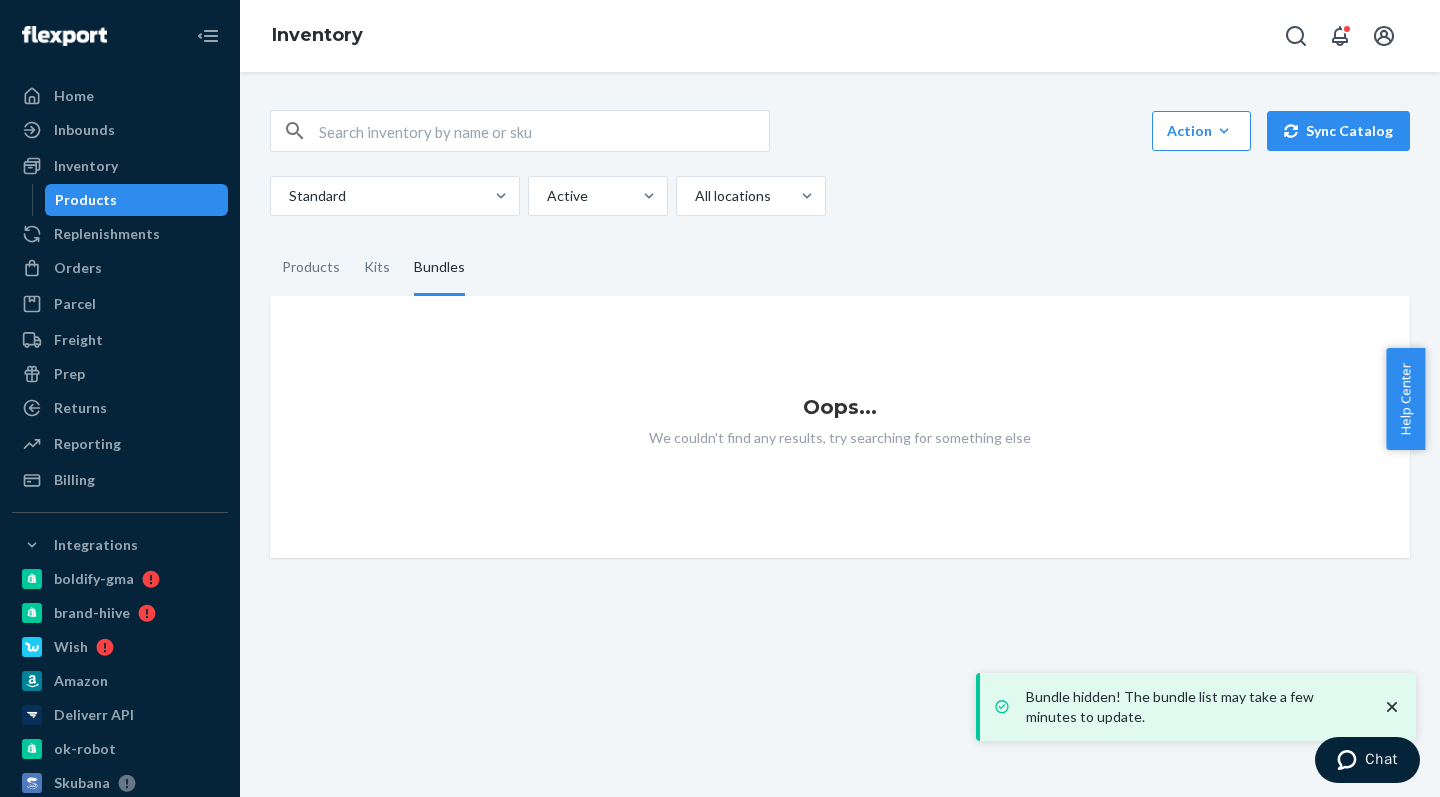 click on "Bundles" at bounding box center [439, 268] 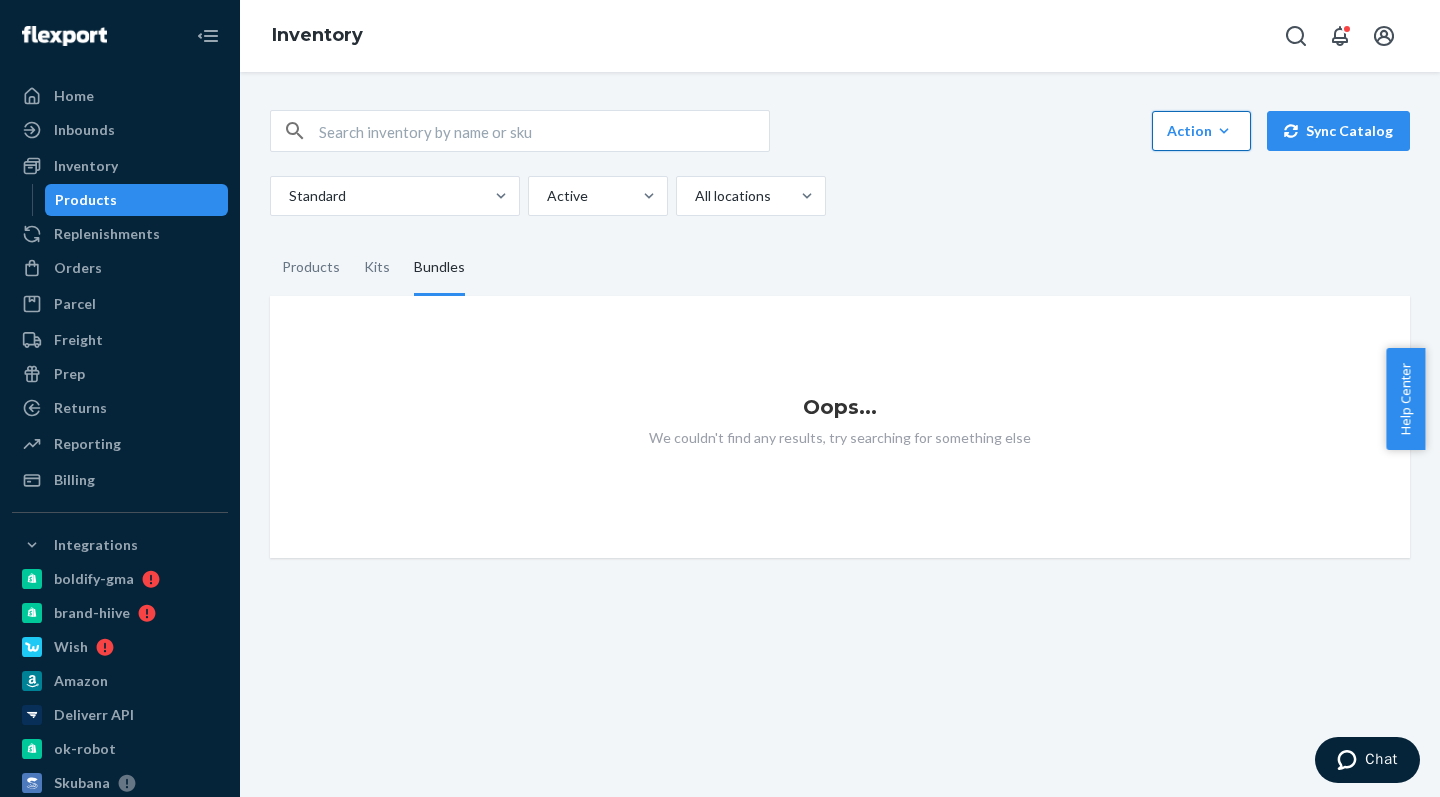 click on "Action" at bounding box center (1201, 131) 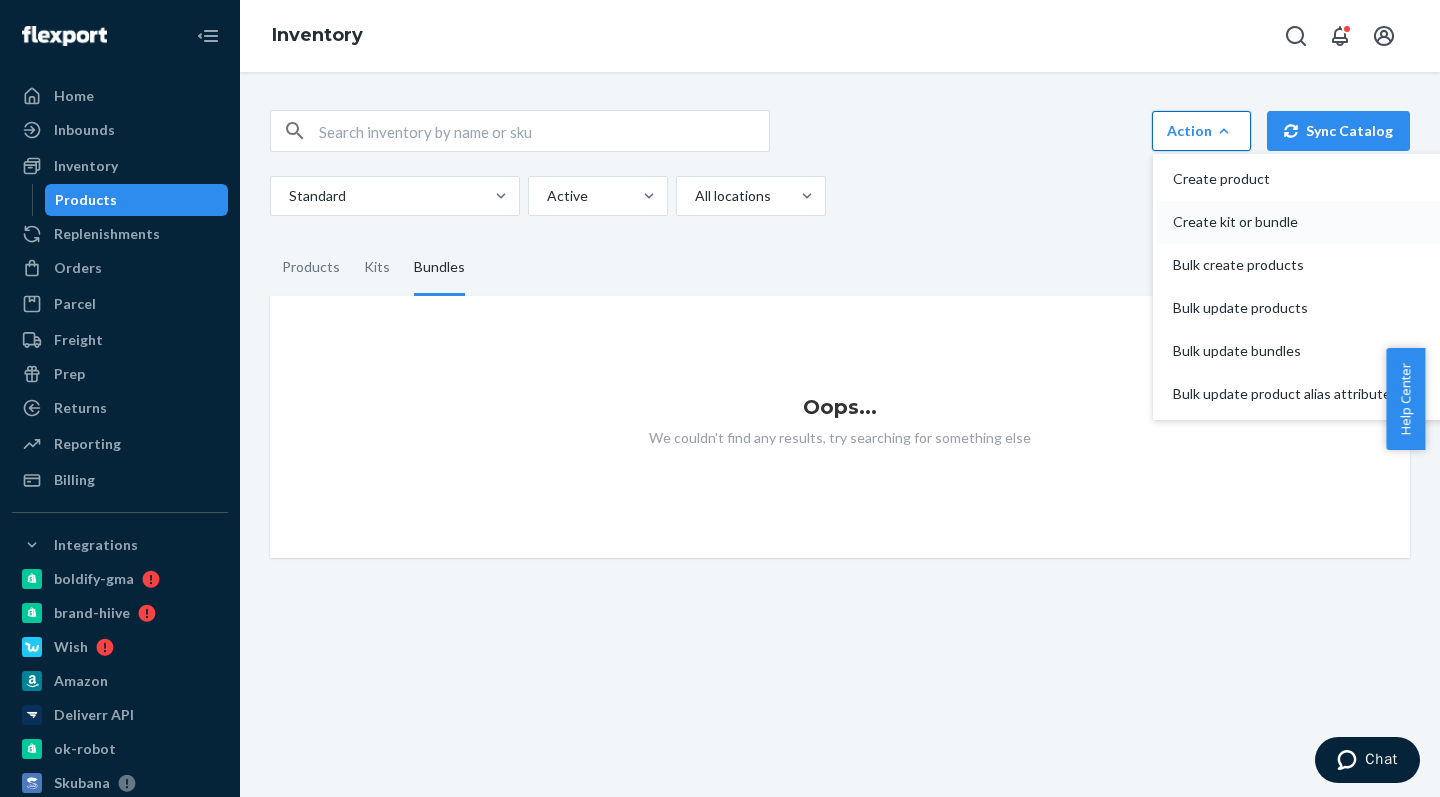 click on "Create kit or bundle" at bounding box center [1282, 222] 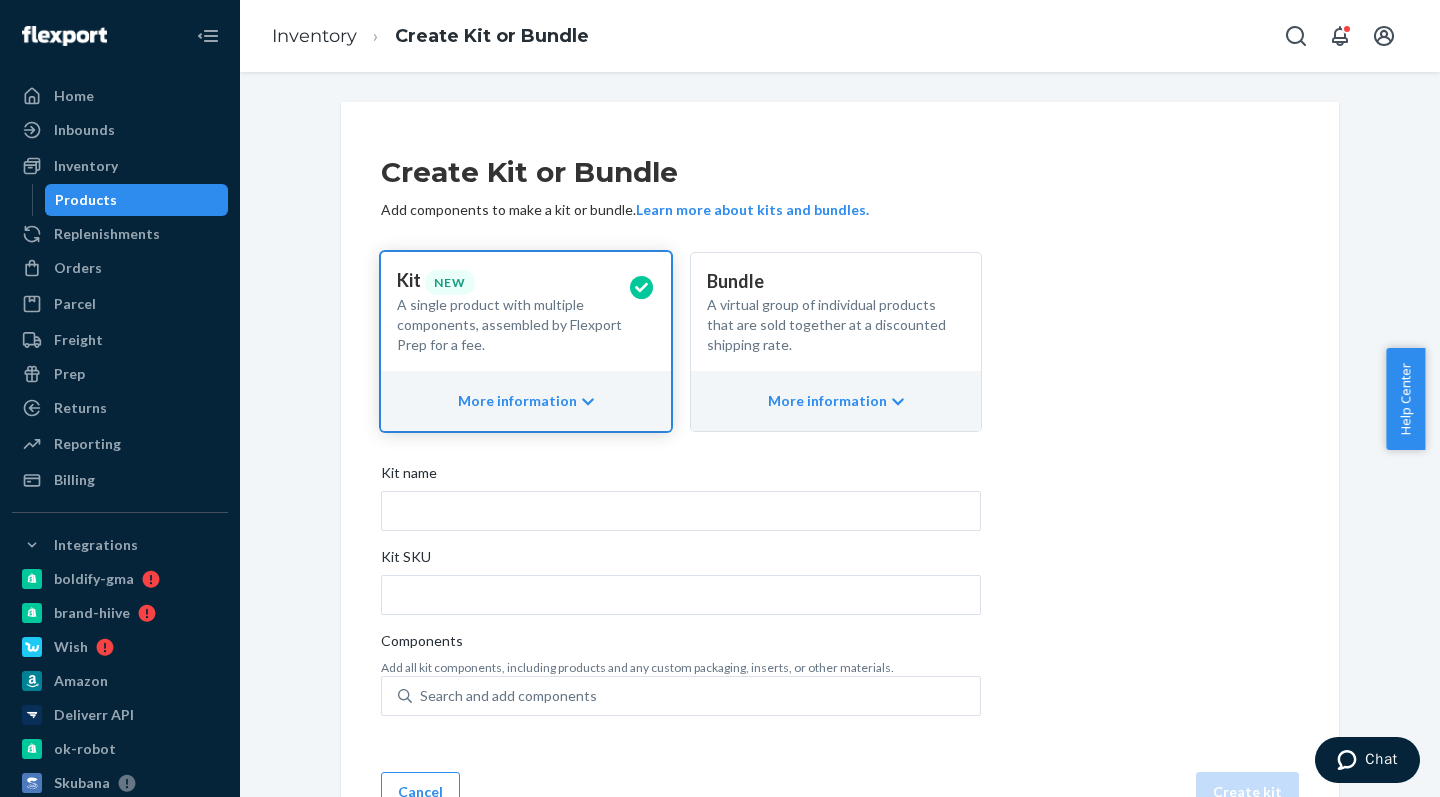 scroll, scrollTop: 4, scrollLeft: 0, axis: vertical 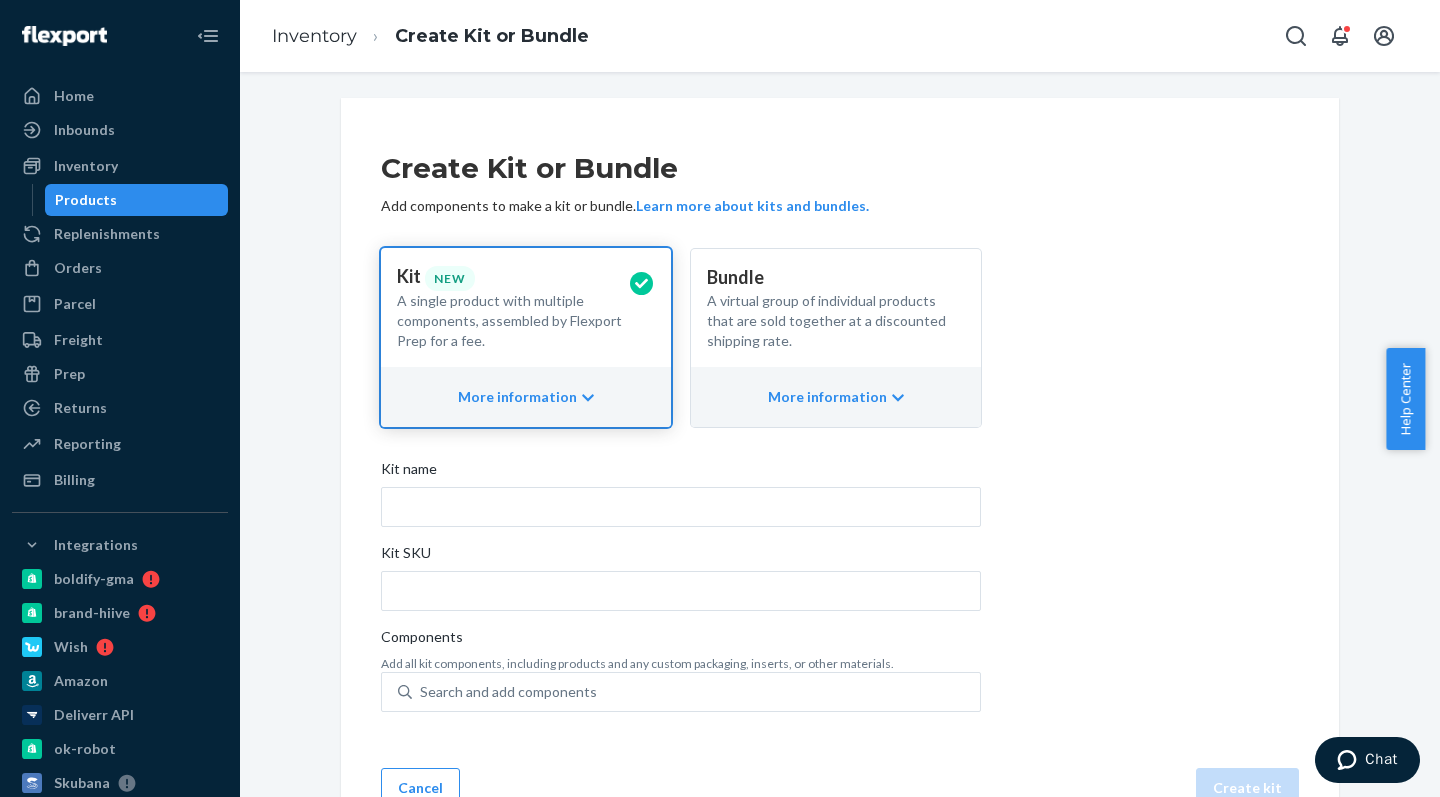 click on "More information" at bounding box center [836, 397] 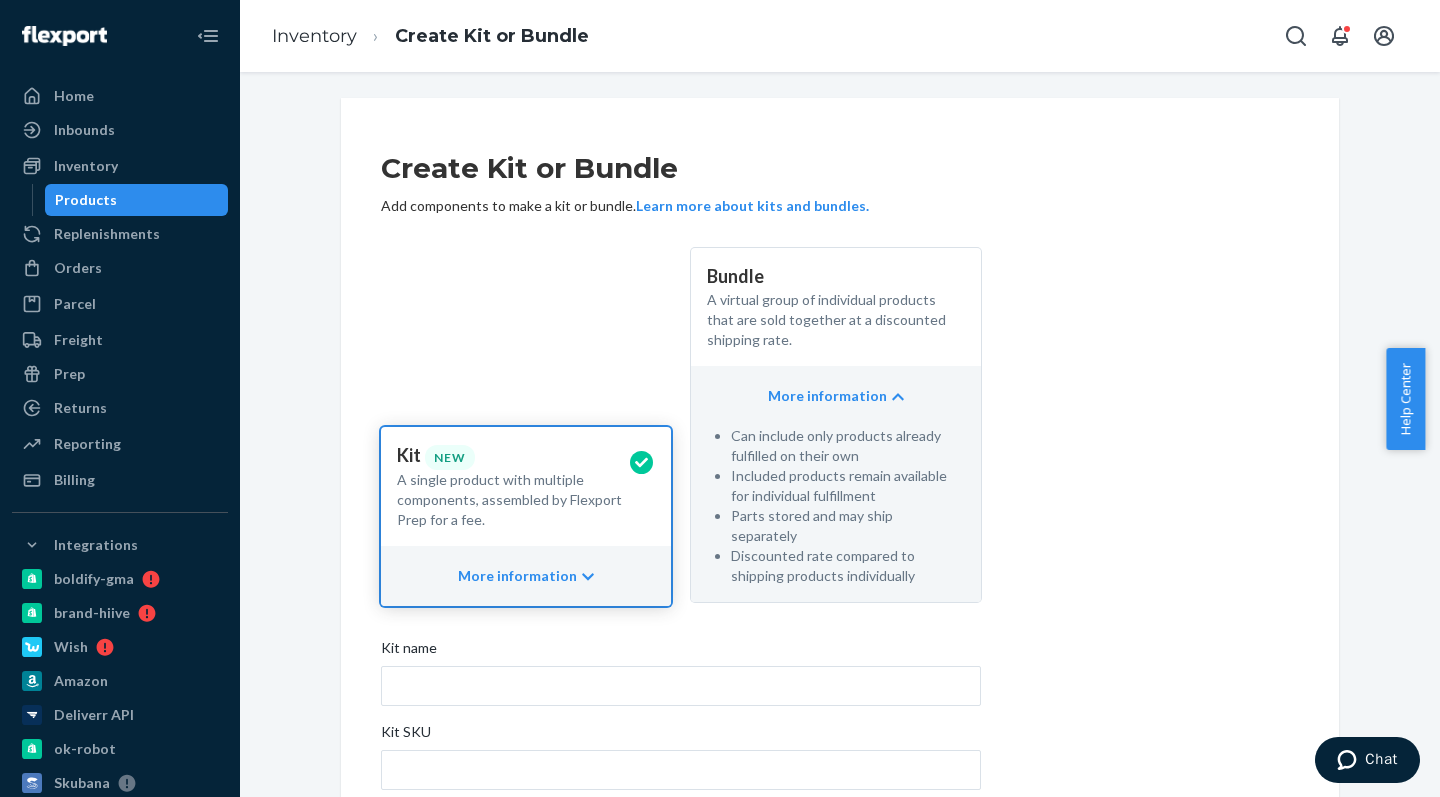 click on "More information" at bounding box center (526, 576) 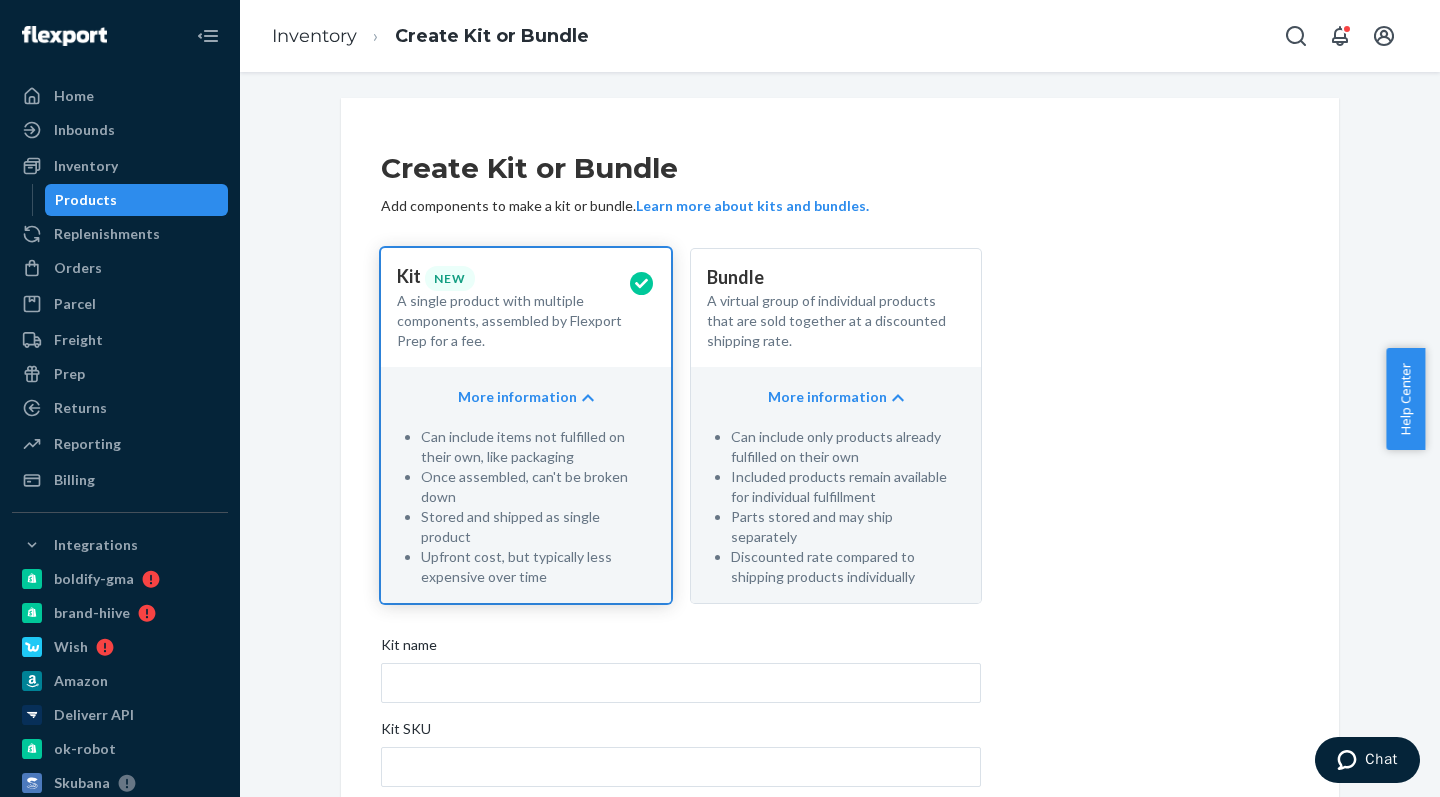 click on "More information" at bounding box center (836, 397) 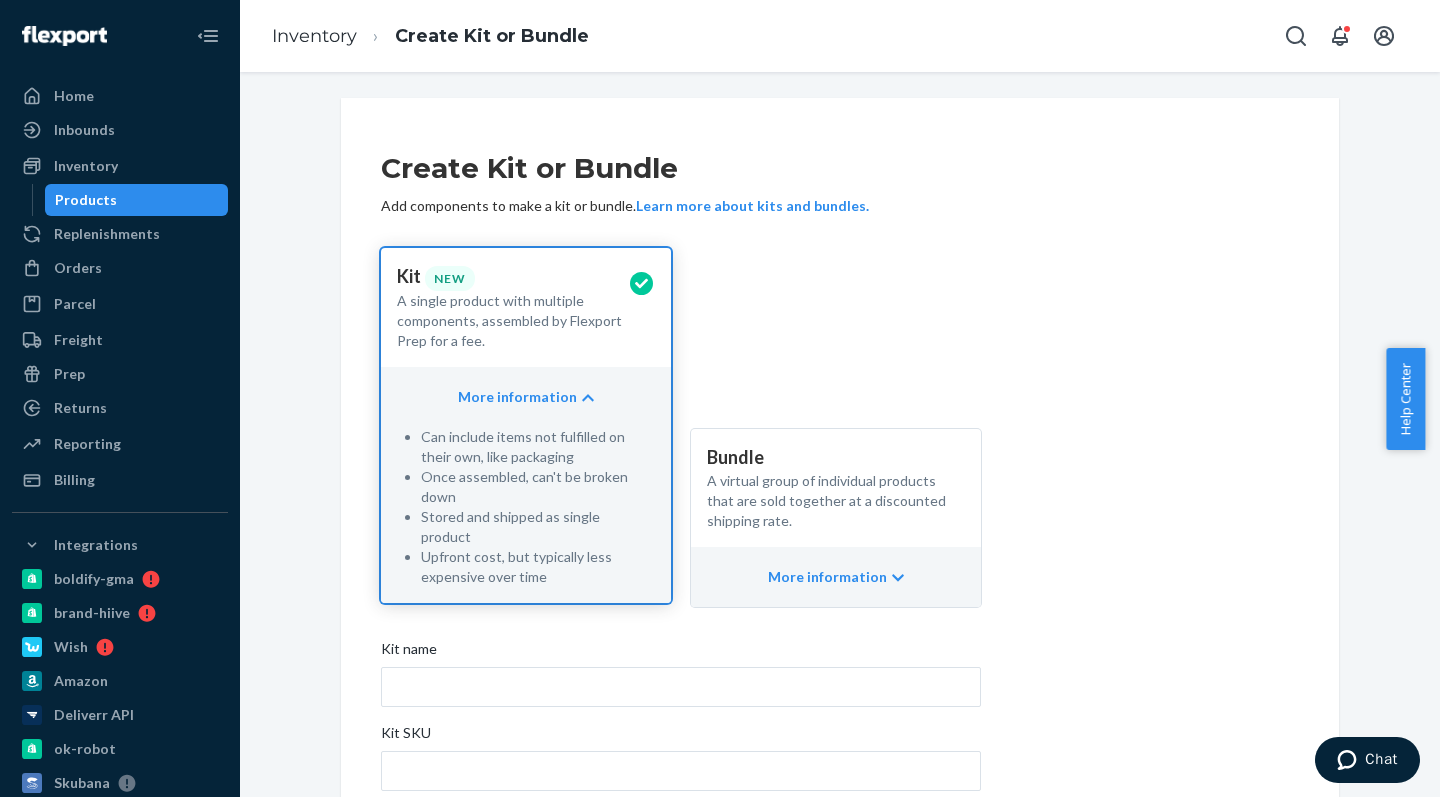 scroll, scrollTop: 203, scrollLeft: 0, axis: vertical 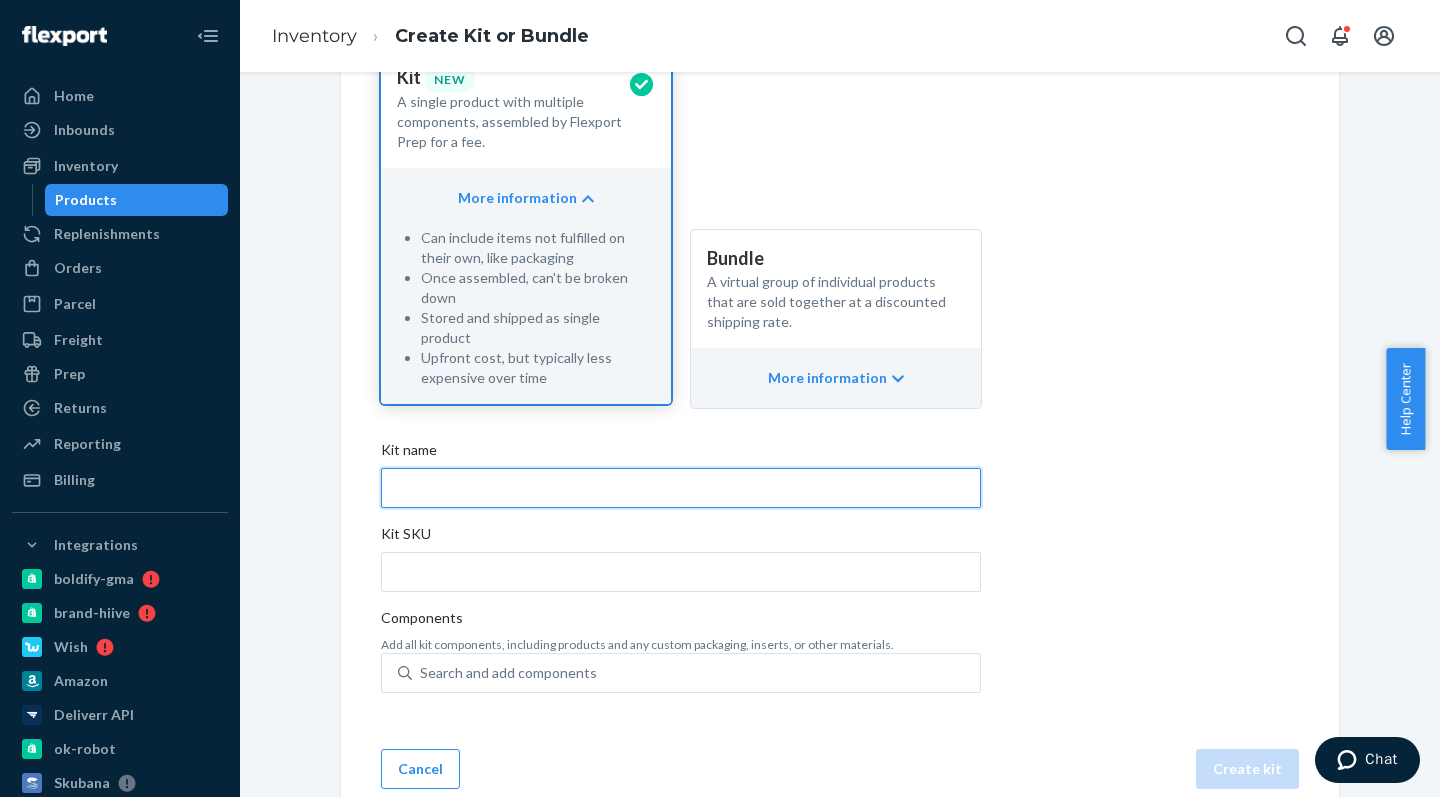 click on "Kit name" at bounding box center (681, 488) 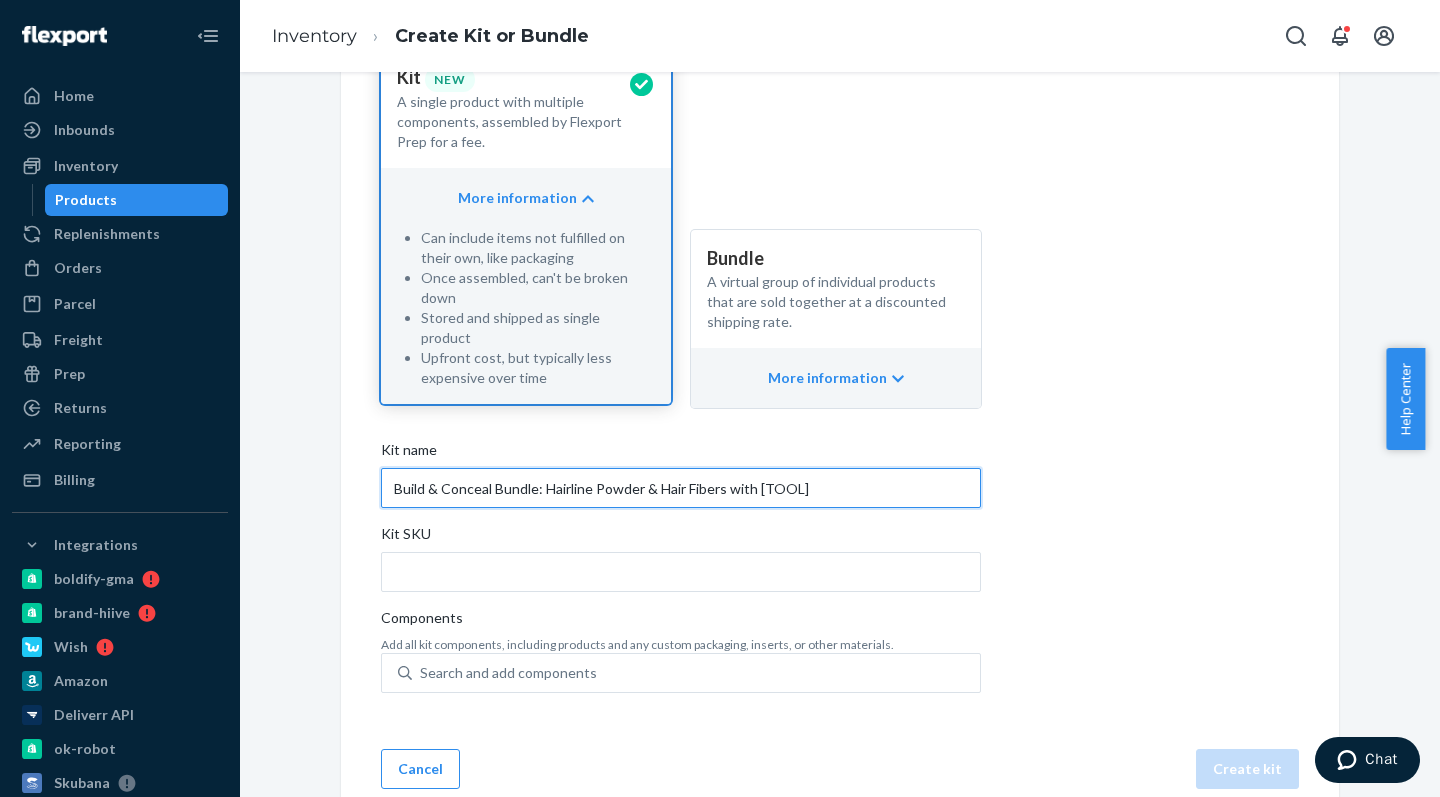 click on "Build & Conceal Bundle: Hairline Powder & Hair Fibers with" at bounding box center (681, 488) 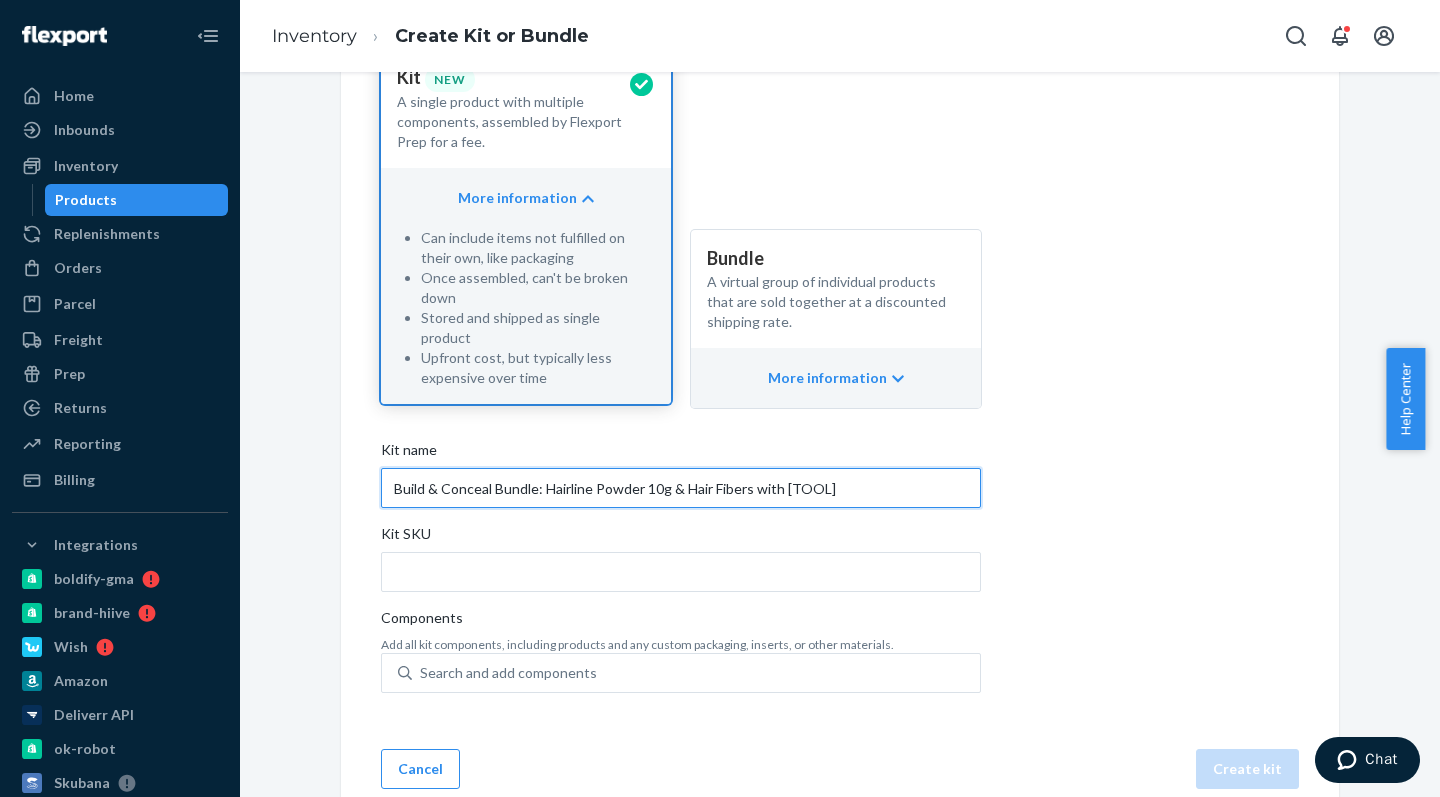click on "Build & Conceal Bundle: Hairline Powder 10g & Hair Fibers with" at bounding box center [681, 488] 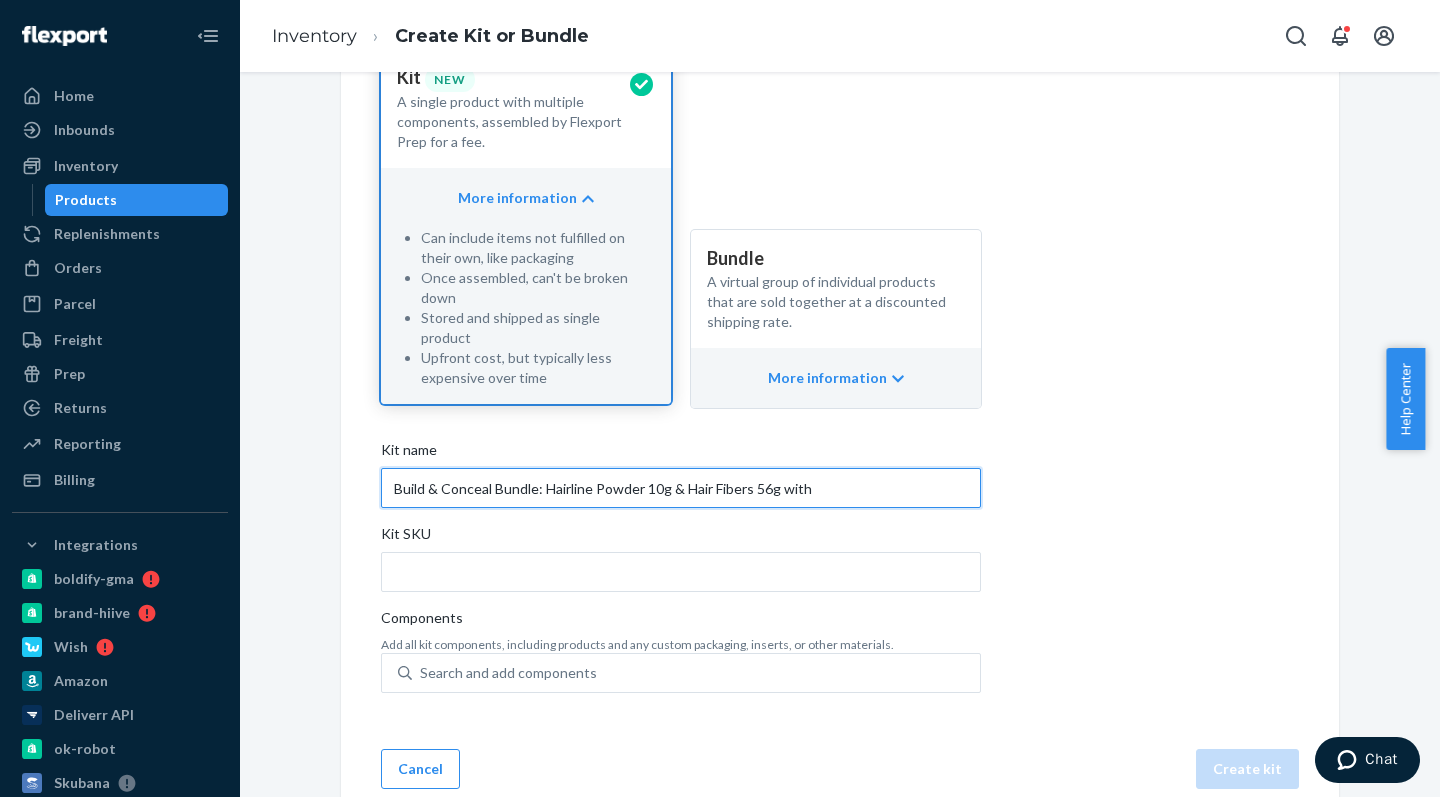 click on "Build & Conceal Bundle: Hairline Powder 10g & Hair Fibers 56g with" at bounding box center [681, 488] 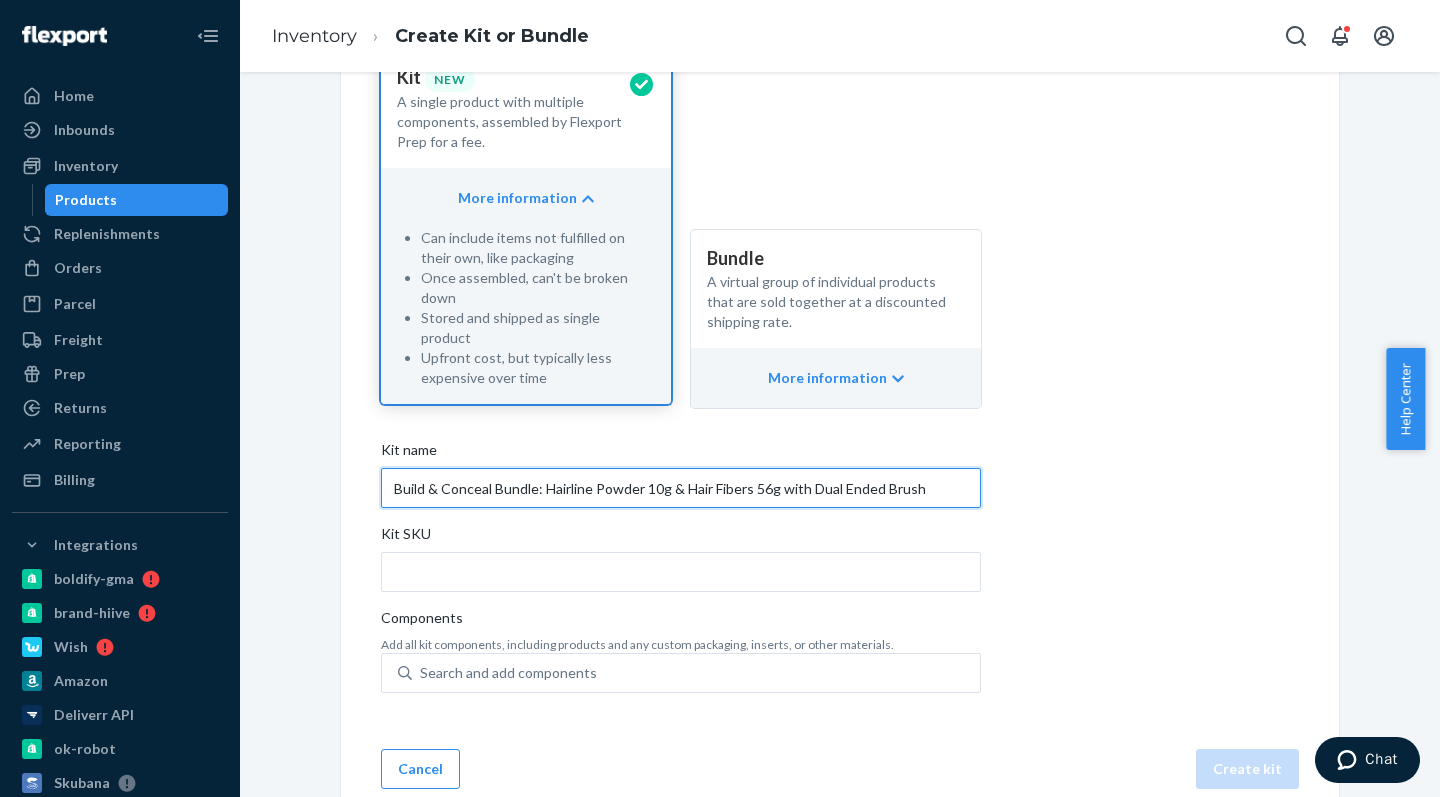 type on "Build & Conceal Bundle: Hairline Powder 10g & Hair Fibers 56g with Dual Ended Brush" 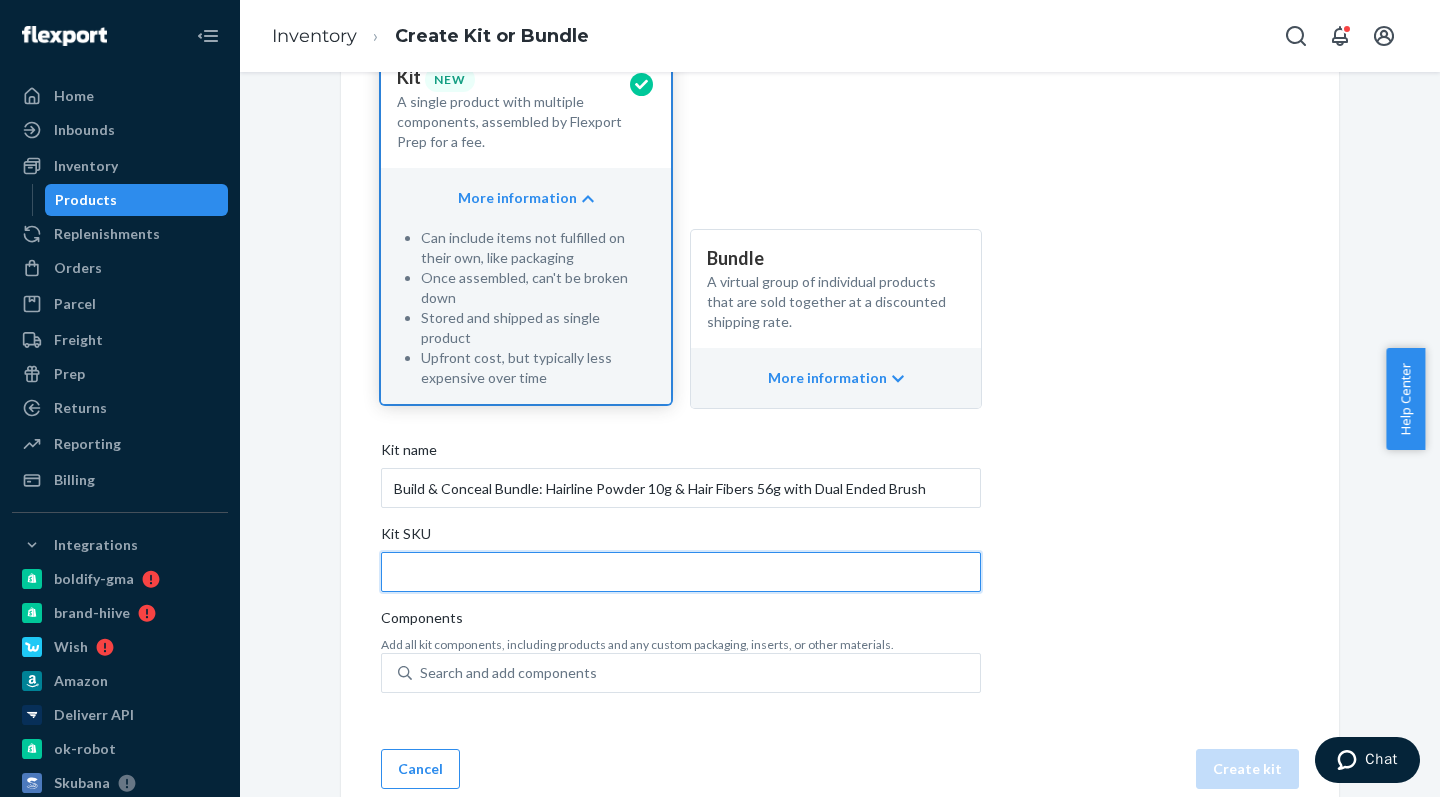 click on "Kit SKU" at bounding box center [681, 572] 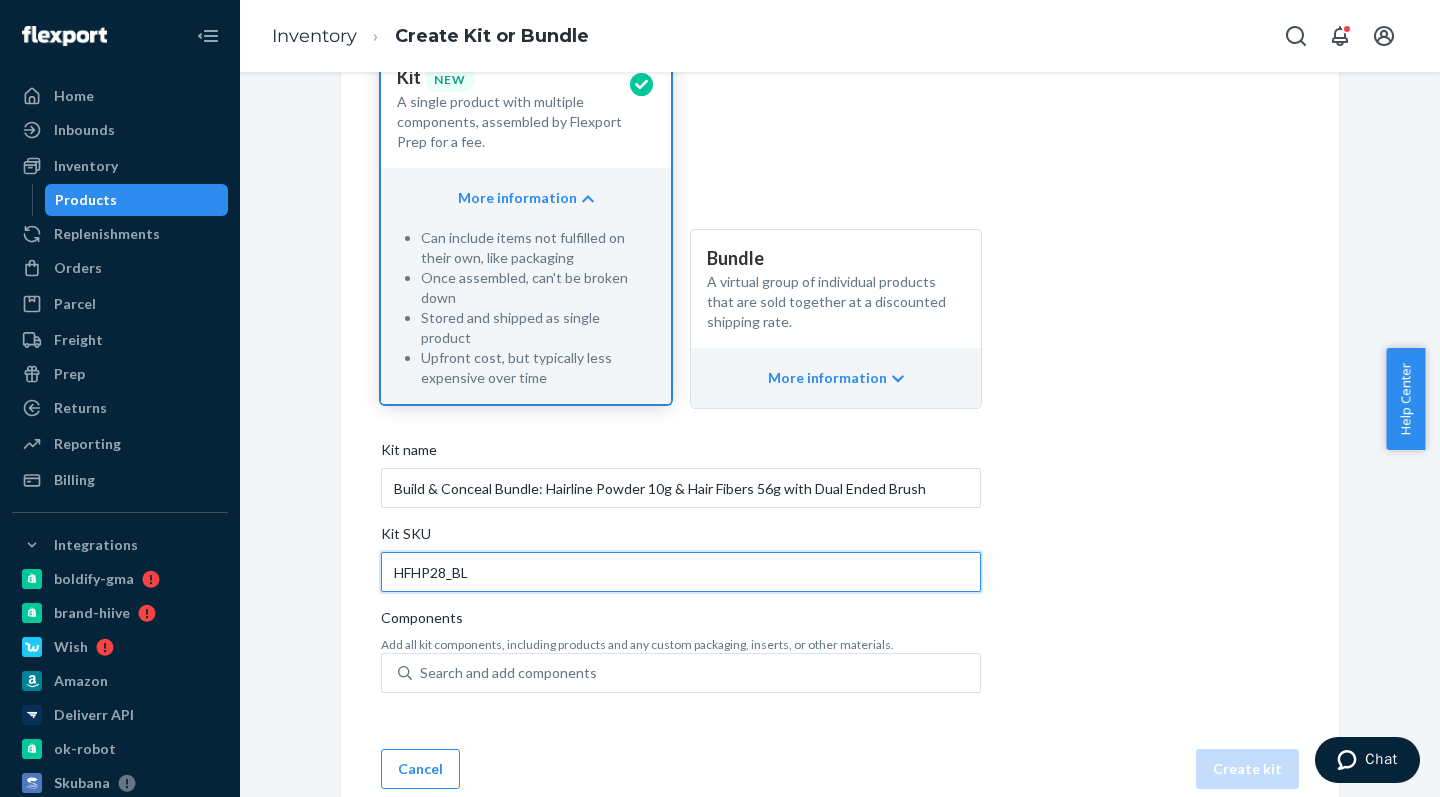 click on "HFHP28_BL" at bounding box center [681, 572] 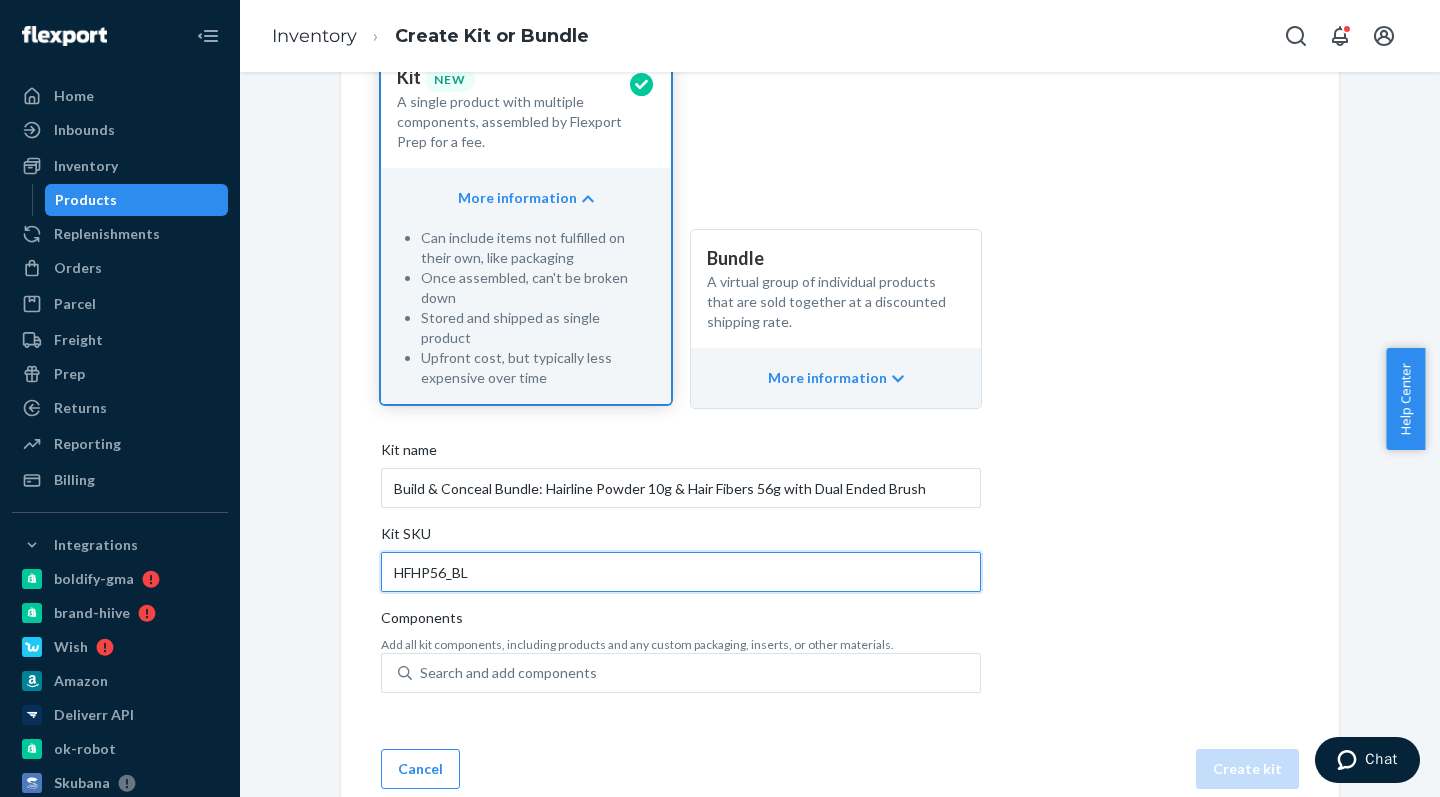 click on "HFHP56_BL" at bounding box center [681, 572] 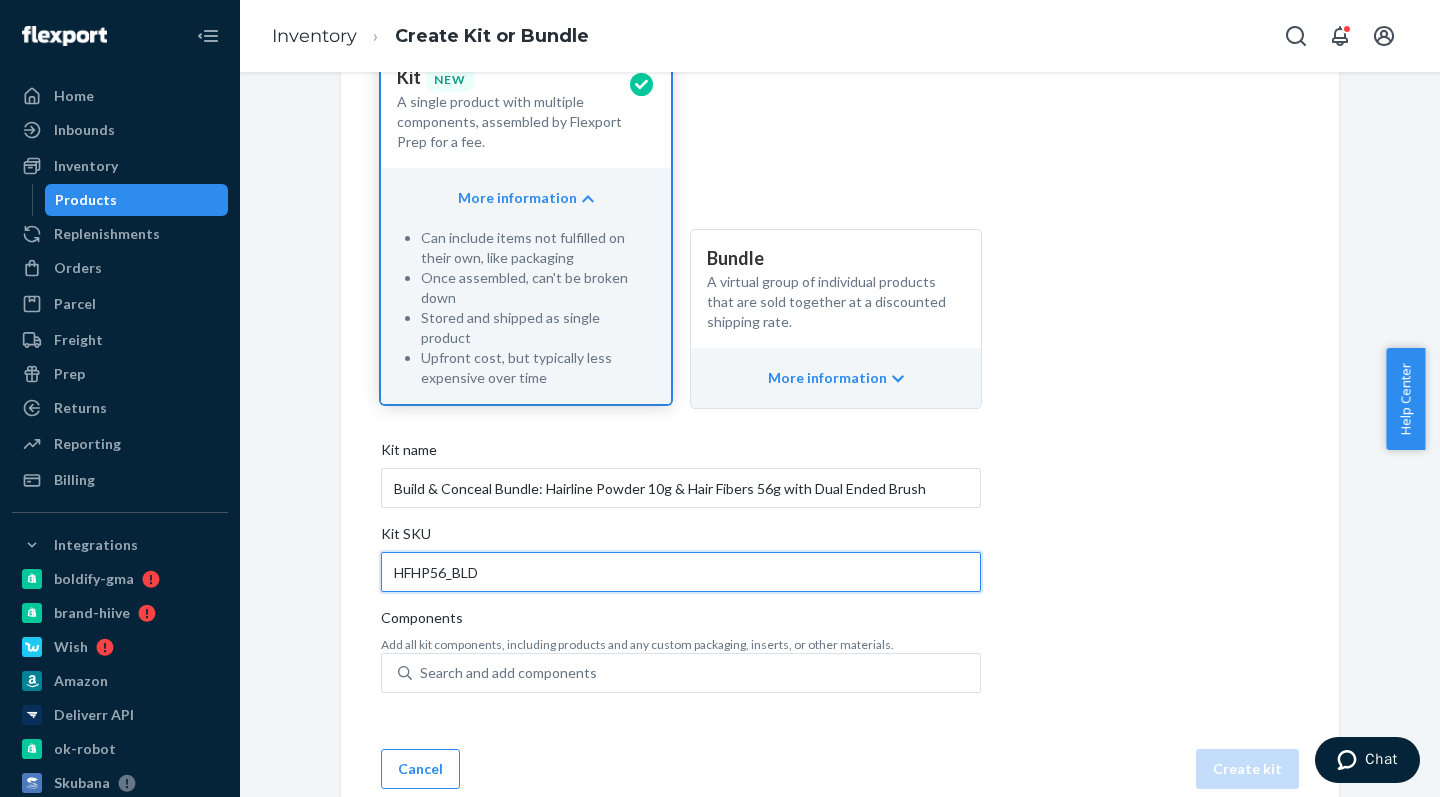 click on "HFHP56_BLD" at bounding box center [681, 572] 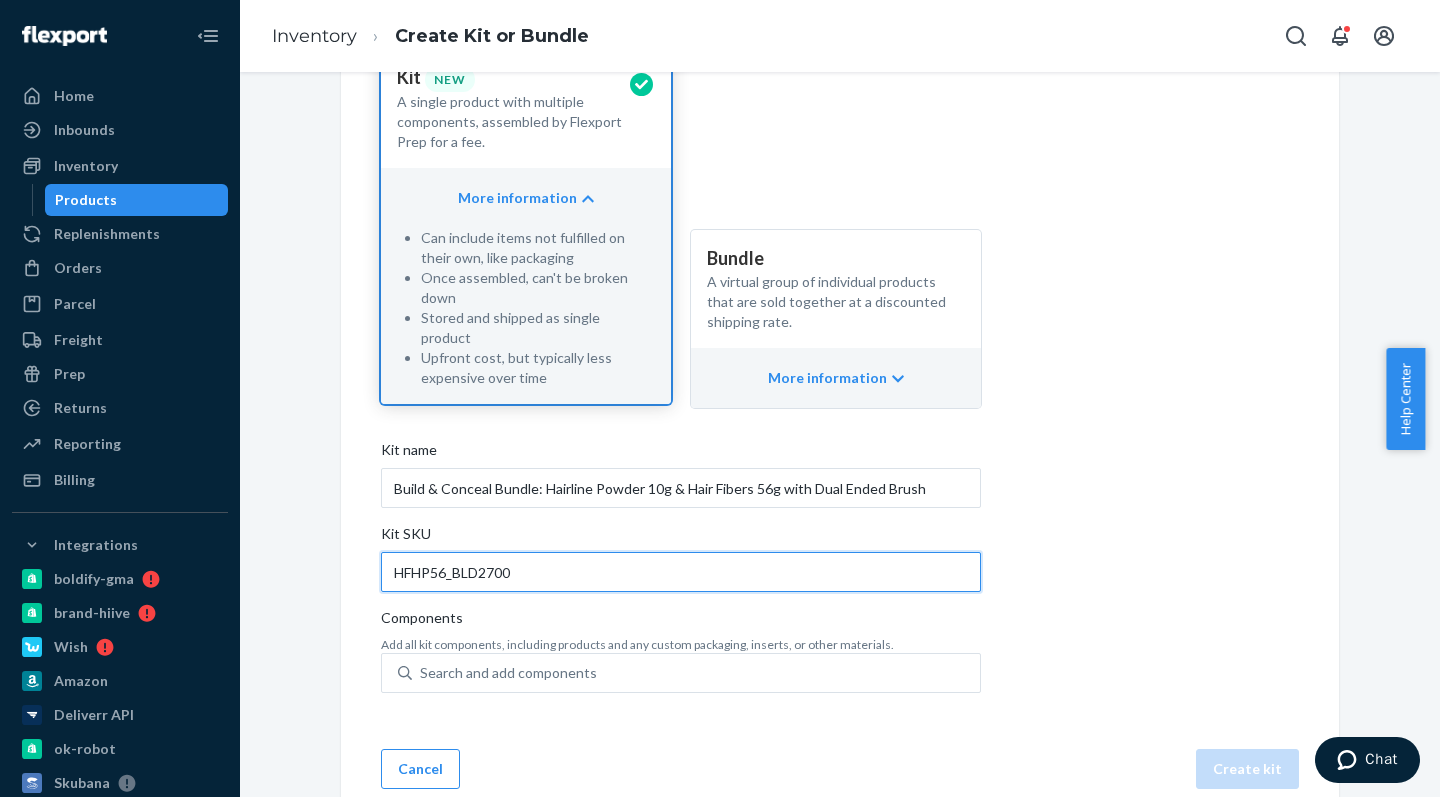 click on "HFHP56_BLD2700" at bounding box center (681, 572) 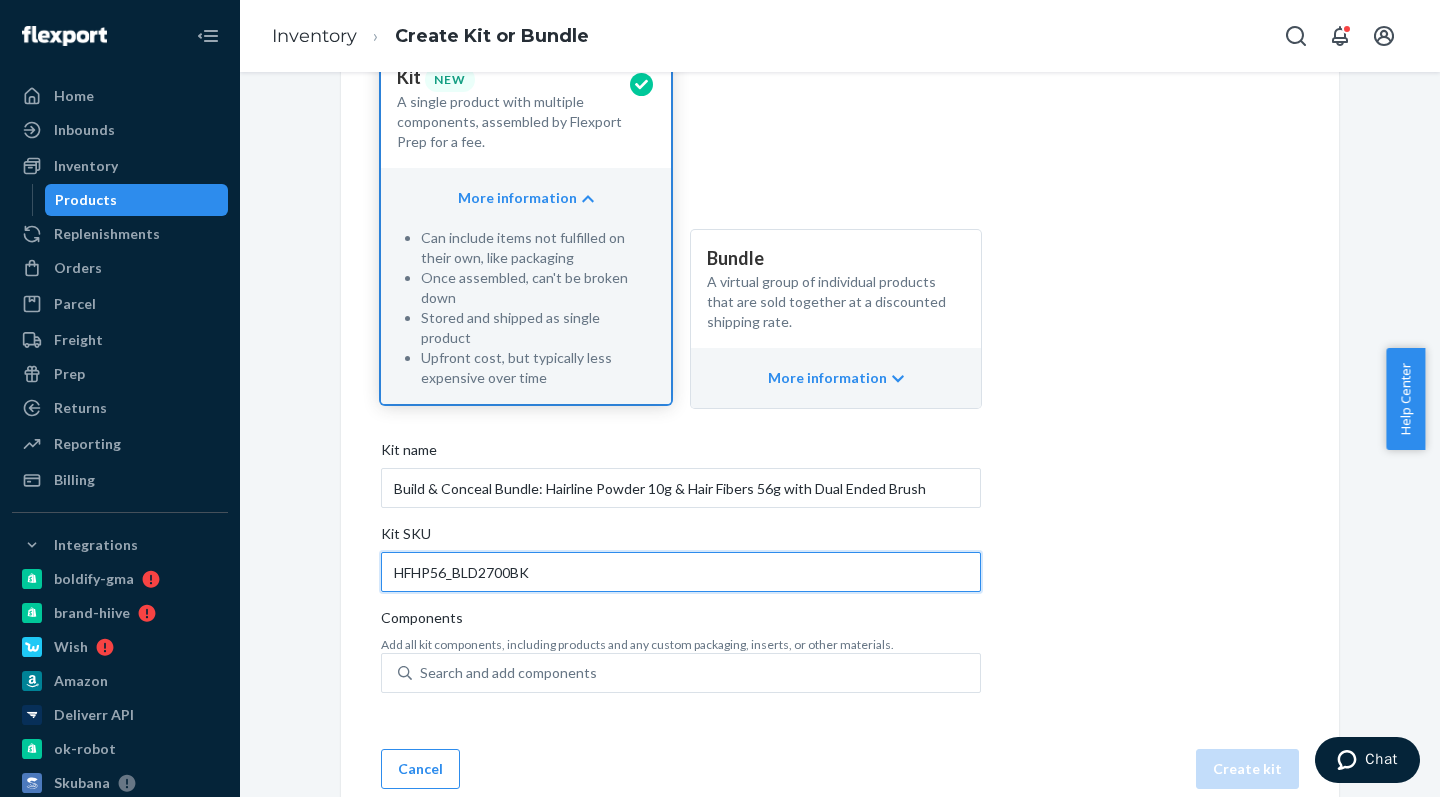type on "HFHP56_BLD2700BK" 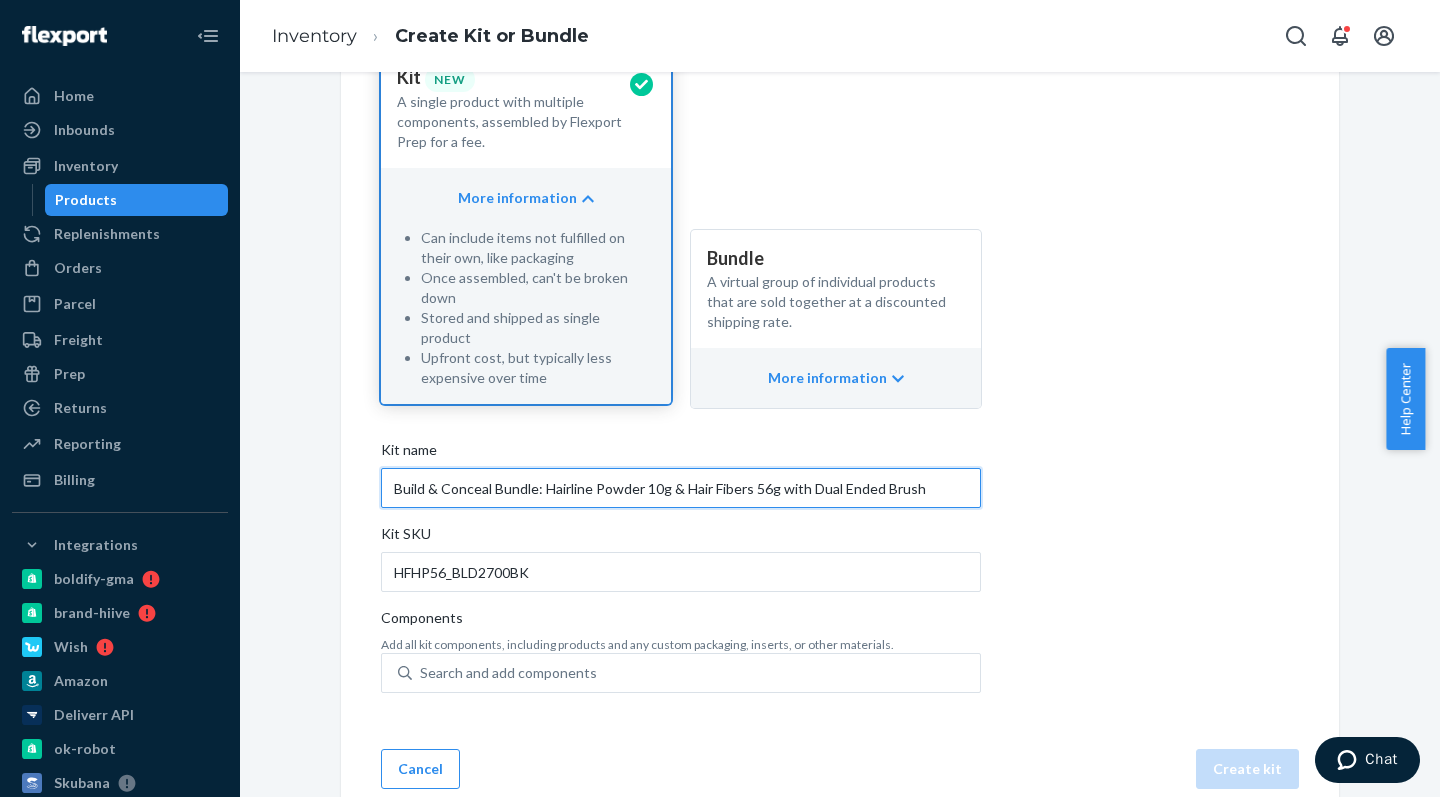 click on "Build & Conceal Bundle: Hairline Powder 10g & Hair Fibers 56g with Dual Ended Brush" at bounding box center (681, 488) 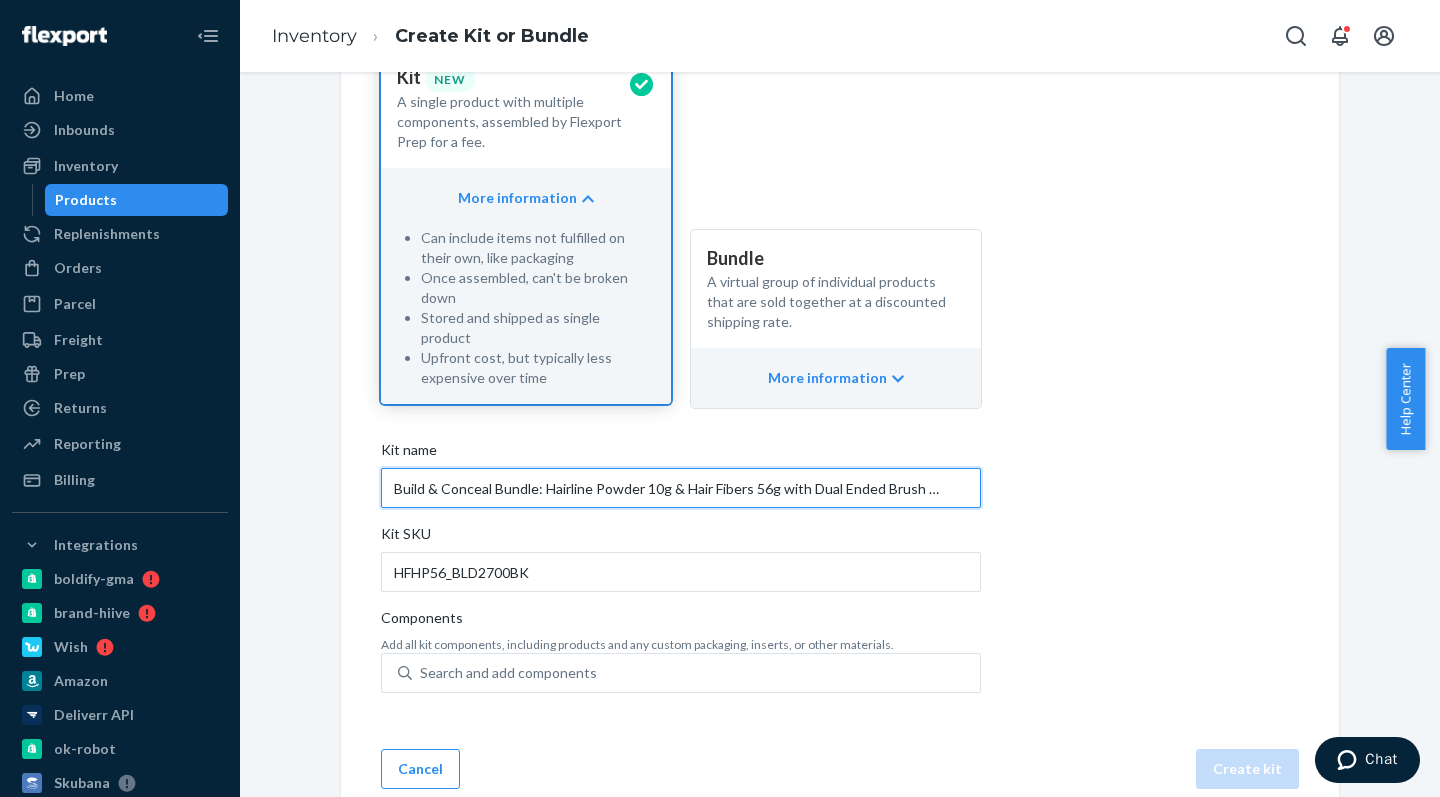 type on "Build & Conceal Bundle: Hairline Powder 10g & Hair Fibers 56g with Dual Ended Brush (Black)" 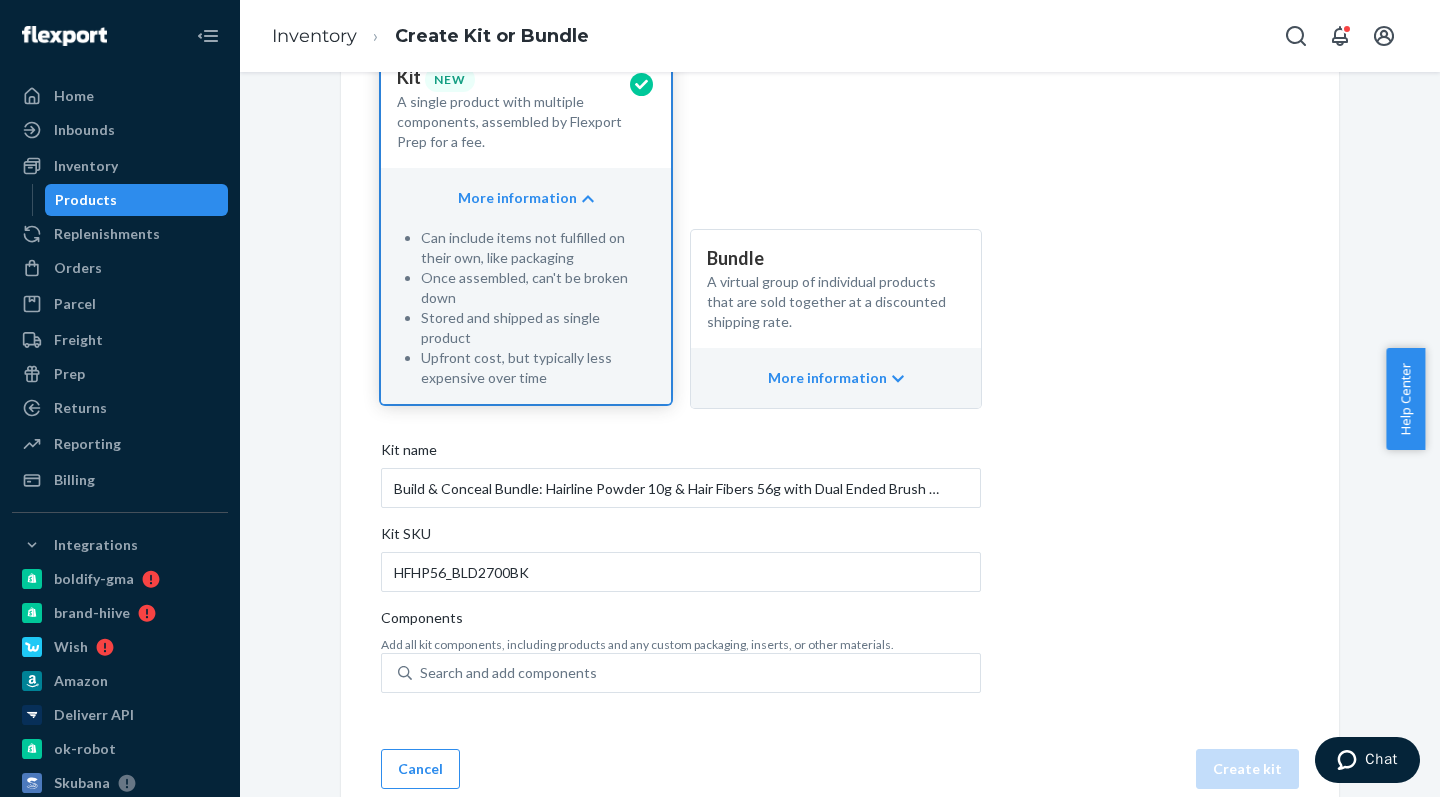 click on "Create Kit or Bundle Add components to make a kit or bundle.  Learn more about kits and bundles. Kit New A single product with multiple components, assembled by Flexport Prep for a fee. More information Can include items not fulfilled on their own, like packaging Once assembled, can't be broken down Stored and shipped as single product Upfront cost, but typically less expensive over time Bundle A virtual group of individual products that are sold together at a discounted shipping rate. More information Kit name Build & Conceal Bundle: Hairline Powder 10g & Hair Fibers 56g with Dual Ended Brush (Black) Kit SKU HFHP56_BLD2700BK Components Add all kit components, including products and any custom packaging, inserts, or other materials. Search and add components" at bounding box center (840, 324) 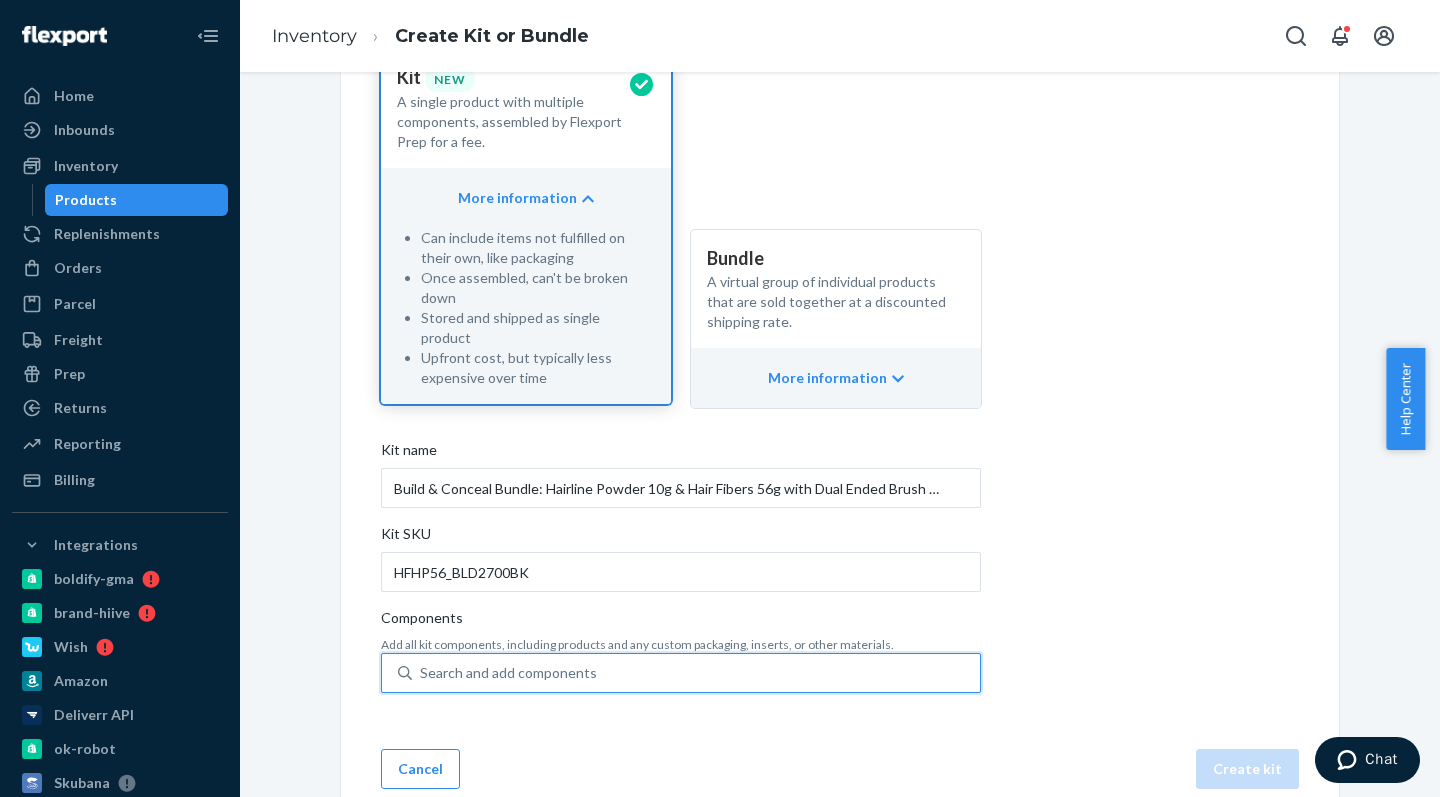 click on "Search and add components" at bounding box center [508, 673] 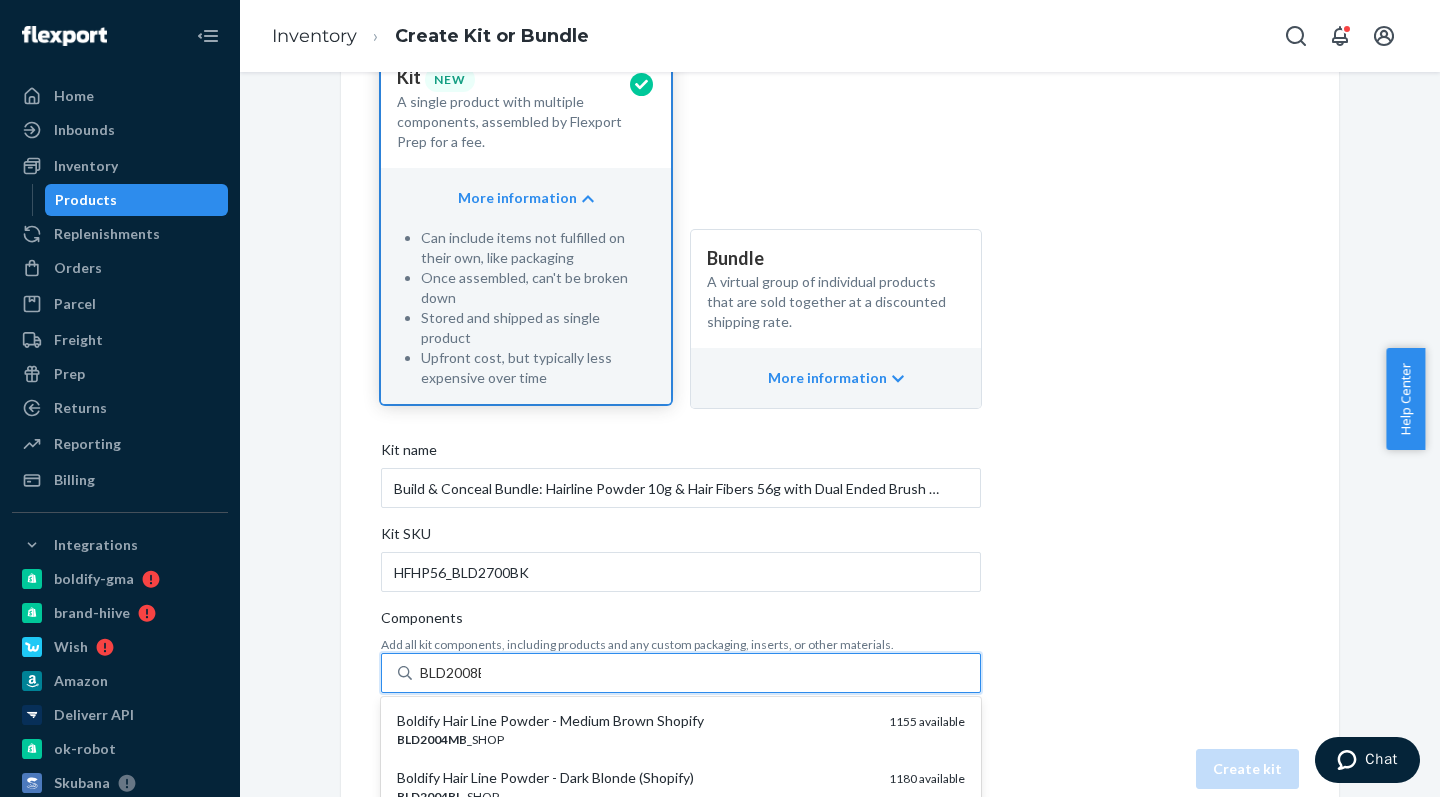 type on "BLD2008BK" 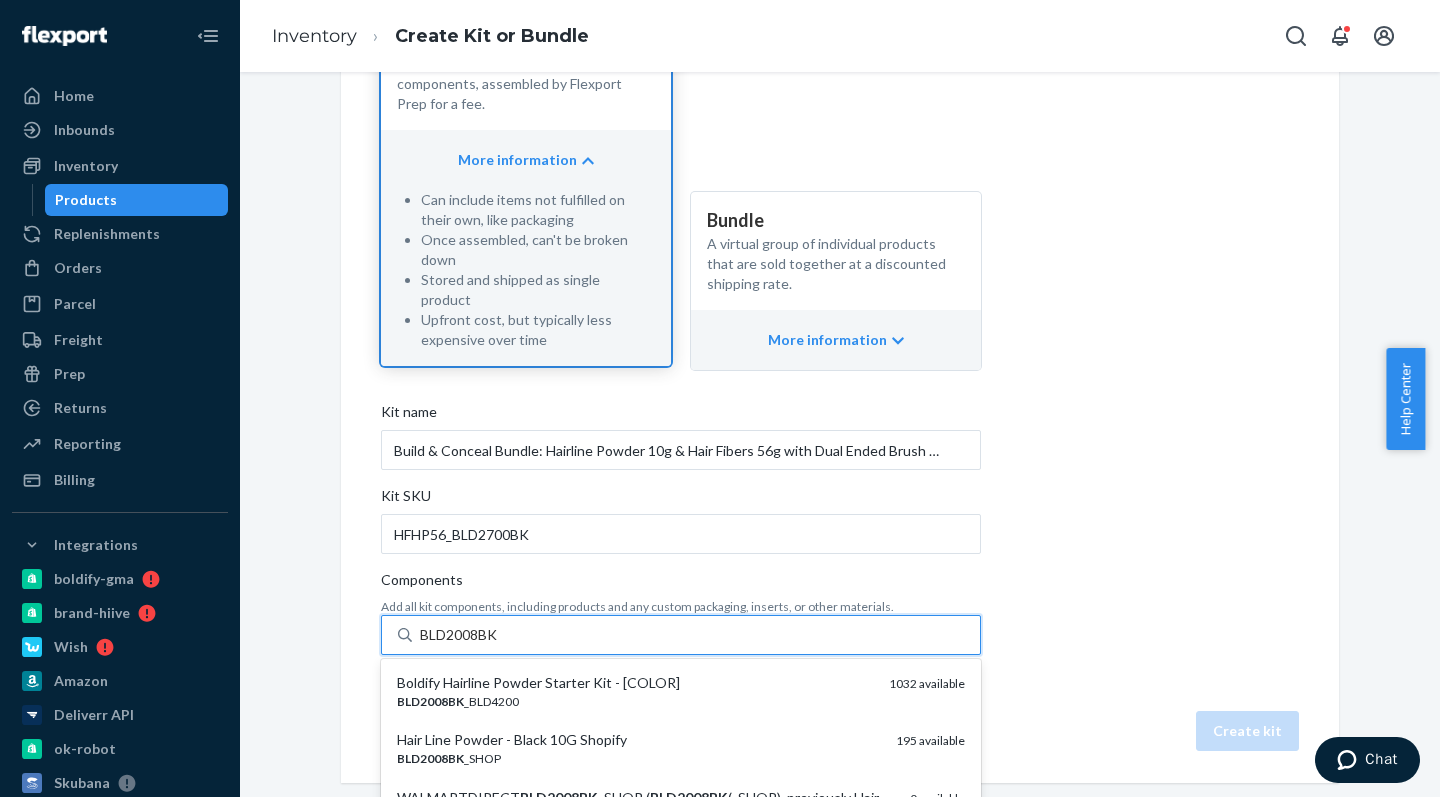 scroll, scrollTop: 364, scrollLeft: 0, axis: vertical 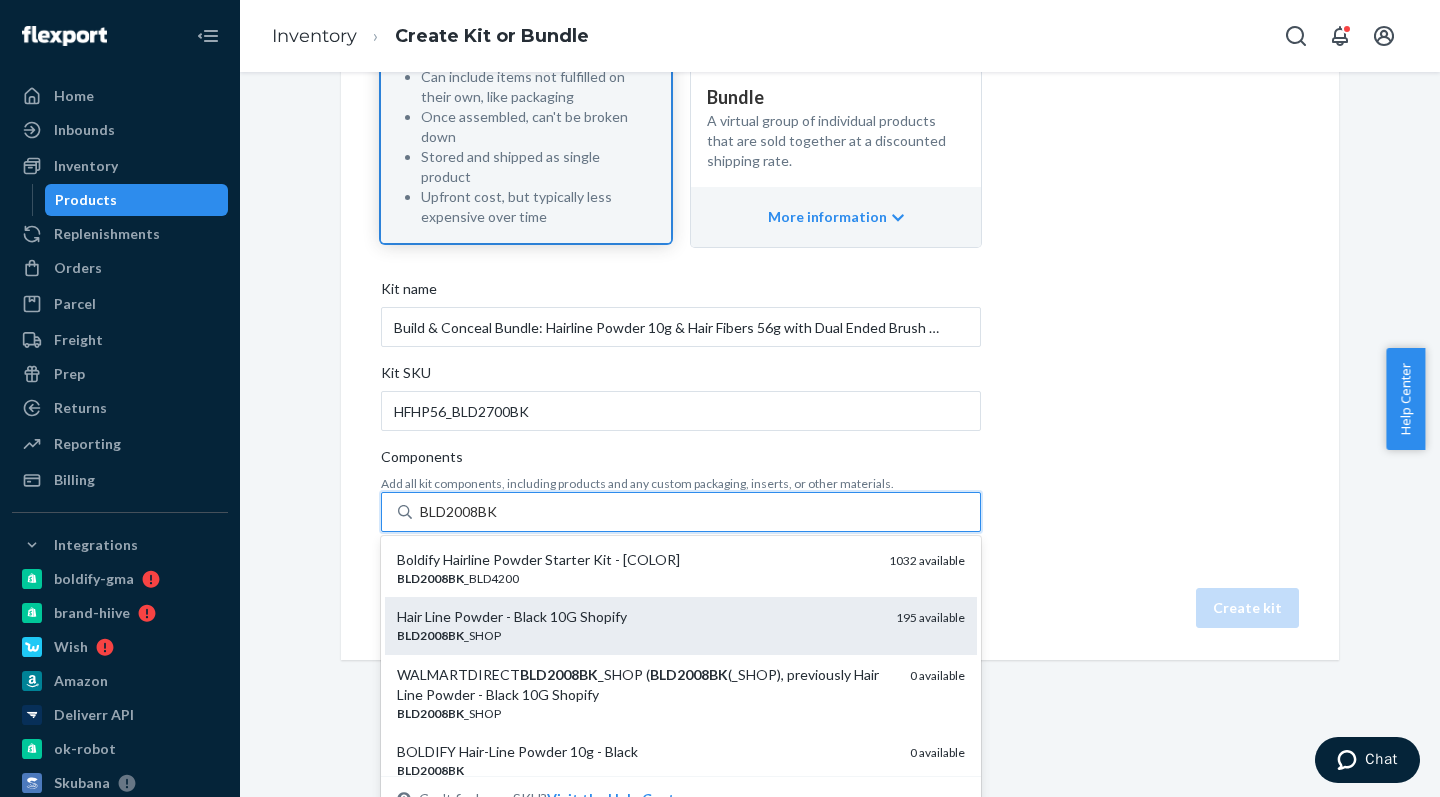 click on "Hair Line Powder - Black 10G Shopify" at bounding box center (638, 617) 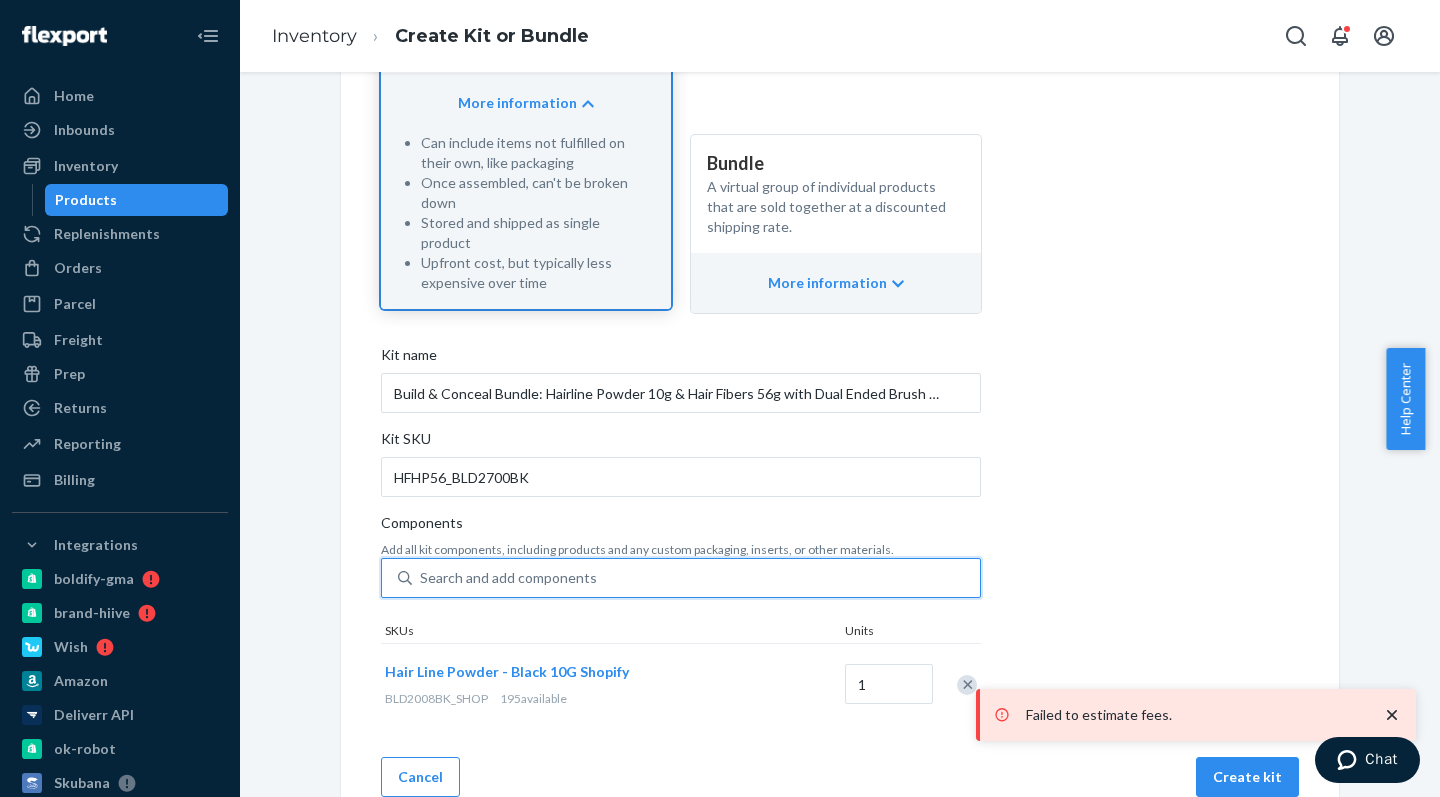 scroll, scrollTop: 306, scrollLeft: 0, axis: vertical 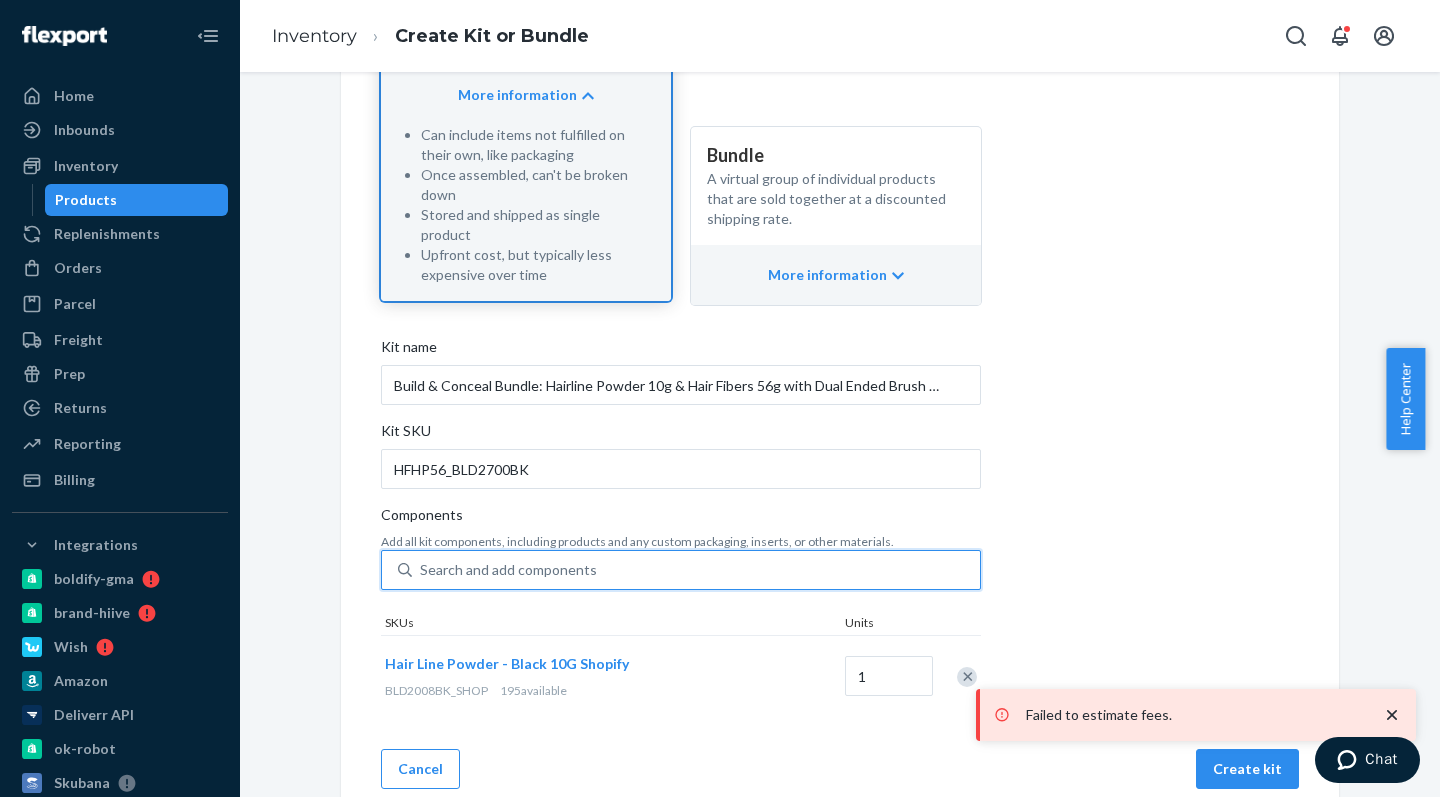 click on "Search and add components" at bounding box center (696, 570) 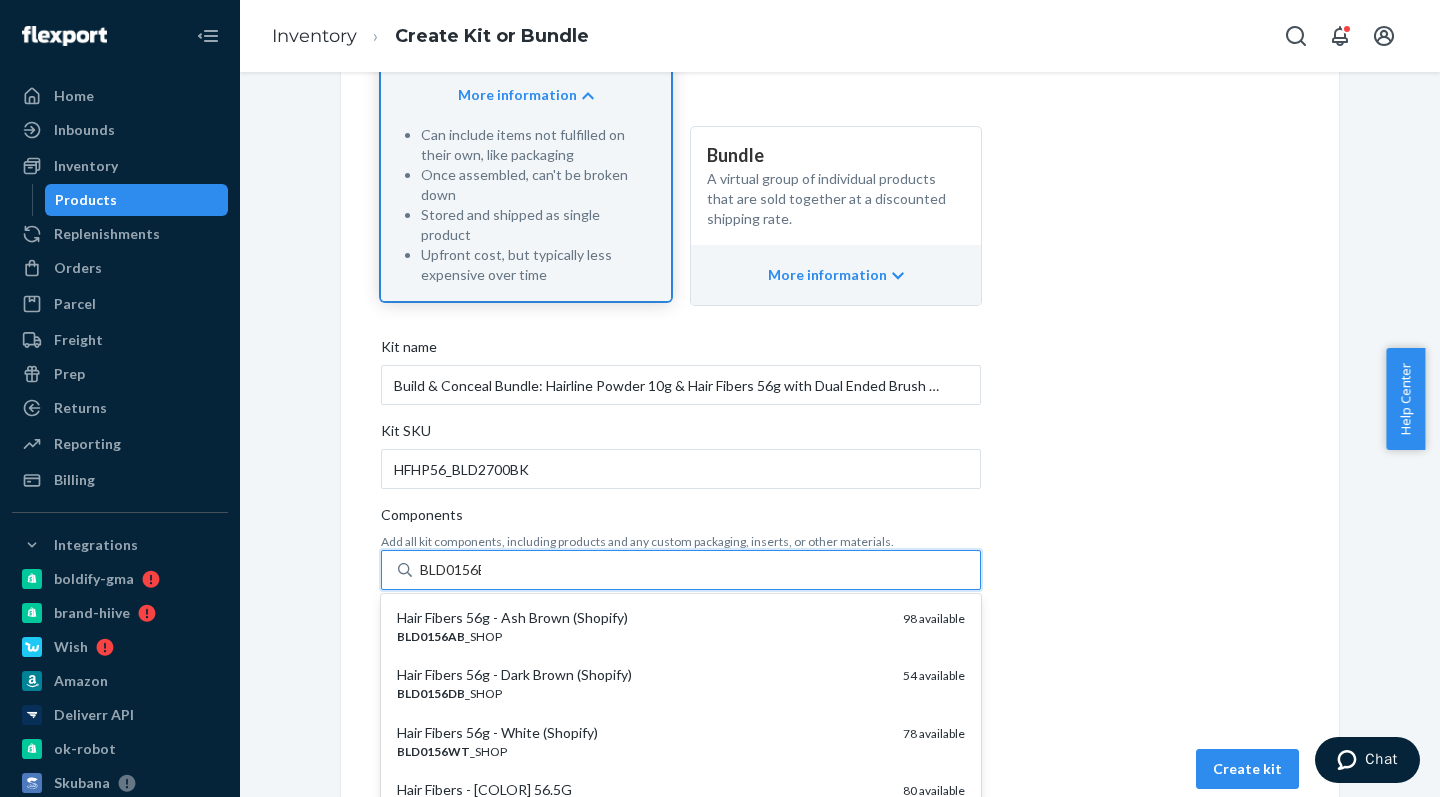 type on "BLD0156BK" 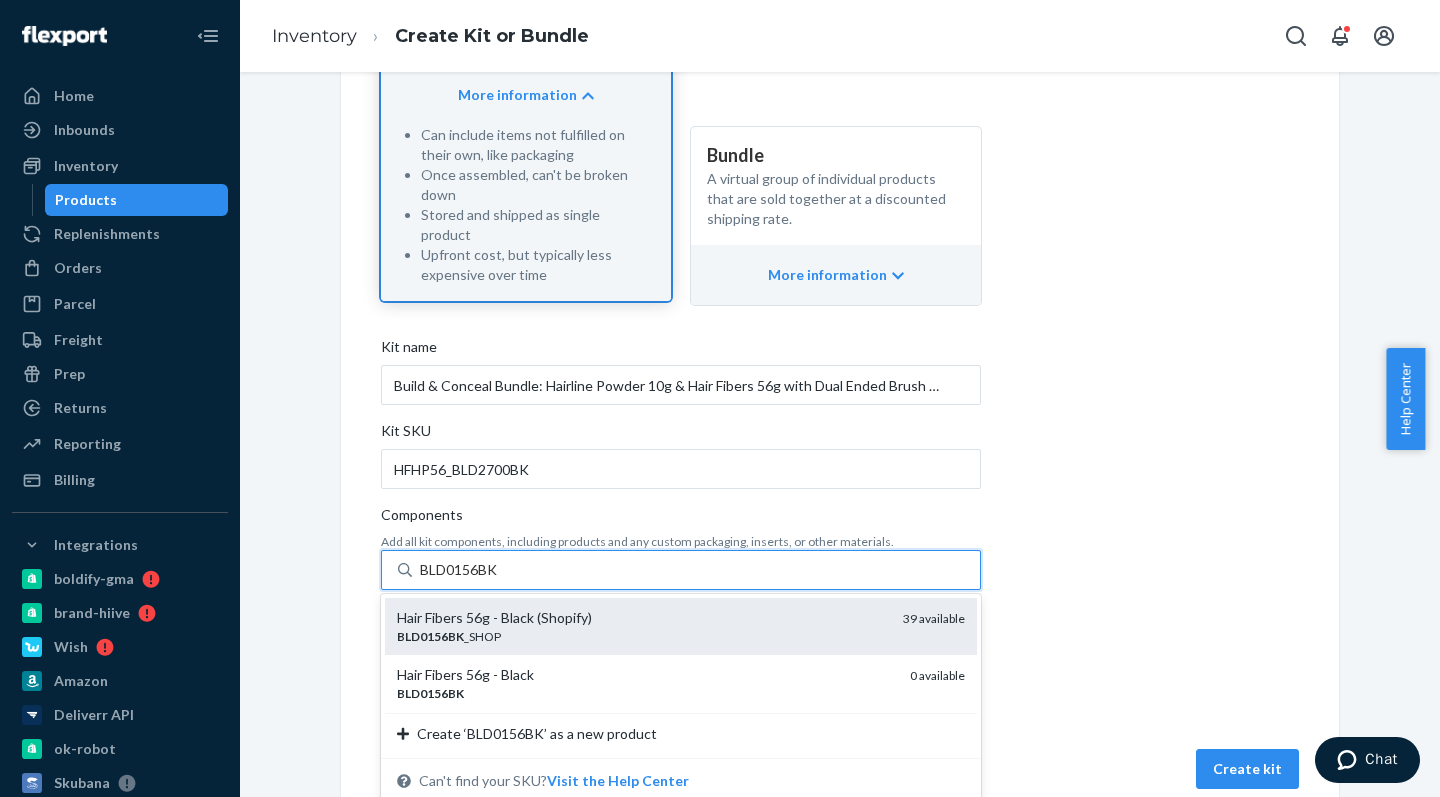 click on "Hair Fibers 56g - Black (Shopify)  BLD0156BK _SHOP 39 available" at bounding box center (681, 626) 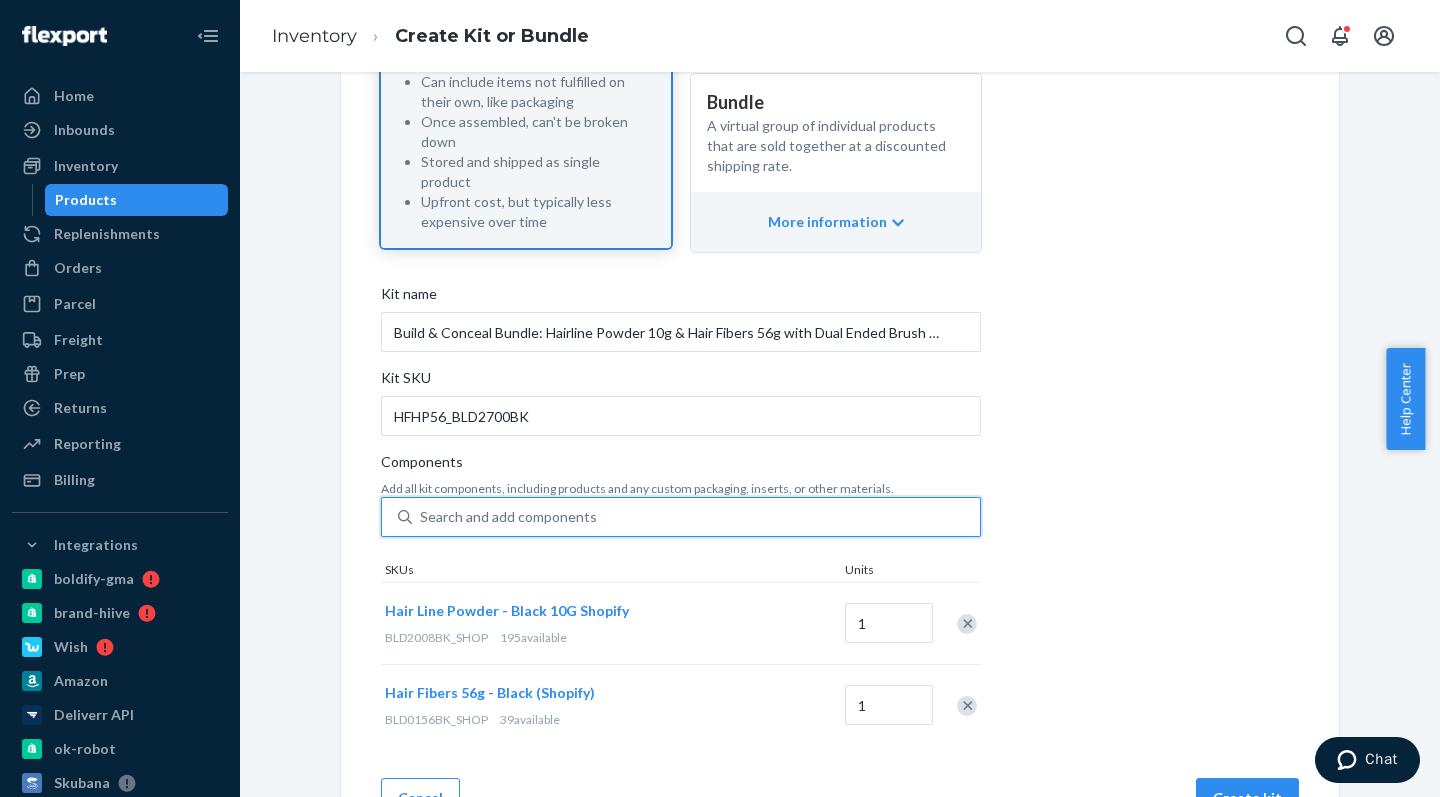 scroll, scrollTop: 388, scrollLeft: 0, axis: vertical 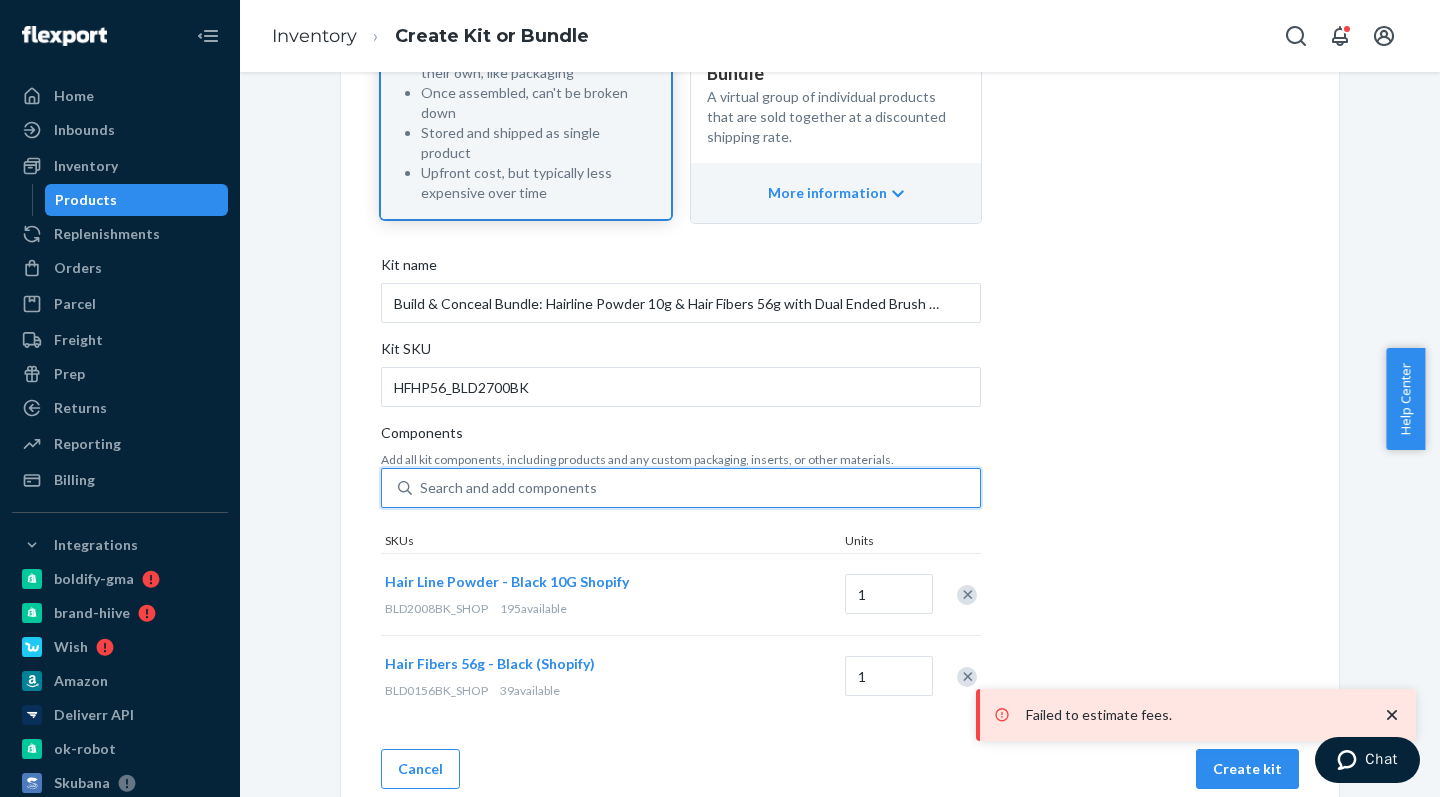 click on "Search and add components" at bounding box center [508, 488] 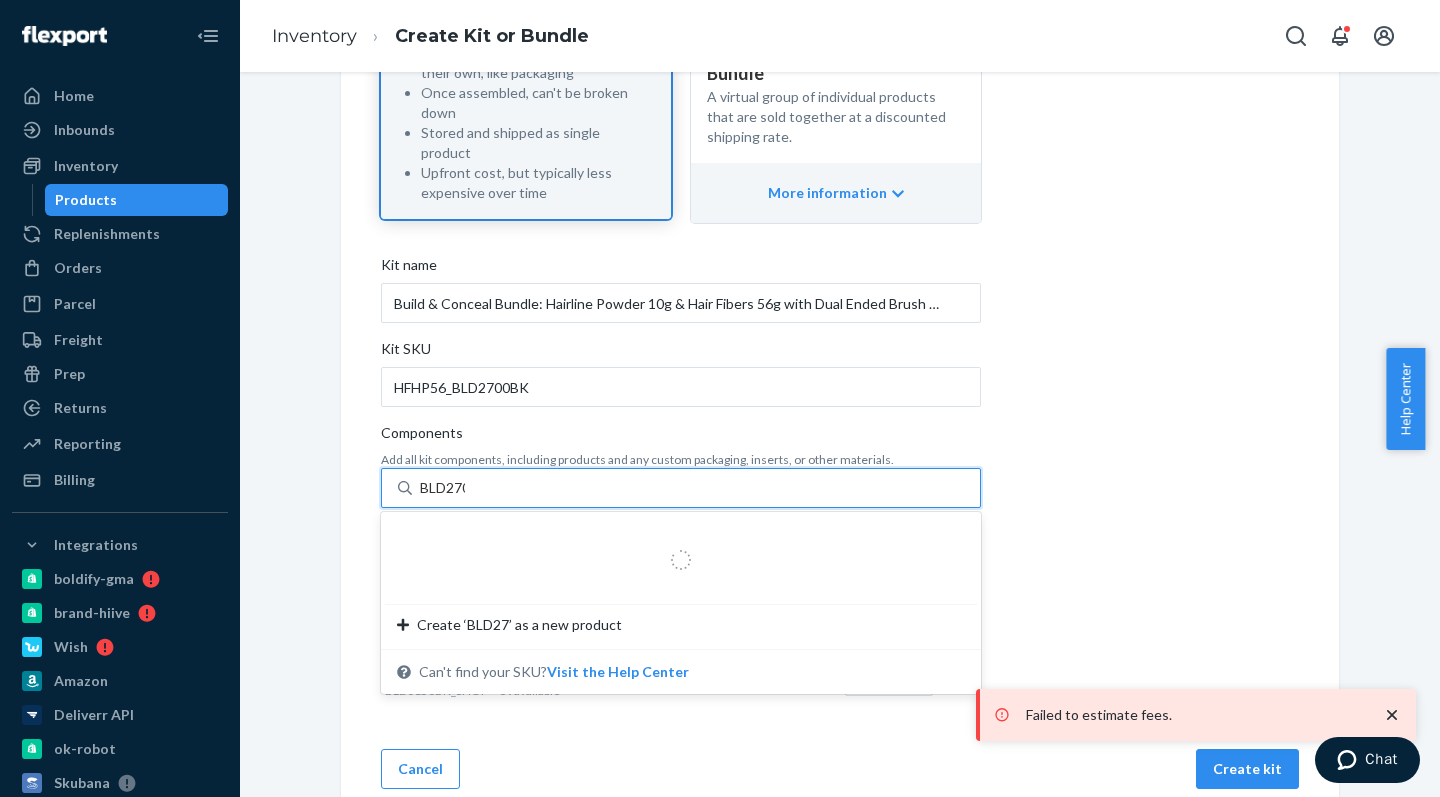 type on "BLD2700" 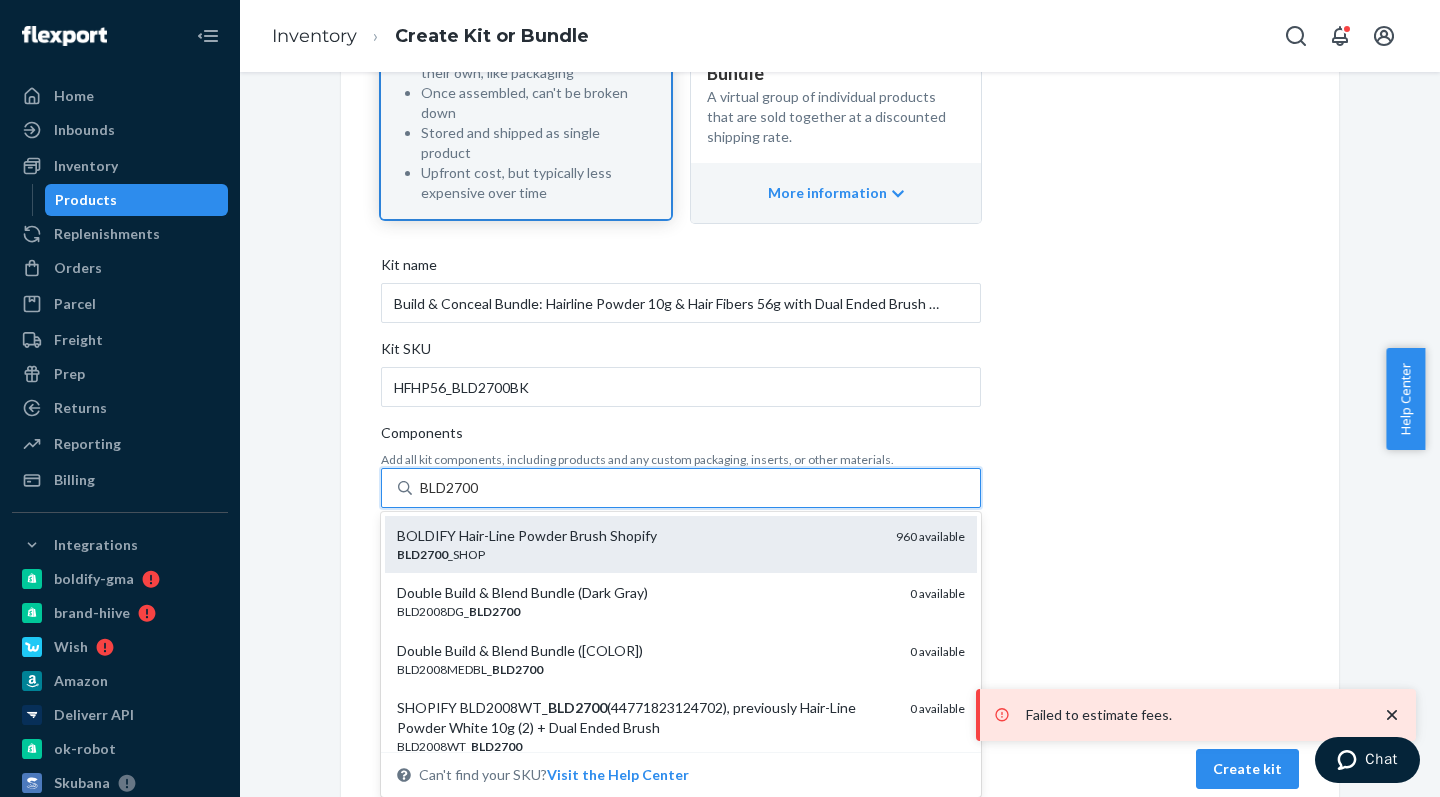 click on "BLD2700 _SHOP" at bounding box center (638, 554) 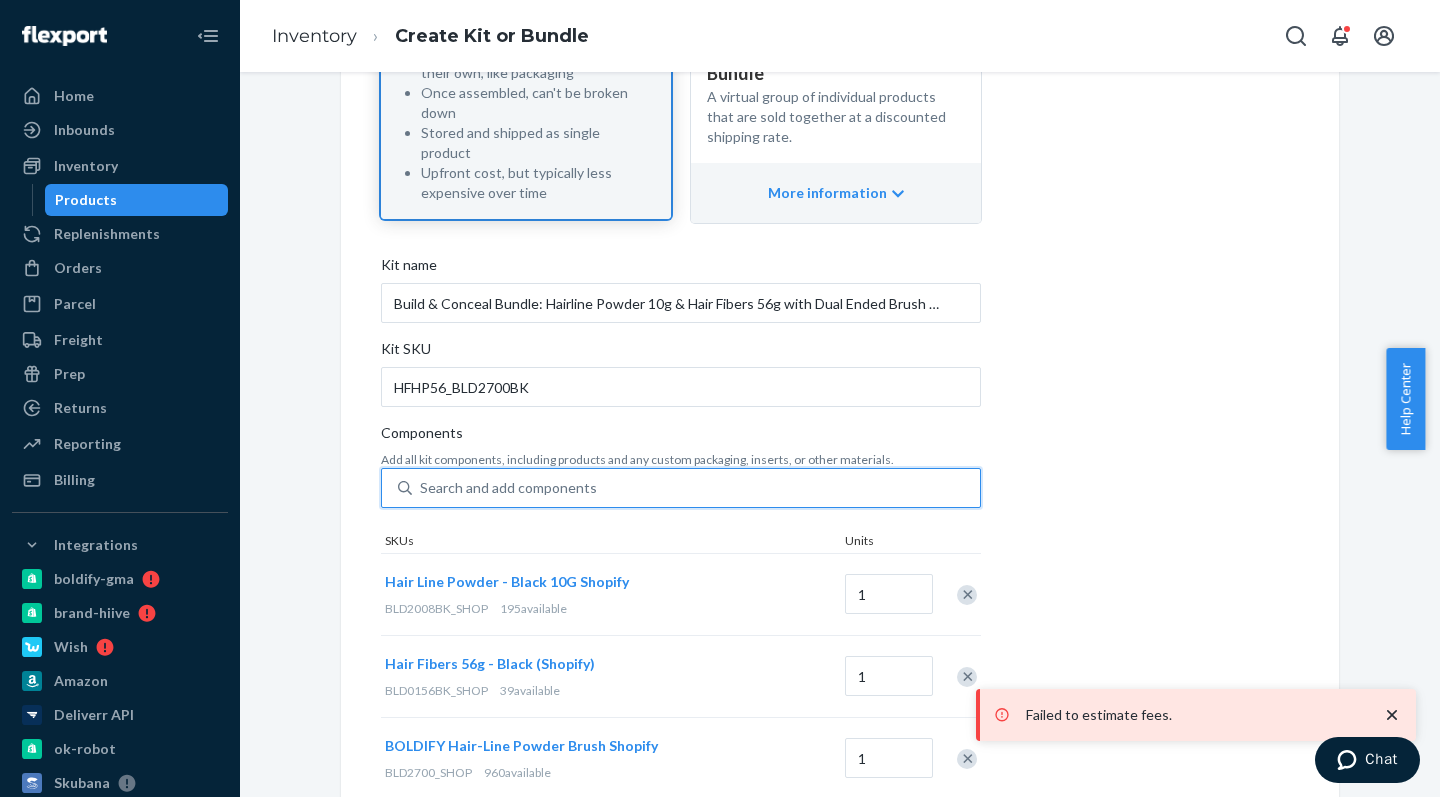 type 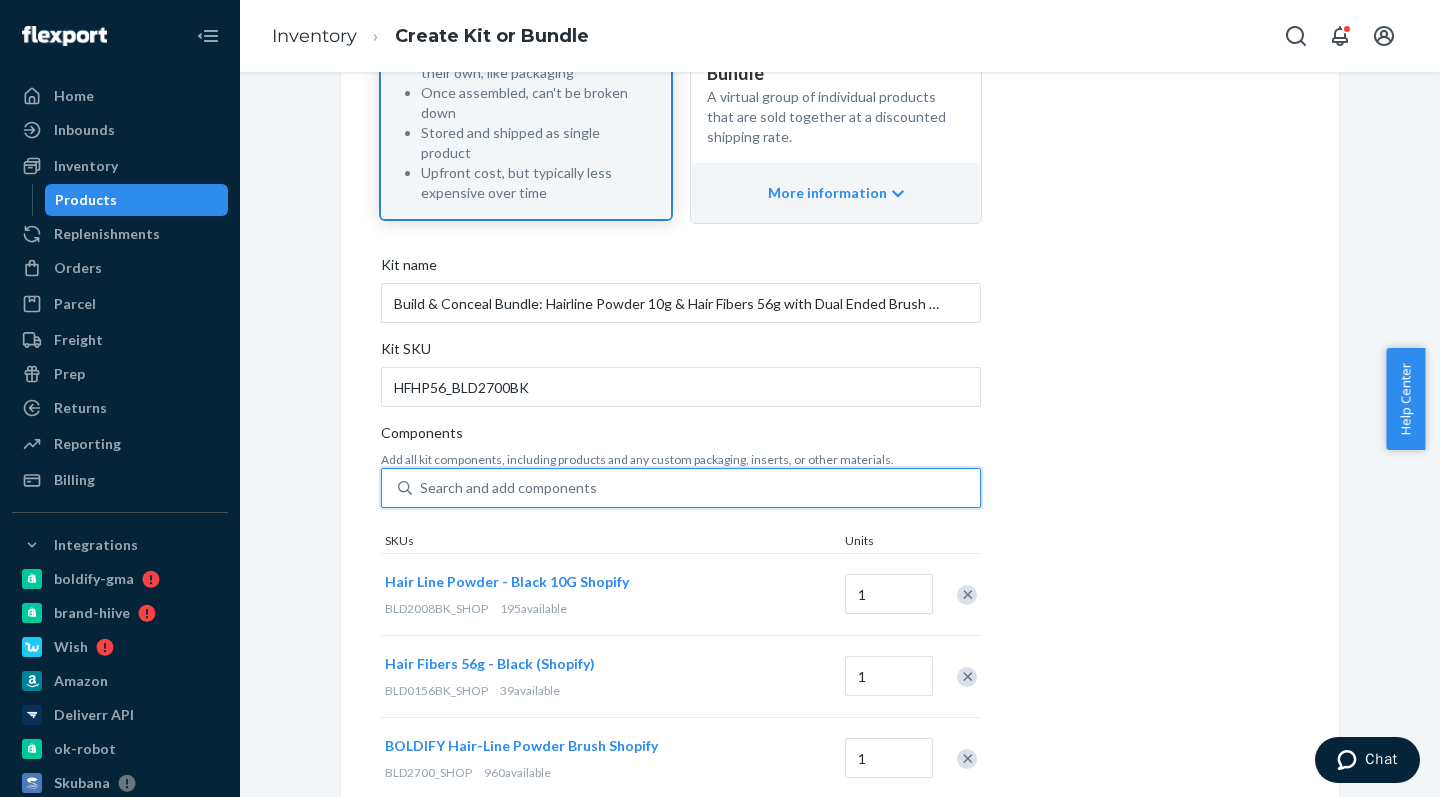 scroll, scrollTop: 422, scrollLeft: 0, axis: vertical 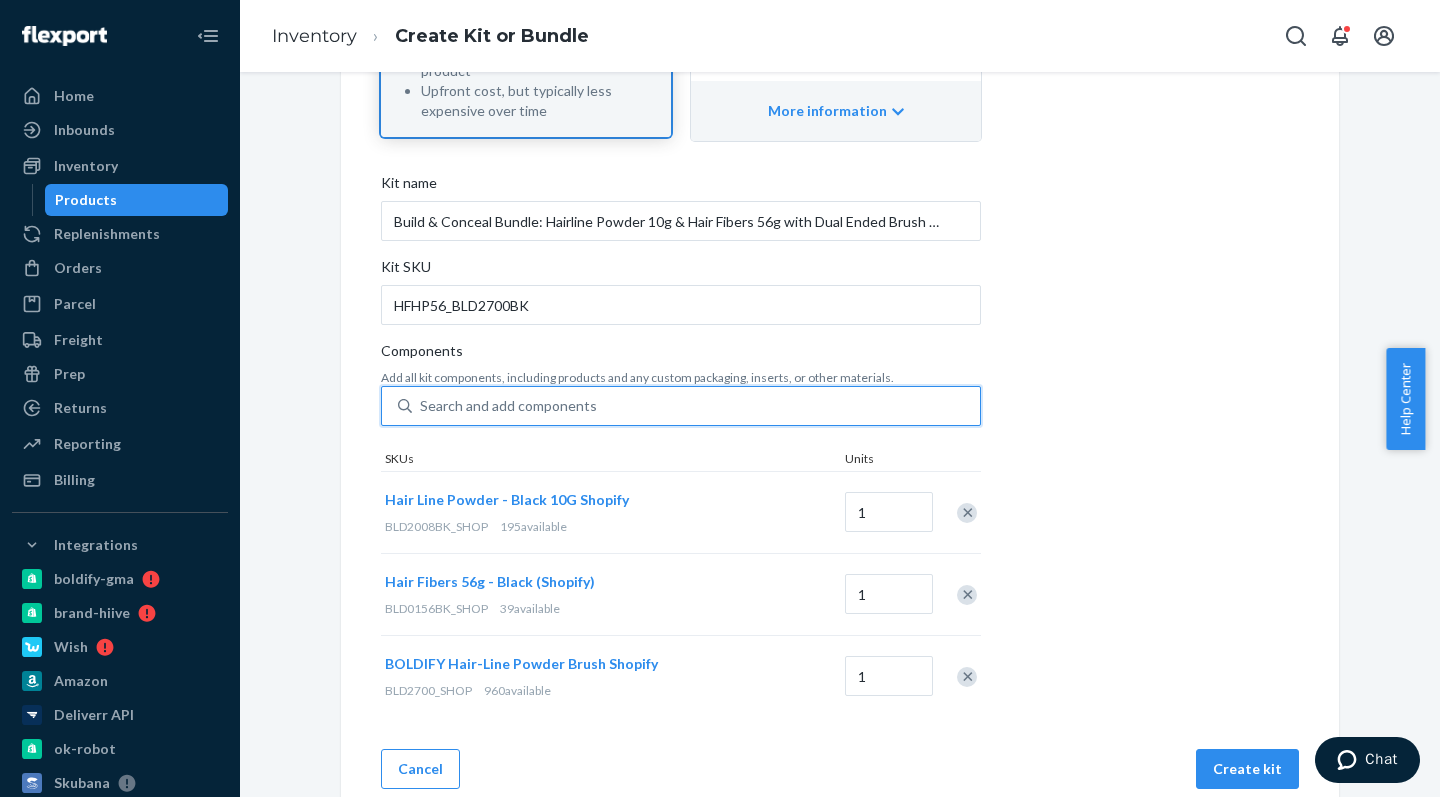 click on "Create Kit or Bundle Add components to make a kit or bundle.  Learn more about kits and bundles. Kit New A single product with multiple components, assembled by Flexport Prep for a fee. More information Can include items not fulfilled on their own, like packaging Once assembled, can't be broken down Stored and shipped as single product Upfront cost, but typically less expensive over time Bundle A virtual group of individual products that are sold together at a discounted shipping rate. More information Kit name Build & Conceal Bundle: Hairline Powder 10g & Hair Fibers 56g with Dual Ended Brush (Black) Kit SKU HFHP56_BLD2700BK Components Add all kit components, including products and any custom packaging, inserts, or other materials.       0 results available. Select is focused ,type to refine list, press Down to open the menu,  Search and add components SKUs Units Hair Line Powder - Black 10G Shopify BLD2008BK_SHOP 195  available 1 Hair Fibers 56g - Black (Shopify)  BLD0156BK_SHOP 39  available 1 960 1" at bounding box center [840, 190] 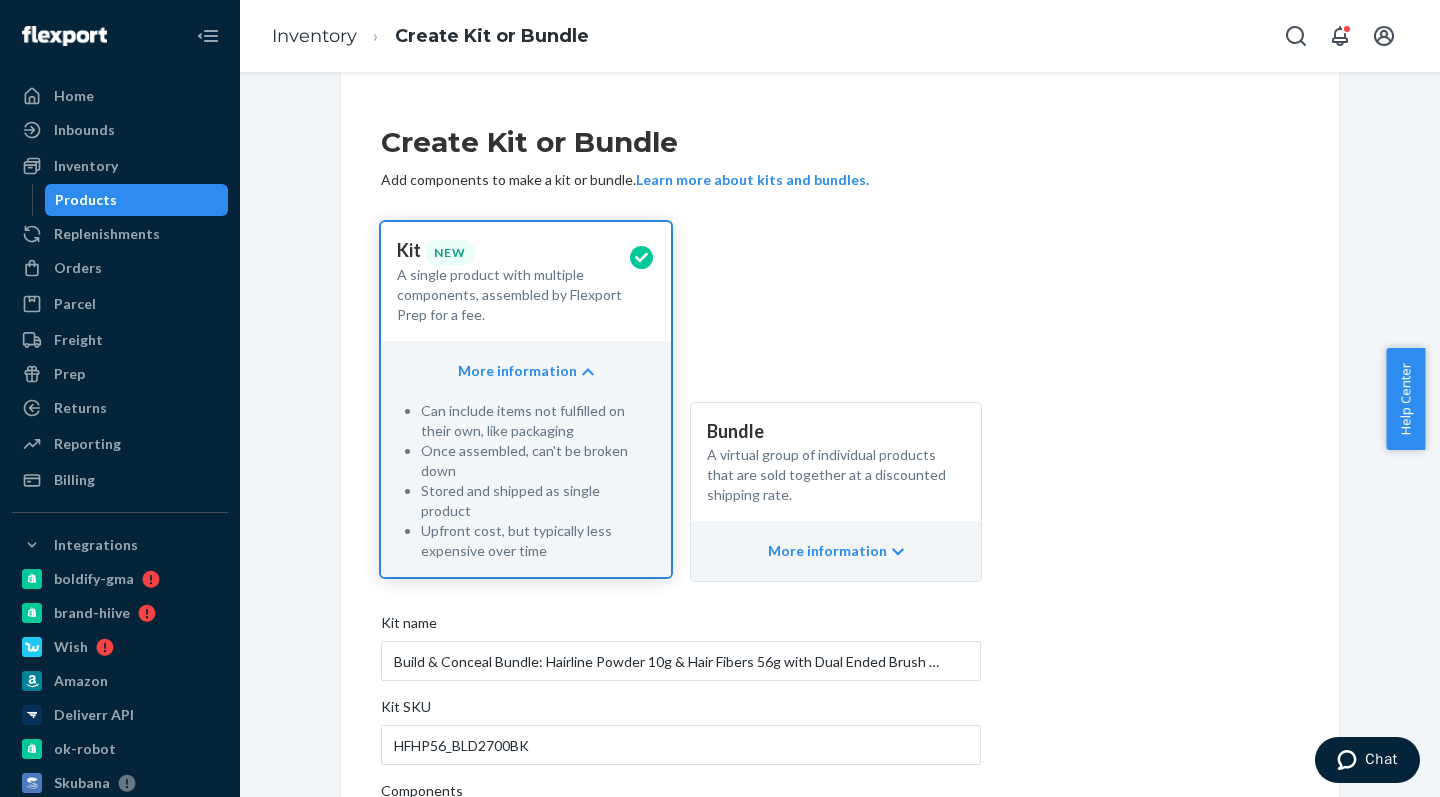 scroll, scrollTop: 467, scrollLeft: 0, axis: vertical 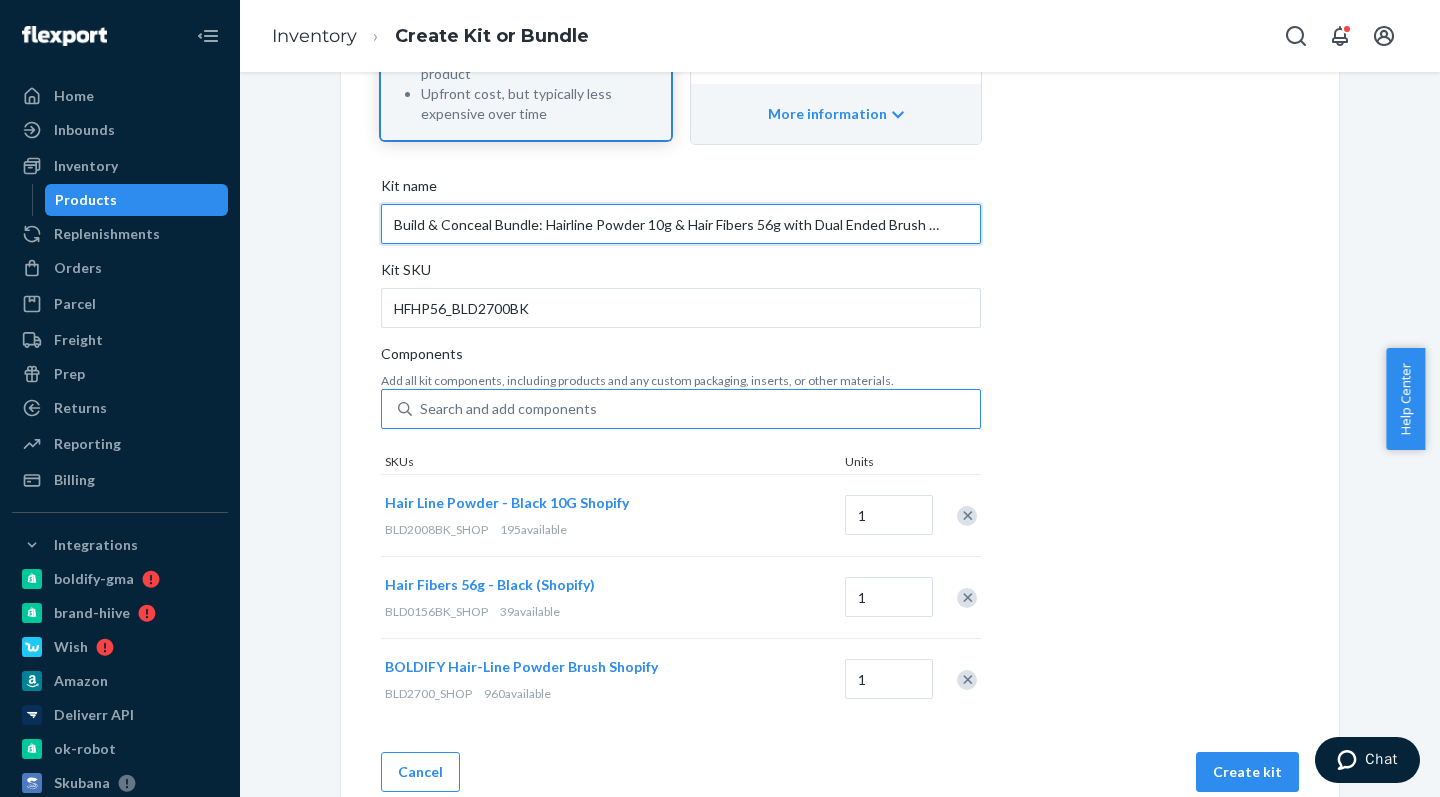 click on "Build & Conceal Bundle: Hairline Powder 10g & Hair Fibers 56g with Dual Ended Brush (Black)" at bounding box center (681, 224) 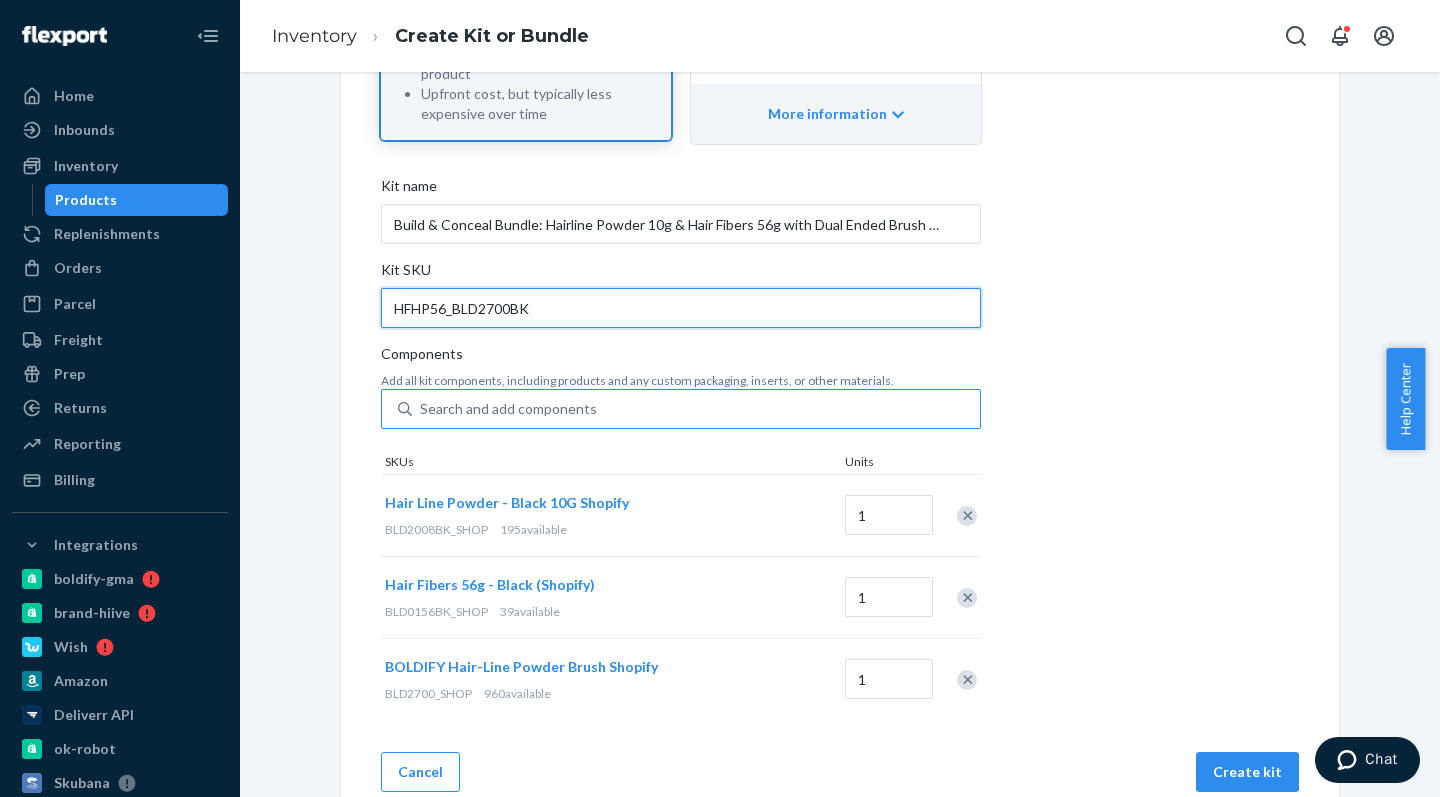 click on "HFHP56_BLD2700BK" at bounding box center (681, 308) 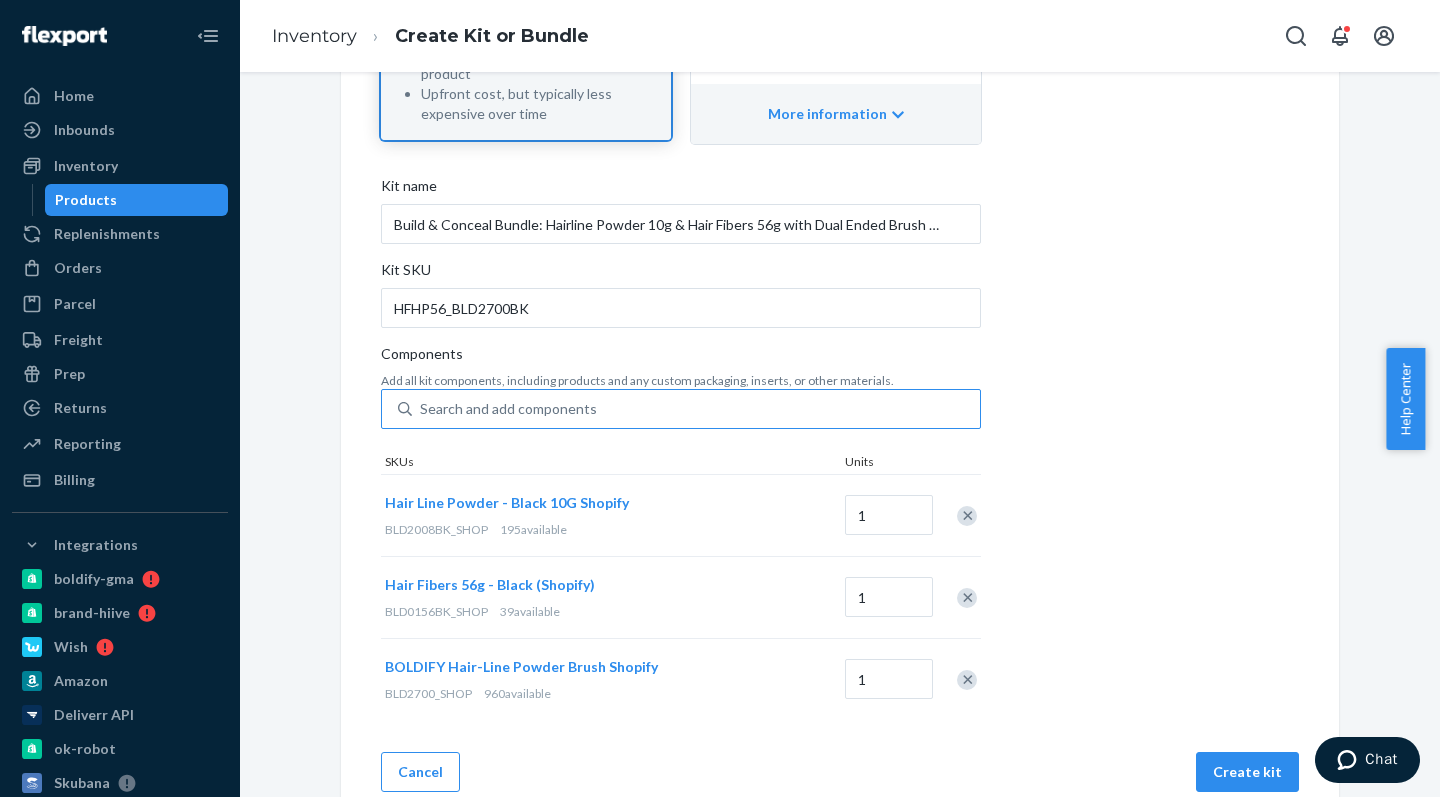 click on "Create Kit or Bundle Add components to make a kit or bundle.  Learn more about kits and bundles. Kit New A single product with multiple components, assembled by Flexport Prep for a fee. More information Can include items not fulfilled on their own, like packaging Once assembled, can't be broken down Stored and shipped as single product Upfront cost, but typically less expensive over time Bundle A virtual group of individual products that are sold together at a discounted shipping rate. More information Kit name Build & Conceal Bundle: Hairline Powder 10g & Hair Fibers 56g with Dual Ended Brush (Black) Kit SKU HFHP56_BLD2700BK Components Add all kit components, including products and any custom packaging, inserts, or other materials. Search and add components SKUs Units Hair Line Powder - Black 10G Shopify BLD2008BK_SHOP 195  available 1 Hair Fibers 56g - Black (Shopify)  BLD0156BK_SHOP 39  available 1 BOLDIFY Hair-Line Powder Brush Shopify BLD2700_SHOP 960  available 1" at bounding box center [840, 193] 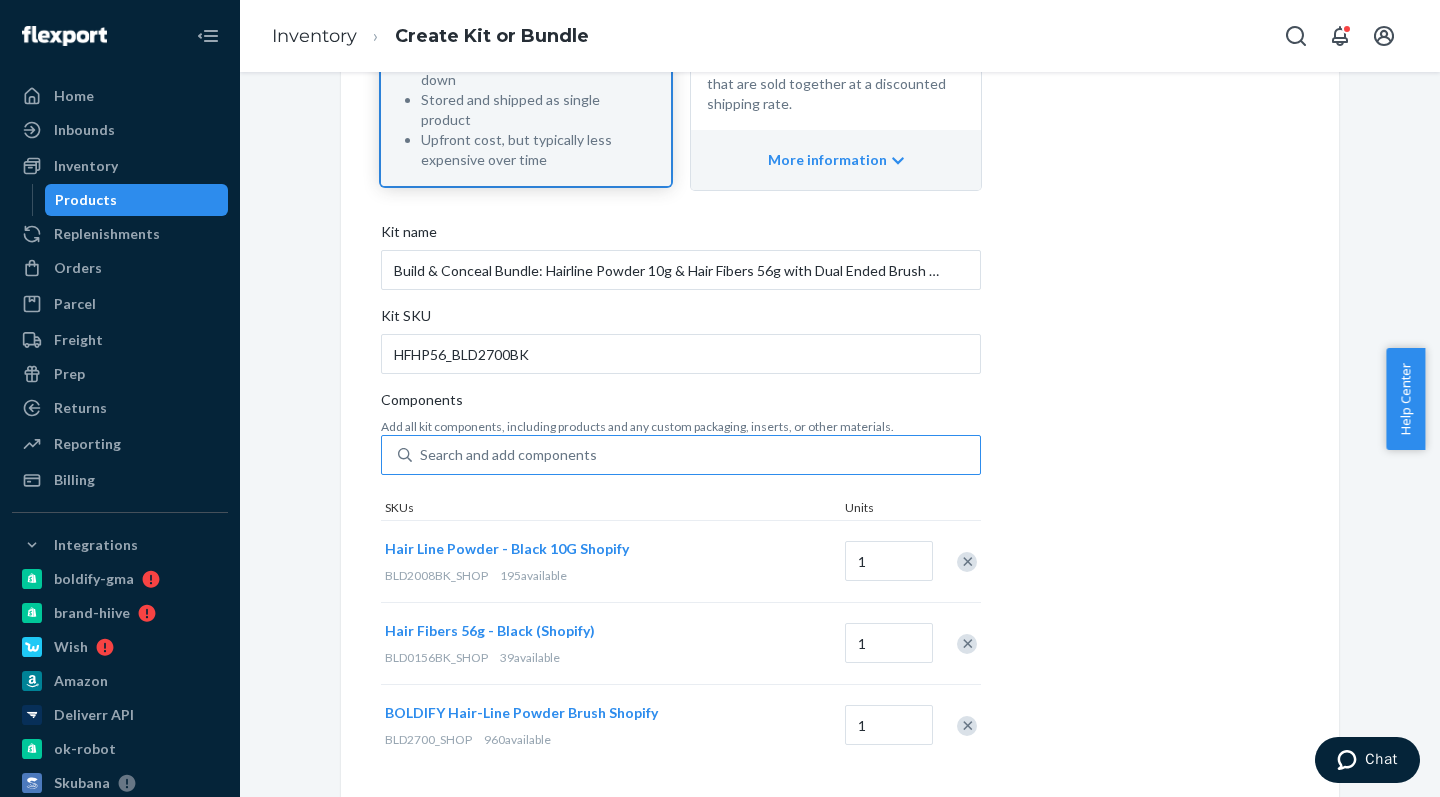 scroll, scrollTop: 470, scrollLeft: 0, axis: vertical 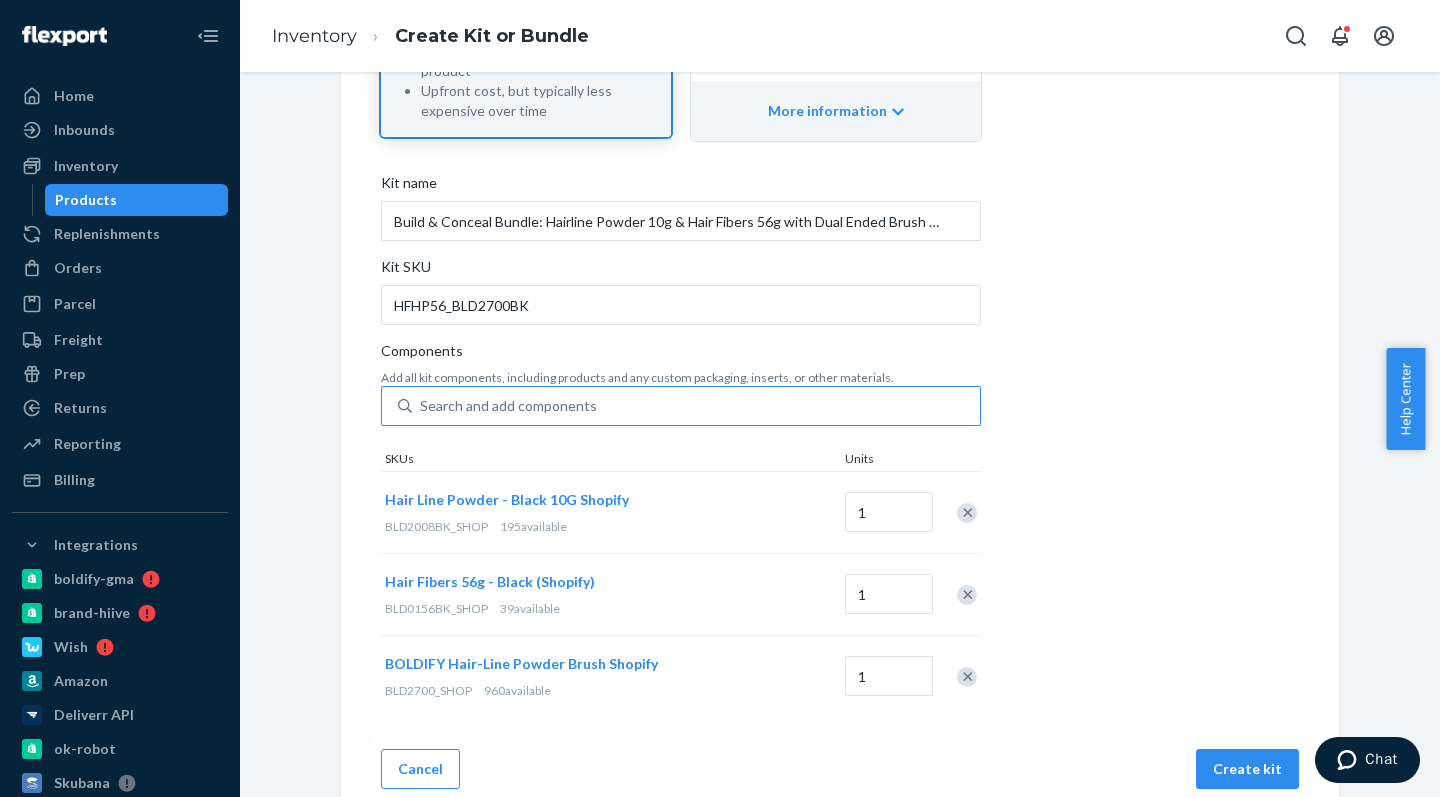 click on "Create kit" at bounding box center [1073, 769] 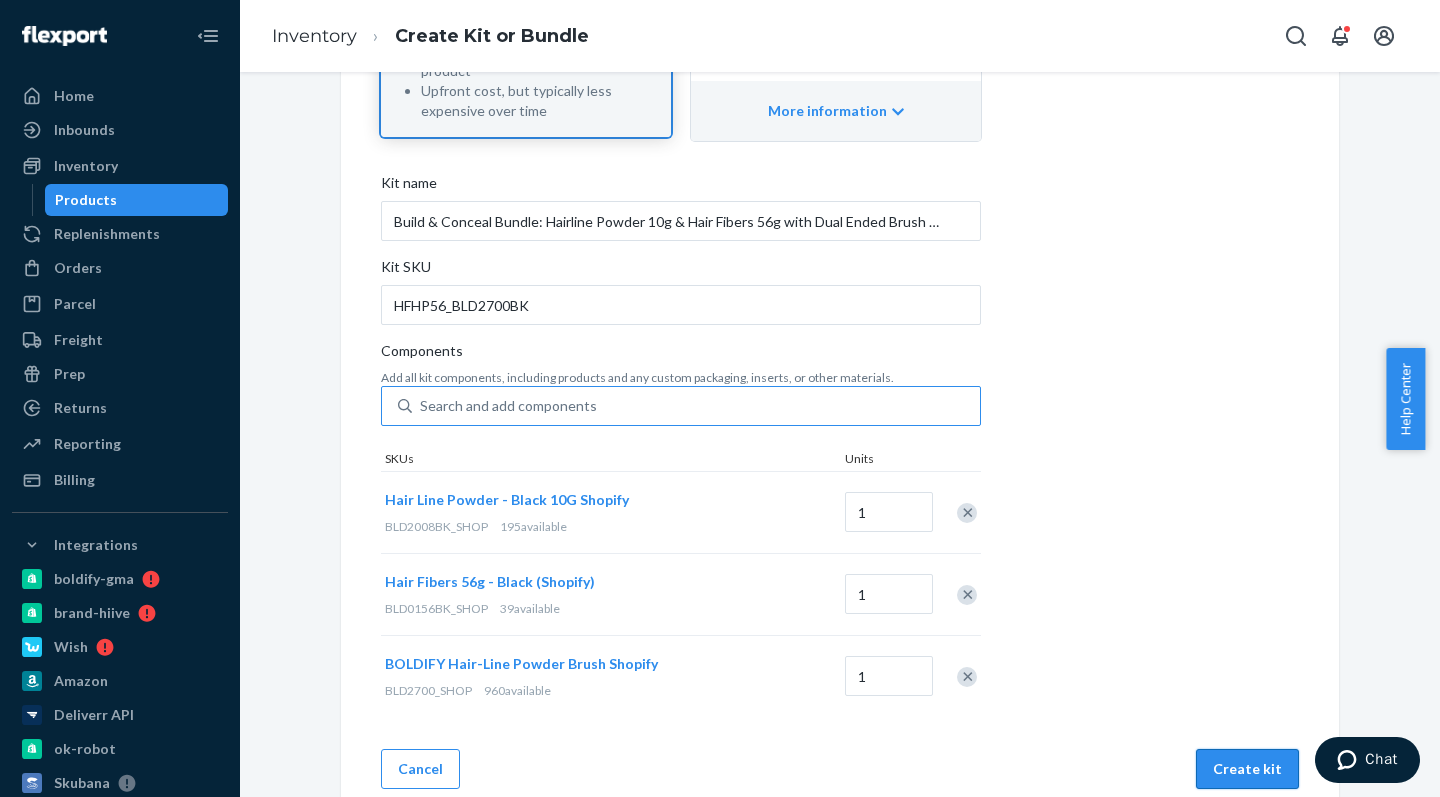 click on "Create kit" at bounding box center [1247, 769] 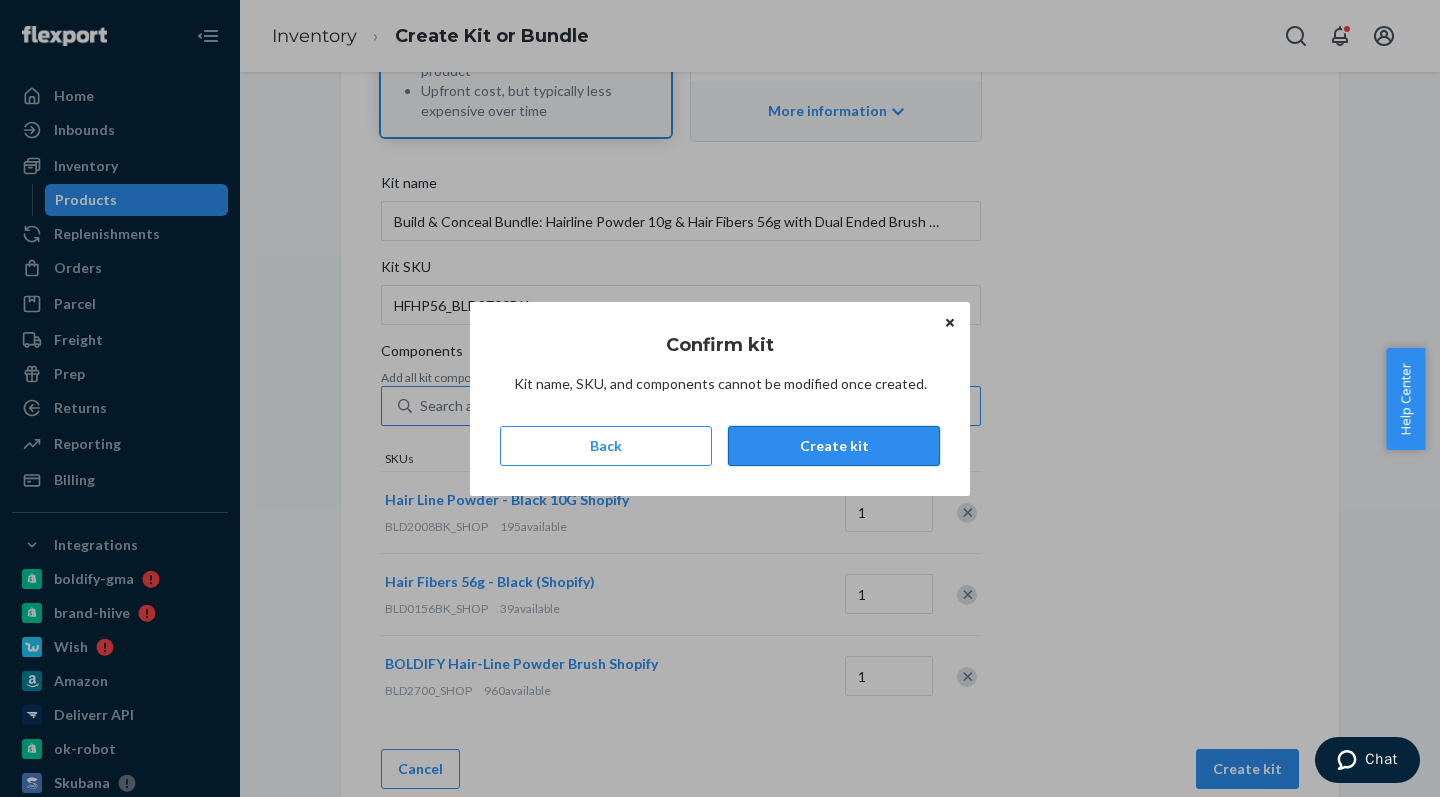 click on "Create kit" at bounding box center (834, 446) 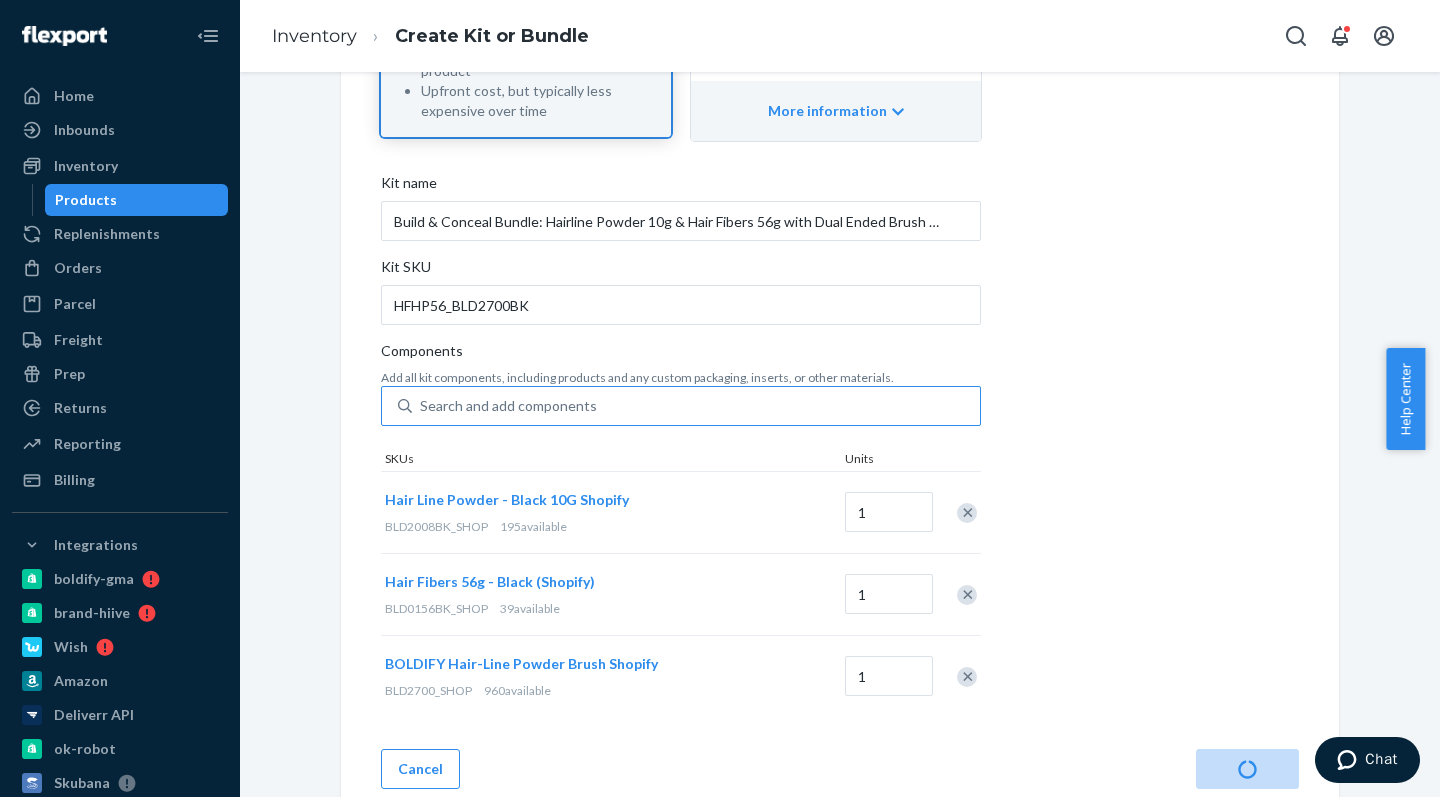 scroll, scrollTop: 0, scrollLeft: 0, axis: both 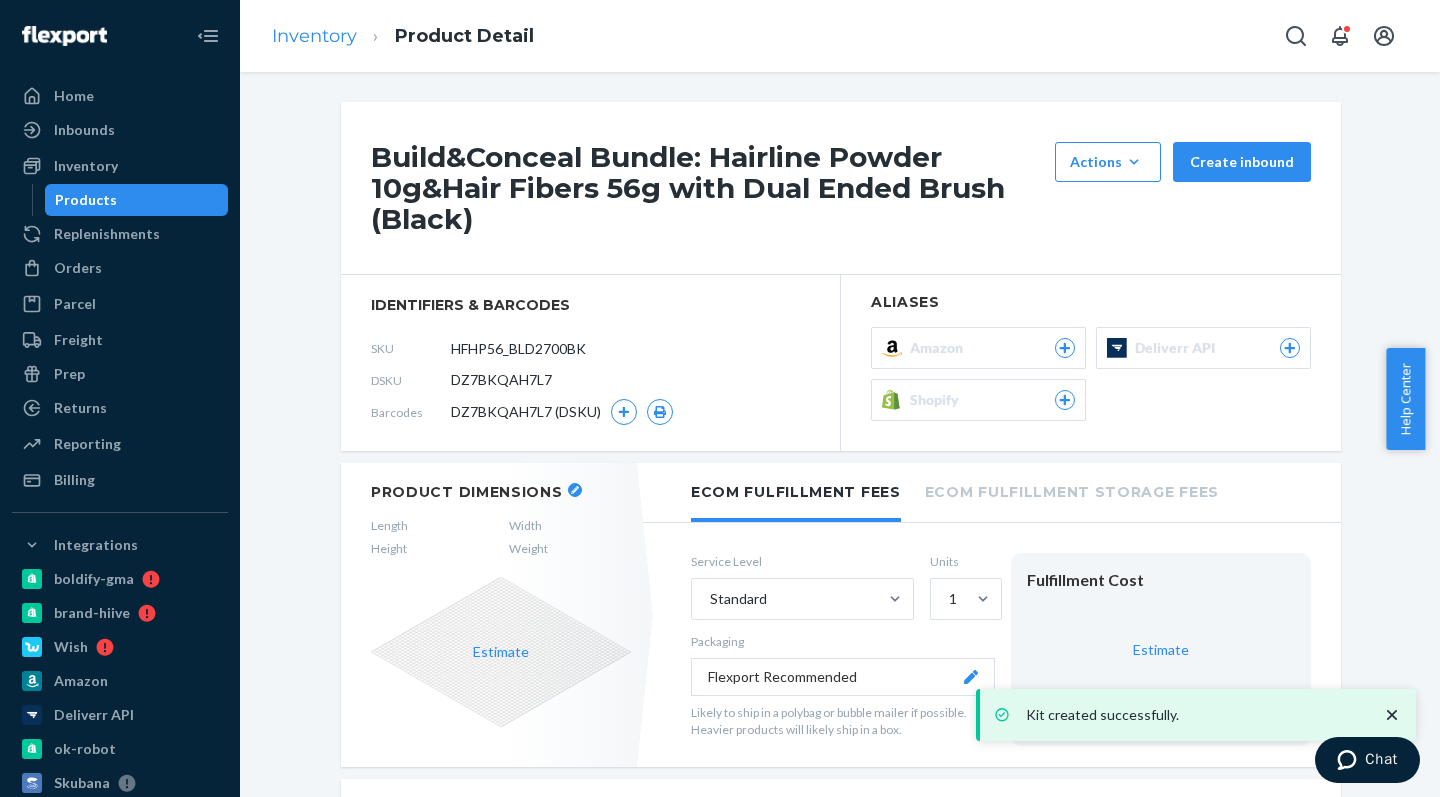 click on "Inventory" at bounding box center (314, 36) 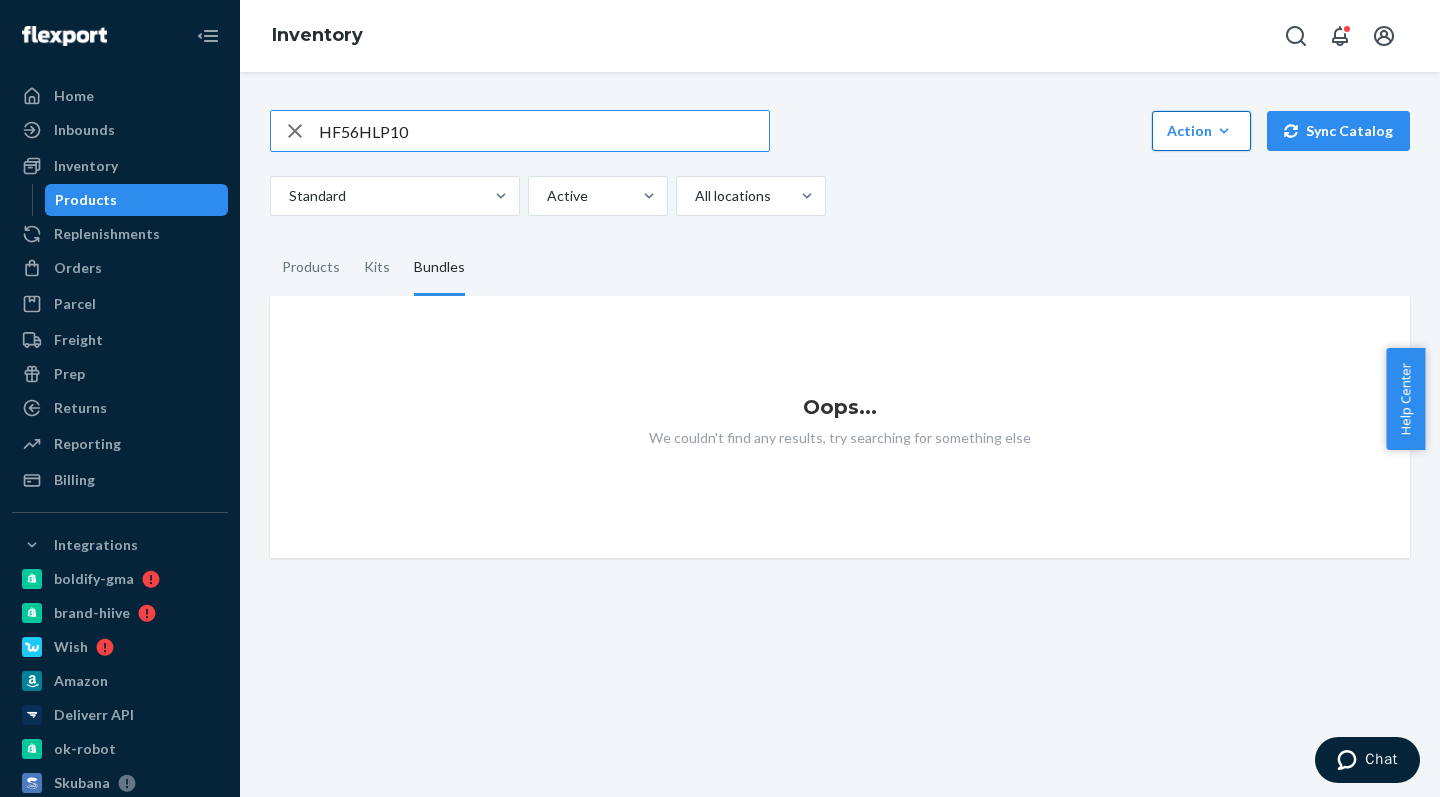 click on "Action" at bounding box center [1201, 131] 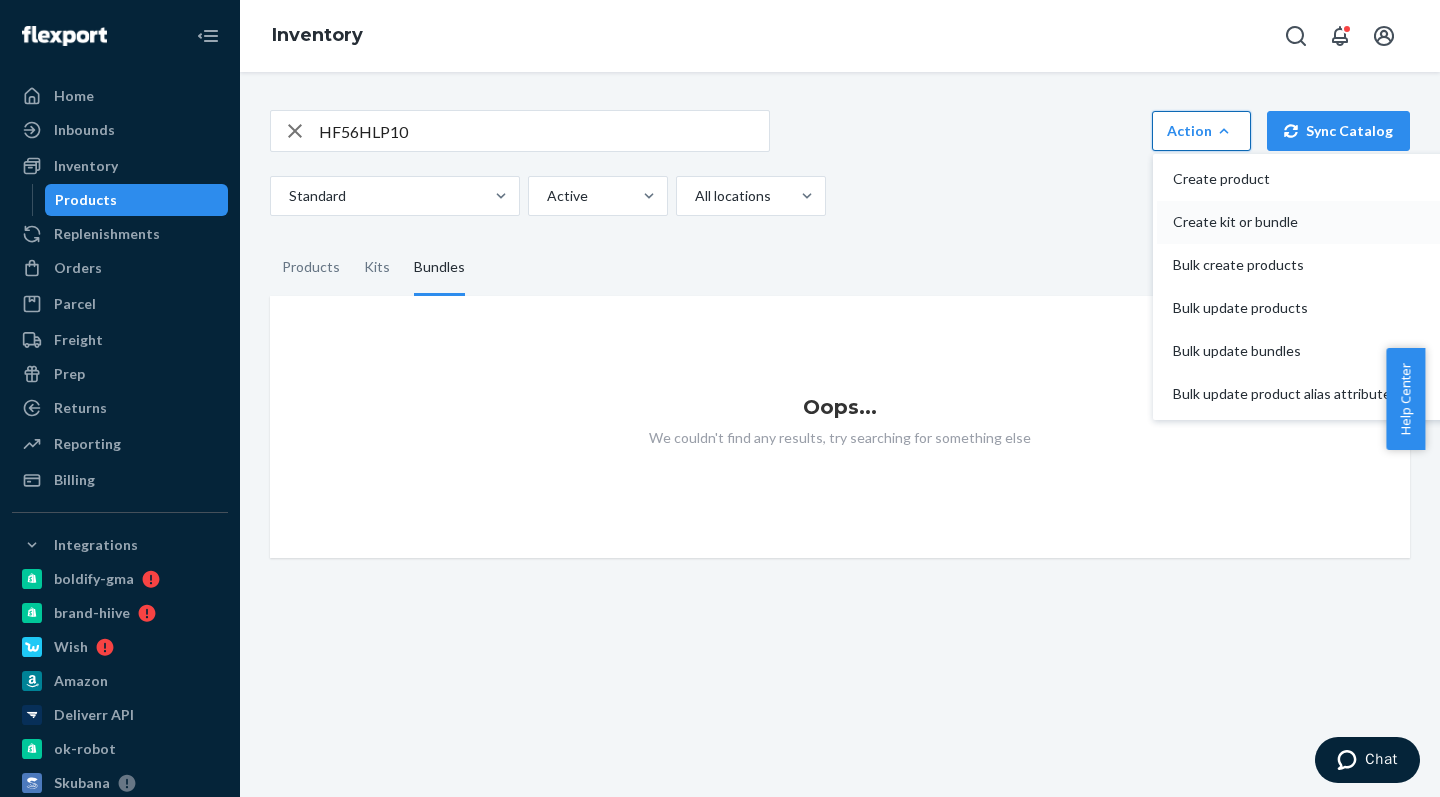 click on "Create kit or bundle" at bounding box center [1282, 222] 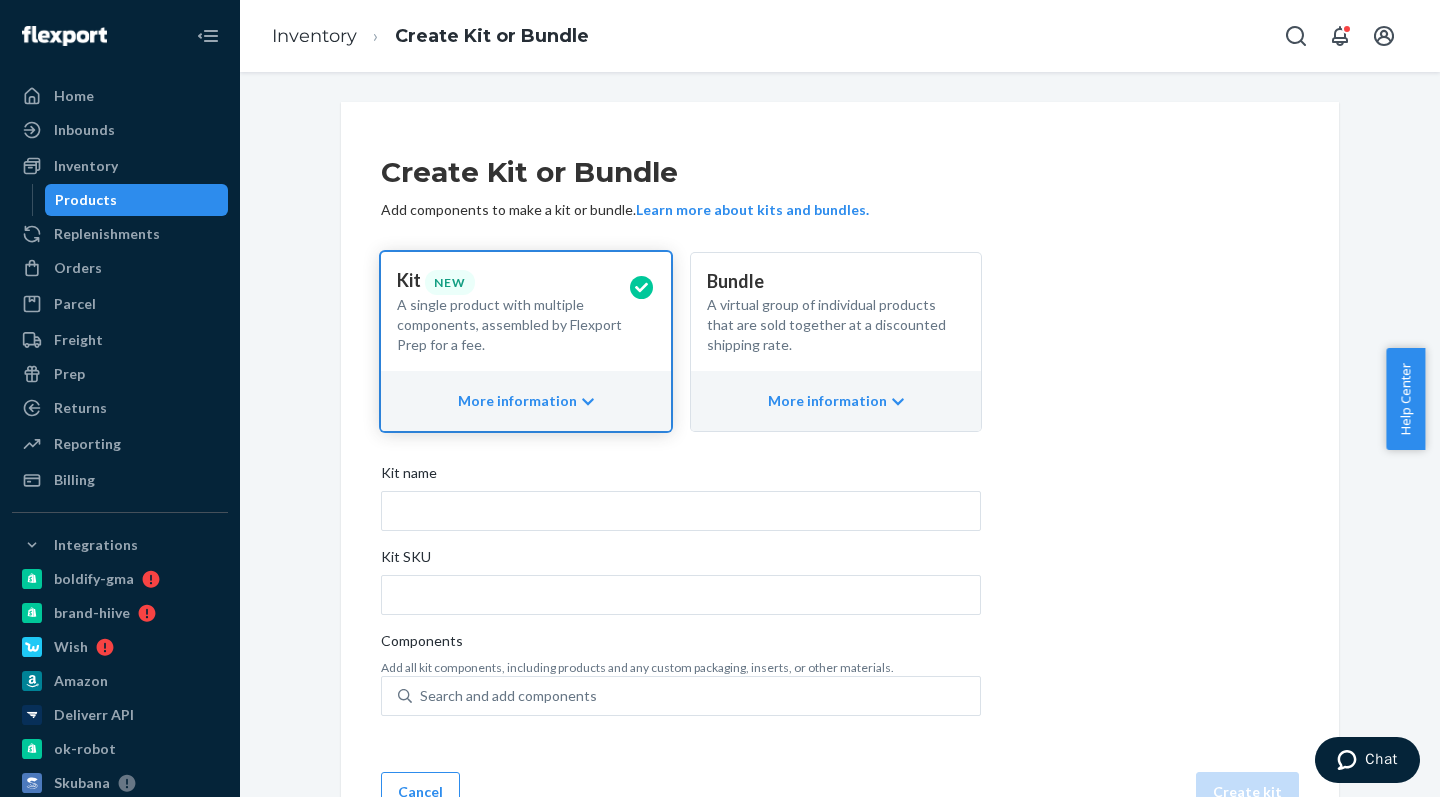 scroll, scrollTop: 4, scrollLeft: 0, axis: vertical 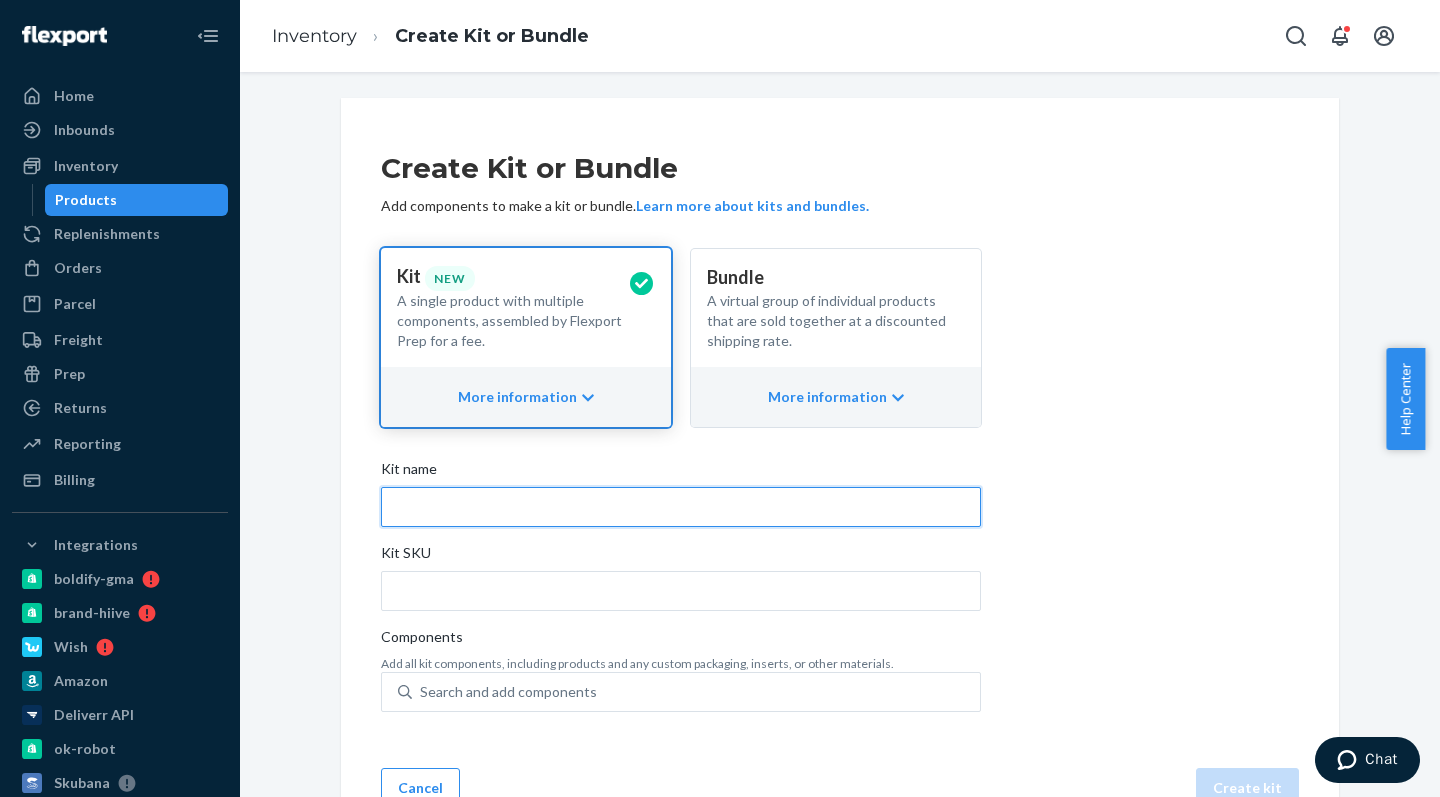 click on "Kit name" at bounding box center [681, 507] 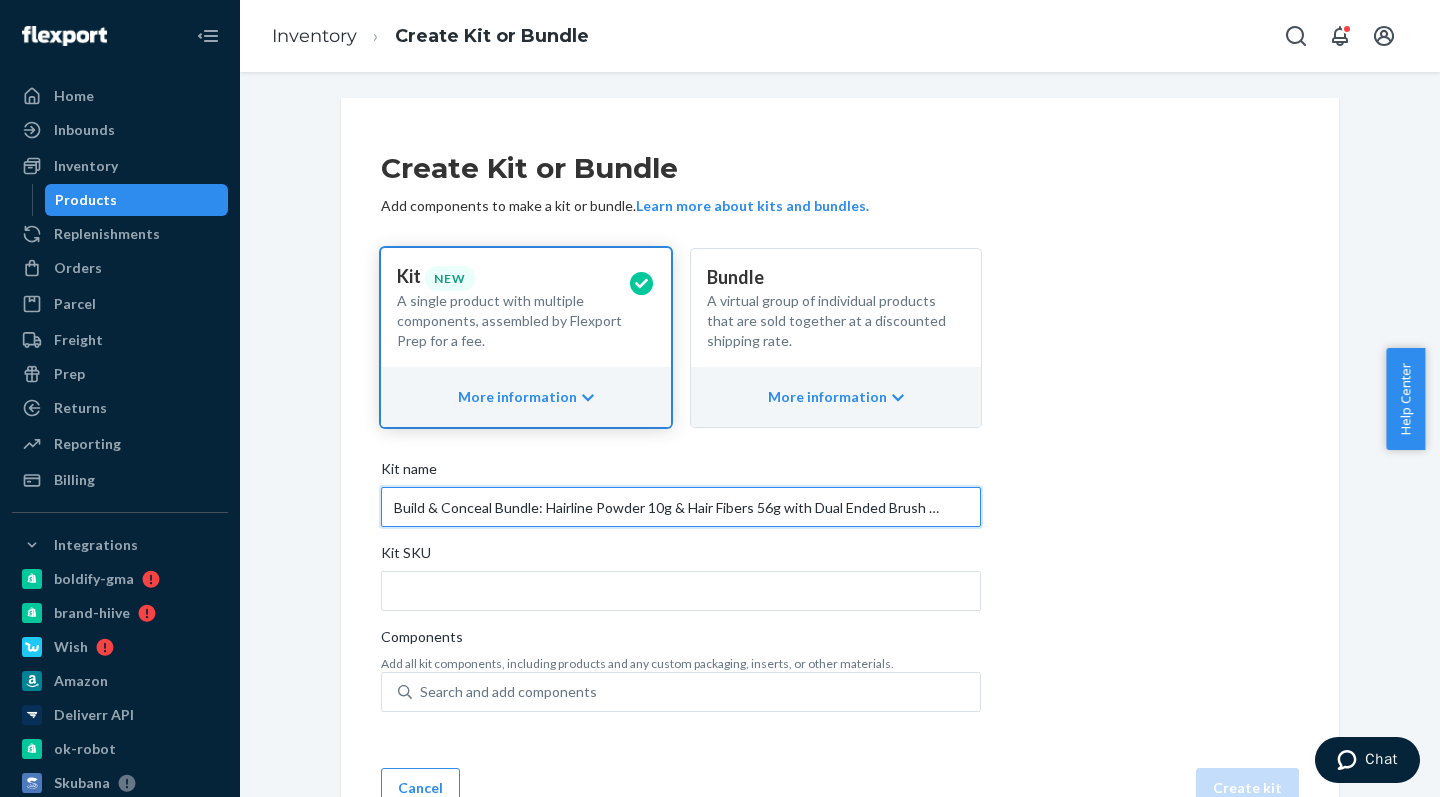 click on "Build & Conceal Bundle: Hairline Powder 10g & Hair Fibers 56g with Dual Ended Brush (Black)" at bounding box center (681, 507) 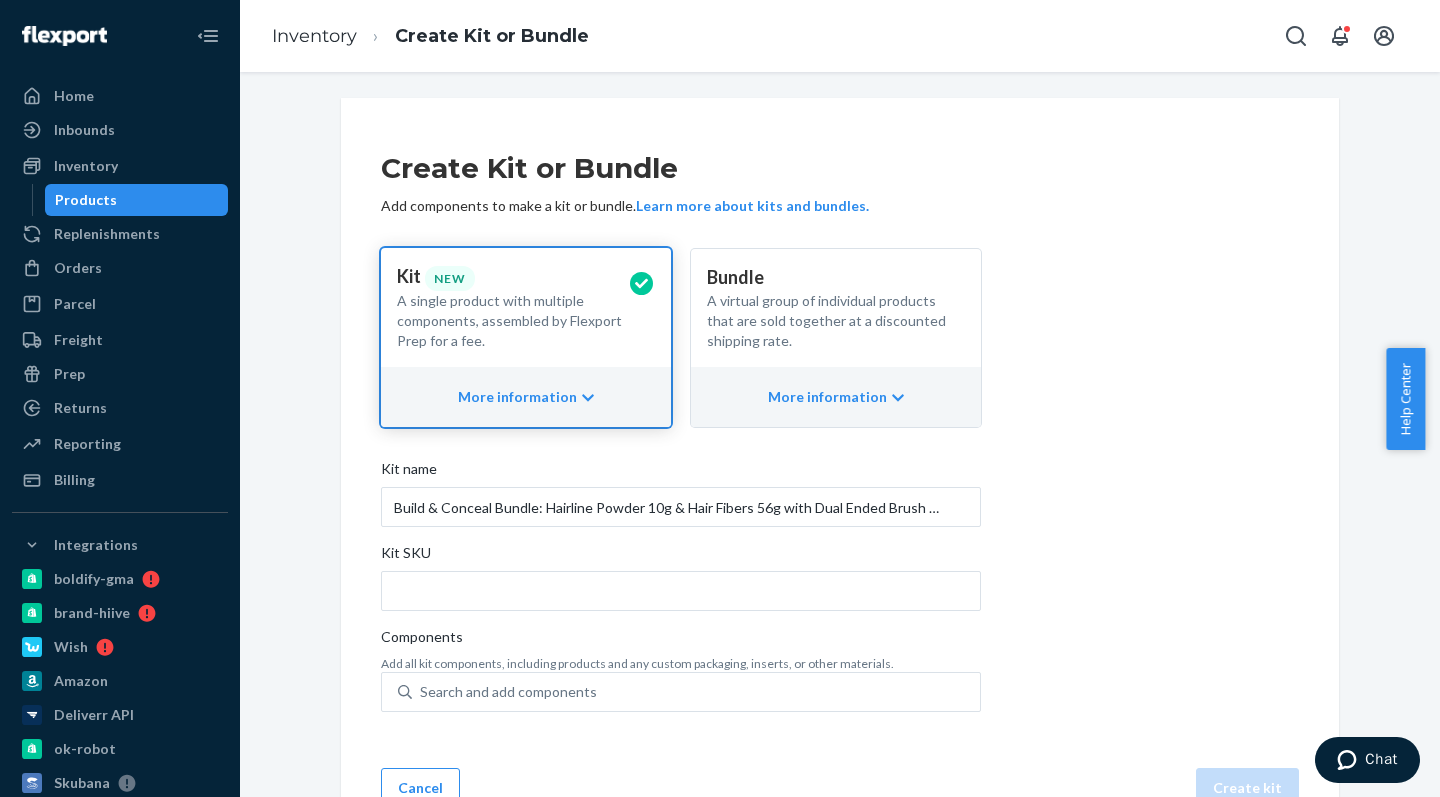 click on "Create Kit or Bundle Add components to make a kit or bundle. Learn more about kits and bundles. Kit New A single product with multiple components, assembled by Flexport Prep for a fee. More information Bundle A virtual group of individual products that are sold together at a discounted shipping rate. More information Kit name Build & Conceal Bundle: Hairline Powder 10g & Hair Fibers 56g with Dual Ended Brush (Dark Brown) Kit SKU Components Add all kit components, including products and any custom packaging, inserts, or other materials. Search and add components" at bounding box center [840, 433] 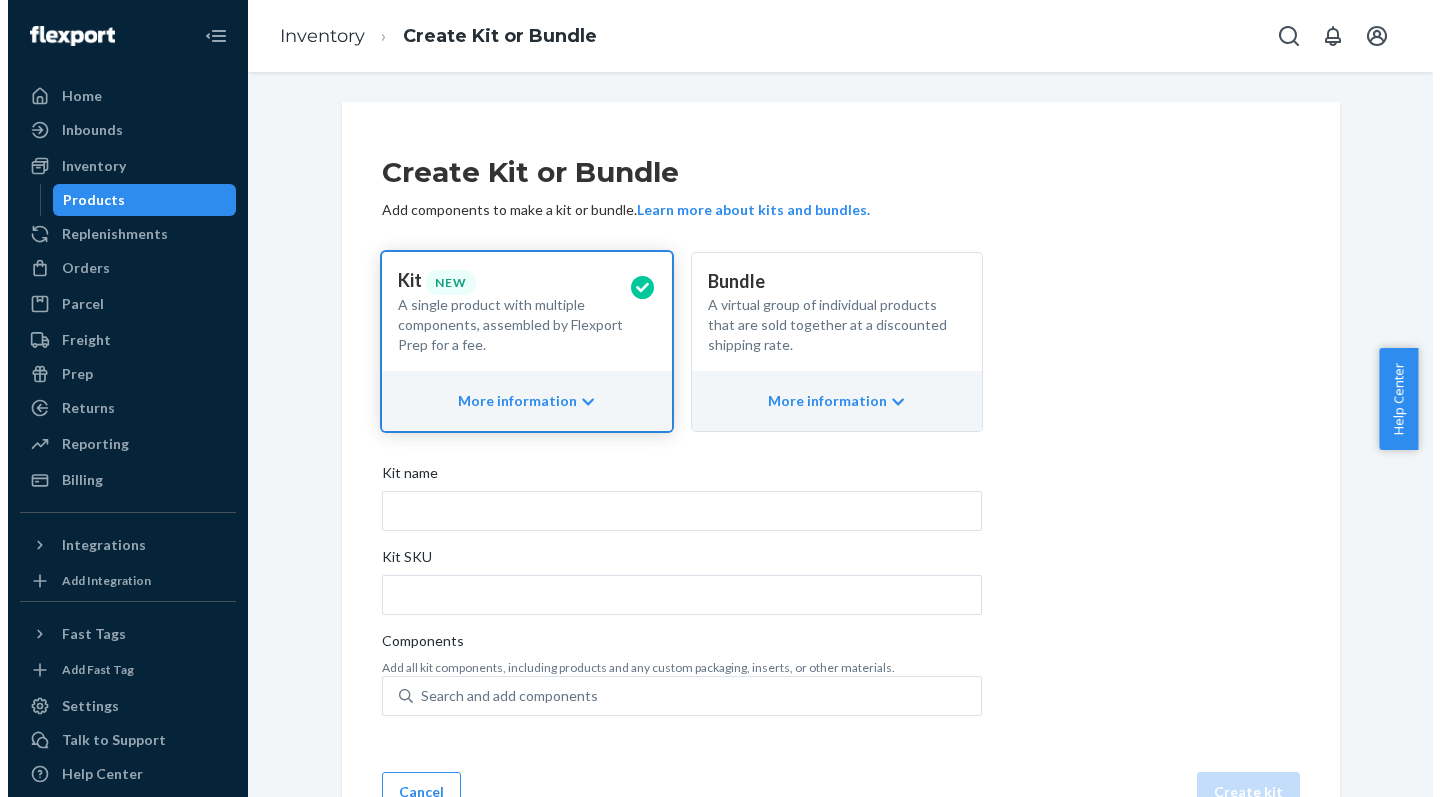 scroll, scrollTop: 0, scrollLeft: 0, axis: both 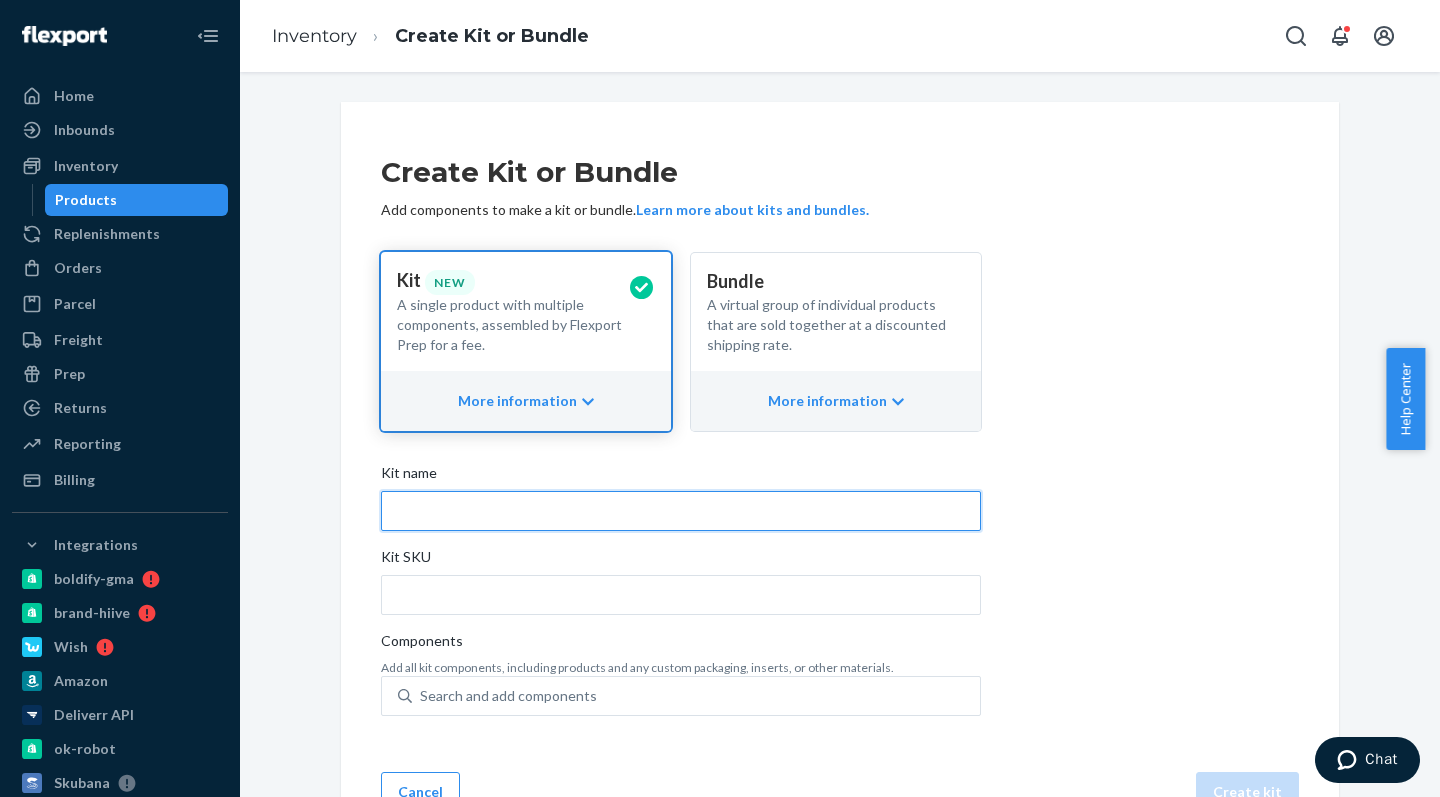 click on "Kit name" at bounding box center [681, 511] 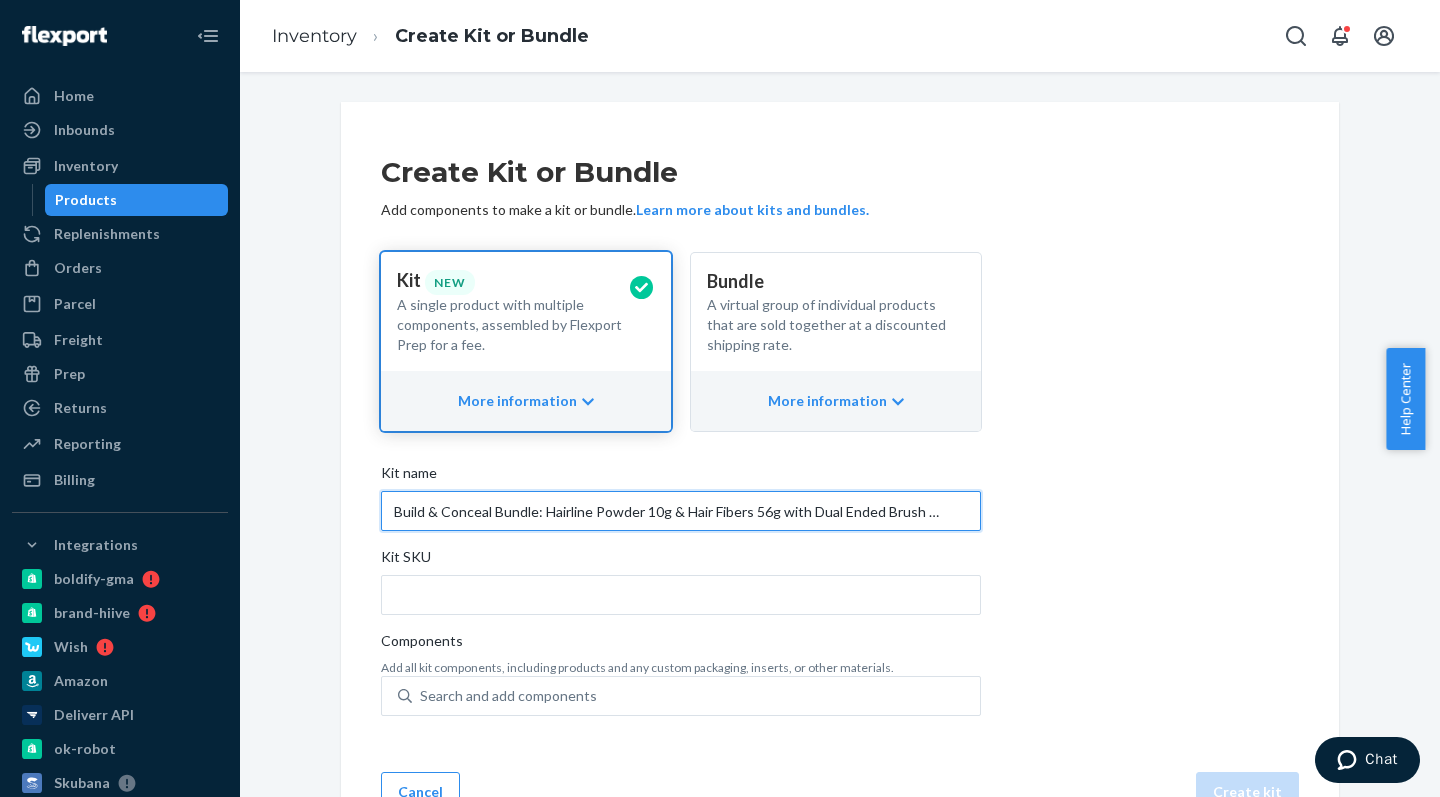 click on "Build & Conceal Bundle: Hairline Powder 10g & Hair Fibers 56g with Dual Ended Brush (Black)" at bounding box center [681, 511] 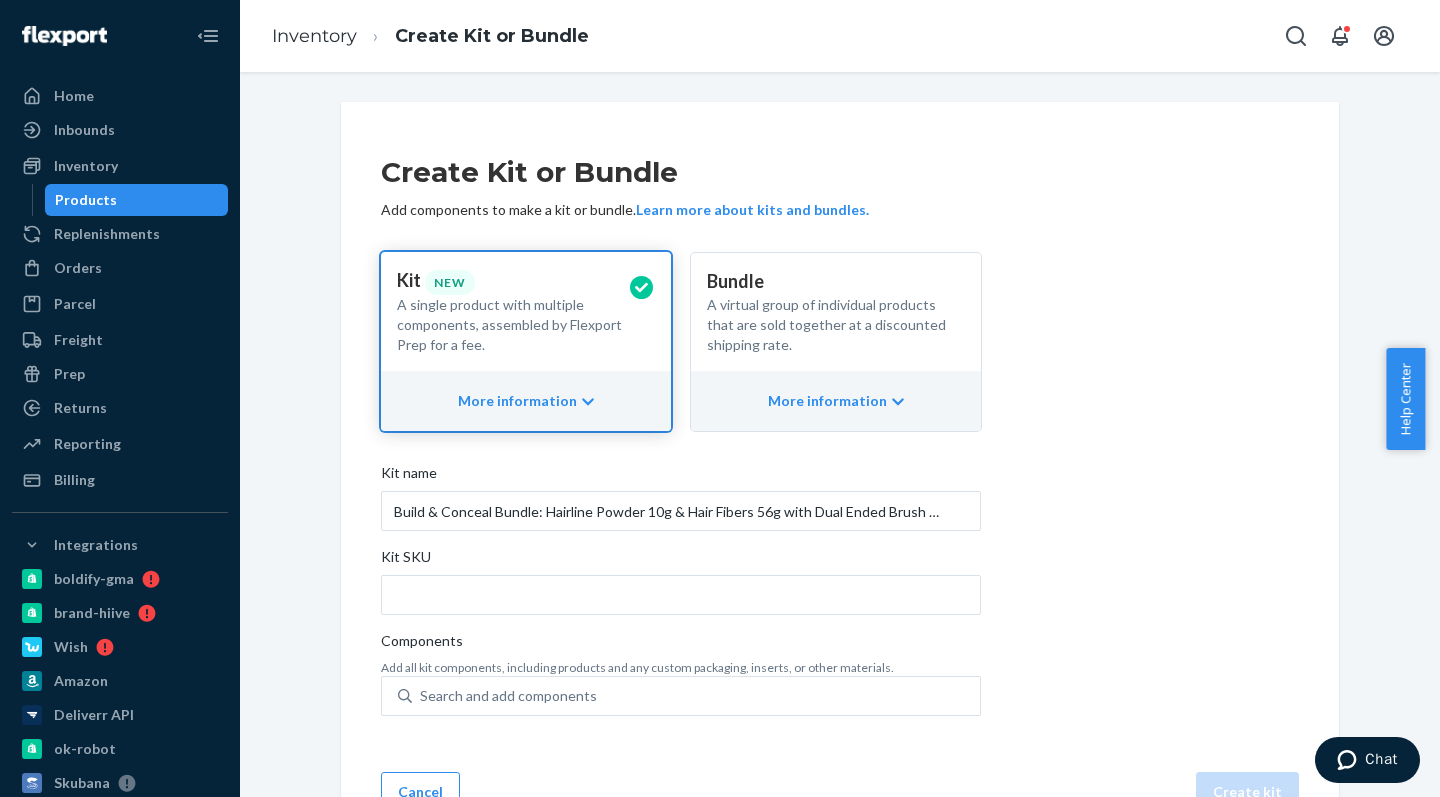 click on "Create Kit or Bundle Add components to make a kit or bundle. Learn more about kits and bundles. Kit New A single product with multiple components, assembled by Flexport Prep for a fee. More information Bundle A virtual group of individual products that are sold together at a discounted shipping rate. More information Kit name Build & Conceal Bundle: Hairline Powder 10g & Hair Fibers 56g with Dual Ended Brush (Dark Brown) Kit SKU Components Add all kit components, including products and any custom packaging, inserts, or other materials. Search and add components" at bounding box center (840, 437) 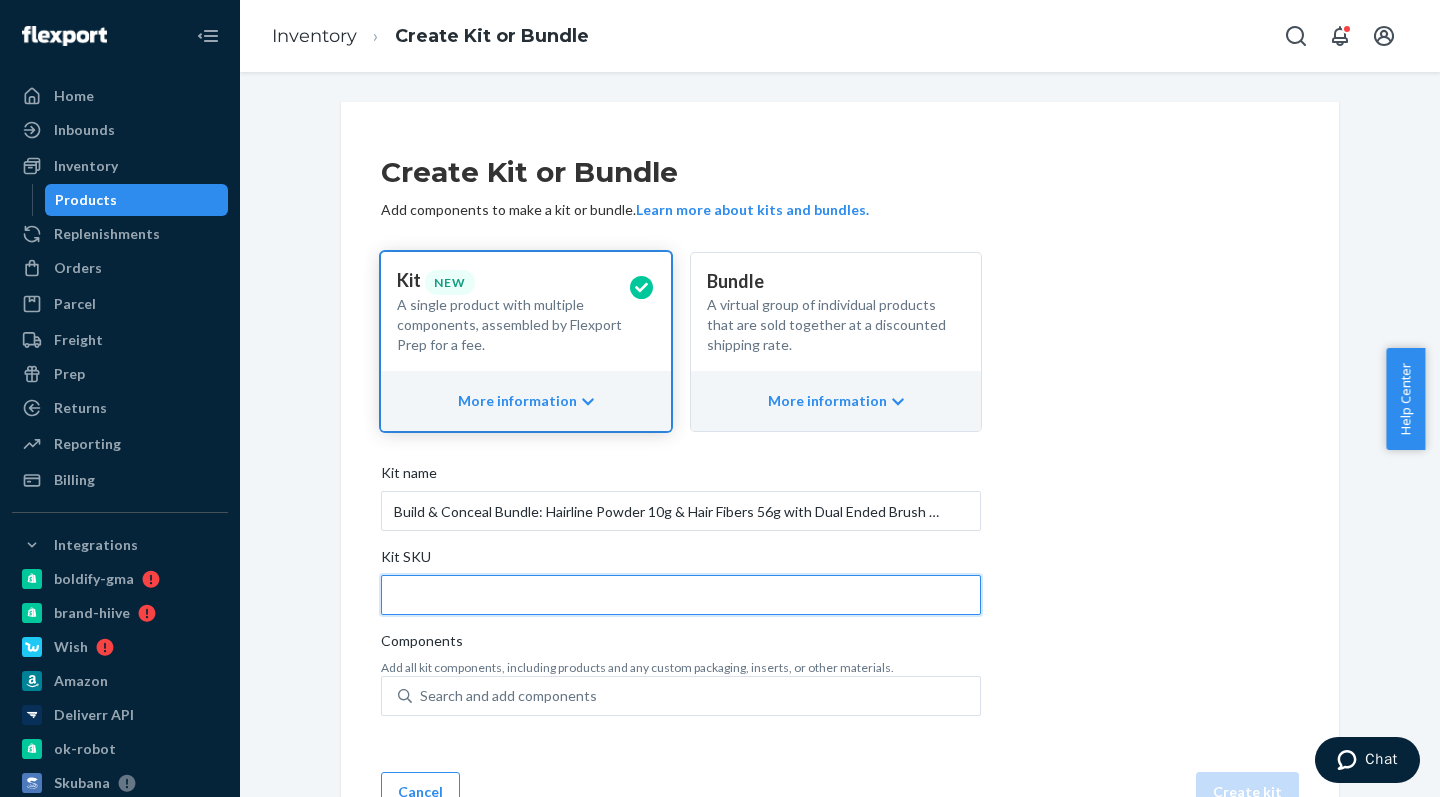 click on "Kit SKU" at bounding box center (681, 595) 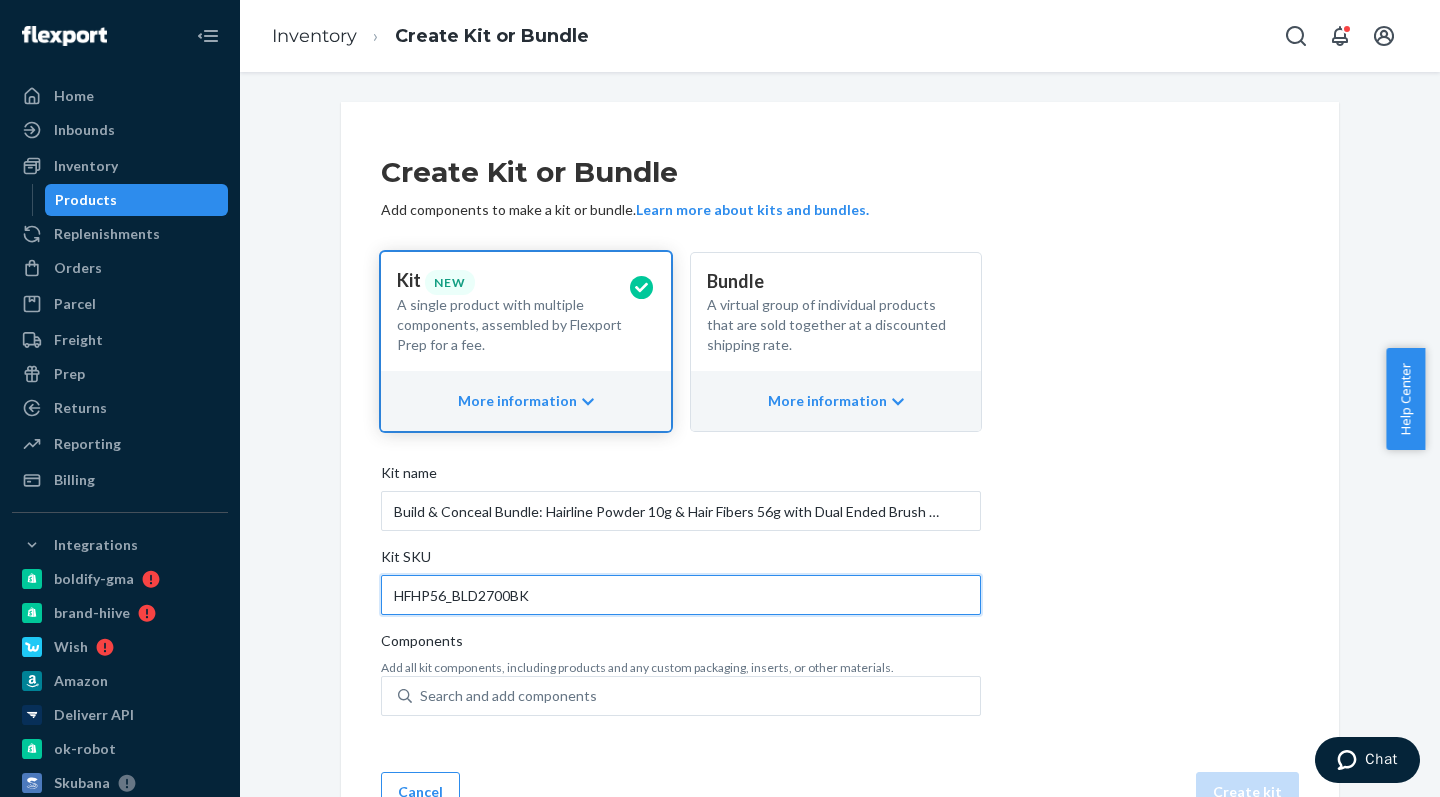 click on "HFHP56_BLD2700BK" at bounding box center [681, 595] 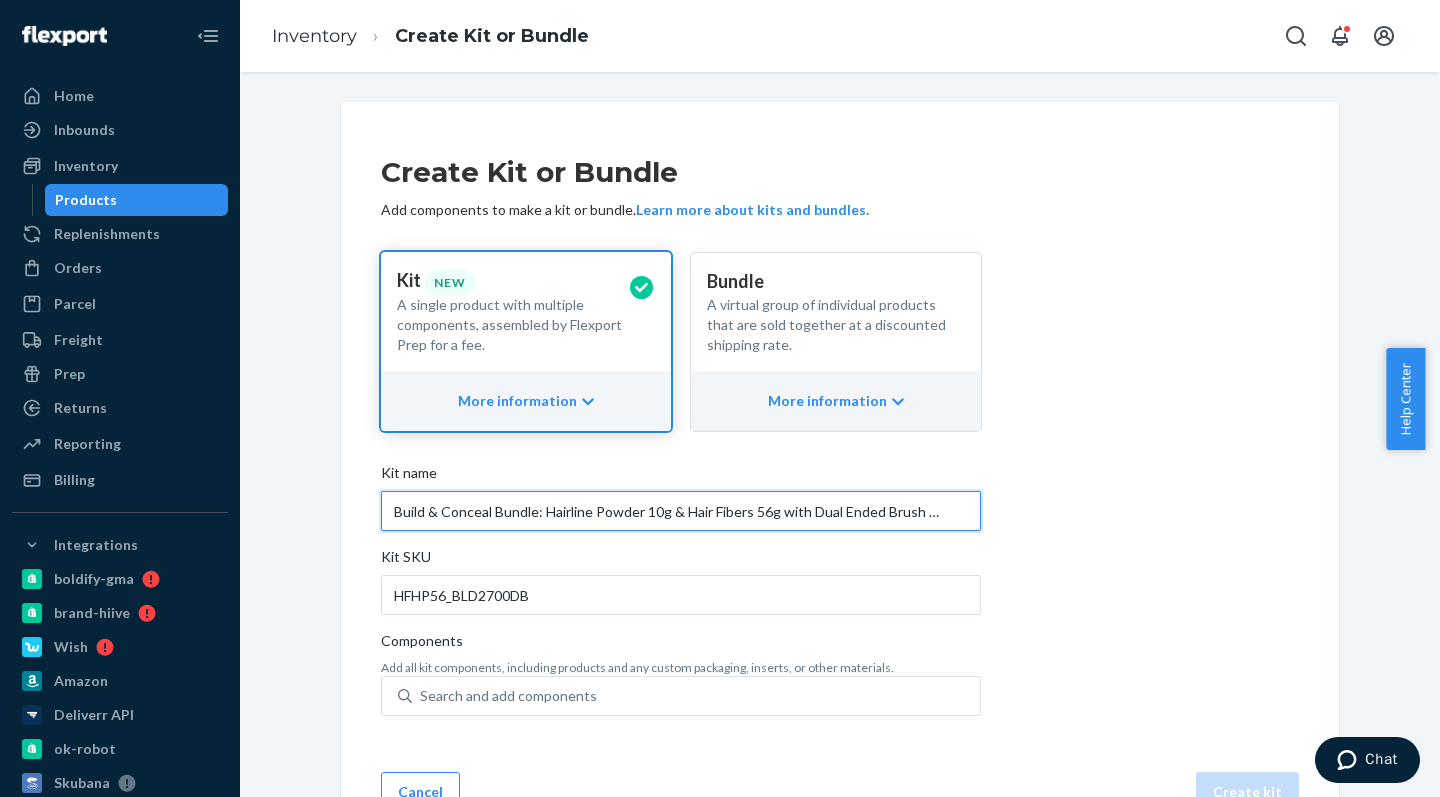 drag, startPoint x: 782, startPoint y: 511, endPoint x: 1278, endPoint y: 539, distance: 496.7897 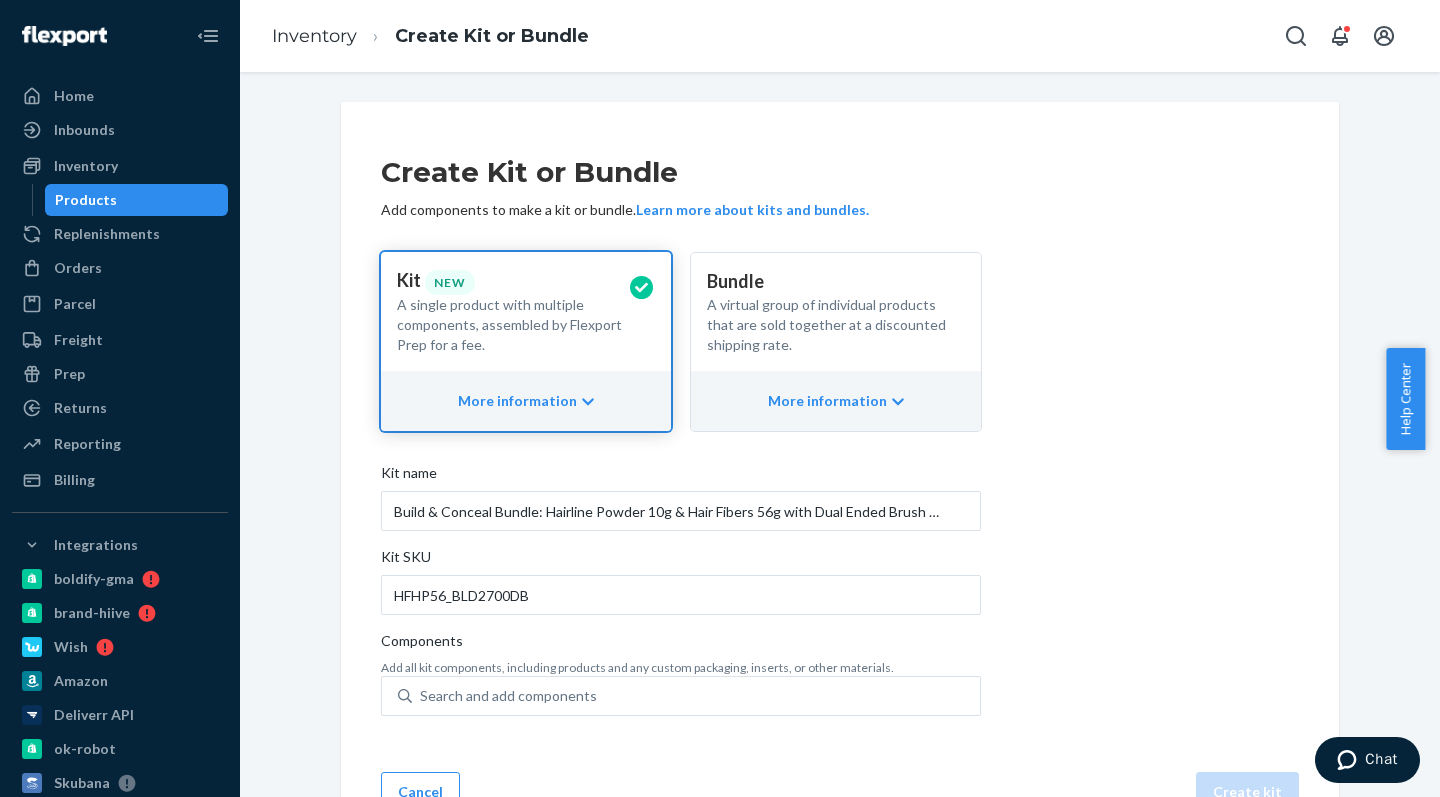 click on "Create Kit or Bundle Add components to make a kit or bundle.  Learn more about kits and bundles. Kit New A single product with multiple components, assembled by Flexport Prep for a fee. More information Bundle A virtual group of individual products that are sold together at a discounted shipping rate. More information Kit name Build & Conceal Bundle: Hairline Powder 10g & Hair Fibers 56g with Dual Ended Brush (Dark Brown) Kit SKU HFHP56_BLD2700DB Components Add all kit components, including products and any custom packaging, inserts, or other materials. Search and add components" at bounding box center (840, 437) 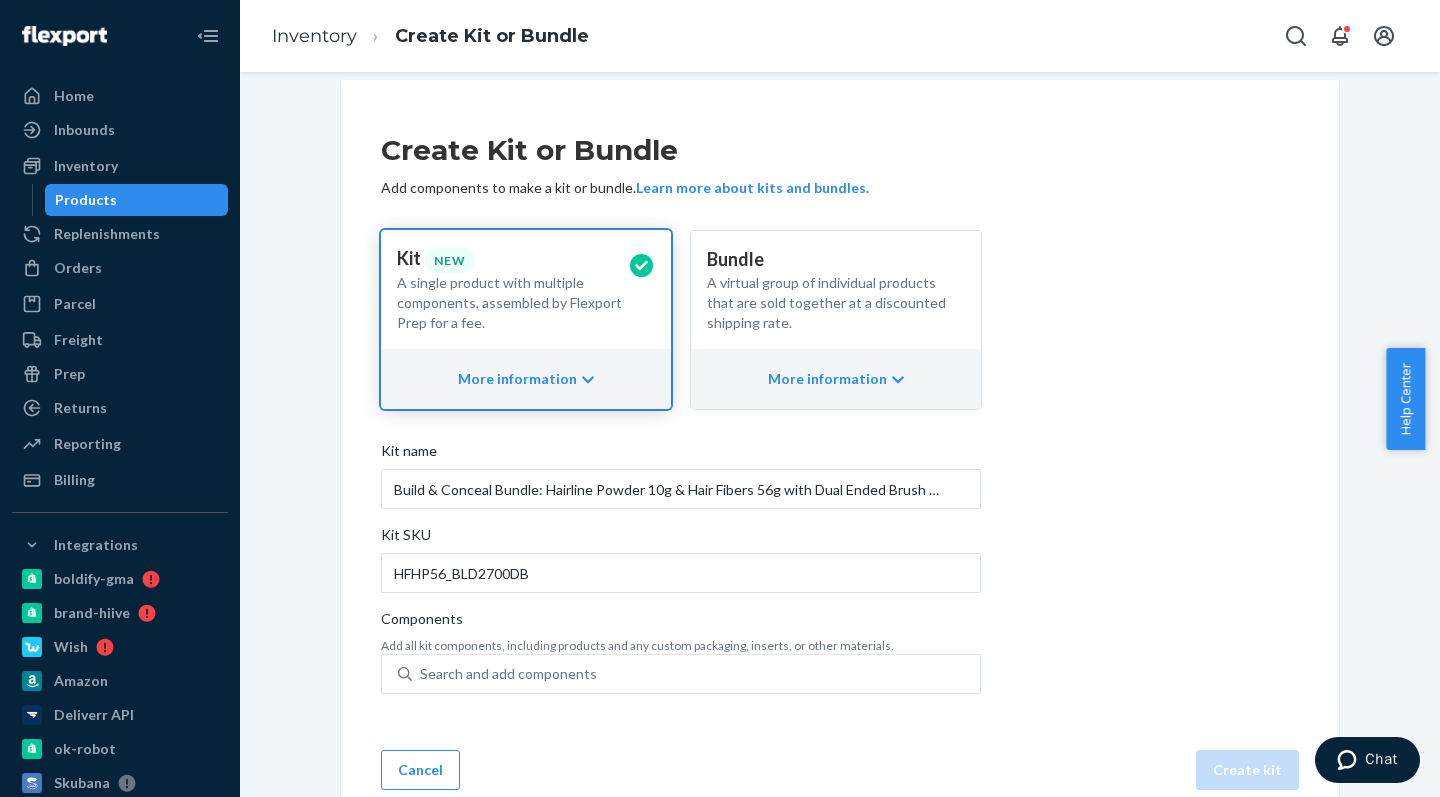 click on "Kit SKU" at bounding box center [681, 539] 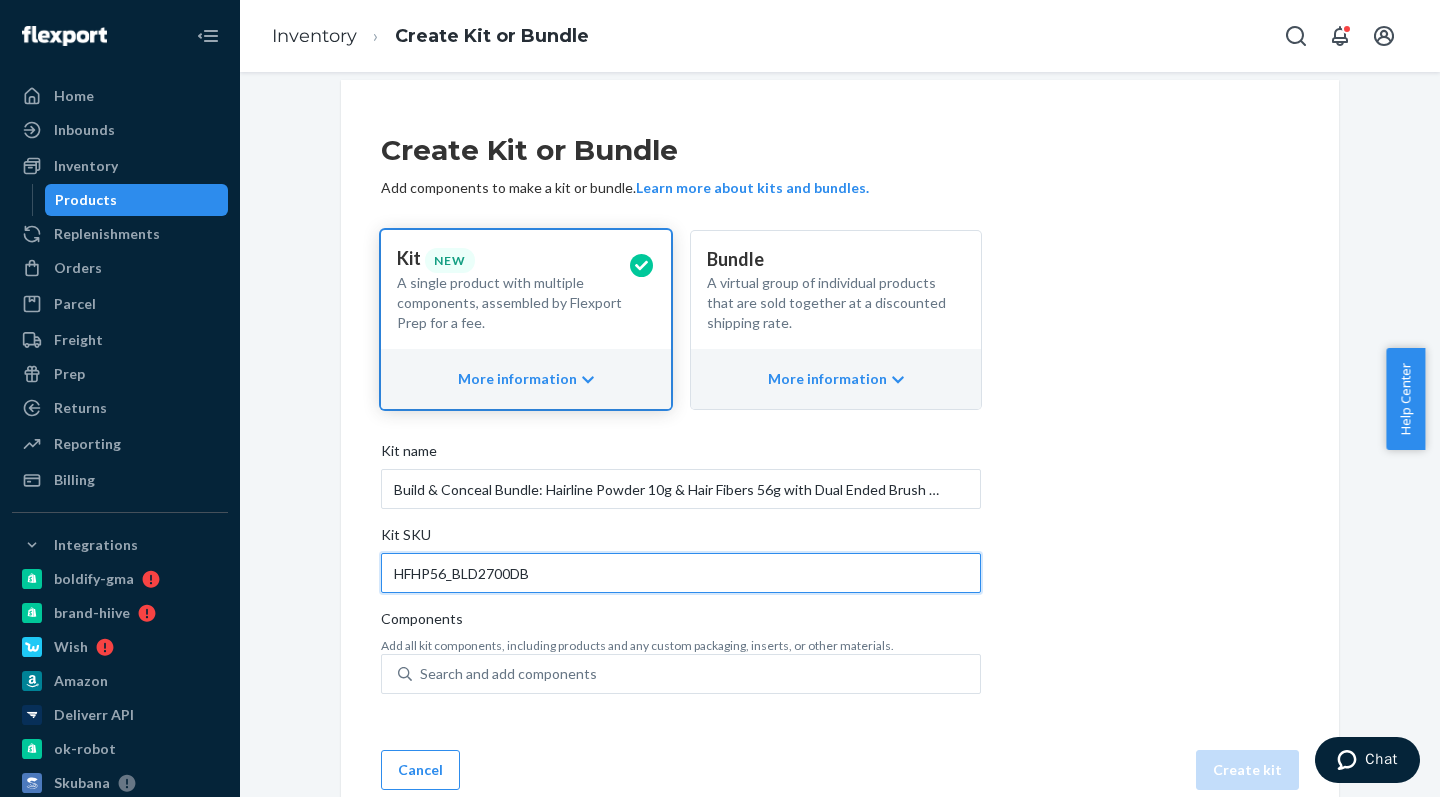 click on "HFHP56_BLD2700DB" at bounding box center (681, 573) 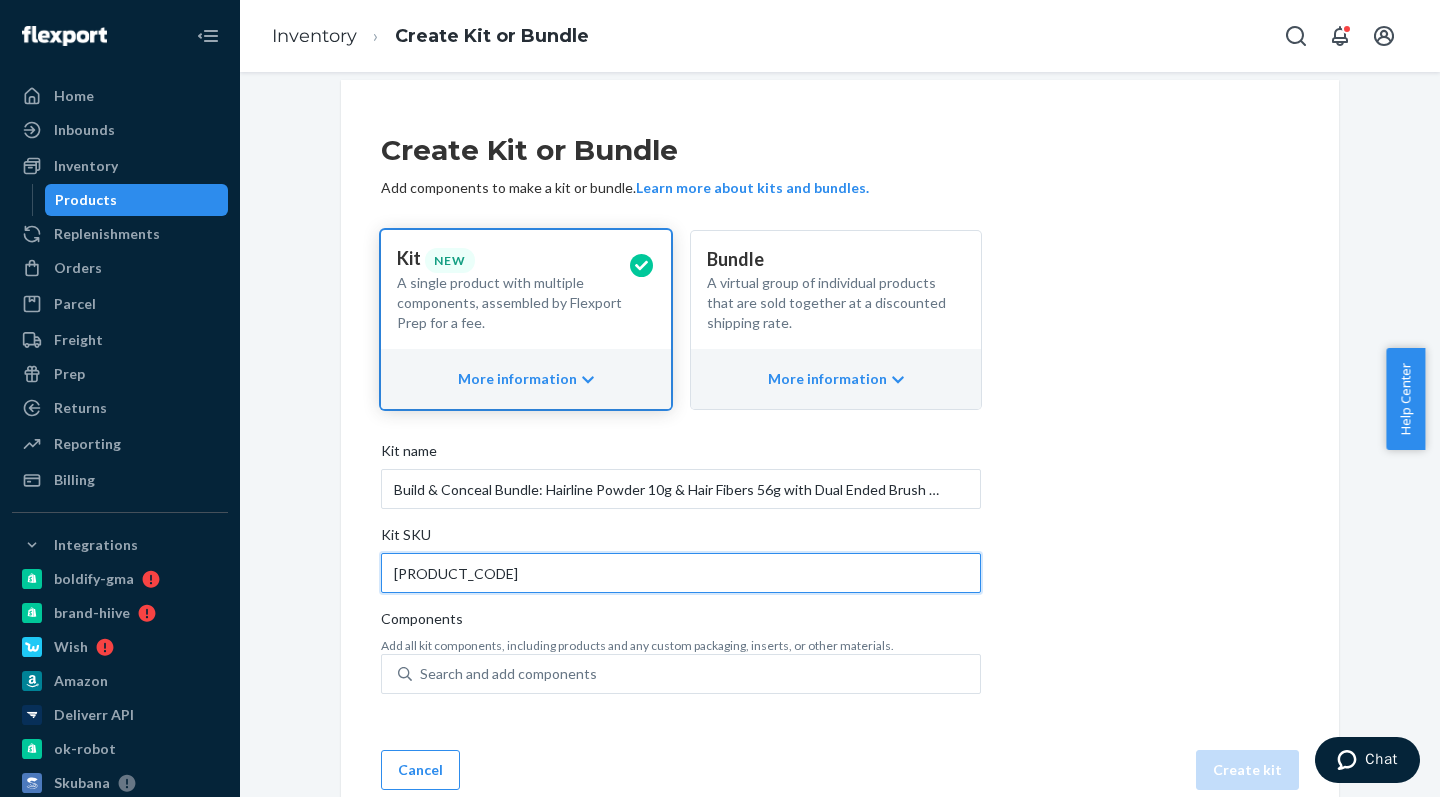 type on "HFHP56_BLD2700DB" 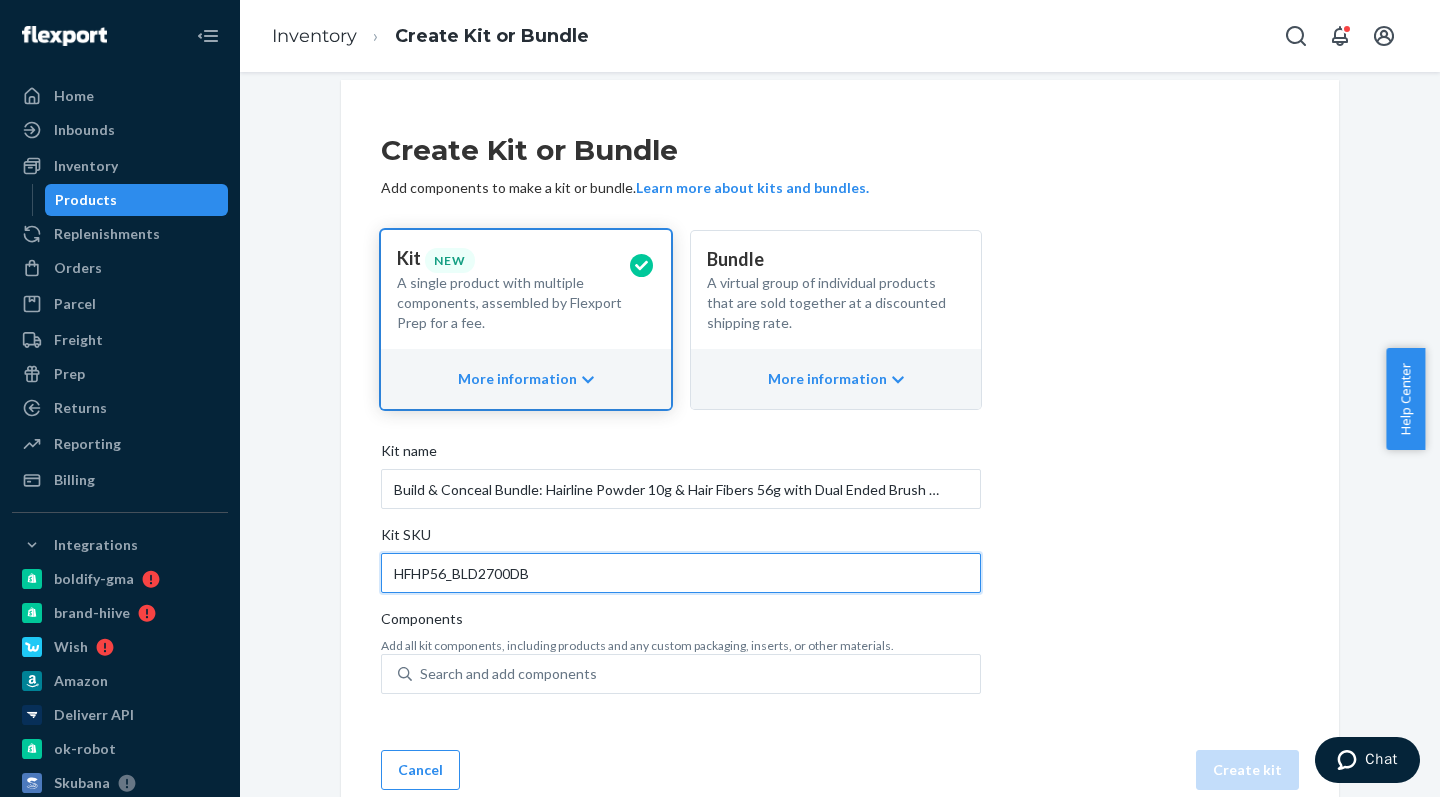 scroll, scrollTop: 47, scrollLeft: 0, axis: vertical 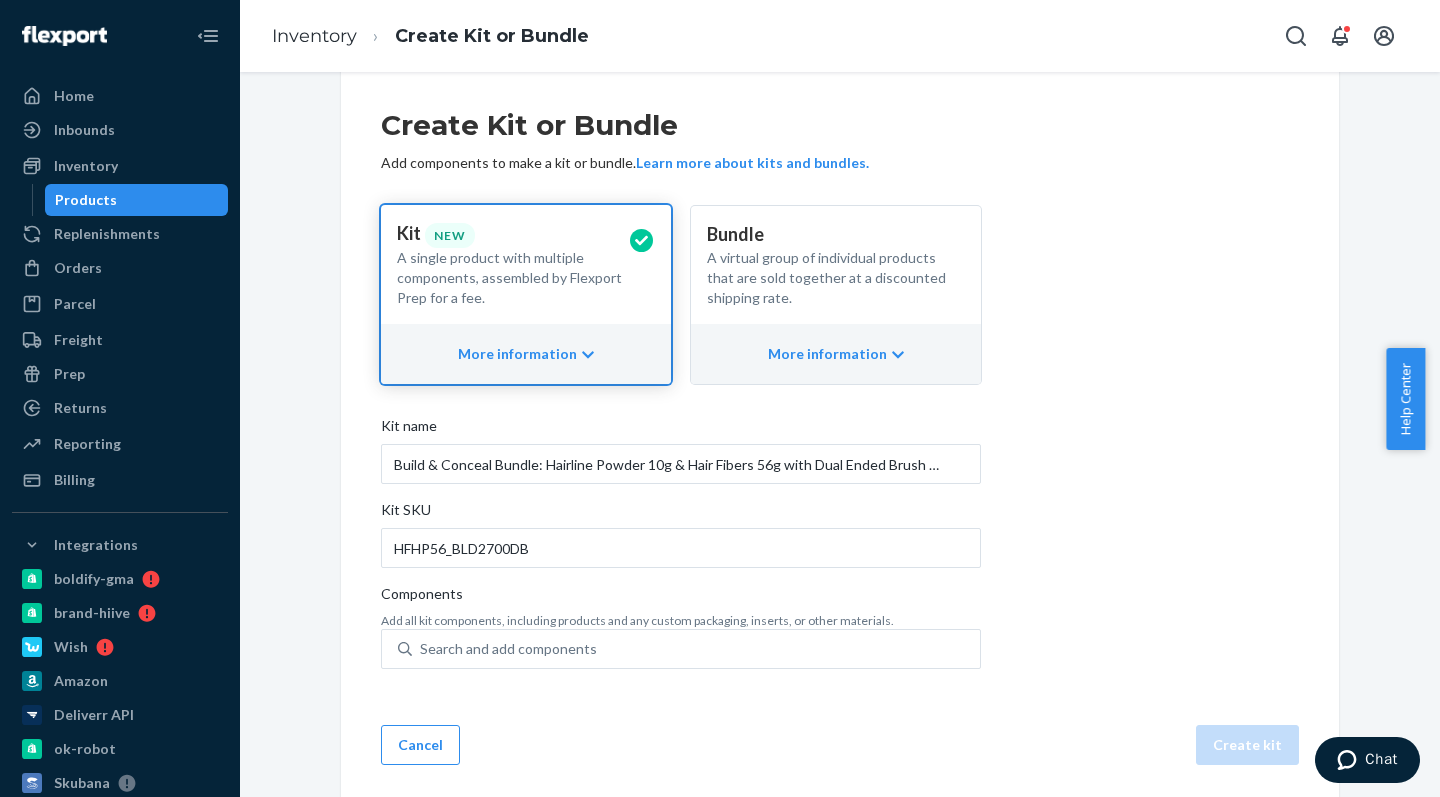 click on "Add all kit components, including products and any custom packaging, inserts, or other materials. Search and add components" at bounding box center [681, 652] 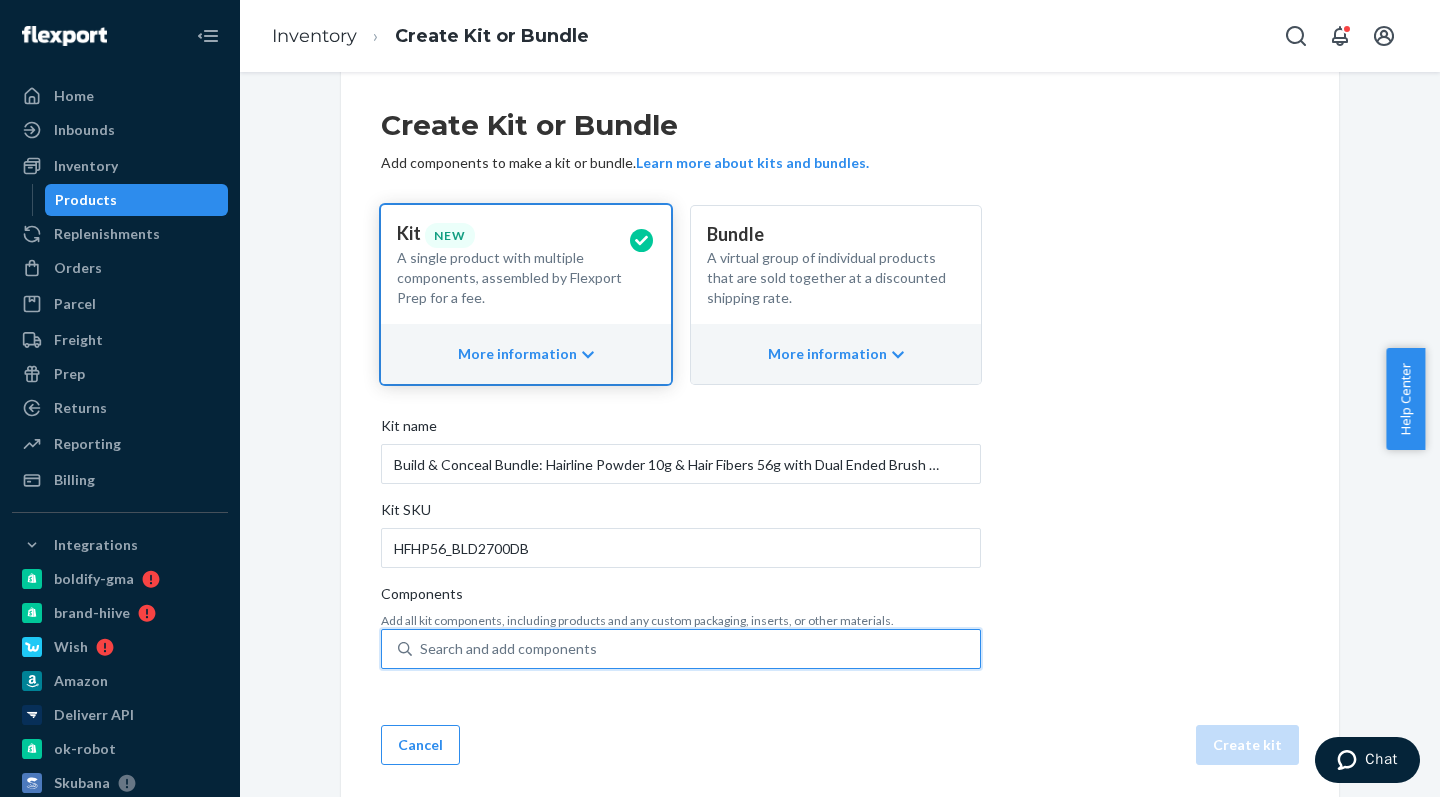 click on "Search and add components" at bounding box center (681, 649) 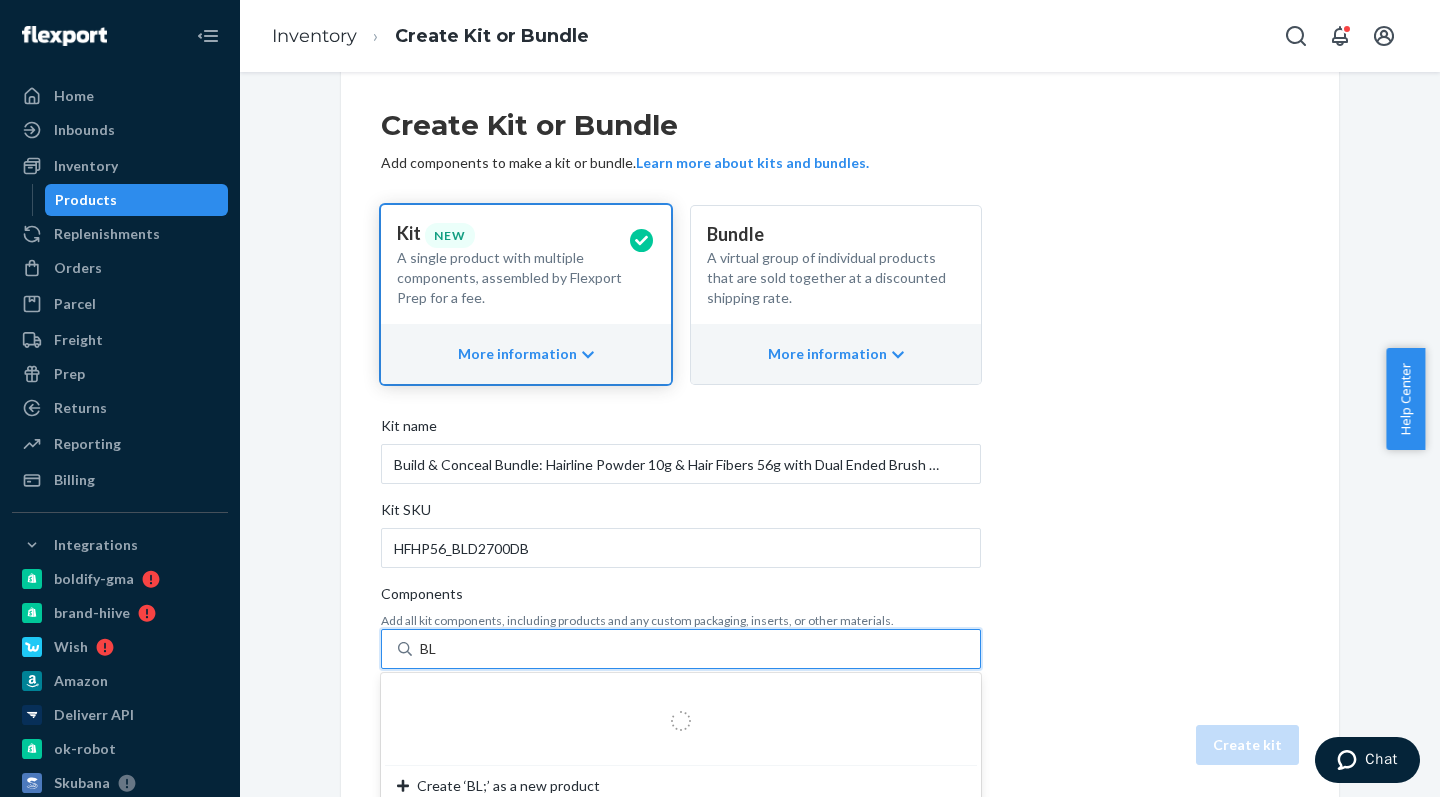 type on "B" 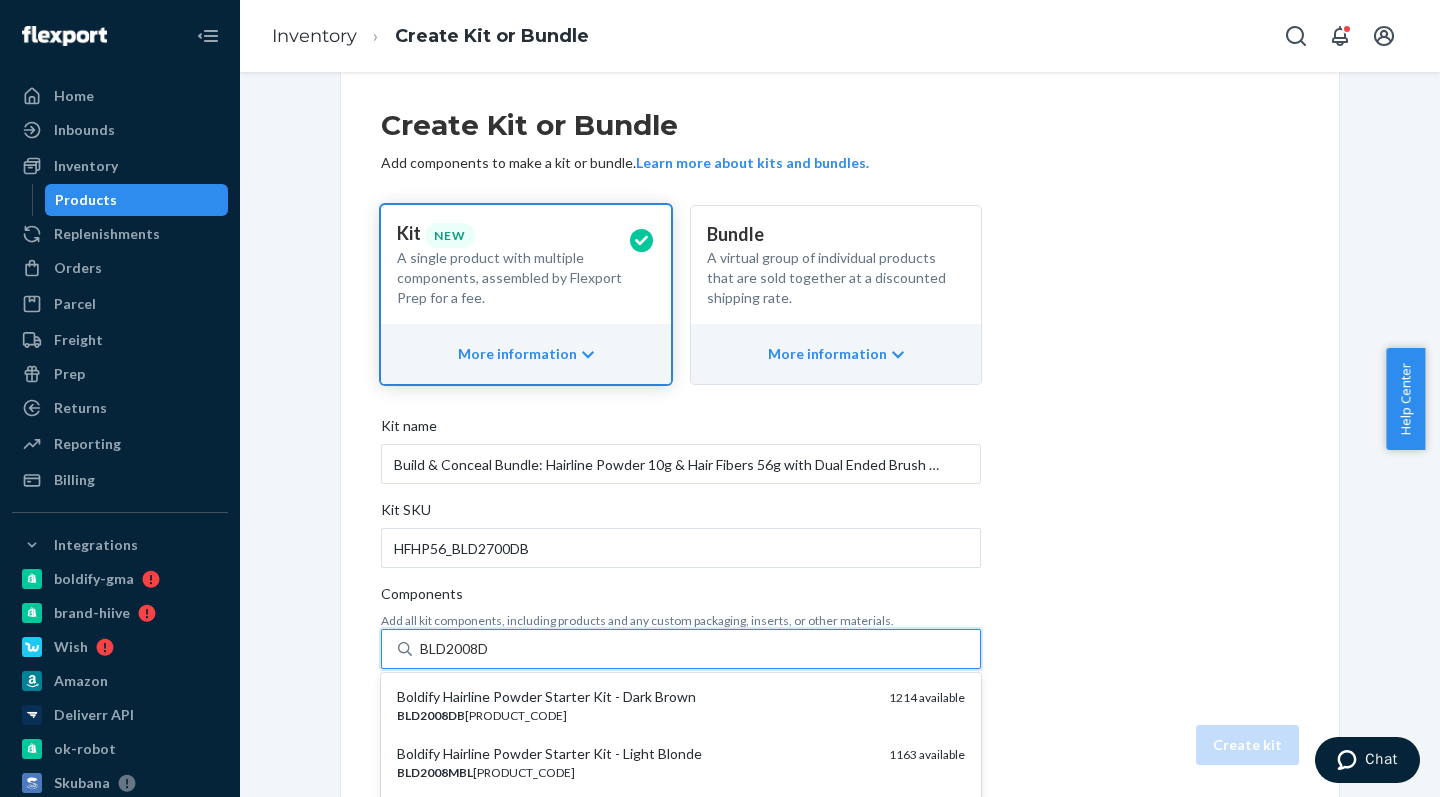type on "BLD2008DB" 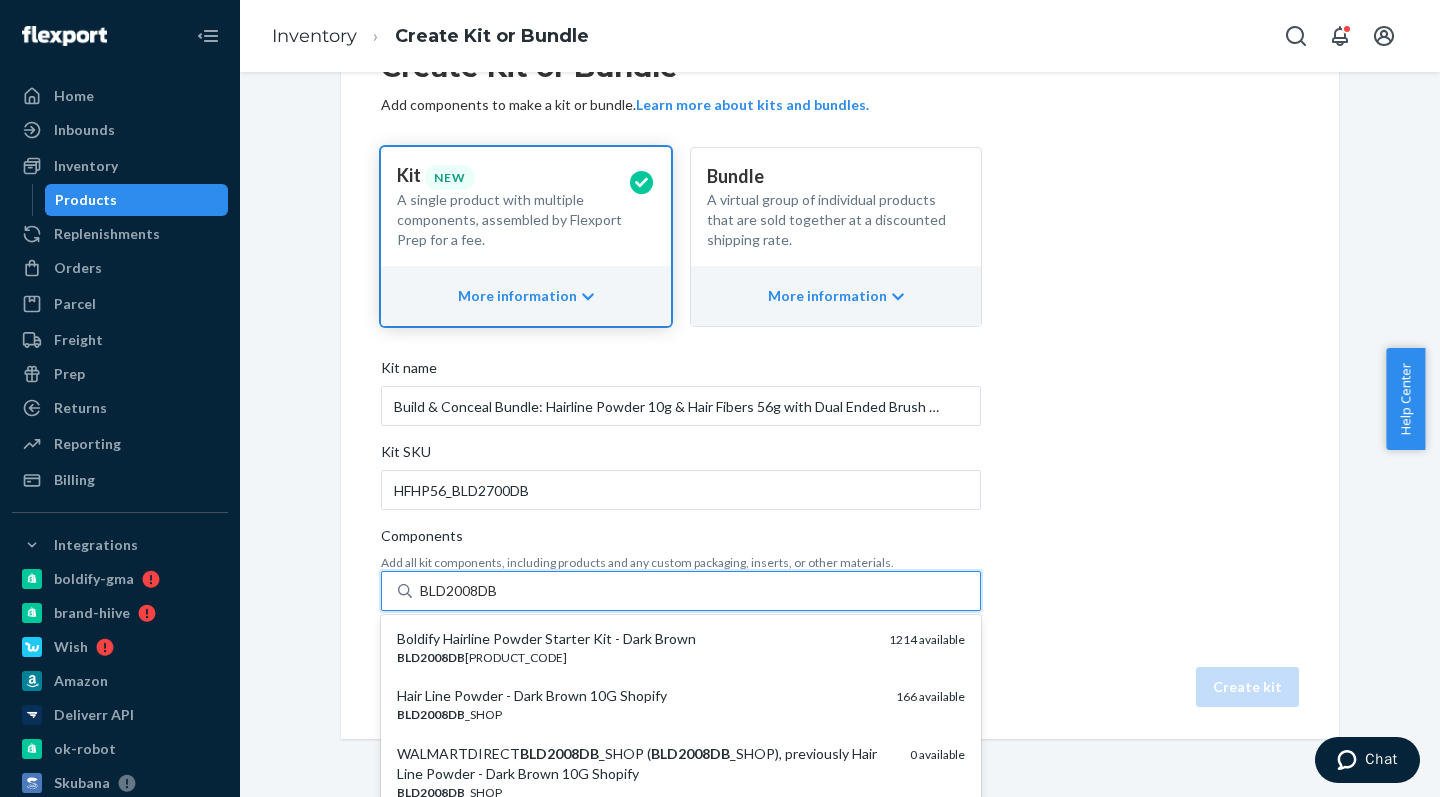 scroll, scrollTop: 208, scrollLeft: 0, axis: vertical 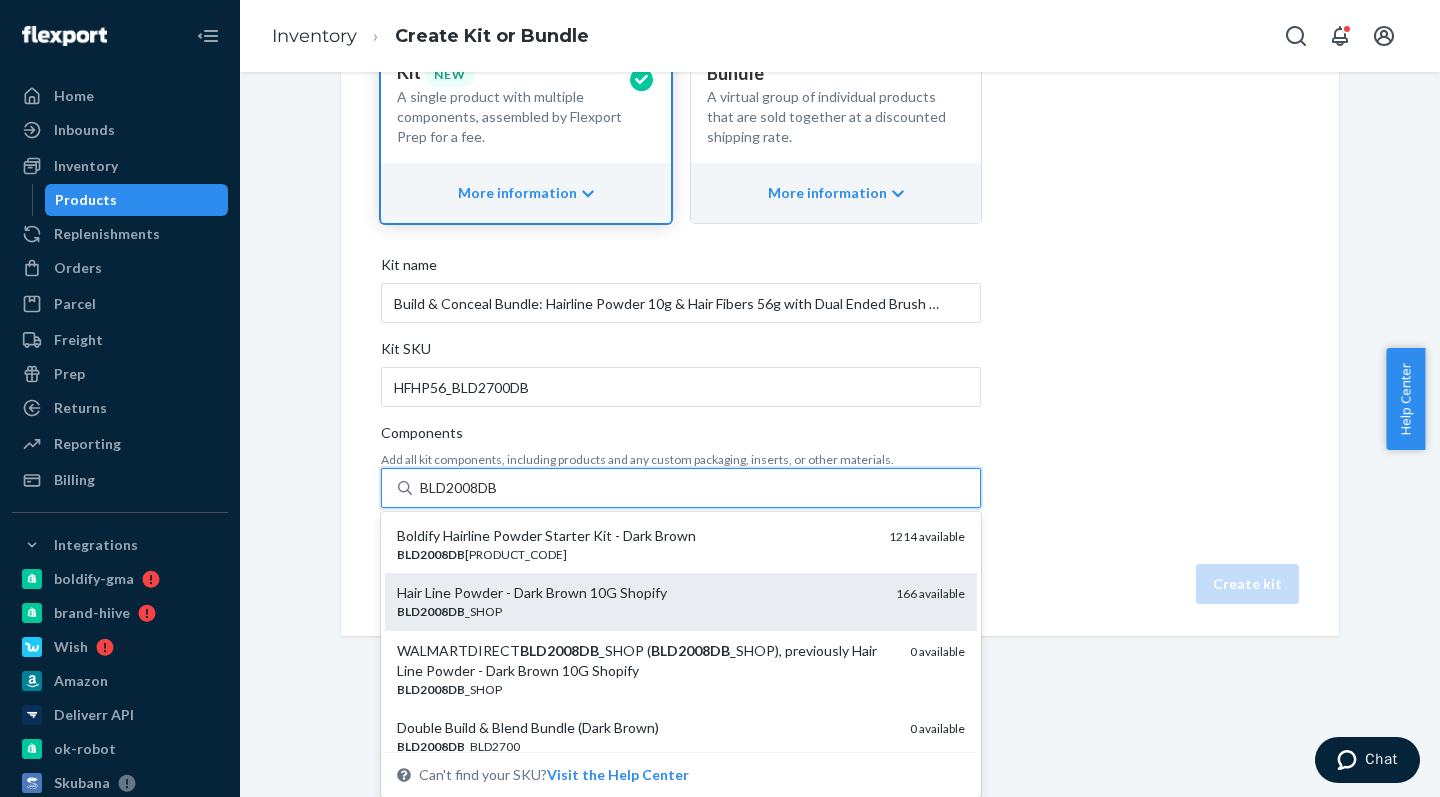 click on "Hair Line Powder - Dark Brown 10G Shopify" at bounding box center (638, 593) 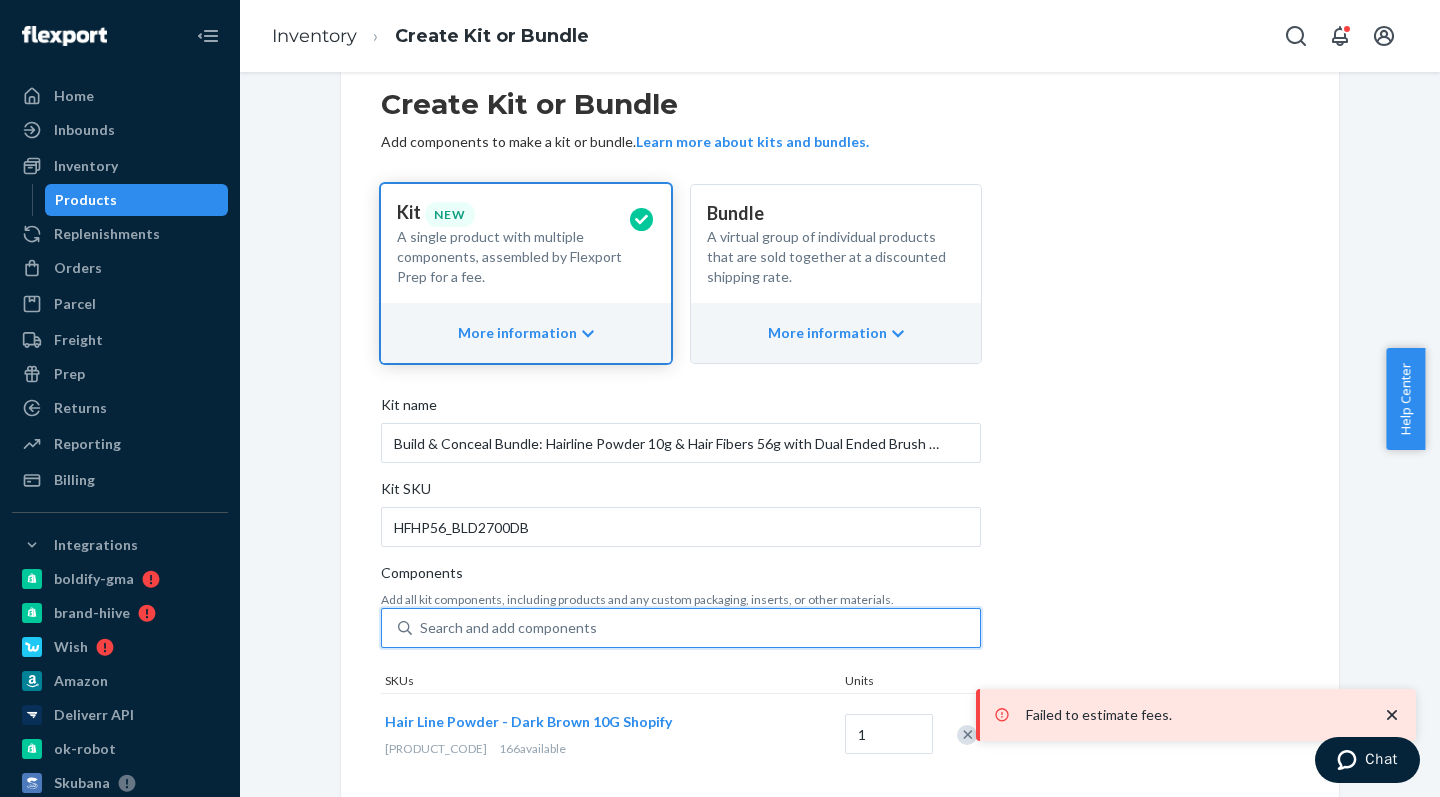 scroll, scrollTop: 137, scrollLeft: 0, axis: vertical 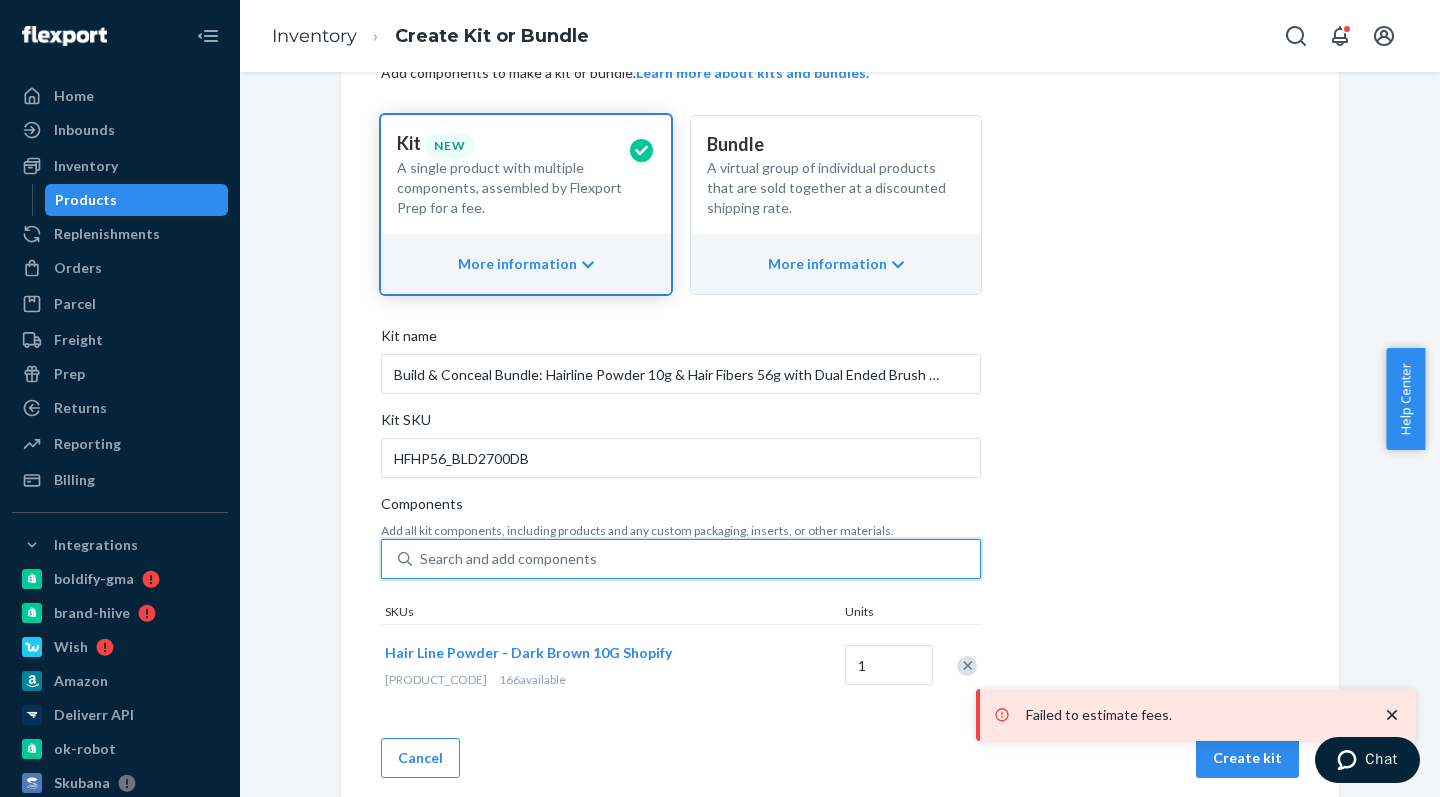 click on "Search and add components" at bounding box center (508, 559) 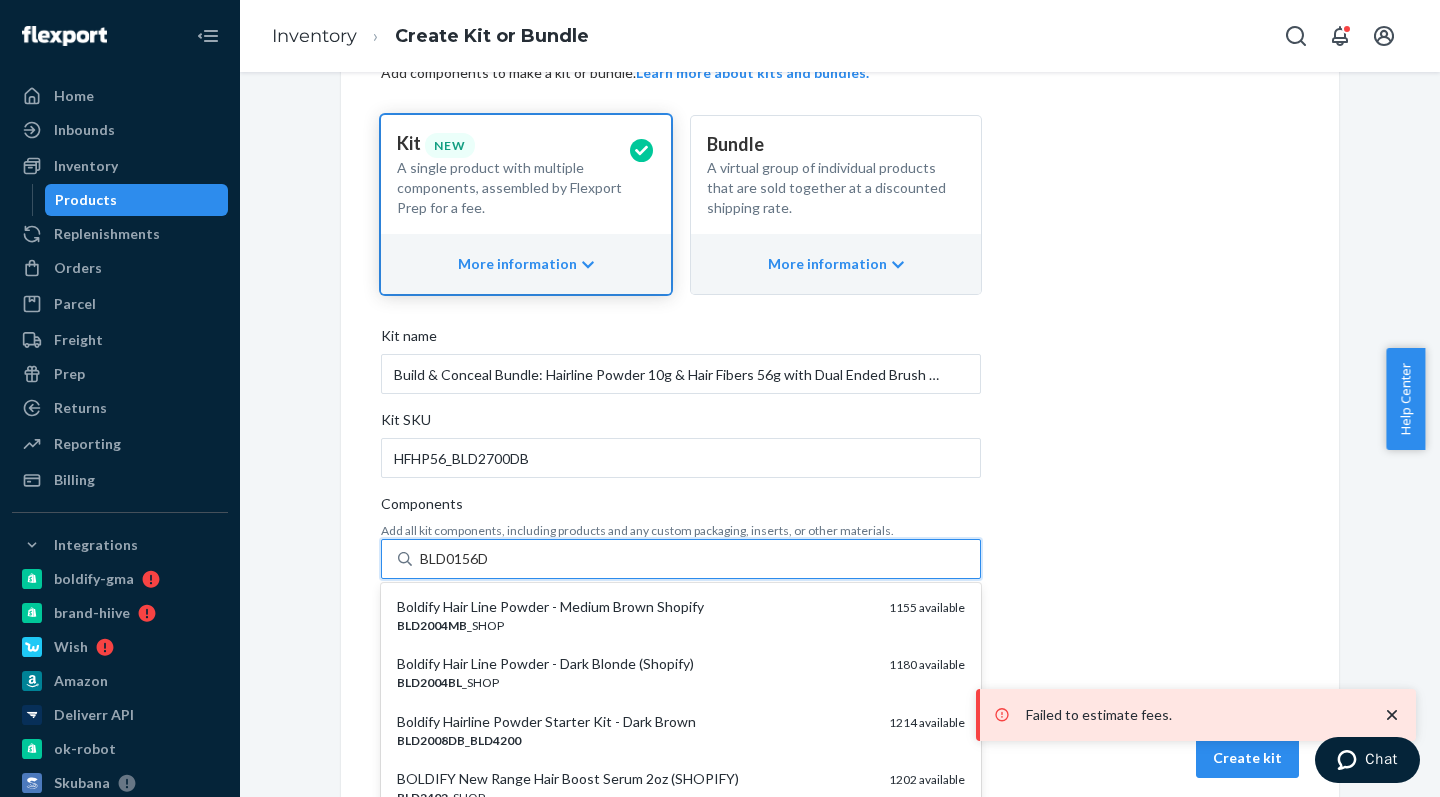 type on "BLD0156DB" 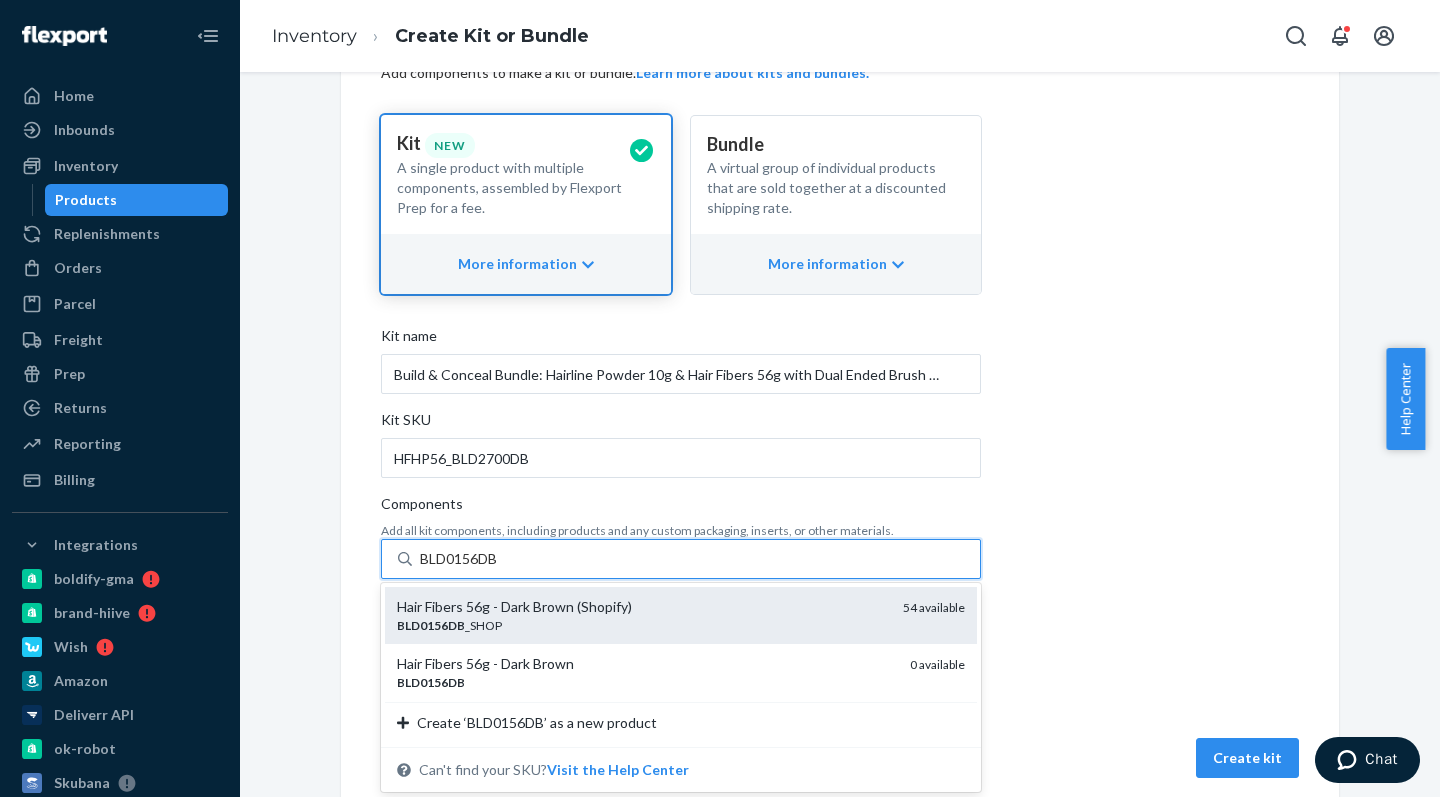 click on "BLD0156DB _SHOP" at bounding box center (642, 625) 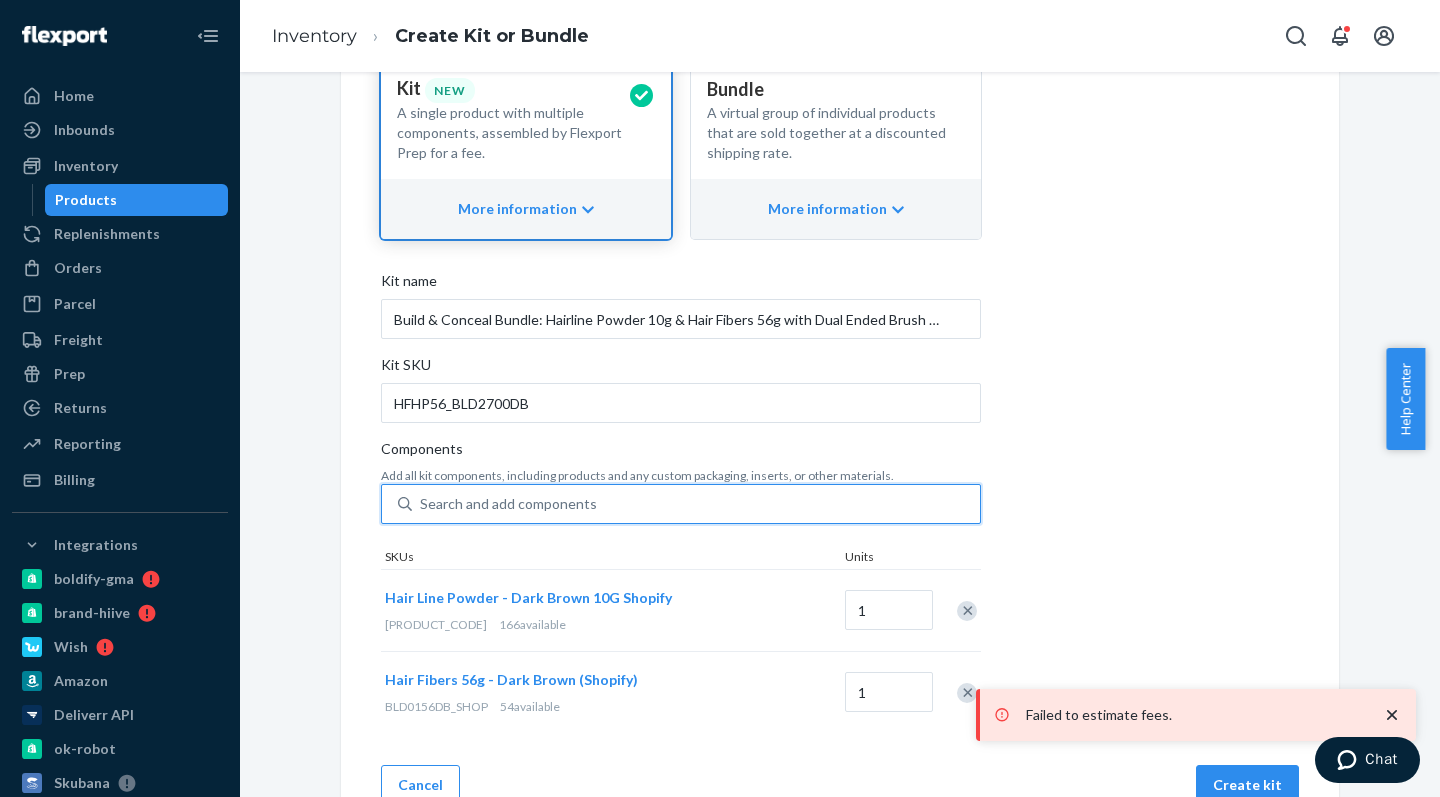 scroll, scrollTop: 232, scrollLeft: 0, axis: vertical 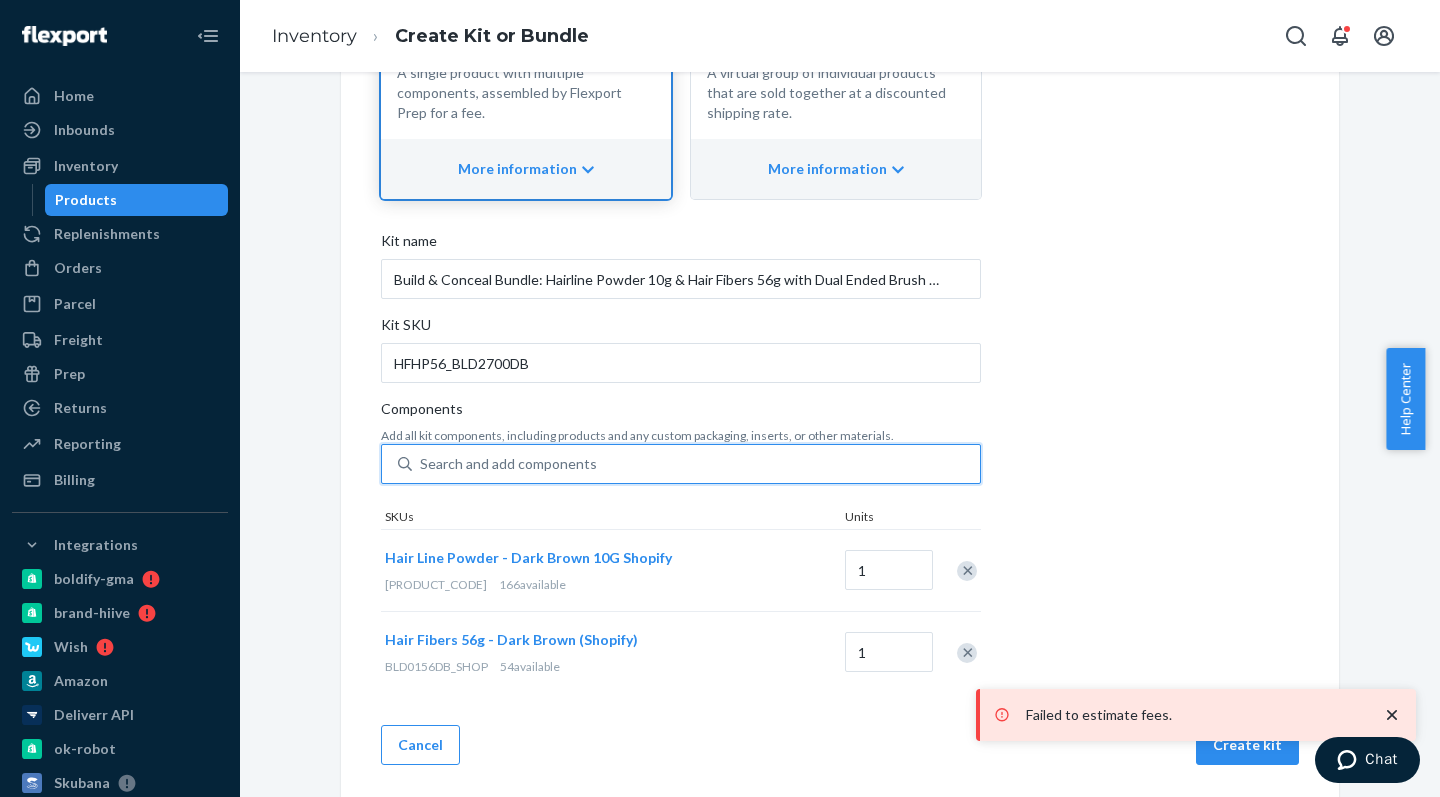 click on "Search and add components" at bounding box center (508, 464) 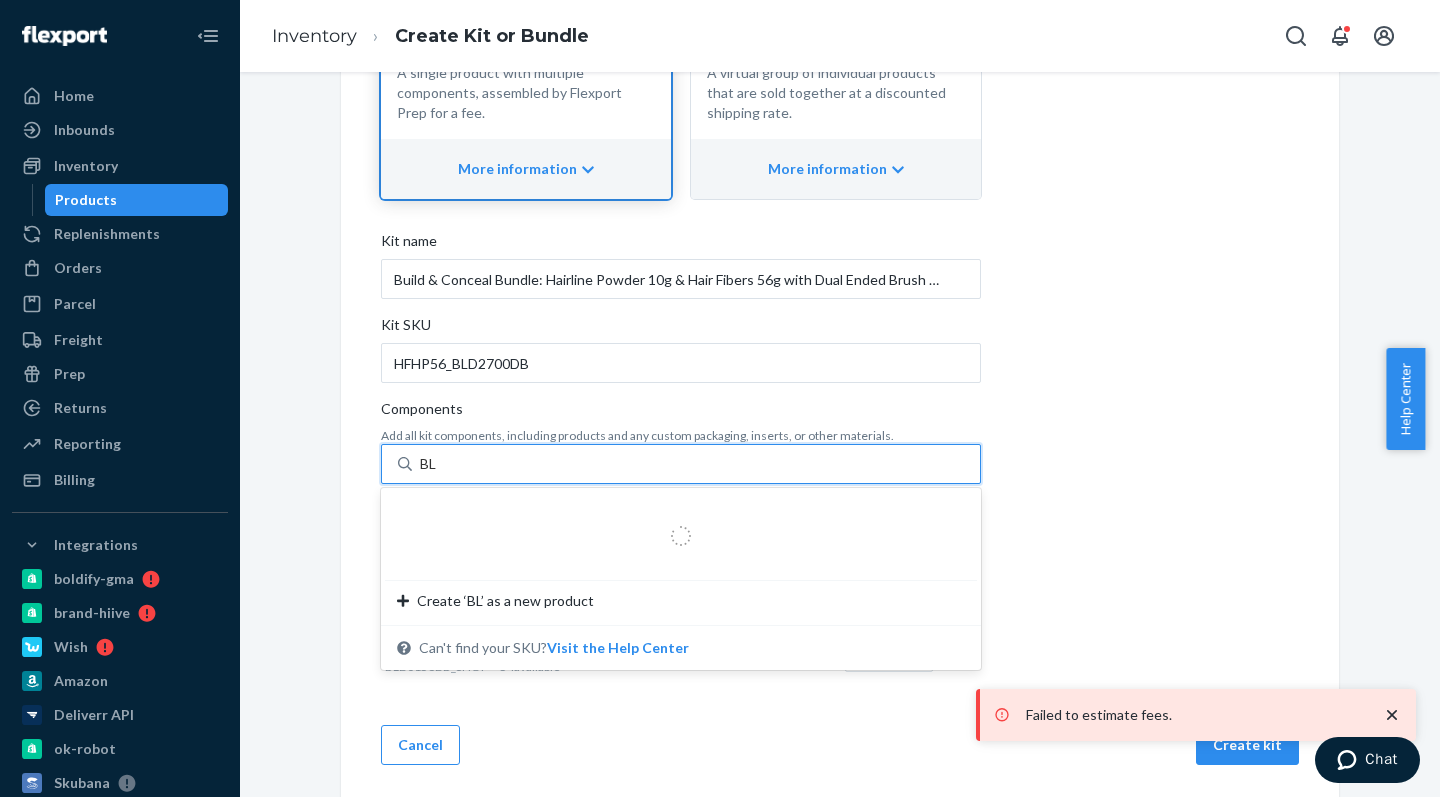 type on "B" 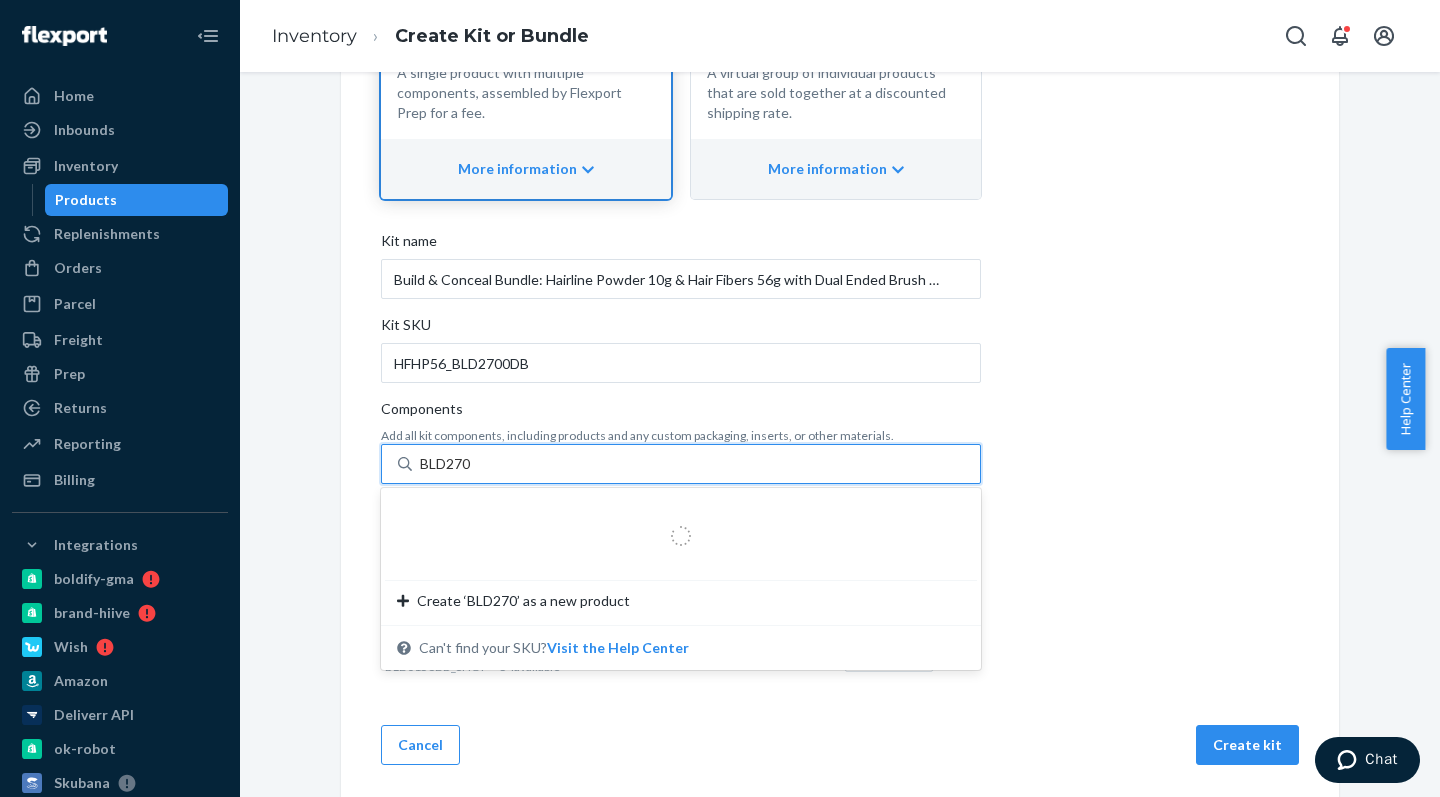 type on "BLD2700" 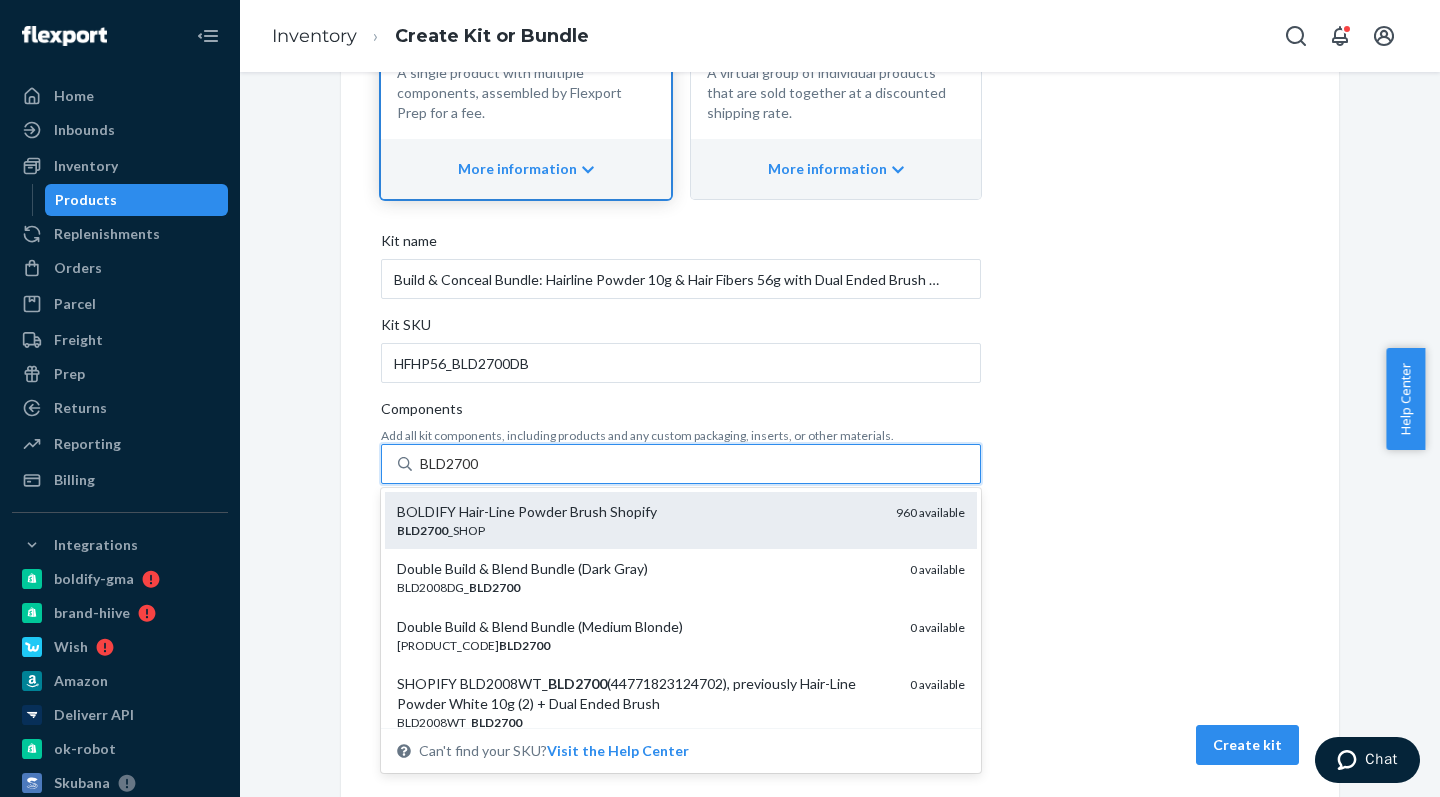 click on "BLD2700 _SHOP" at bounding box center (638, 530) 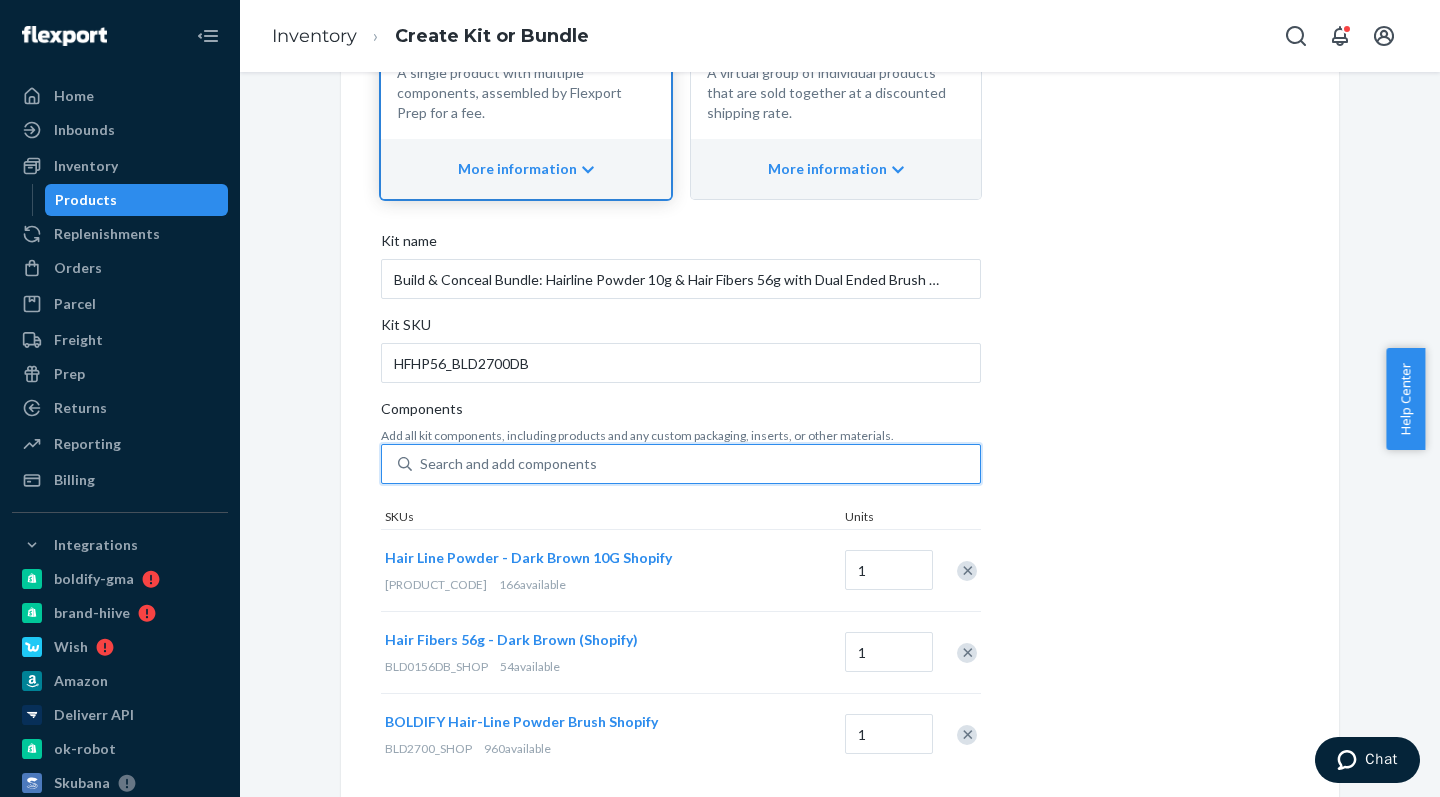 click on "Create Kit or Bundle Add components to make a kit or bundle.  Learn more about kits and bundles. Kit New A single product with multiple components, assembled by Flexport Prep for a fee. More information Bundle A virtual group of individual products that are sold together at a discounted shipping rate. More information Kit name Build & Conceal Bundle: Hairline Powder 10g & Hair Fibers 56g with Dual Ended Brush ([COLOR]) Kit SKU HFHP56_BLD2700DB Components Add all kit components, including products and any custom packaging, inserts, or other materials.       0 results available. Select is focused ,type to refine list, press Down to open the menu,  Search and add components SKUs Units Hair Line Powder - Dark Brown 10G Shopify BLD2008DB_SHOP 166  available 1 Hair Fibers 56g - Dark Brown (Shopify) BLD0156DB_SHOP 54  available 1 BOLDIFY Hair-Line Powder Brush Shopify BLD2700_SHOP 960  available 1" at bounding box center (840, 338) 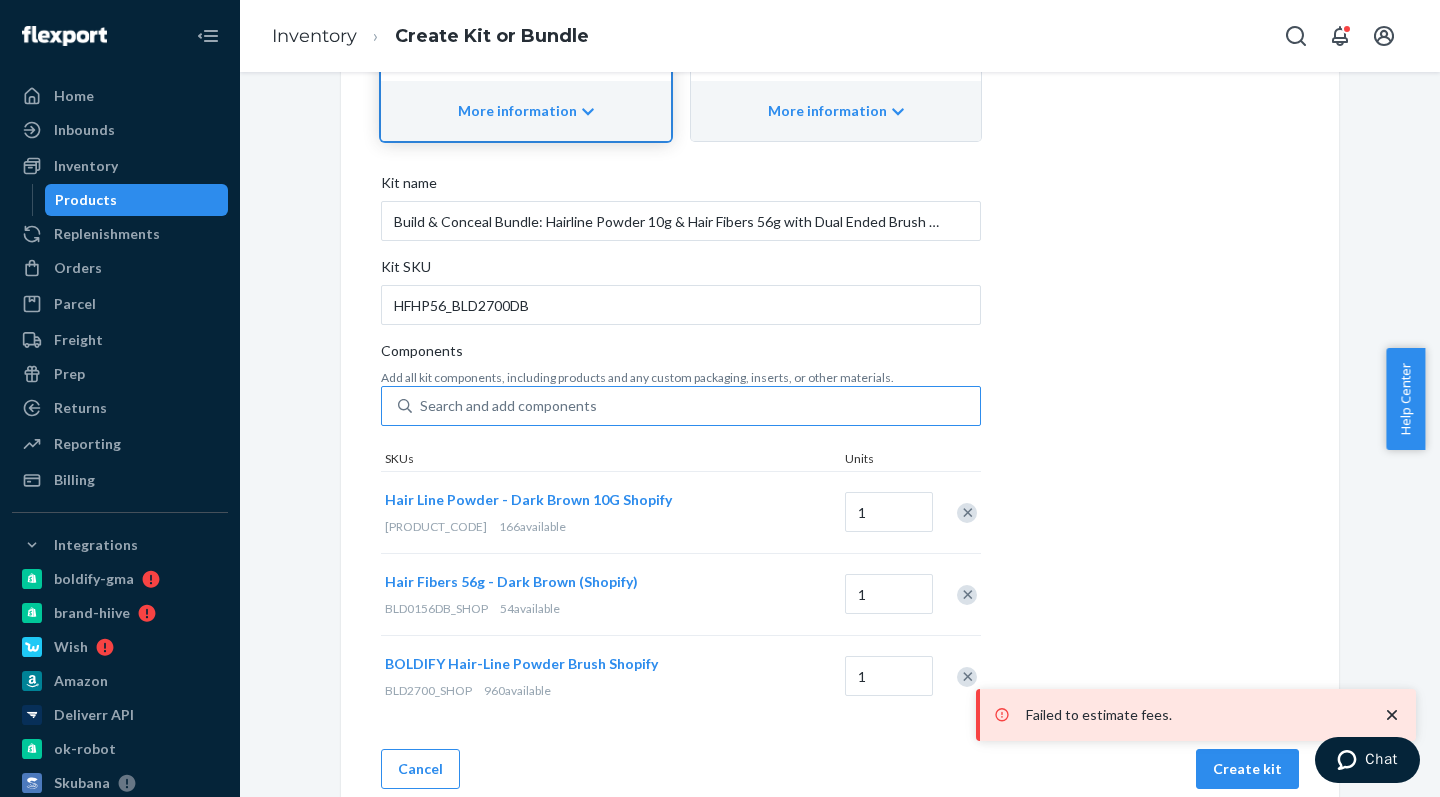 scroll, scrollTop: 294, scrollLeft: 0, axis: vertical 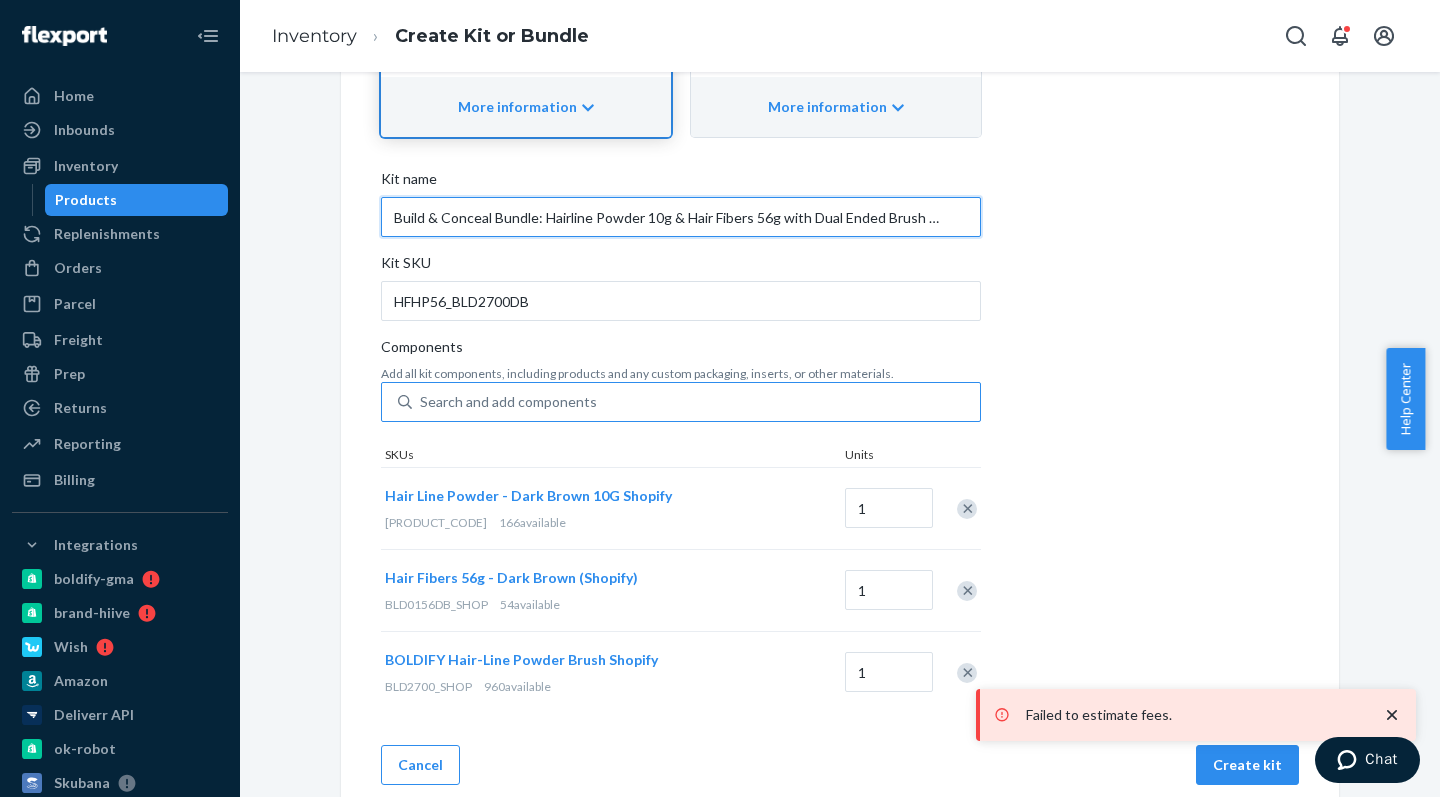 drag, startPoint x: 687, startPoint y: 217, endPoint x: 1136, endPoint y: 232, distance: 449.2505 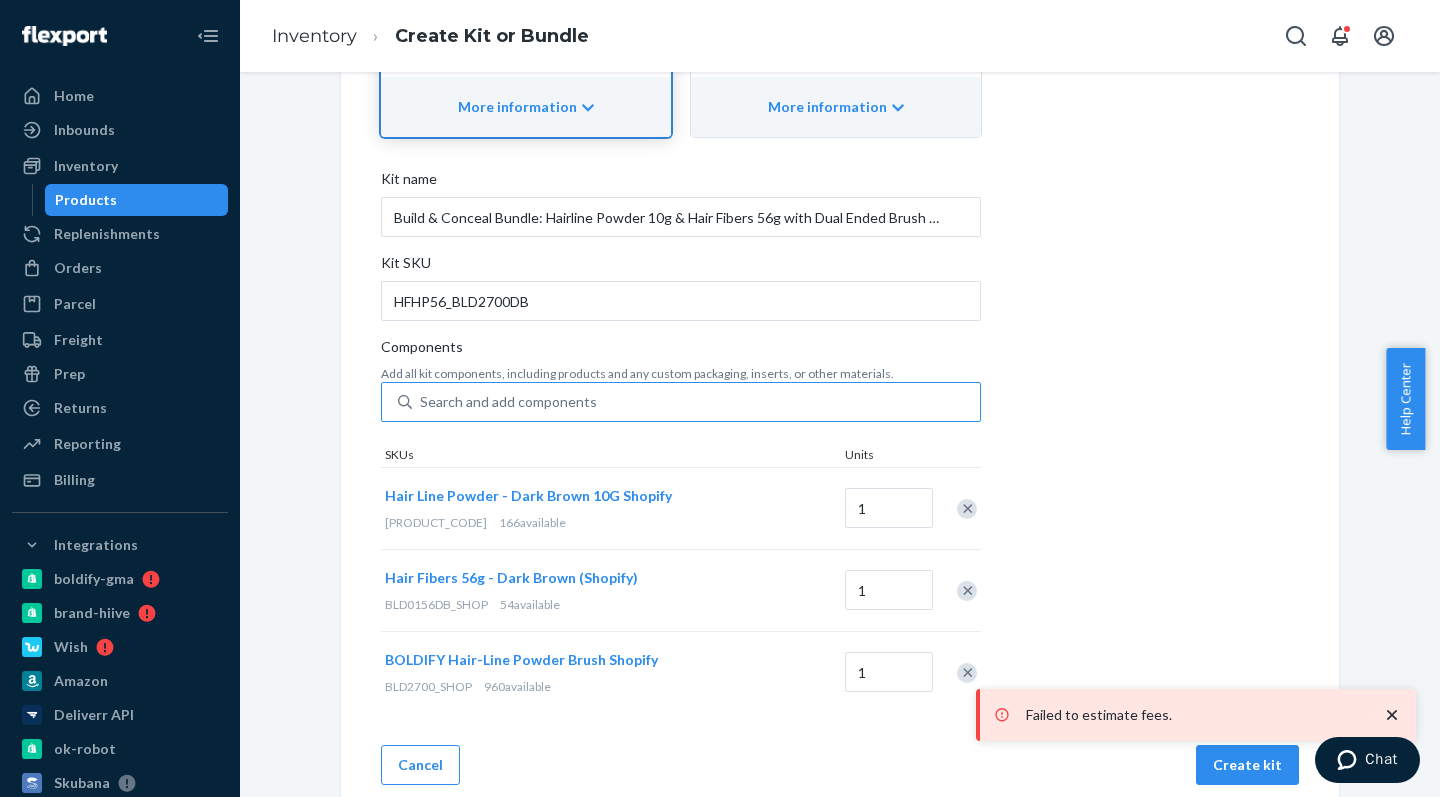 click on "Create Kit or Bundle Add components to make a kit or bundle. Learn more about kits and bundles. Kit New A single product with multiple components, assembled by Flexport Prep for a fee. More information Bundle A virtual group of individual products that are sold together at a discounted shipping rate. More information Kit name Build & Conceal Bundle: Hairline Powder 10g & Hair Fibers 56g with Dual Ended Brush (Dark Brown) Kit SKU HFHP56_BLD2700DB Components Add all kit components, including products and any custom packaging, inserts, or other materials. Search and add components SKUs Units Hair Line Powder - Dark Brown 10G Shopify BLD2008DB_SHOP 166 available 1 Hair Fibers 56g - Dark Brown (Shopify) BLD0156DB_SHOP 54 available 1 BOLDIFY Hair-Line Powder Brush Shopify BLD2700_SHOP 960 available 1" at bounding box center (840, 276) 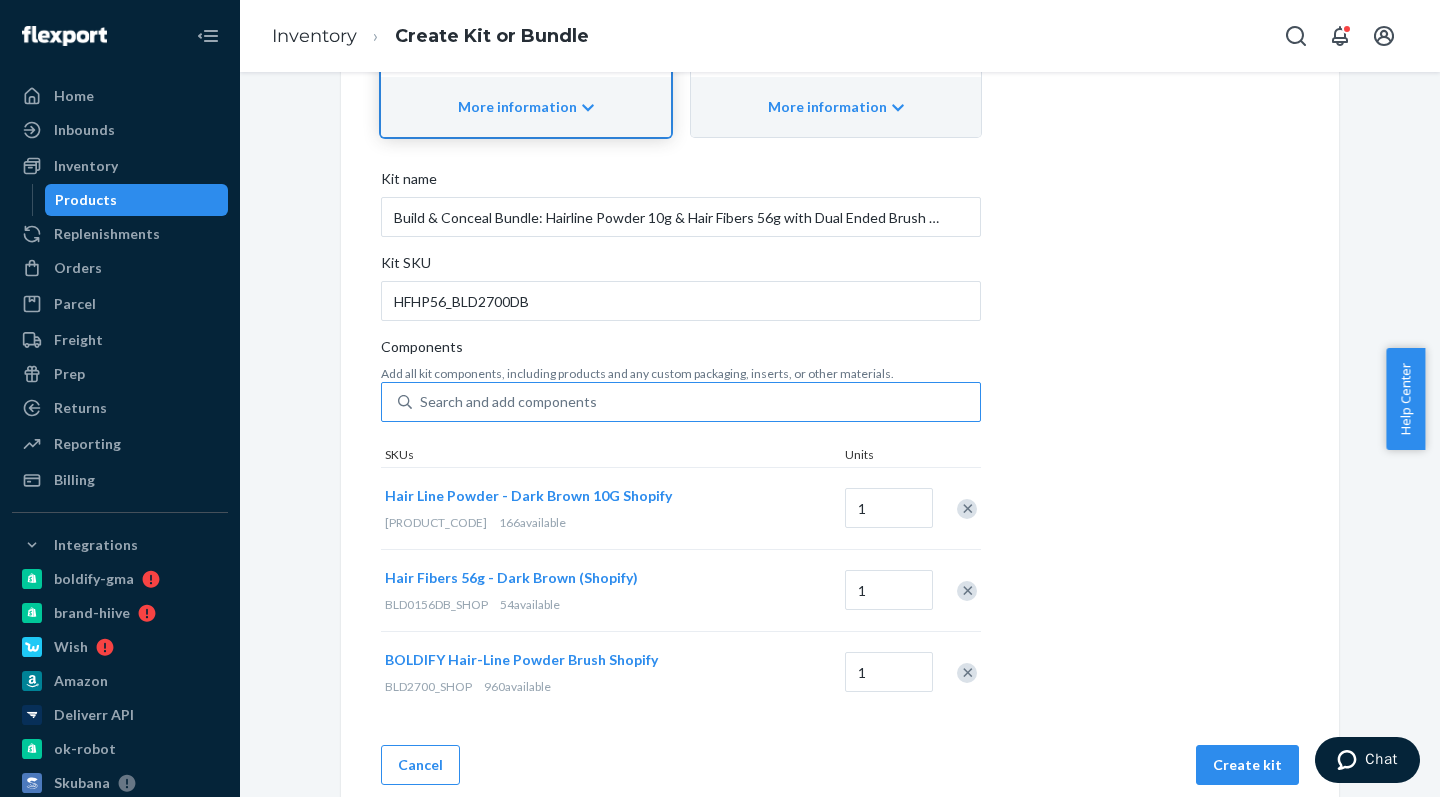 scroll, scrollTop: 314, scrollLeft: 0, axis: vertical 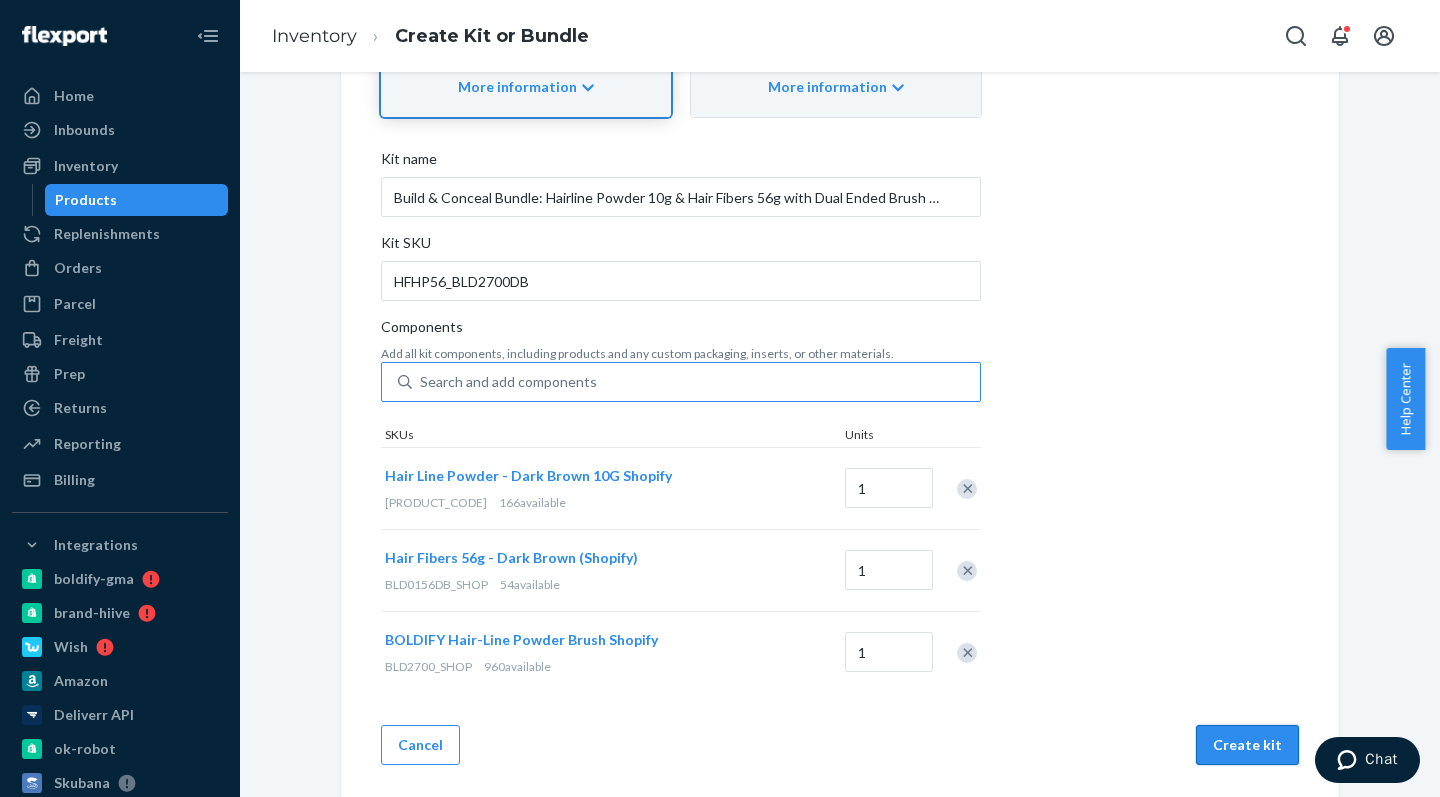 click on "Create kit" at bounding box center [1247, 745] 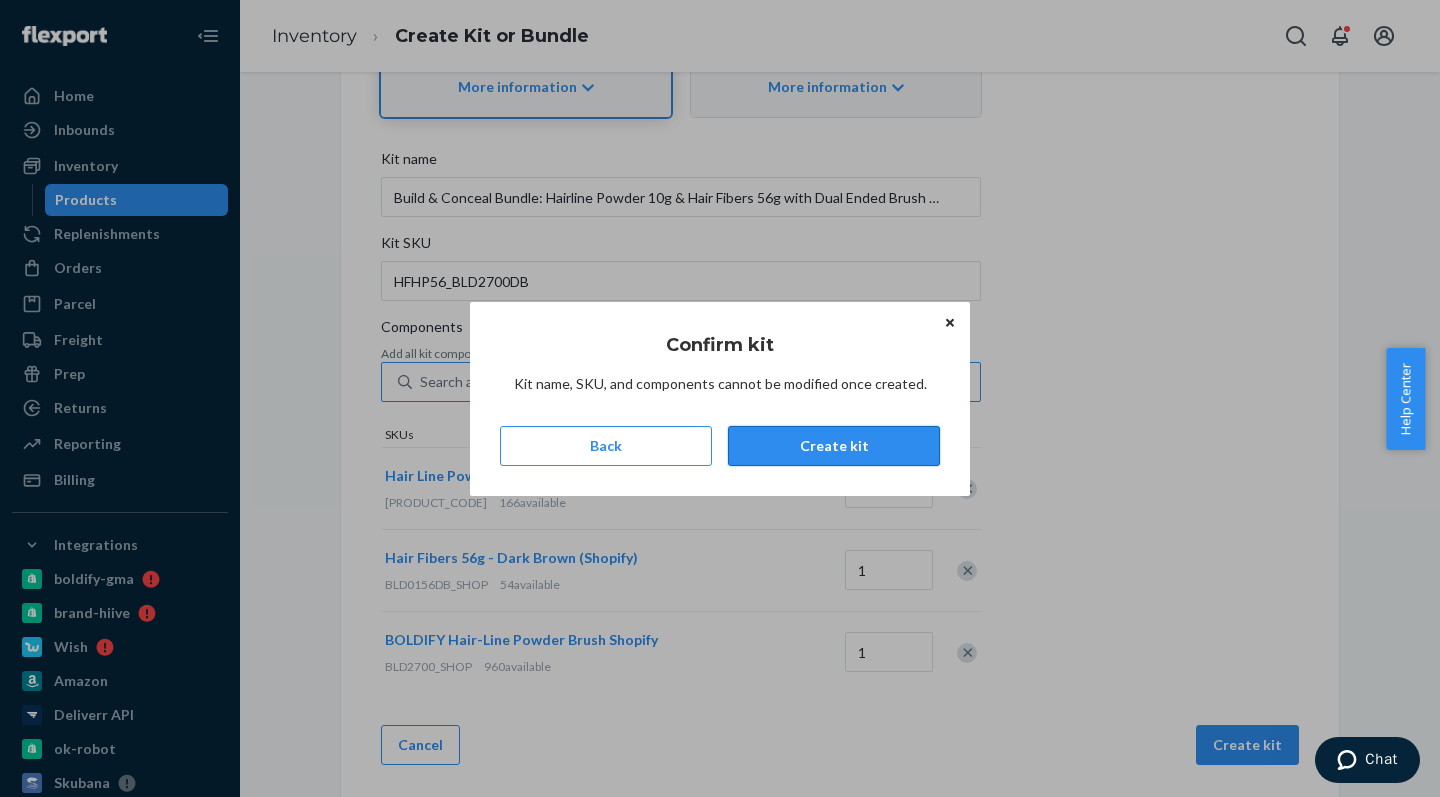 click on "Create kit" at bounding box center [834, 446] 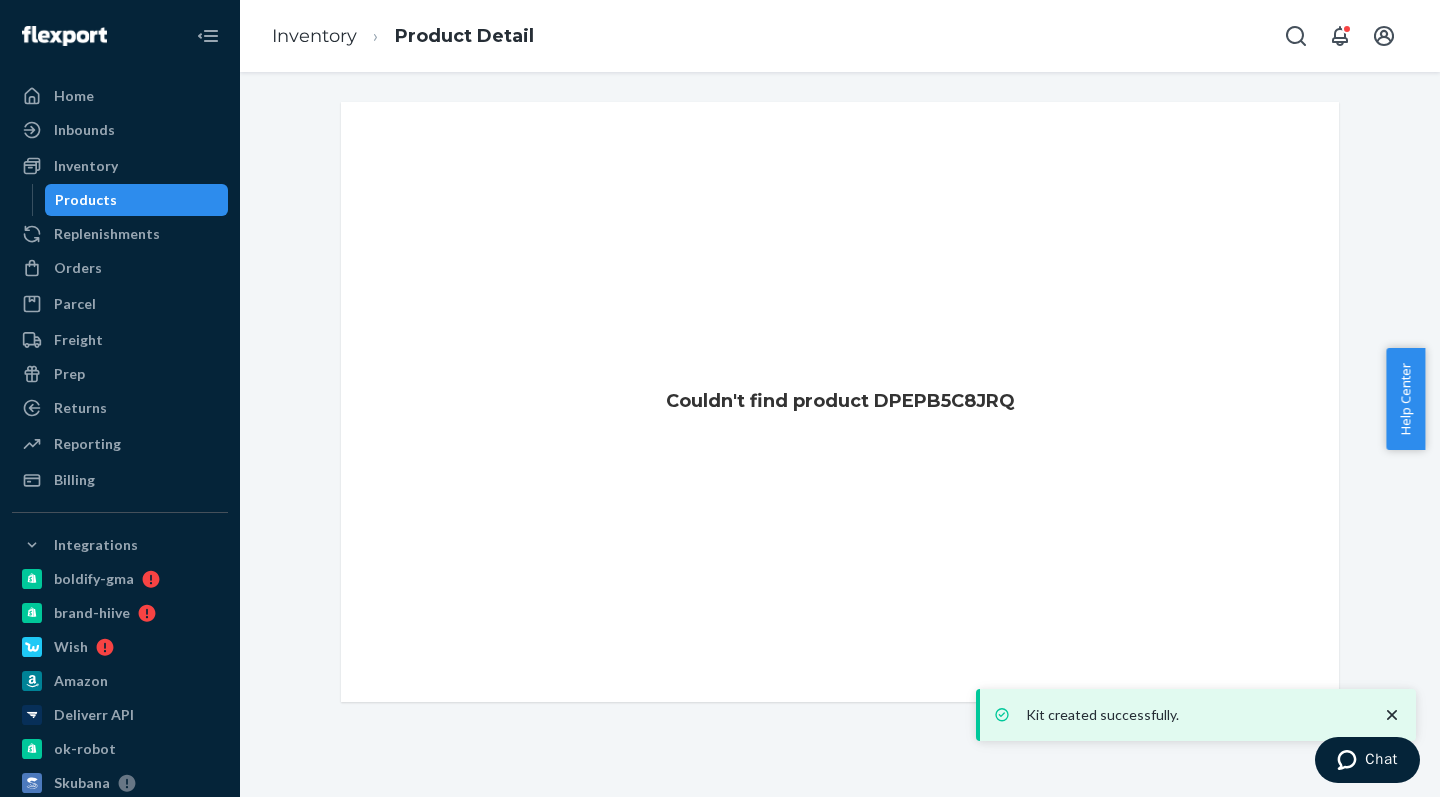scroll, scrollTop: 0, scrollLeft: 0, axis: both 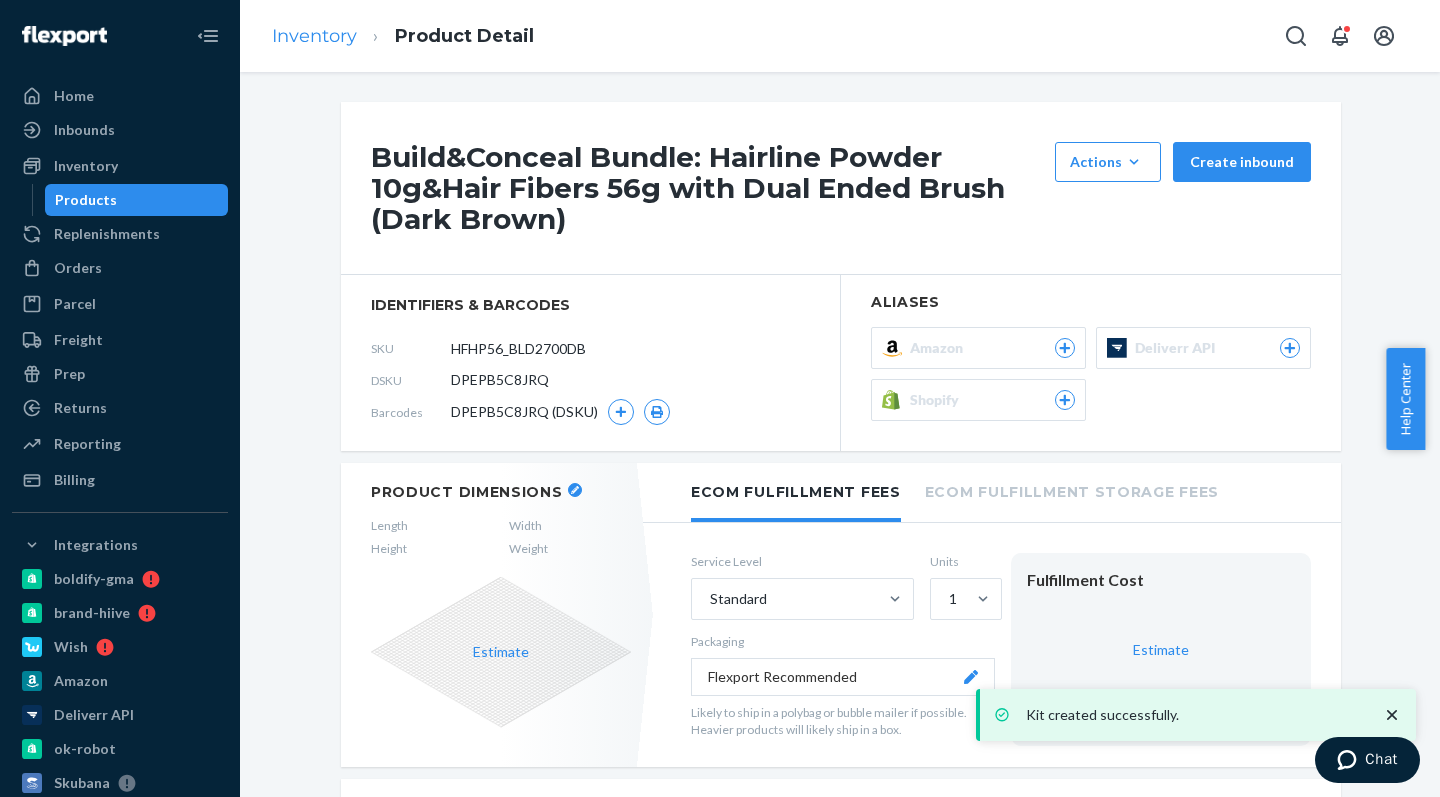 click on "Inventory" at bounding box center [314, 36] 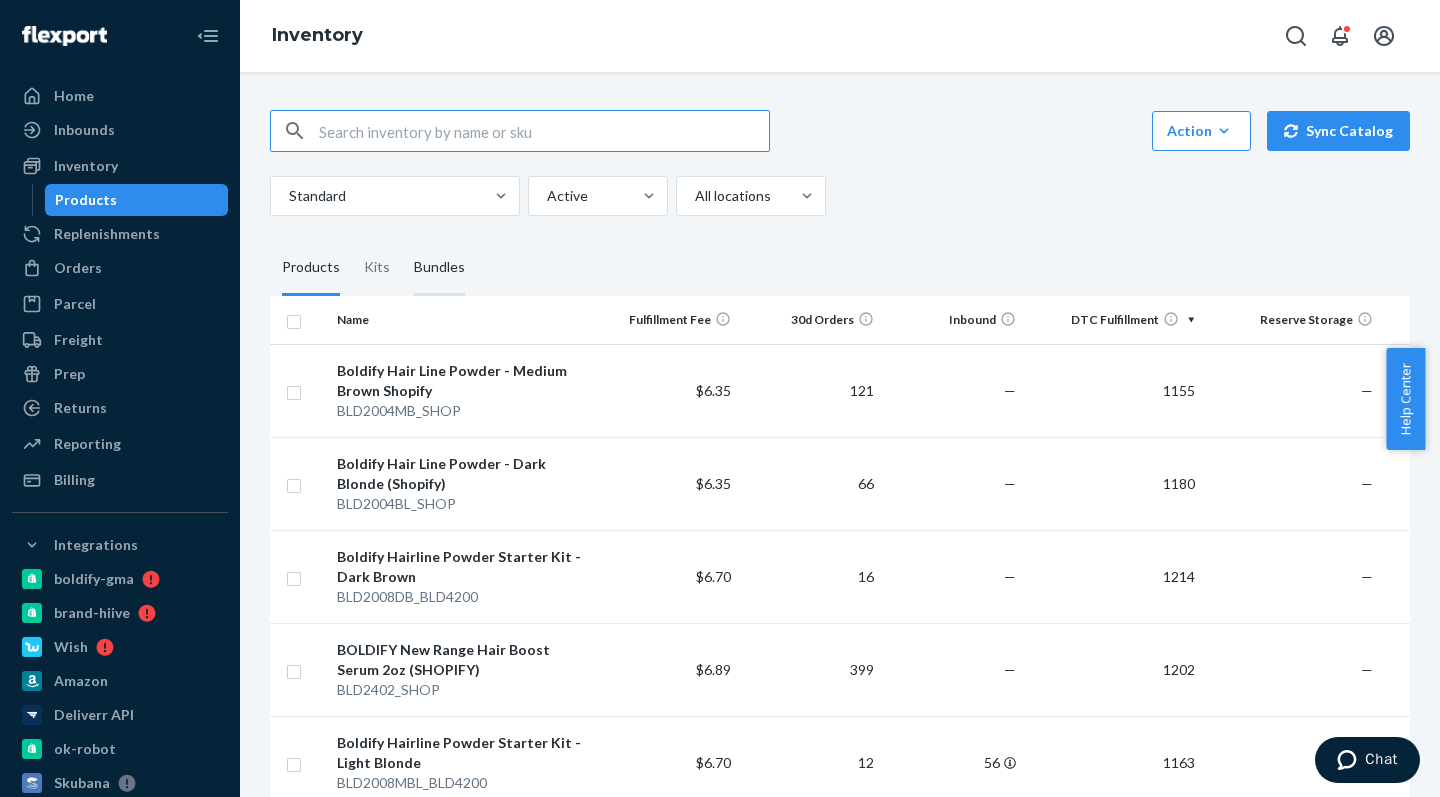 click on "Bundles" at bounding box center [439, 268] 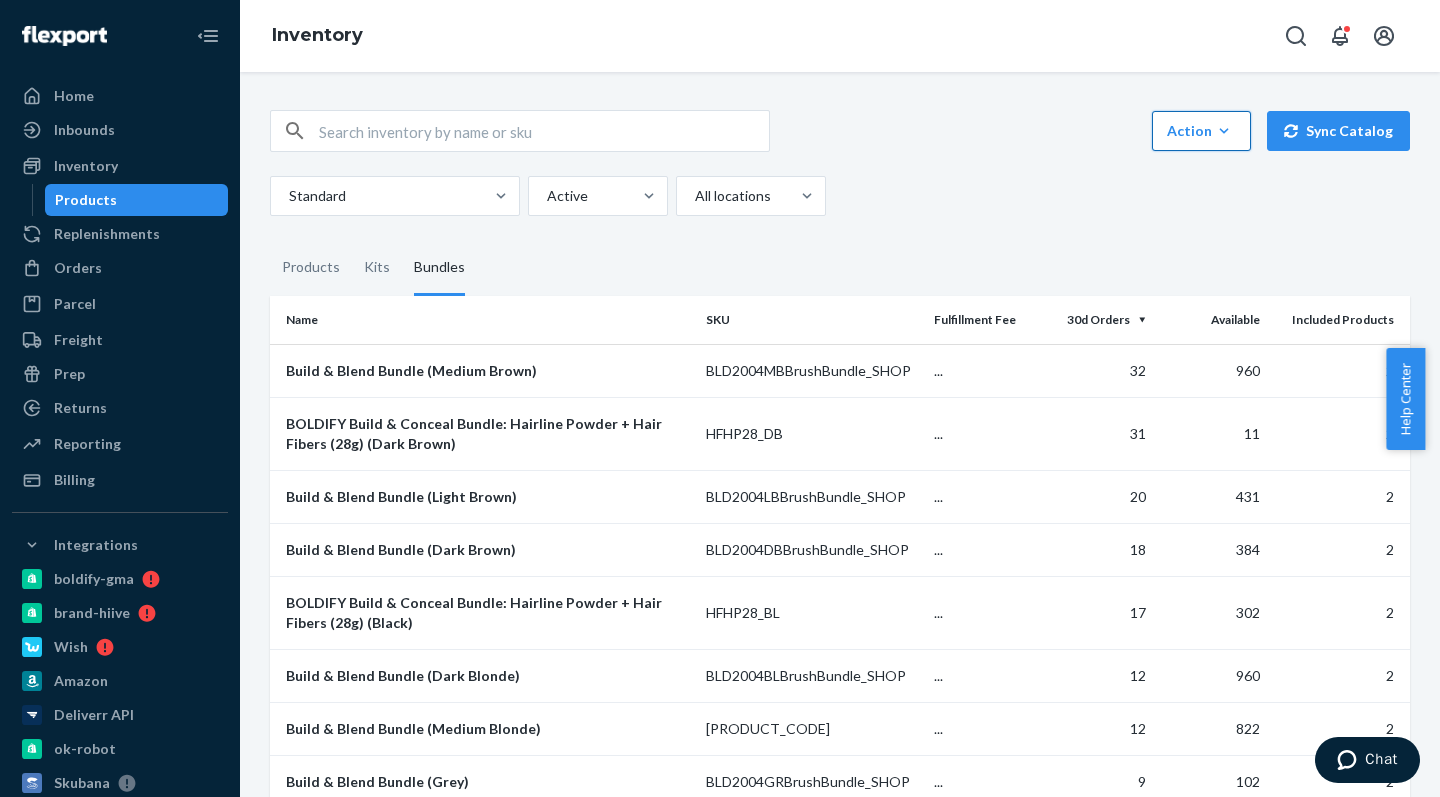click on "Action" at bounding box center [1201, 131] 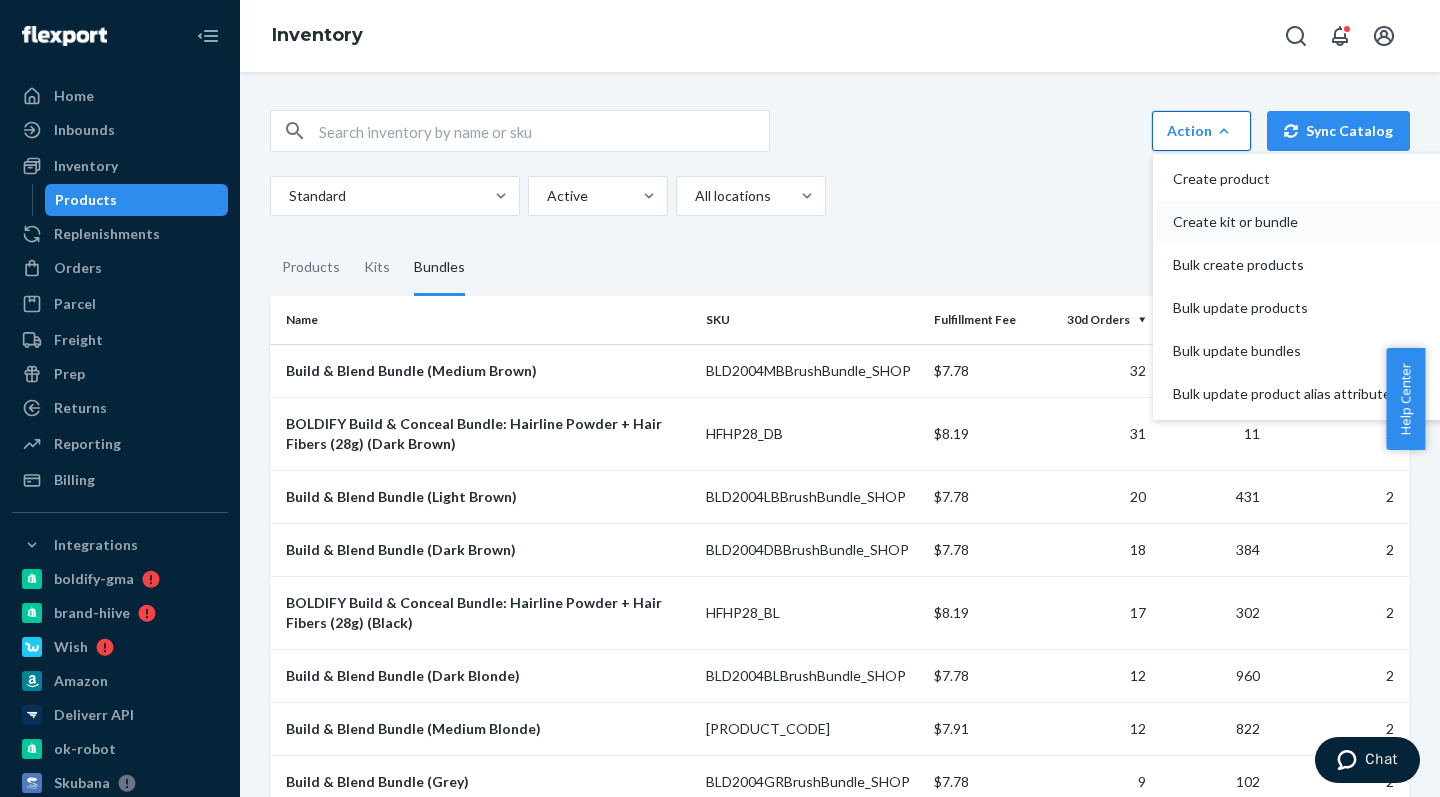 click on "Create kit or bundle" at bounding box center (1282, 222) 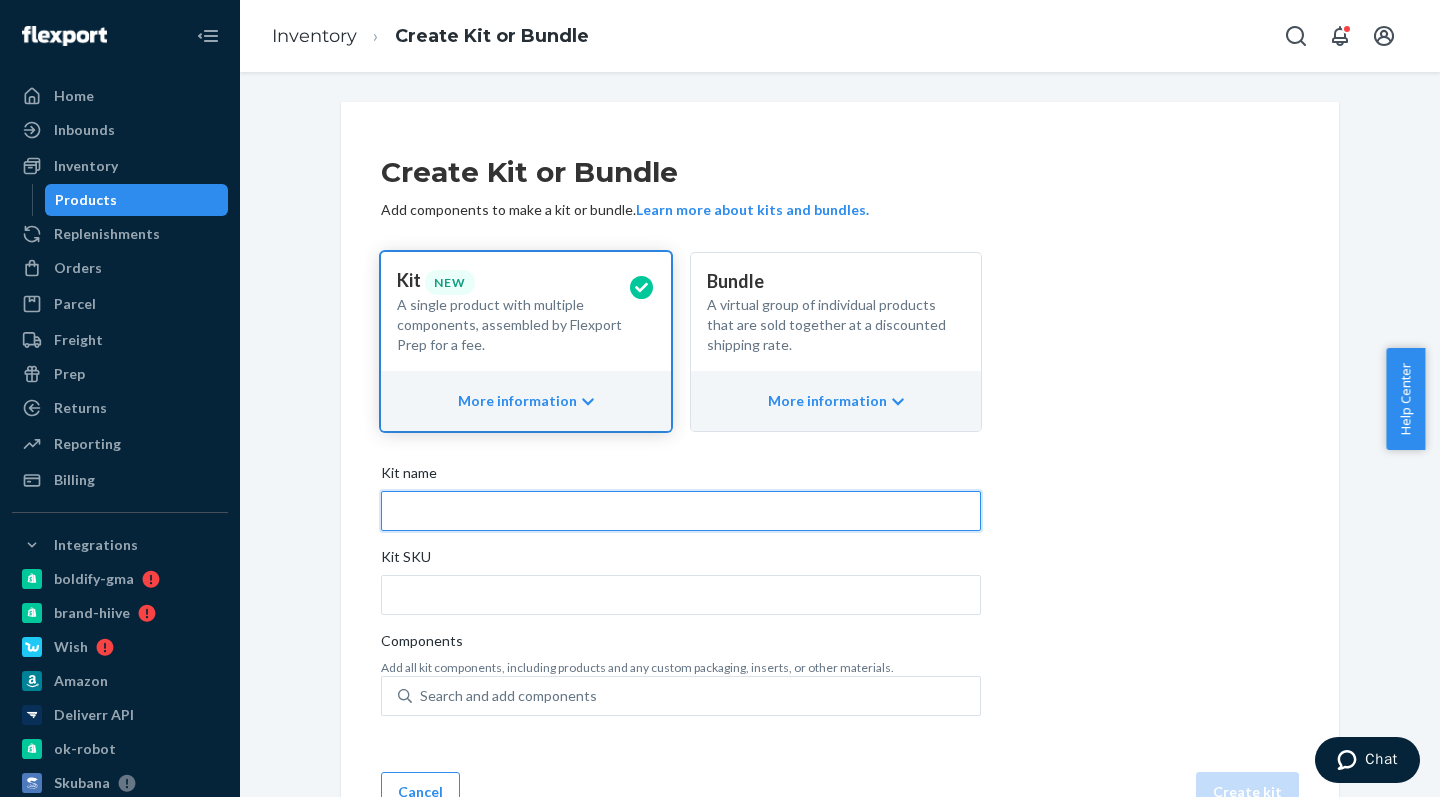 click on "Kit name" at bounding box center [681, 511] 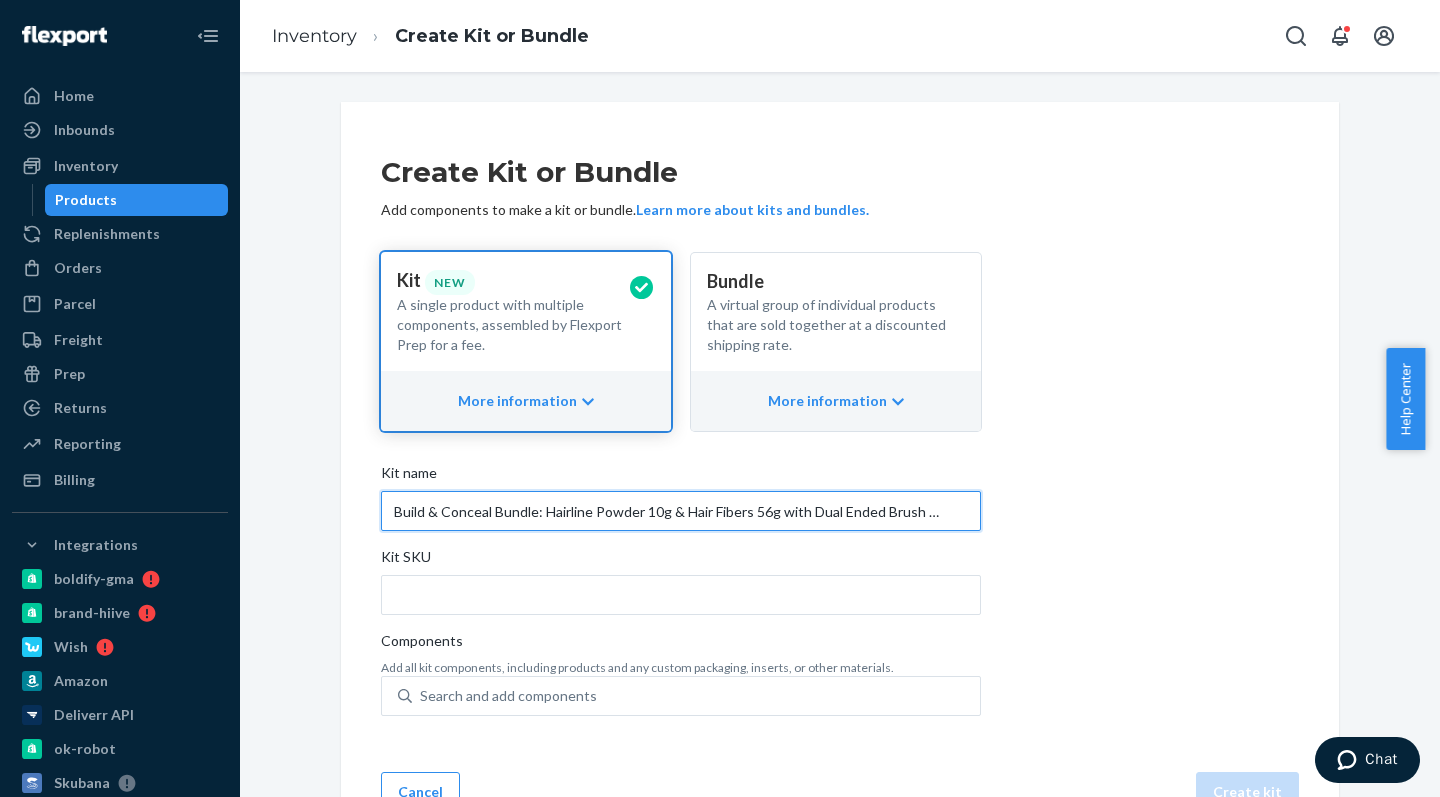 click on "Build & Conceal Bundle: Hairline Powder 10g & Hair Fibers 56g with Dual Ended Brush (Black)" at bounding box center (681, 511) 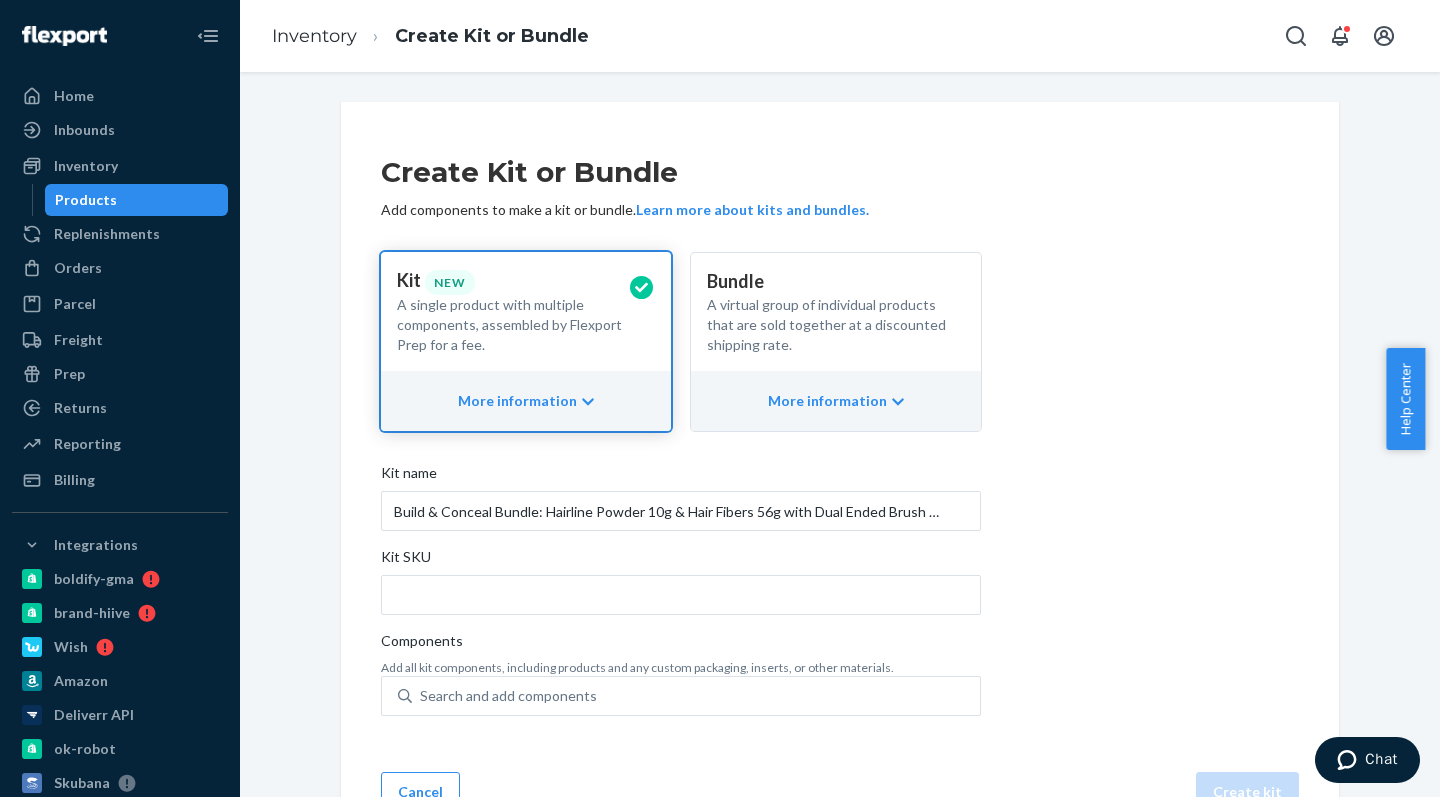 click on "Kit name Build & Conceal Bundle: Hairline Powder 10g & Hair Fibers 56g with Dual Ended Brush (Light Brown) Kit SKU Components Add all kit components, including products and any custom packaging, inserts, or other materials. Search and add components" at bounding box center (681, 601) 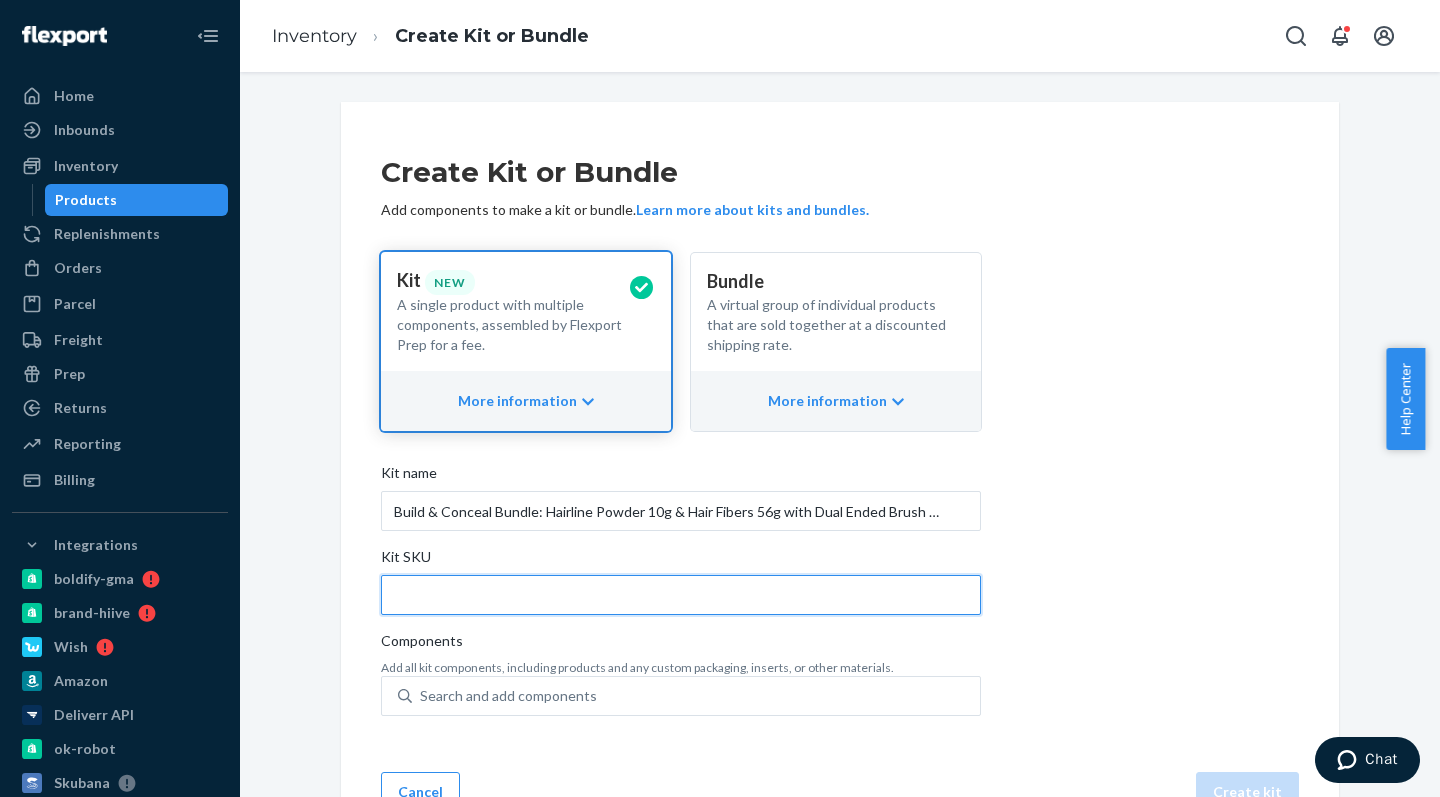 click on "Kit SKU" at bounding box center (681, 595) 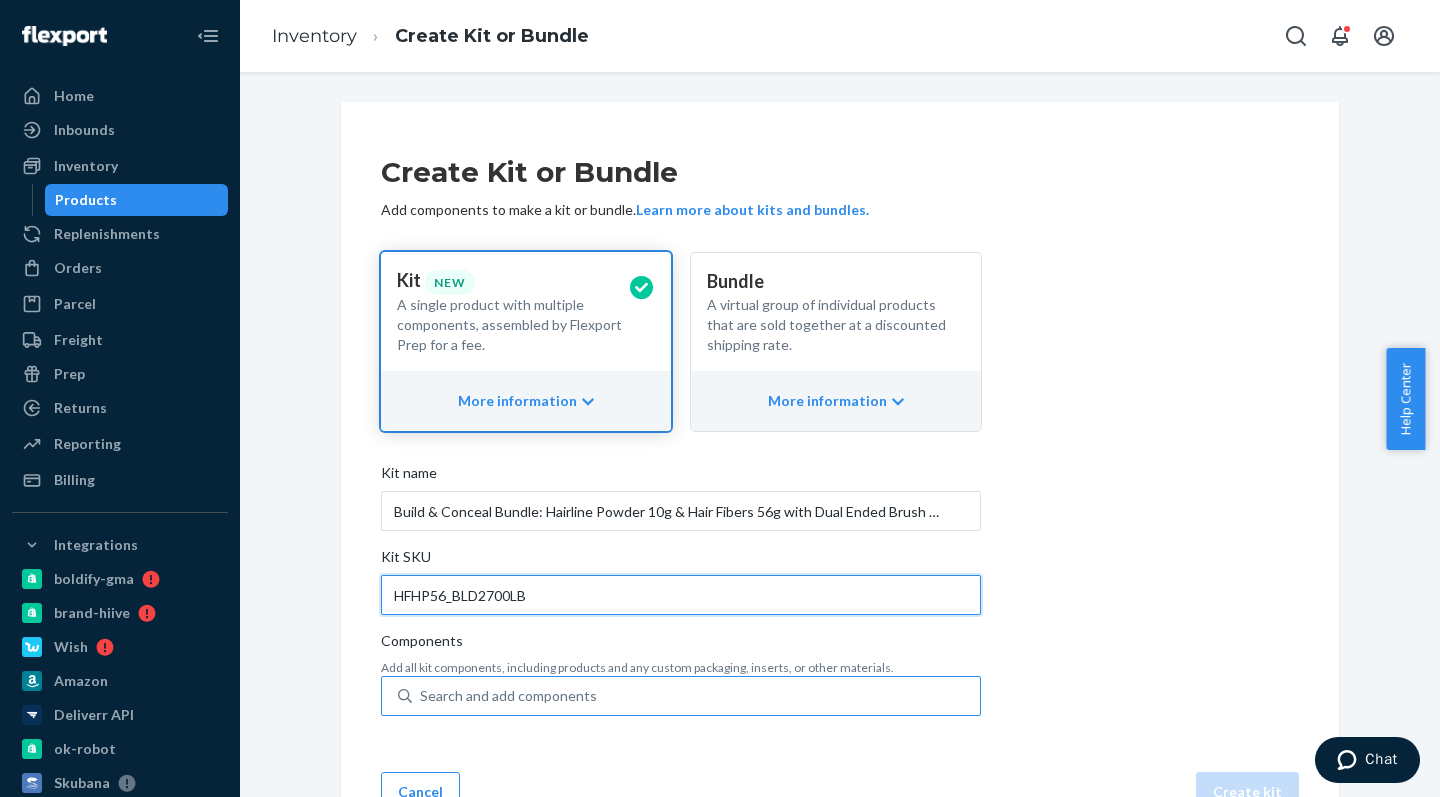 scroll, scrollTop: 47, scrollLeft: 0, axis: vertical 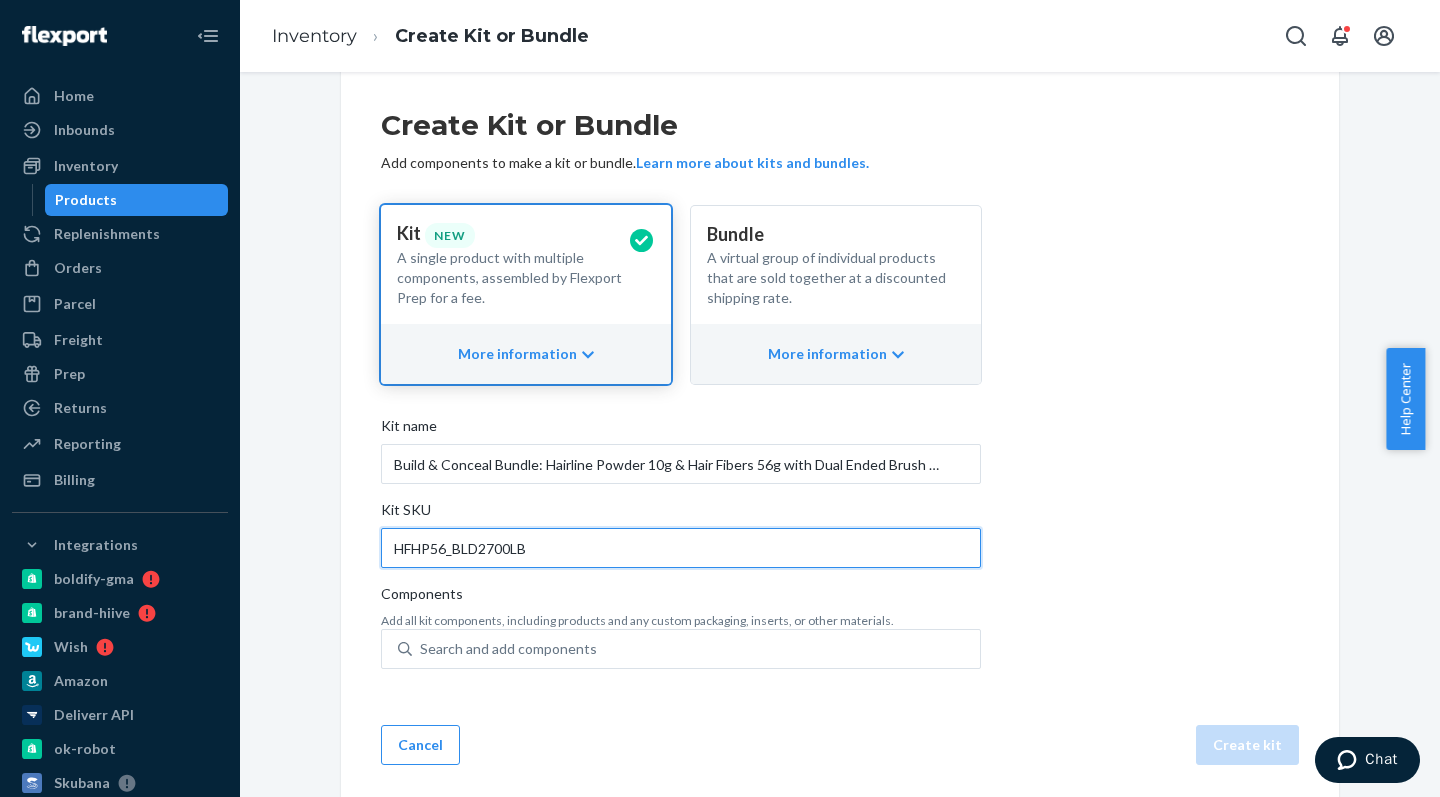 type on "HFHP56_BLD2700LB" 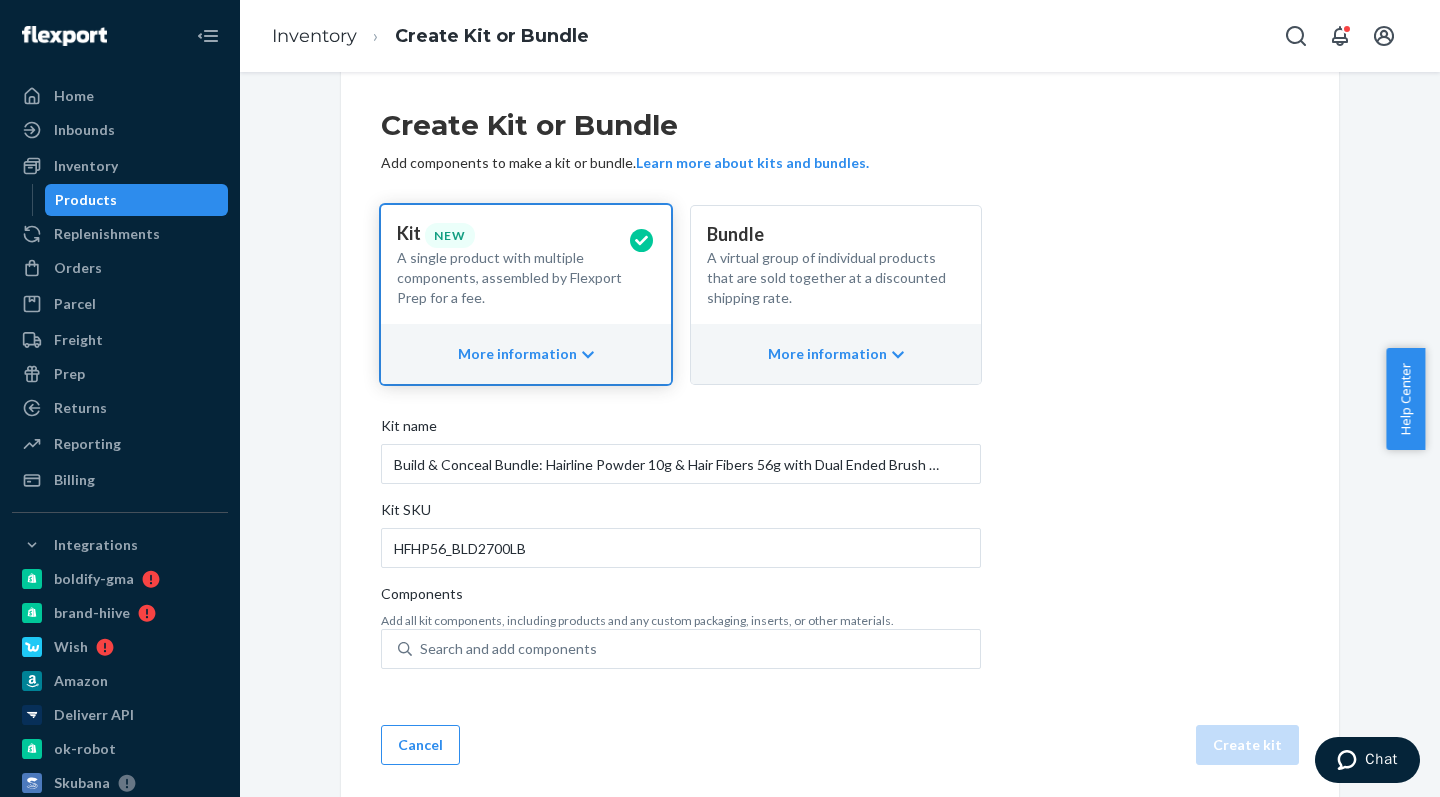 click on "Add all kit components, including products and any custom packaging, inserts, or other materials." at bounding box center (681, 620) 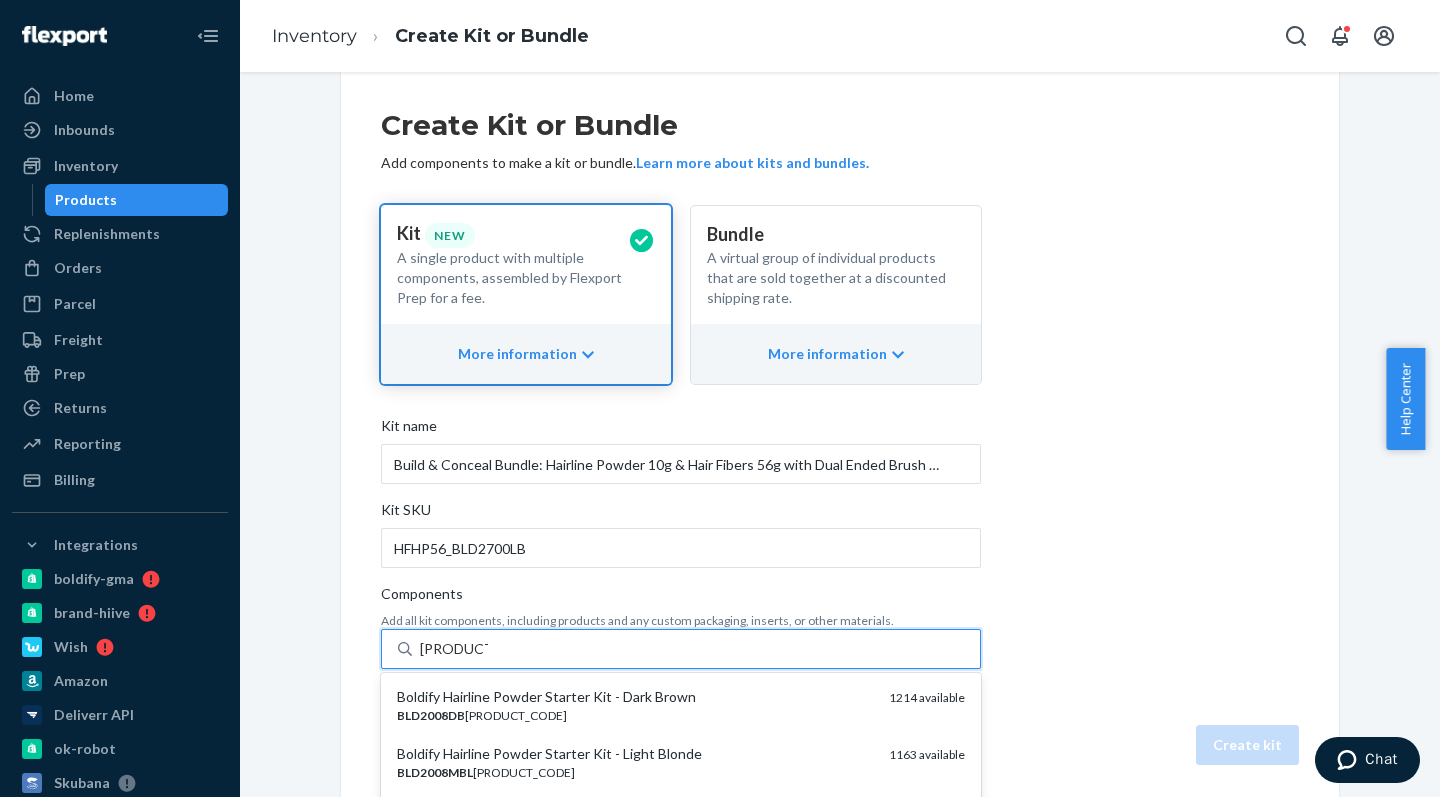 type on "BLD2008LB" 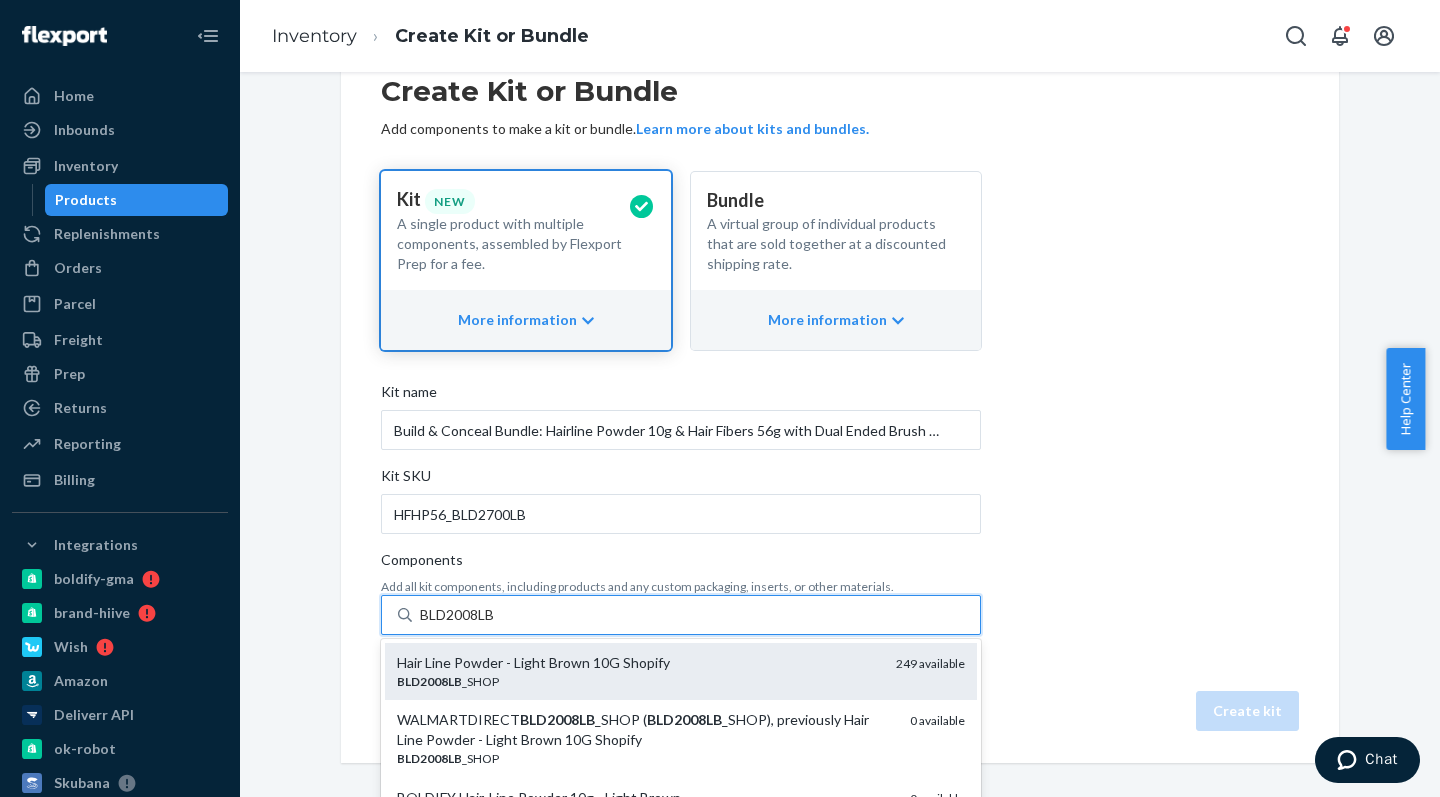 click on "BLD2008LB _SHOP" at bounding box center [638, 681] 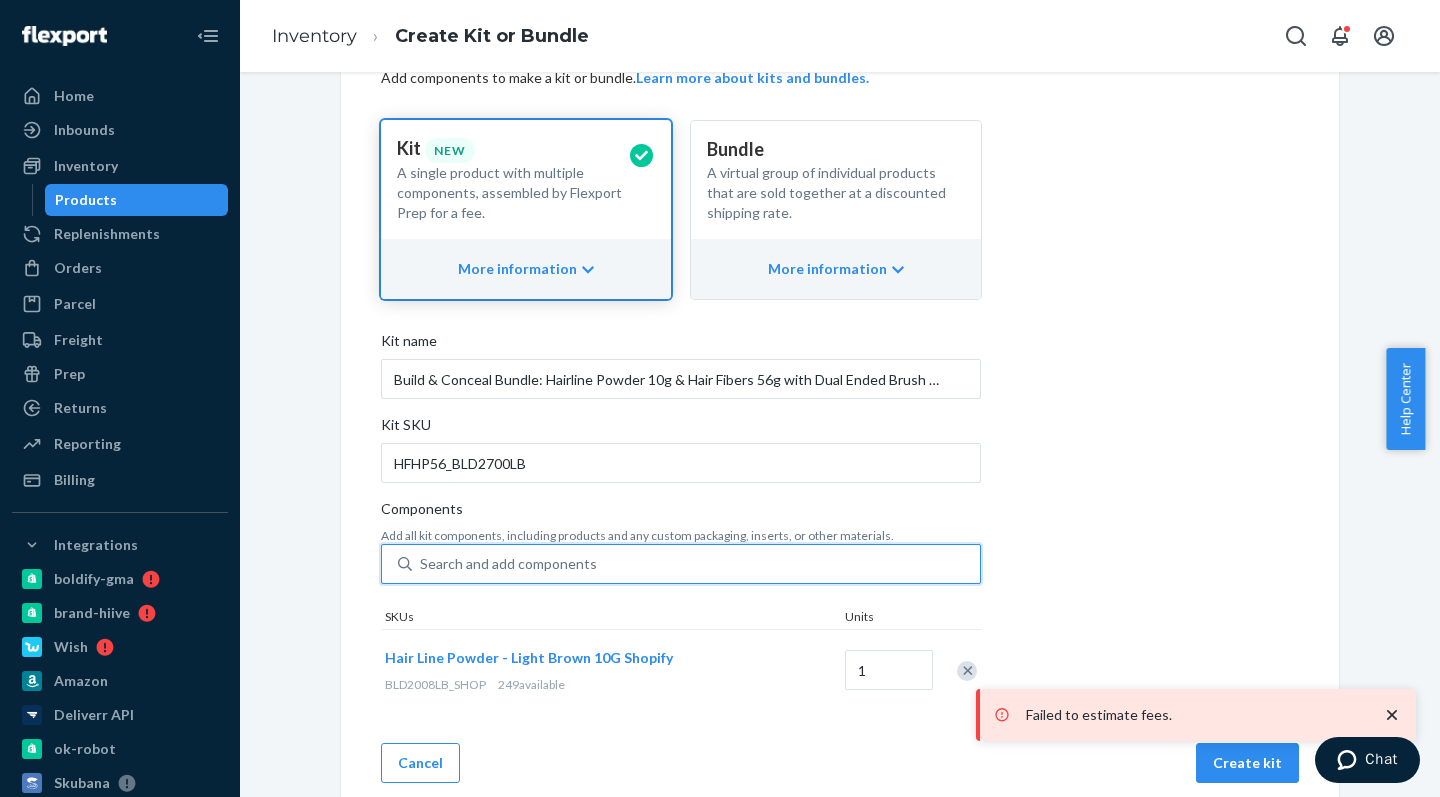 scroll, scrollTop: 150, scrollLeft: 0, axis: vertical 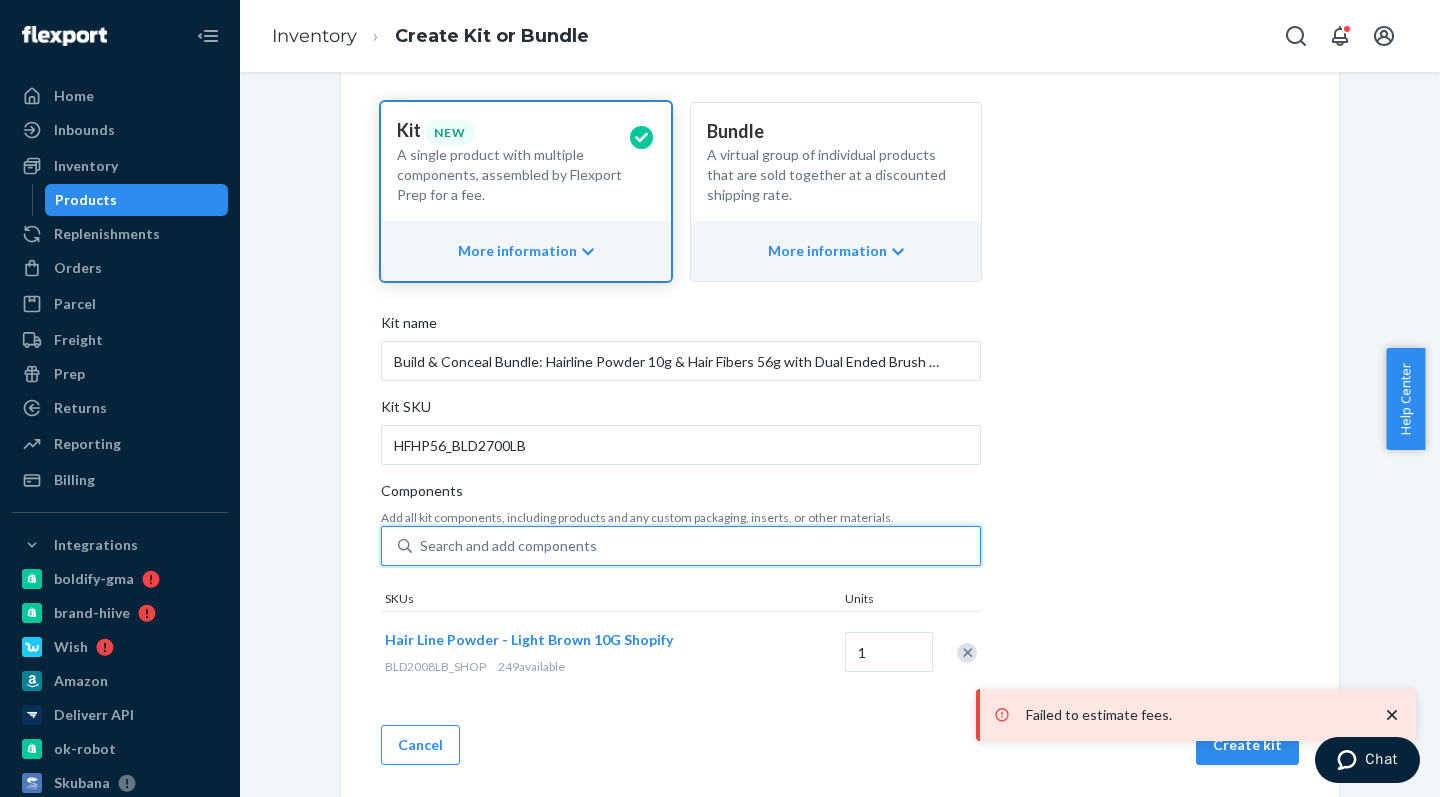 click on "Search and add components" at bounding box center [508, 546] 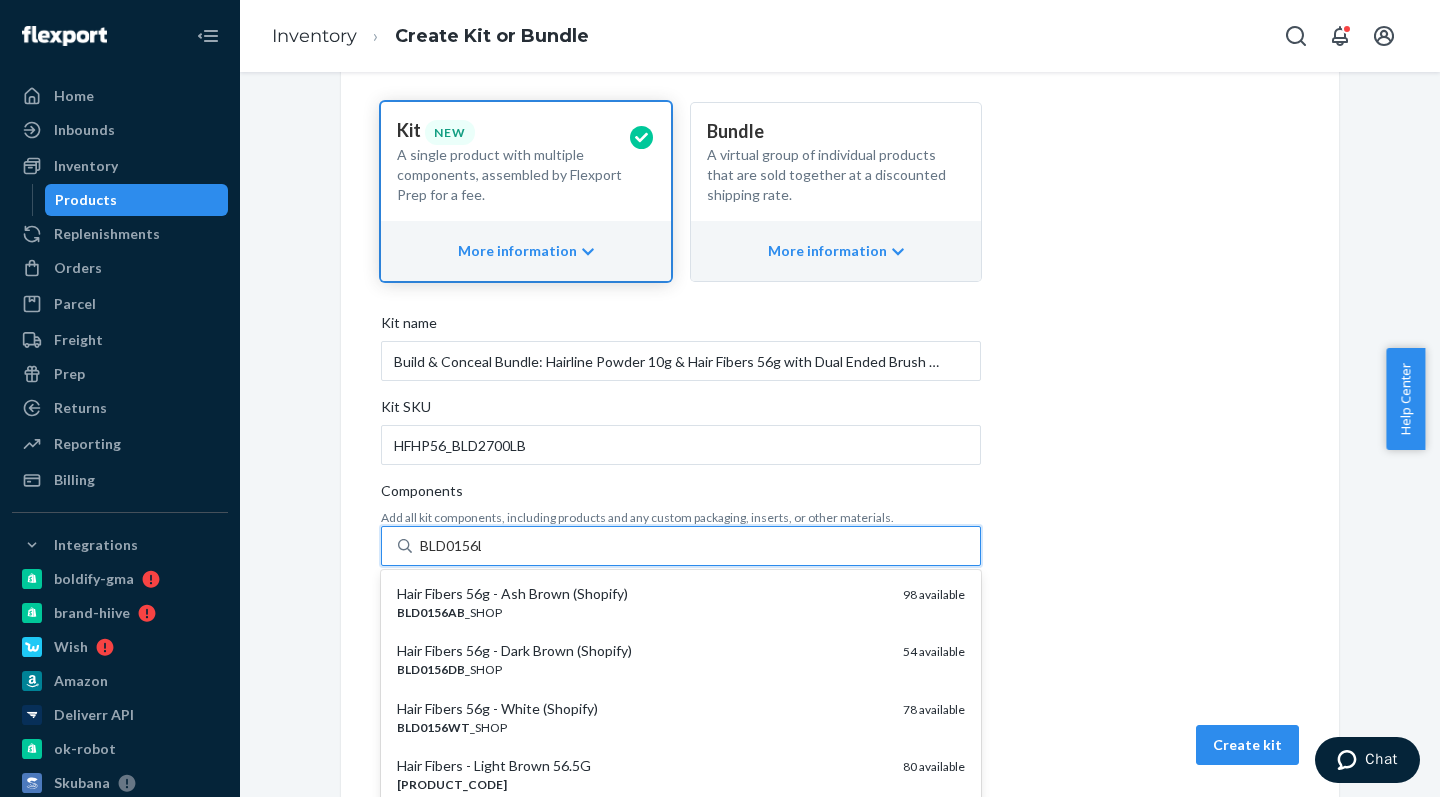 type on "BLD0156LB" 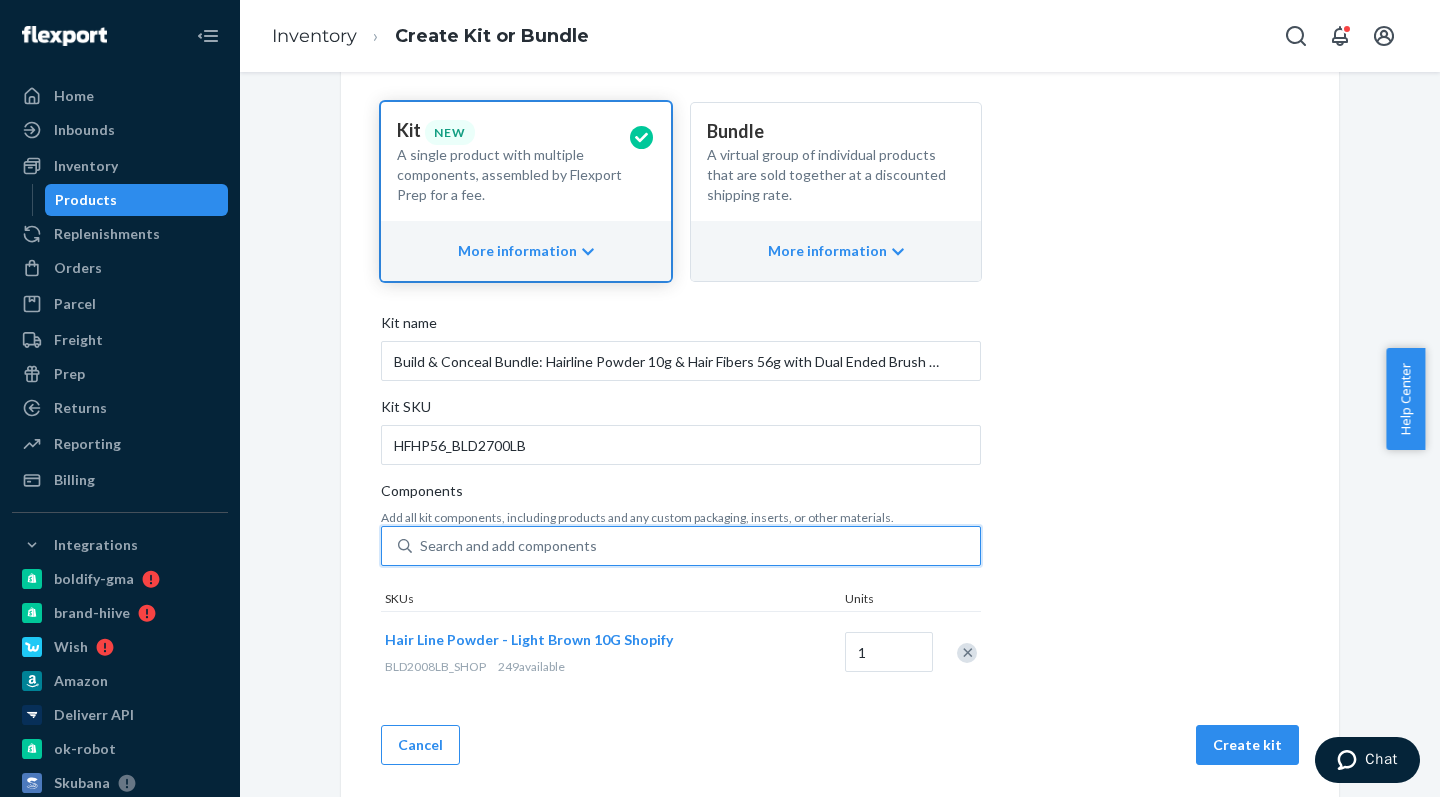 paste on "[PRODUCT_CODE]" 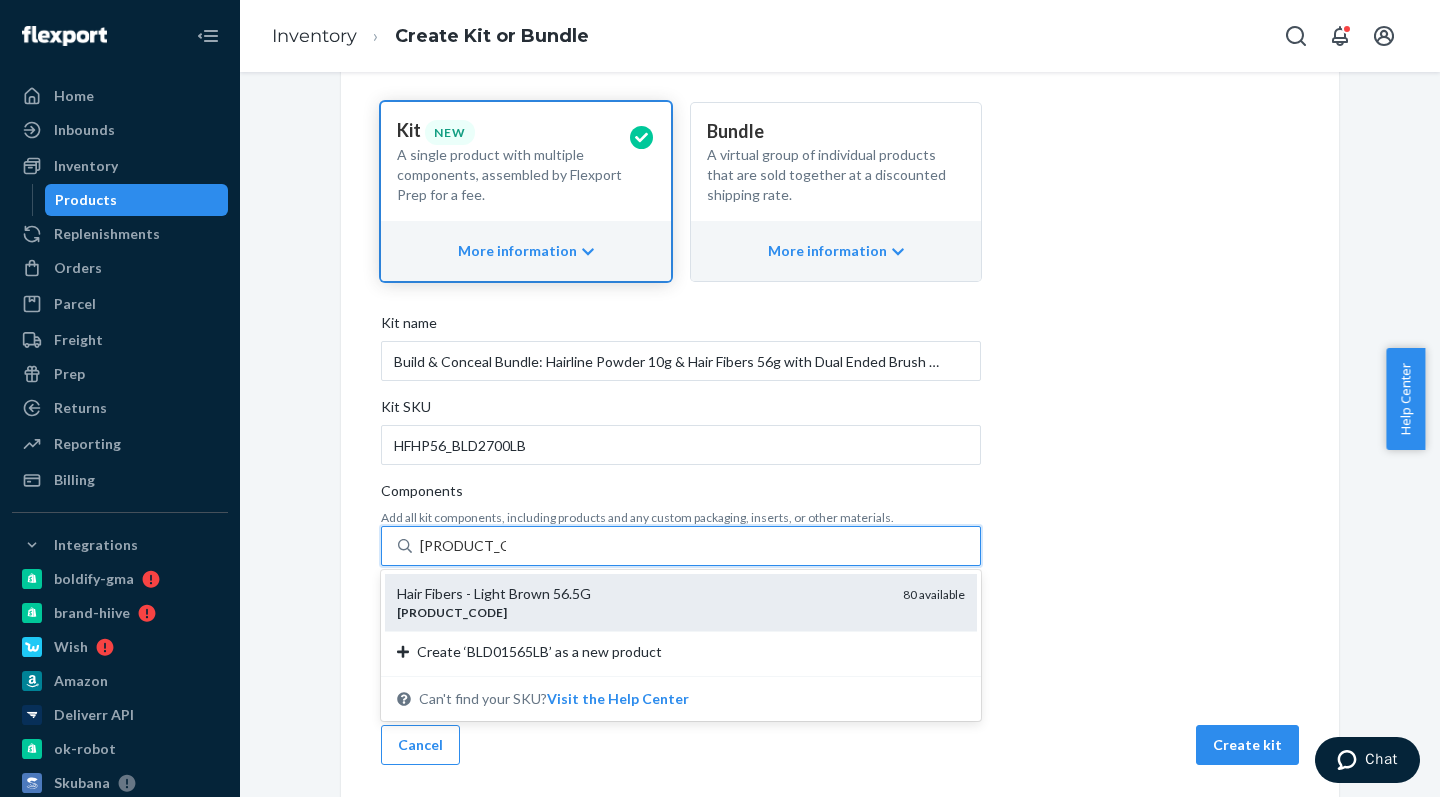 click on "Hair Fibers - Light Brown 56.5G" at bounding box center (642, 594) 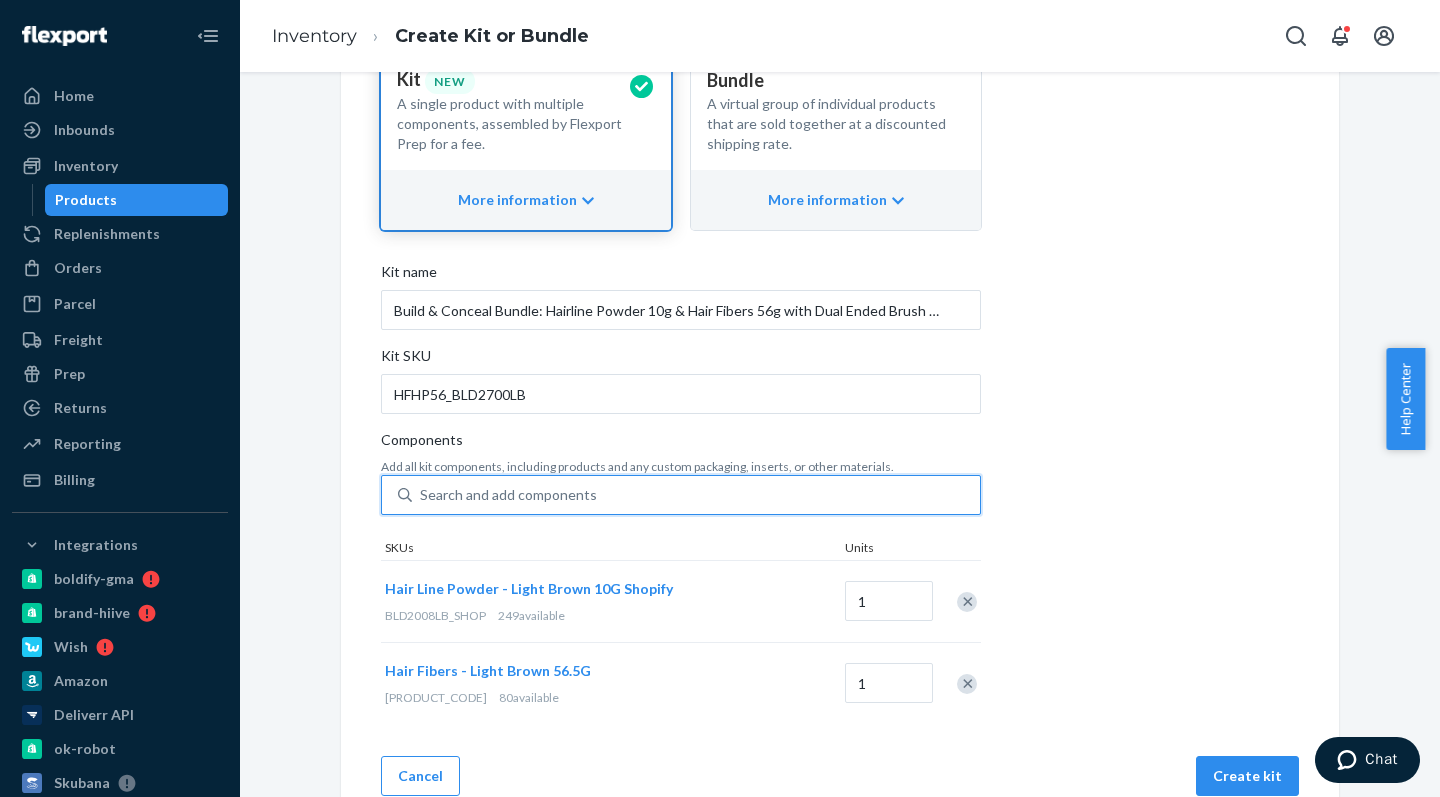 scroll, scrollTop: 232, scrollLeft: 0, axis: vertical 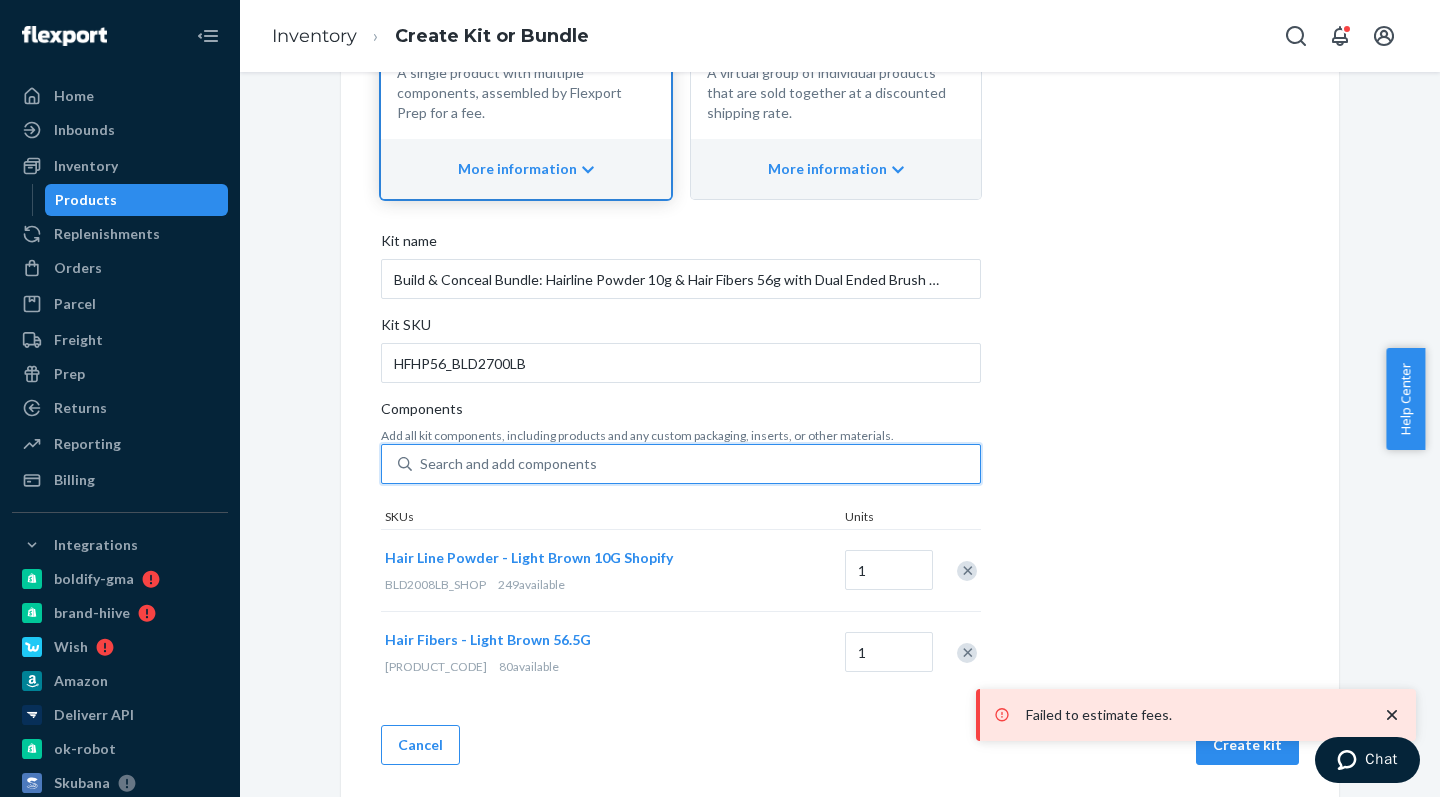 click on "Search and add components" at bounding box center [508, 464] 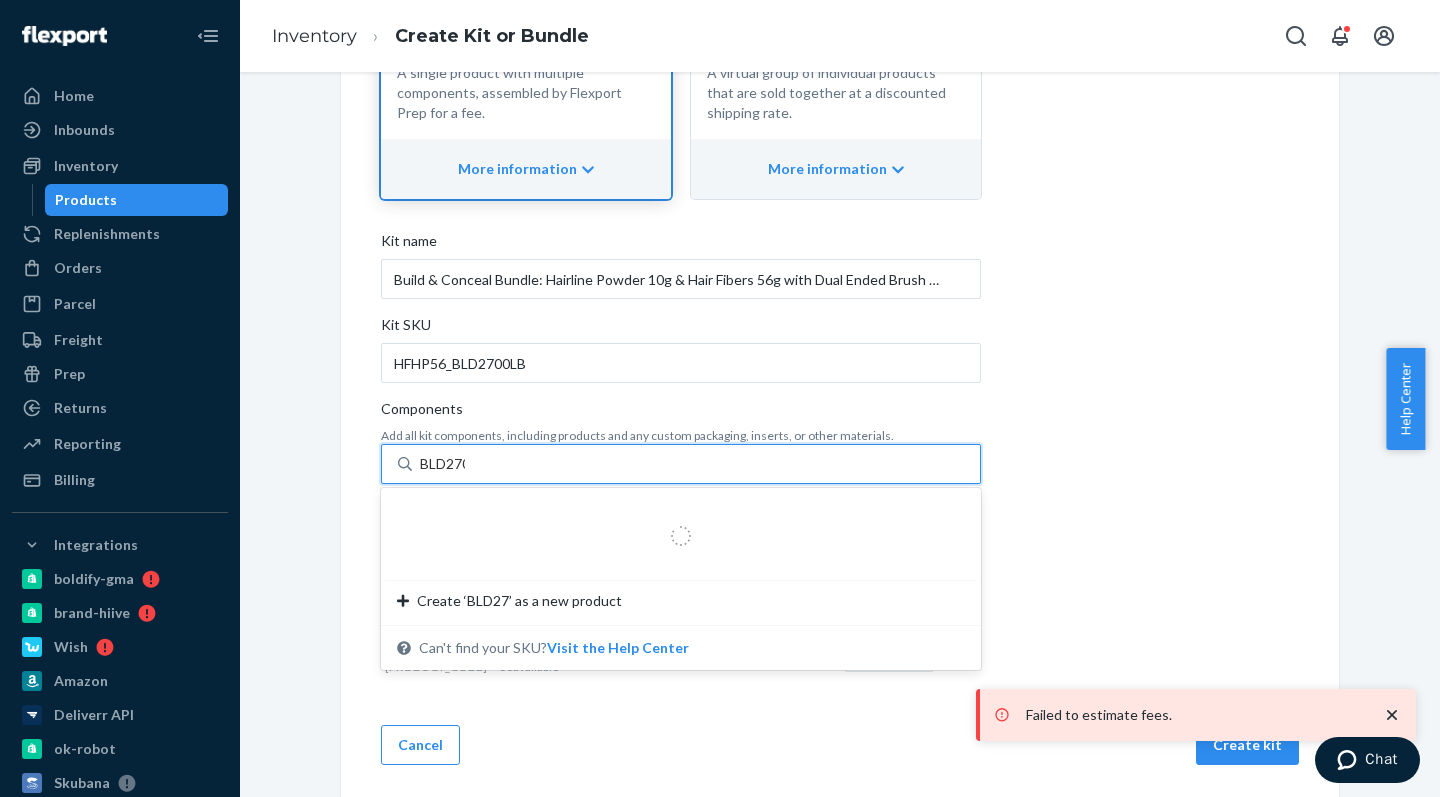 type on "BLD2700" 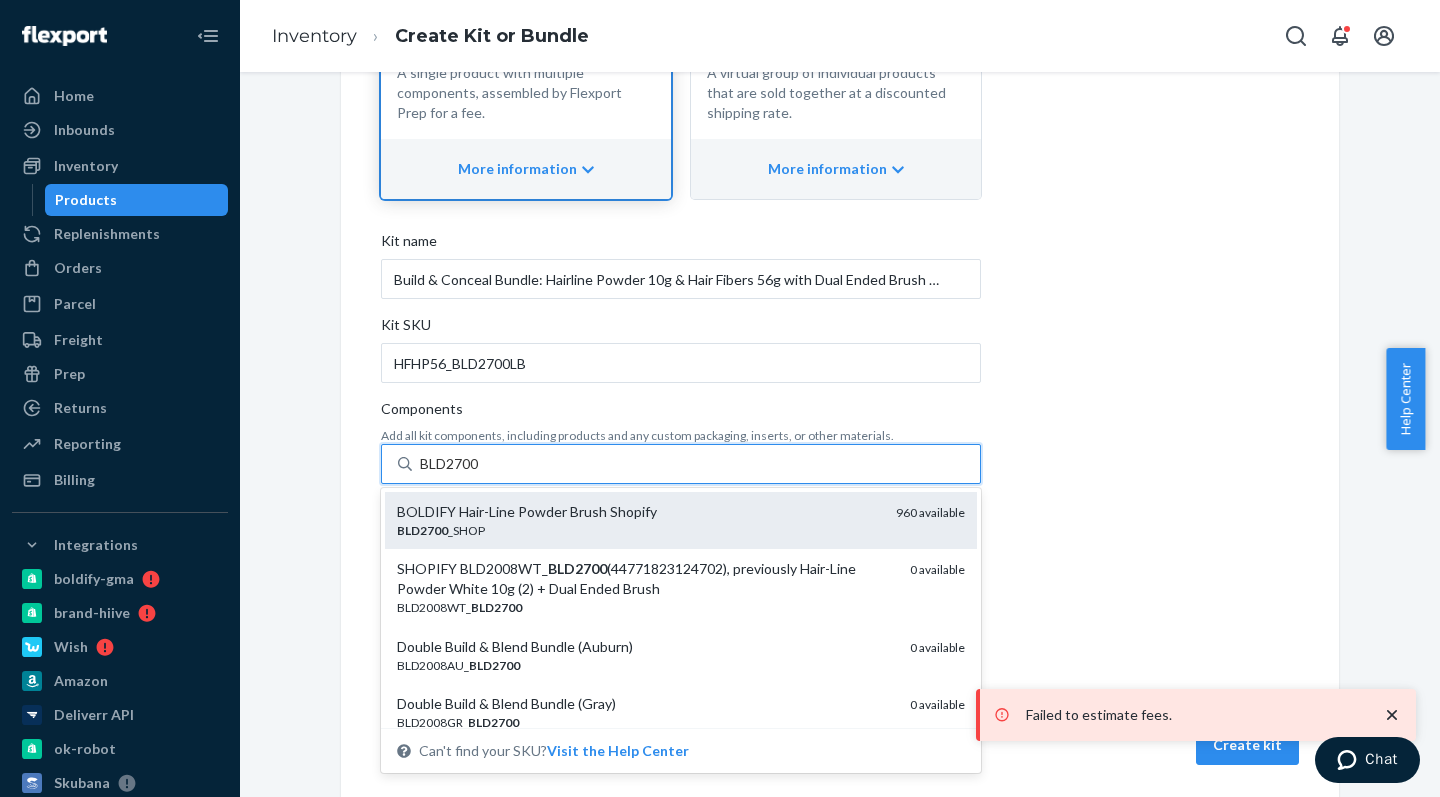 click on "BOLDIFY Hair-Line Powder Brush Shopify" at bounding box center [638, 512] 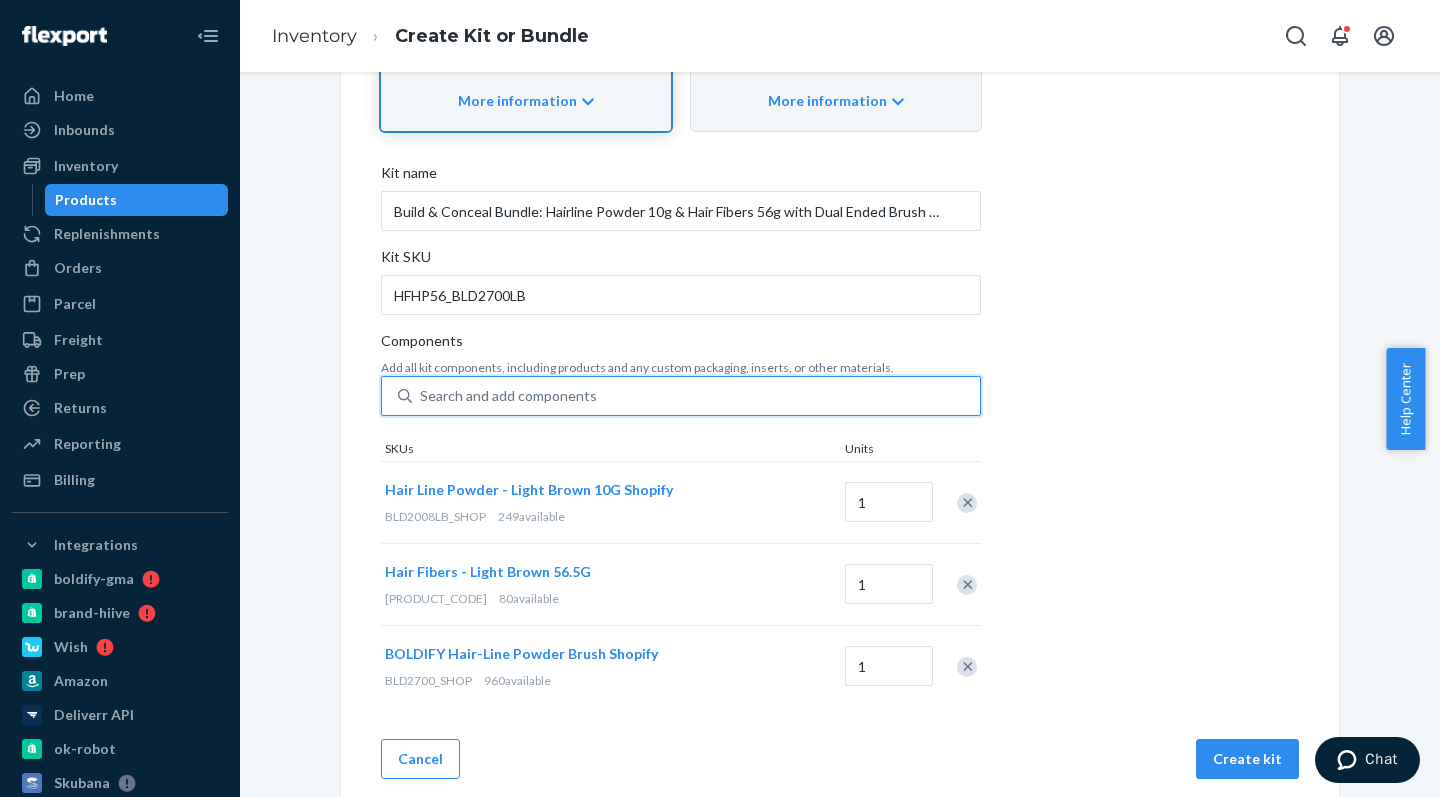 scroll, scrollTop: 304, scrollLeft: 0, axis: vertical 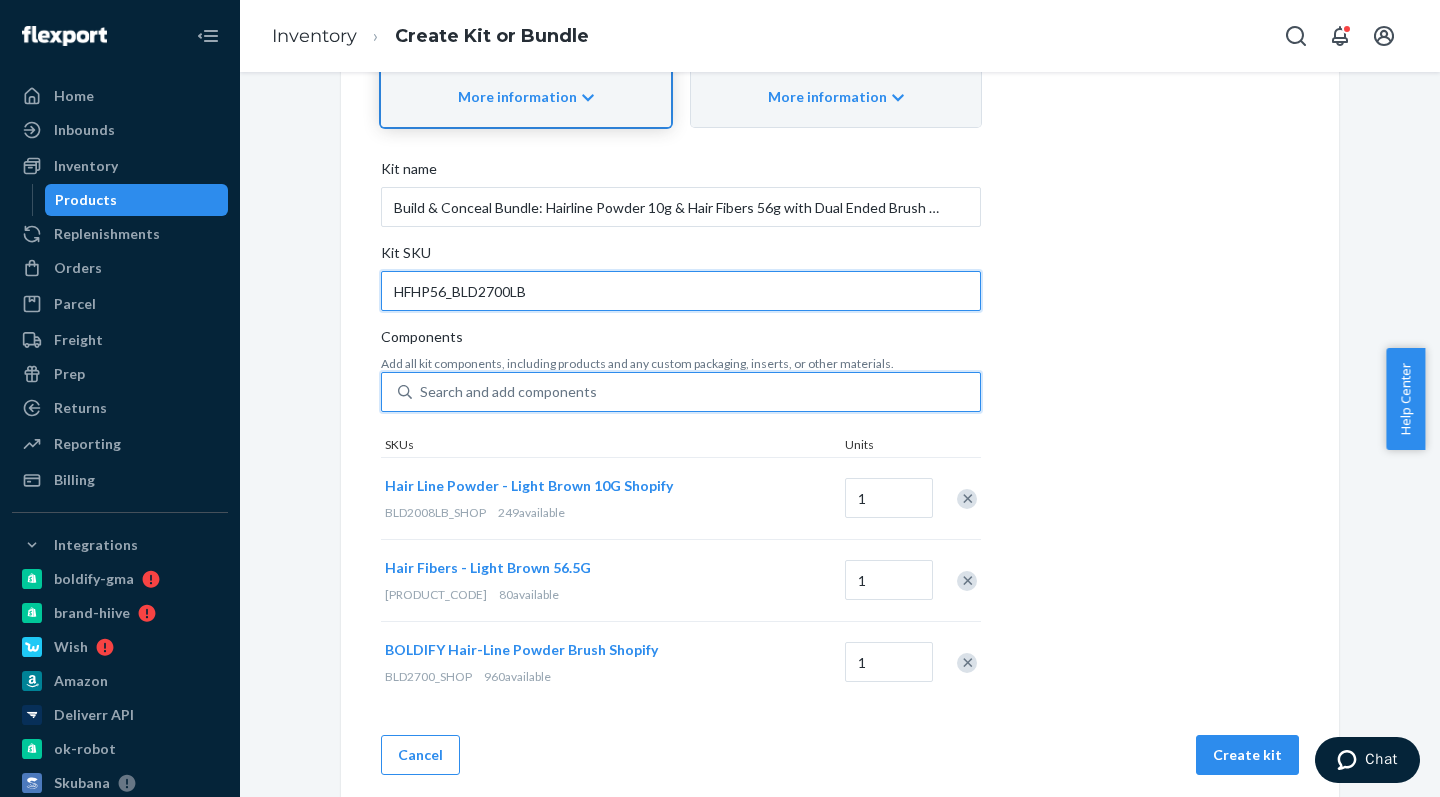 click on "HFHP56_BLD2700LB" at bounding box center (681, 291) 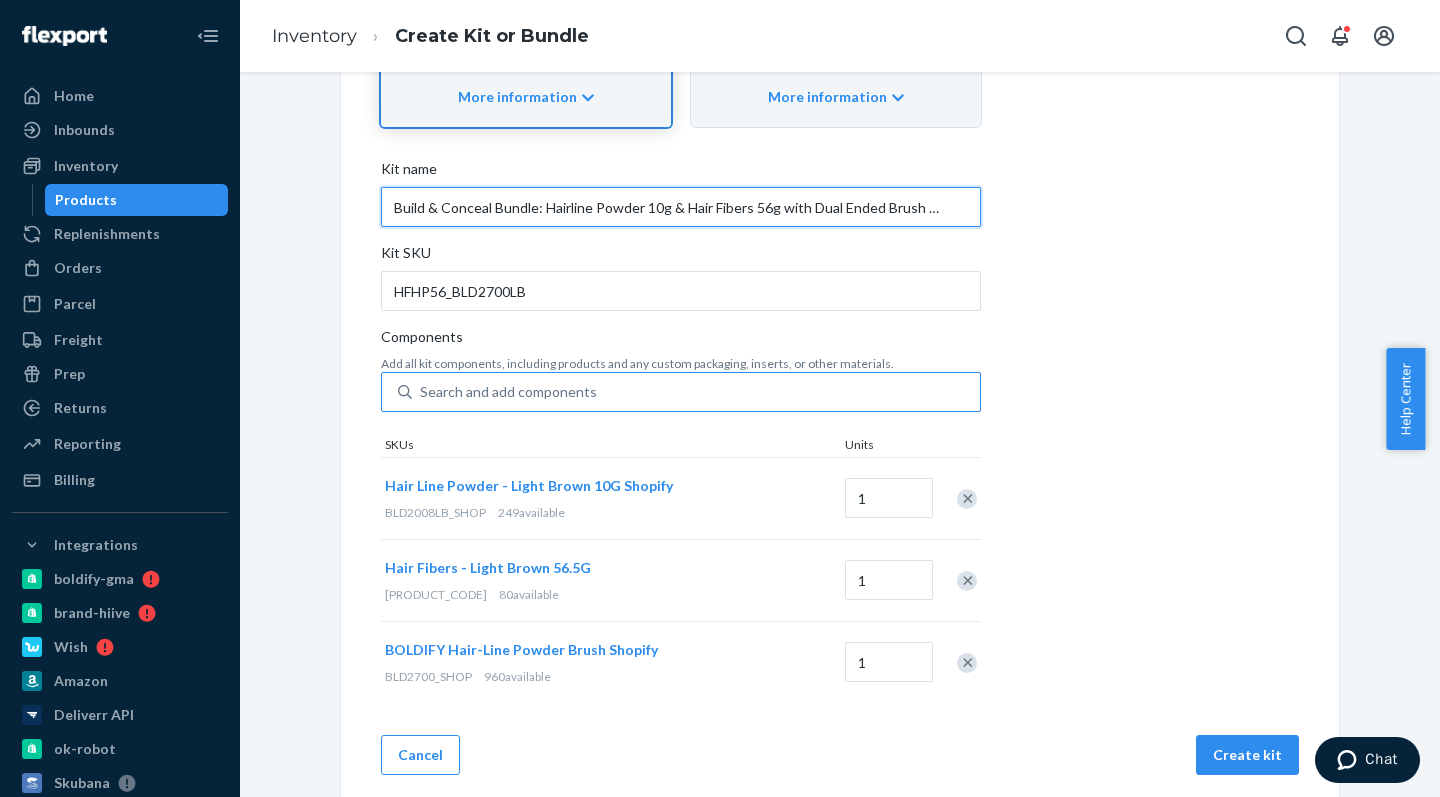 drag, startPoint x: 700, startPoint y: 209, endPoint x: 1196, endPoint y: 207, distance: 496.00403 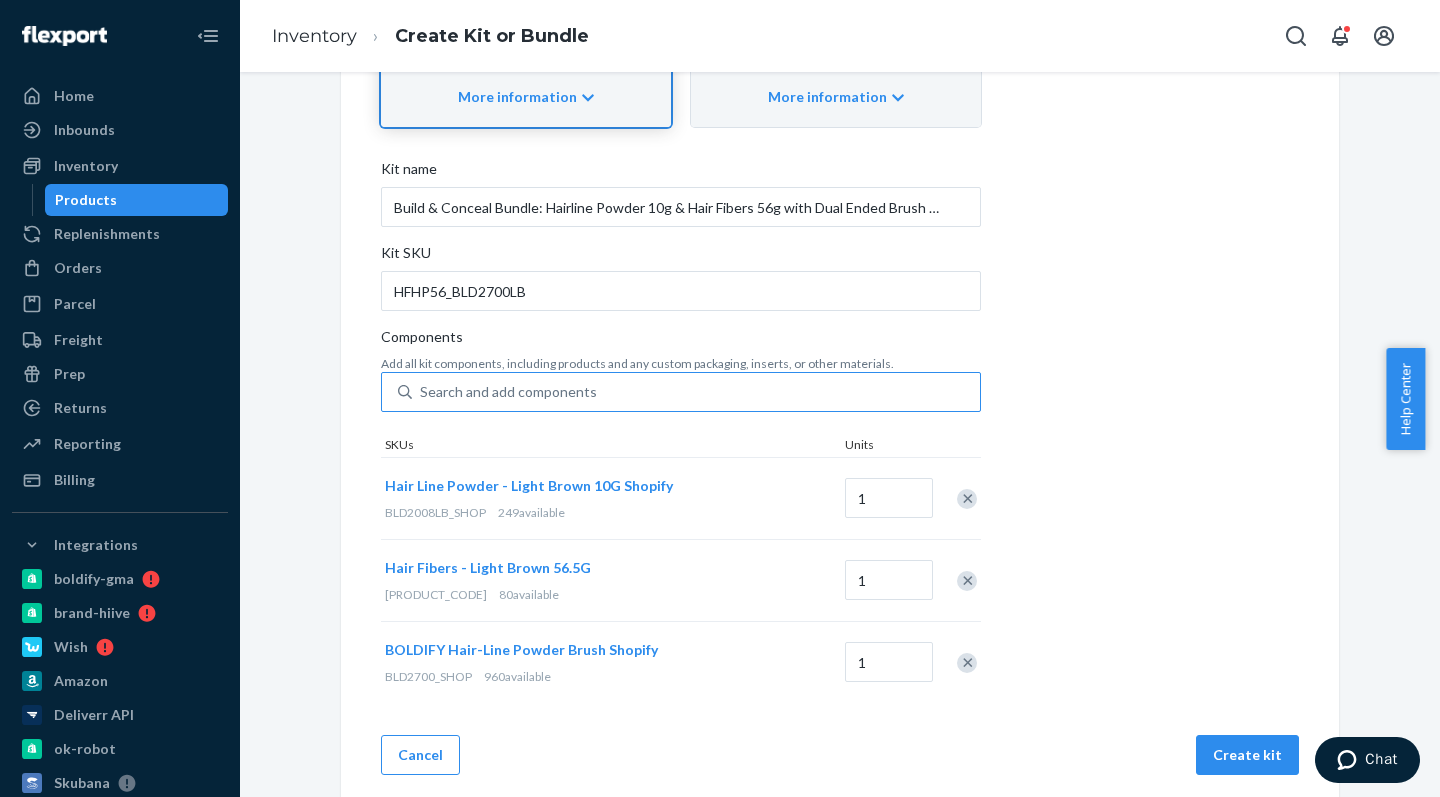click on "Kit created successfully. SKUs Units Hair Line Powder - Light Brown 10G Shopify BLD2008LB_SHOP 249 available 1 Hair Fibers - Light Brown 56.5G BLD01565LB 80 available 1 BOLDIFY Hair-Line Powder Brush Shopify BLD2700_SHOP 960 available 1" at bounding box center (840, 266) 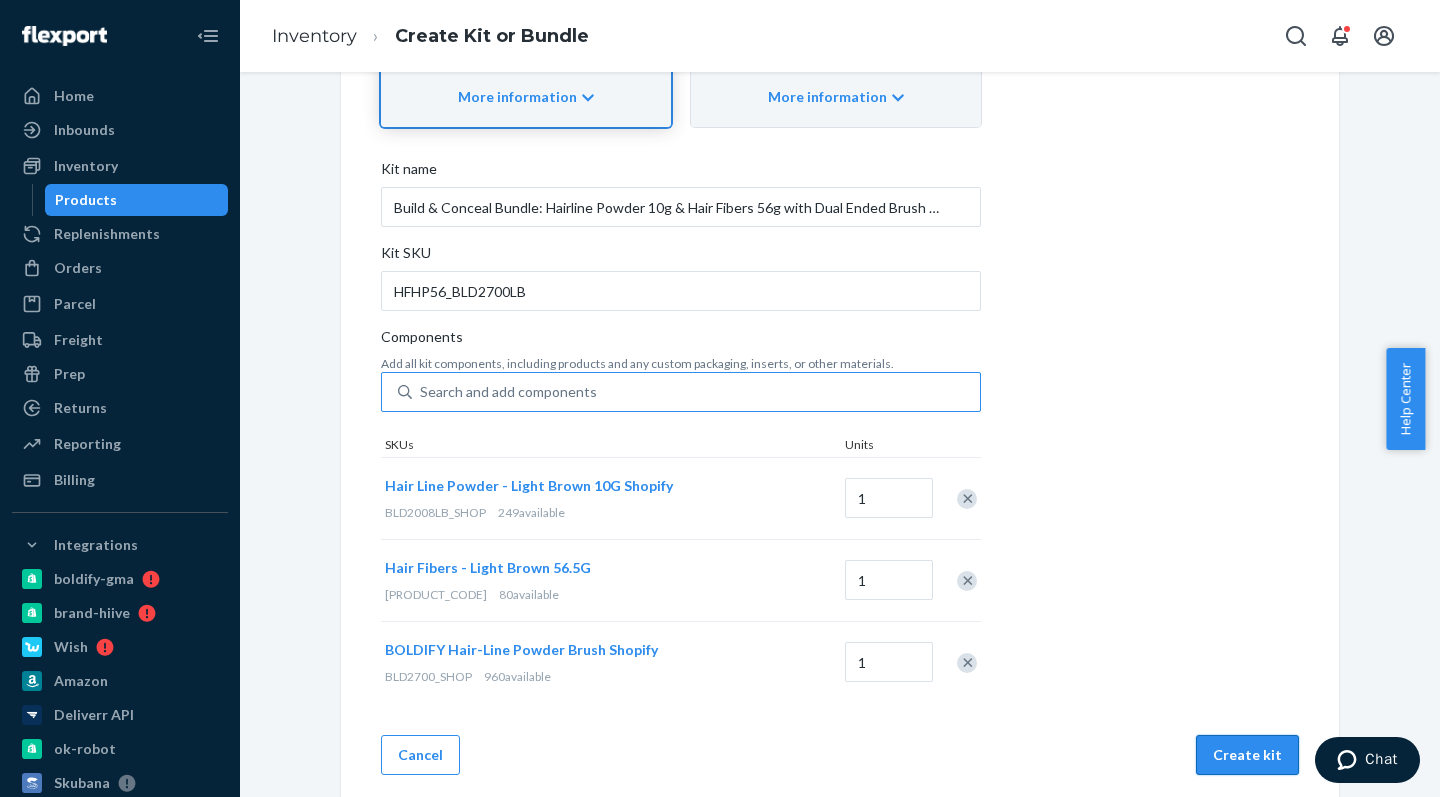 click on "Create kit" at bounding box center [1247, 755] 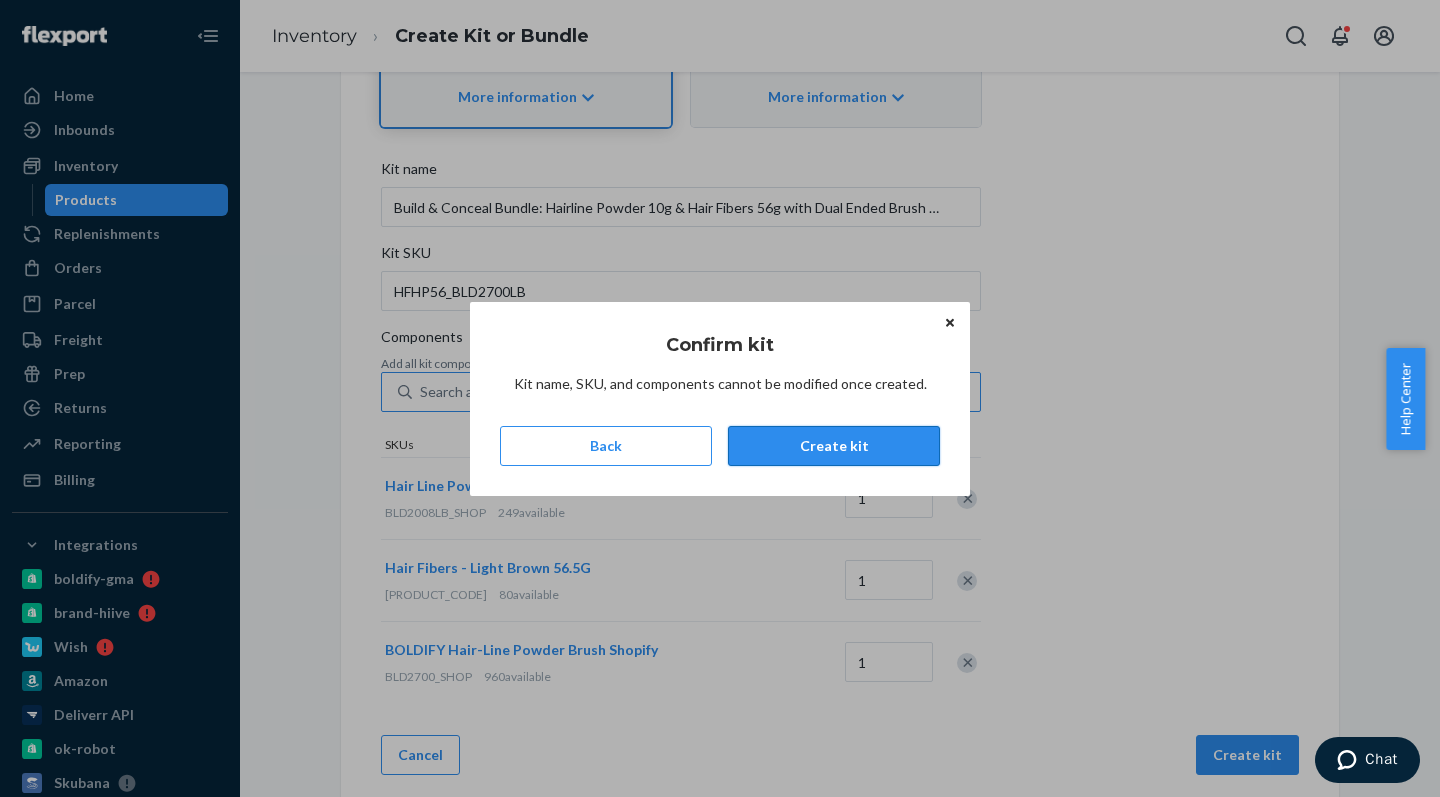 click on "Create kit" at bounding box center [834, 446] 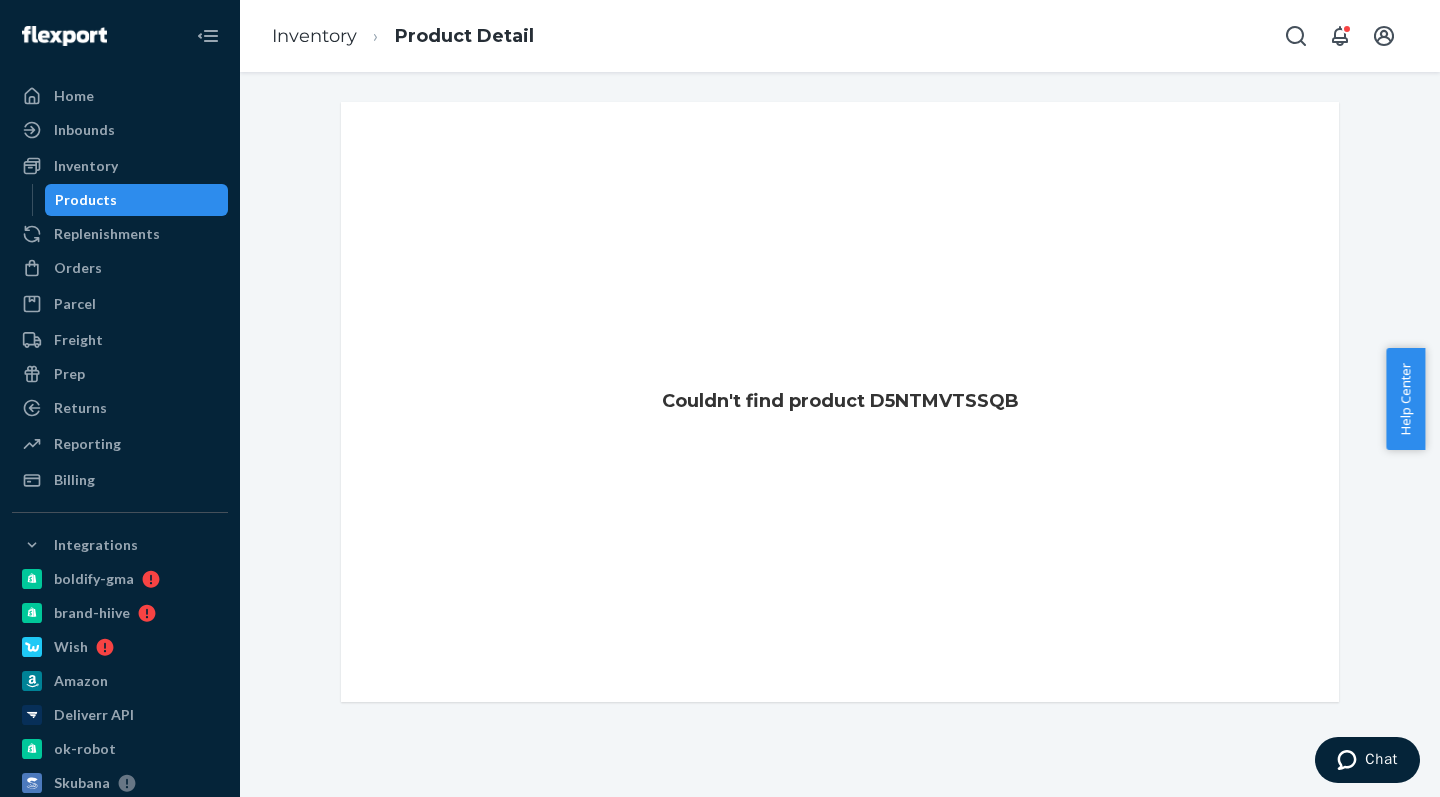 scroll, scrollTop: 0, scrollLeft: 0, axis: both 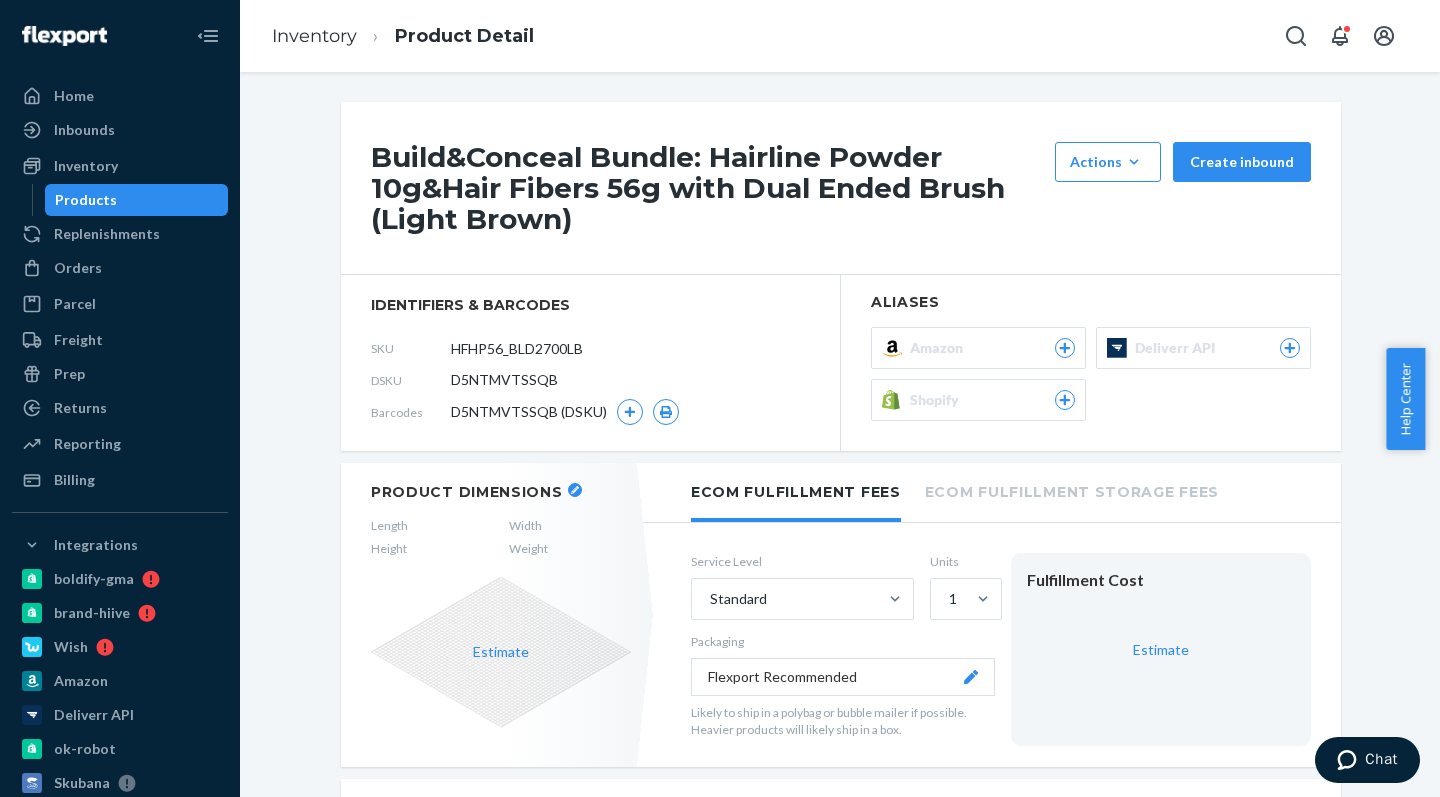 click on "Inventory Product Detail" at bounding box center [403, 36] 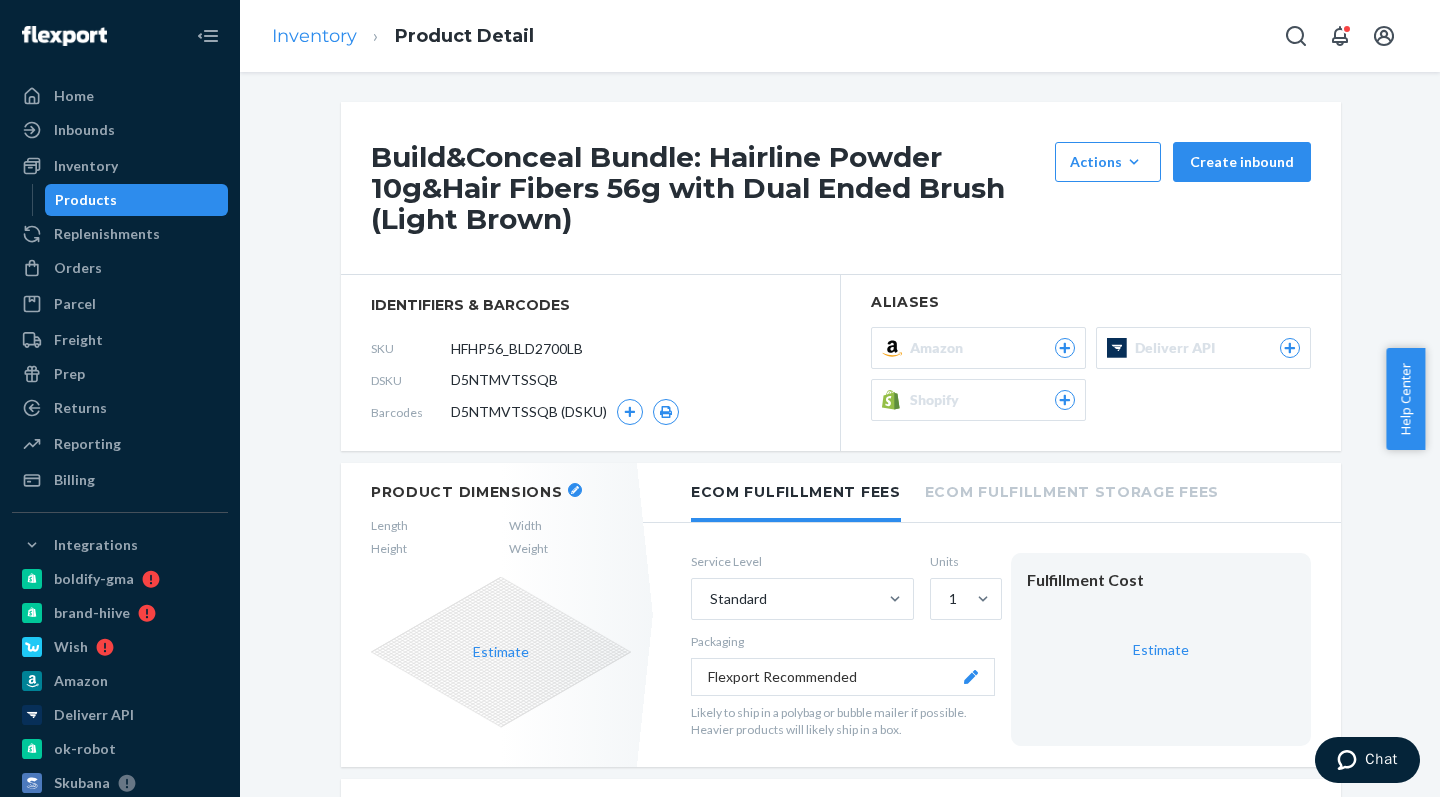click on "Inventory" at bounding box center (314, 36) 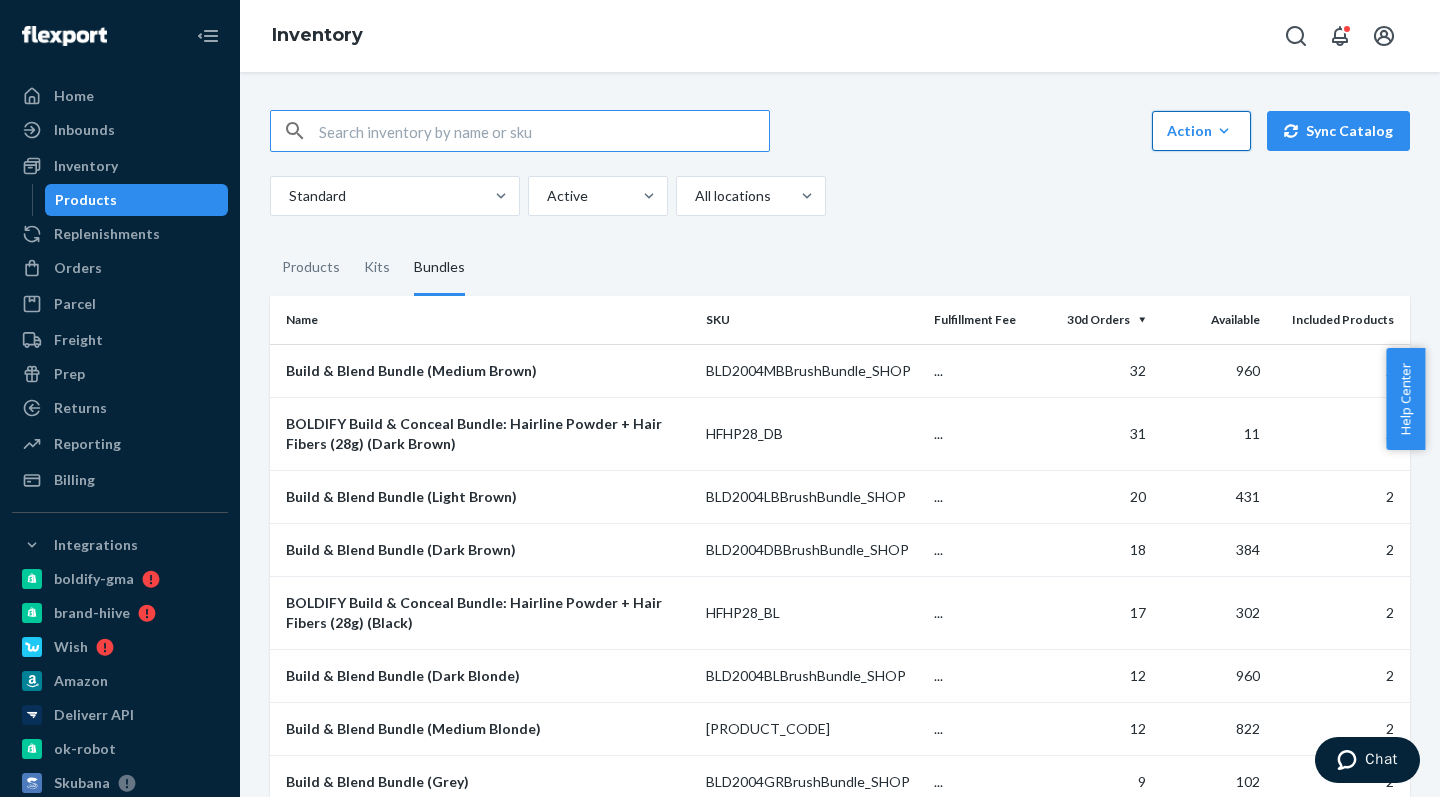 click 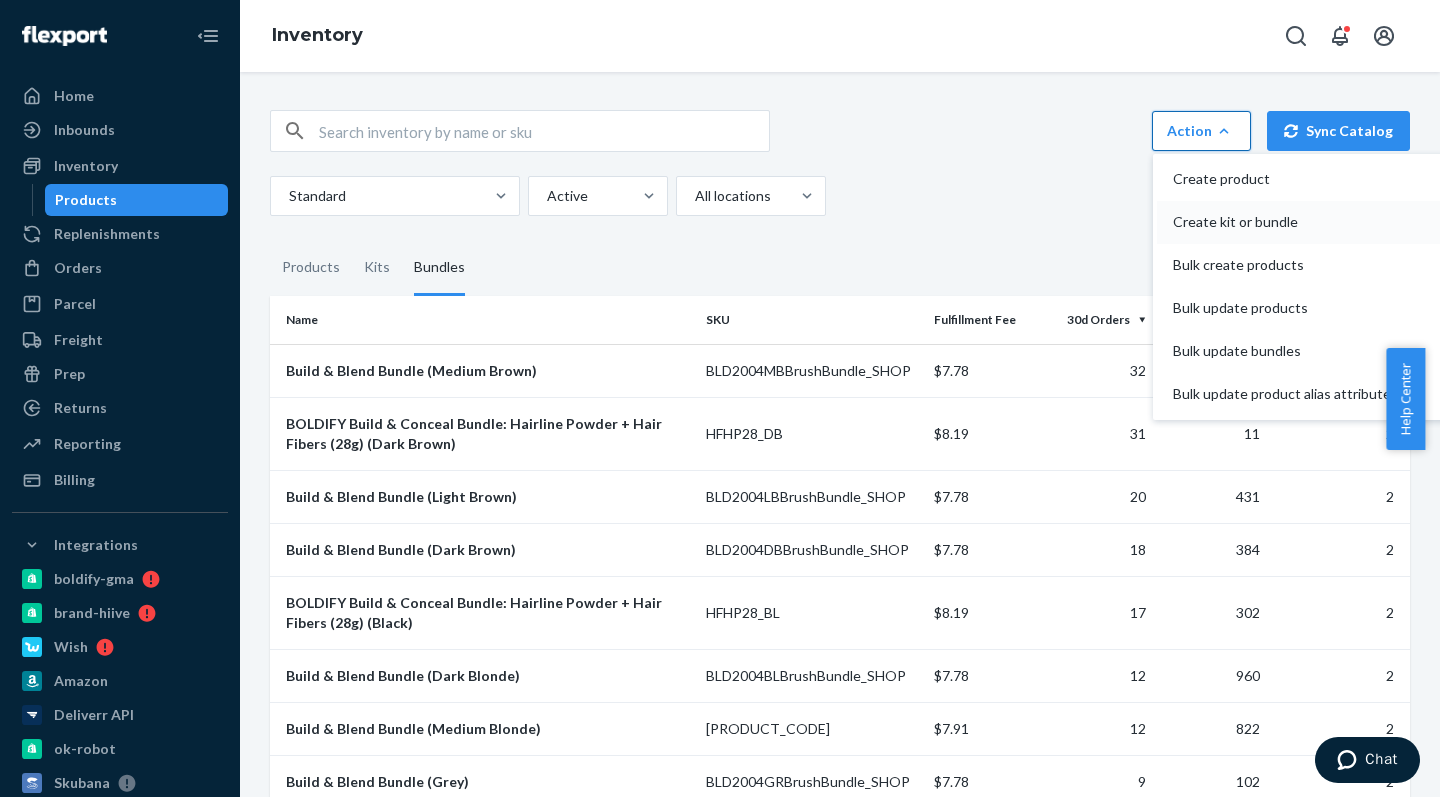 click on "Create kit or bundle" at bounding box center (1282, 222) 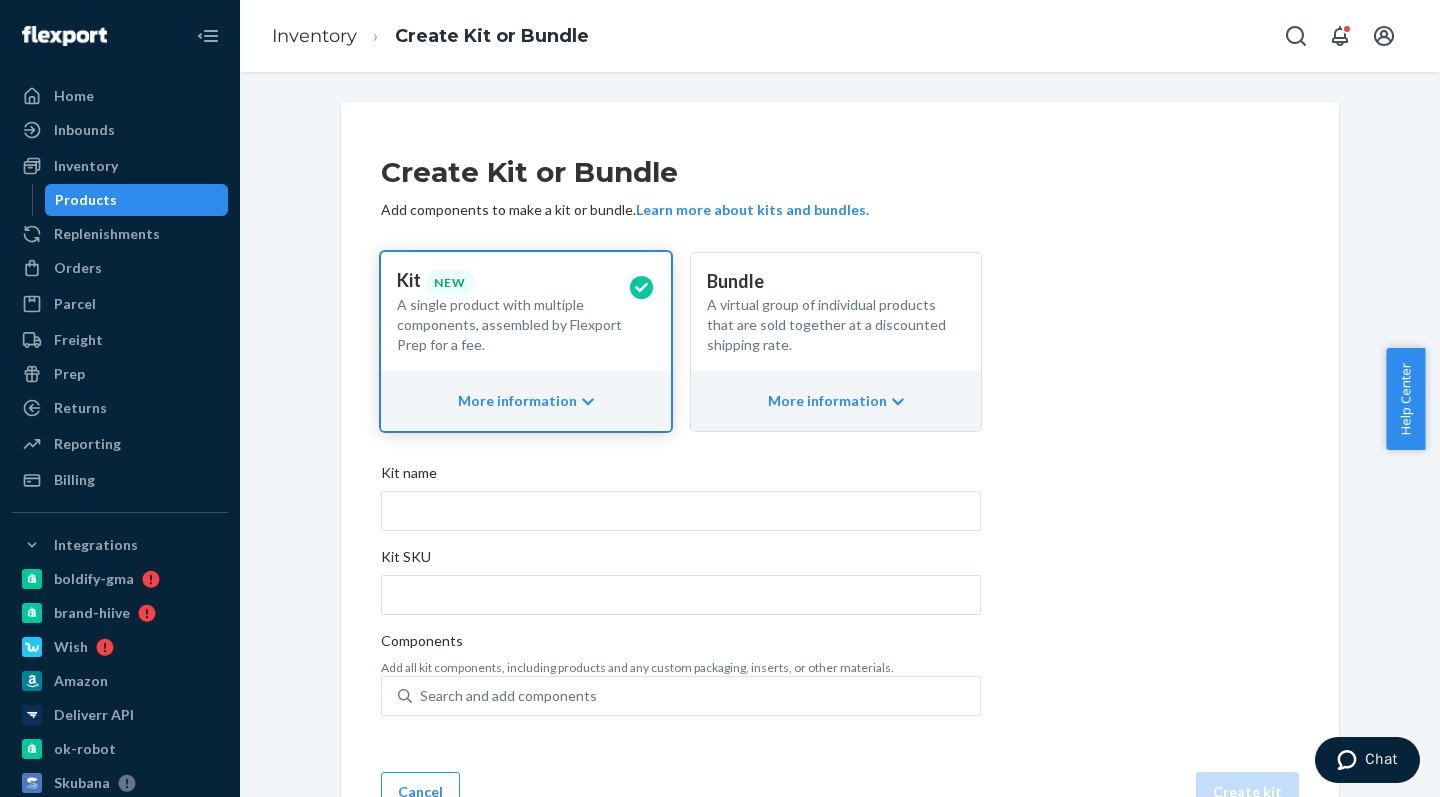 scroll, scrollTop: 4, scrollLeft: 0, axis: vertical 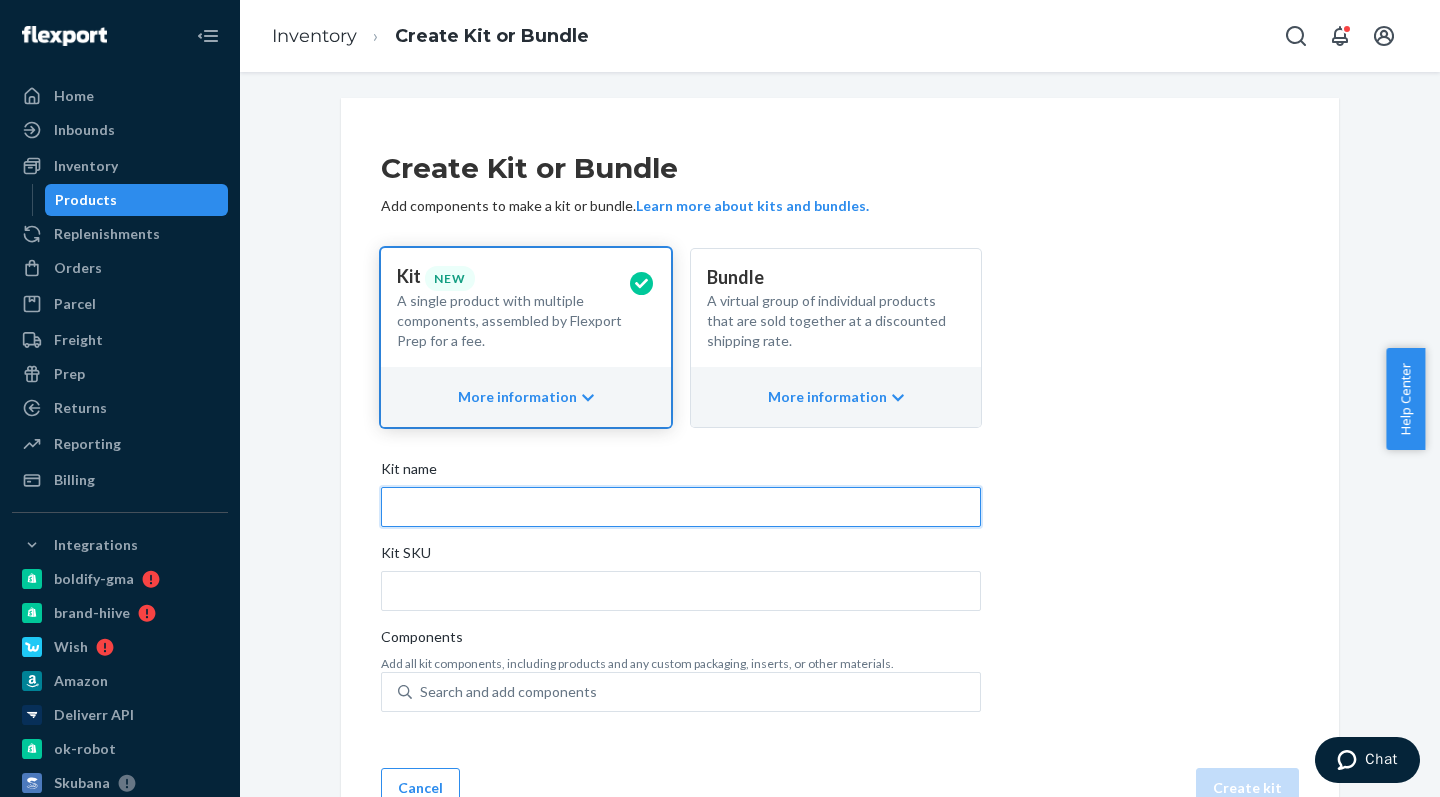 click on "Kit name" at bounding box center [681, 507] 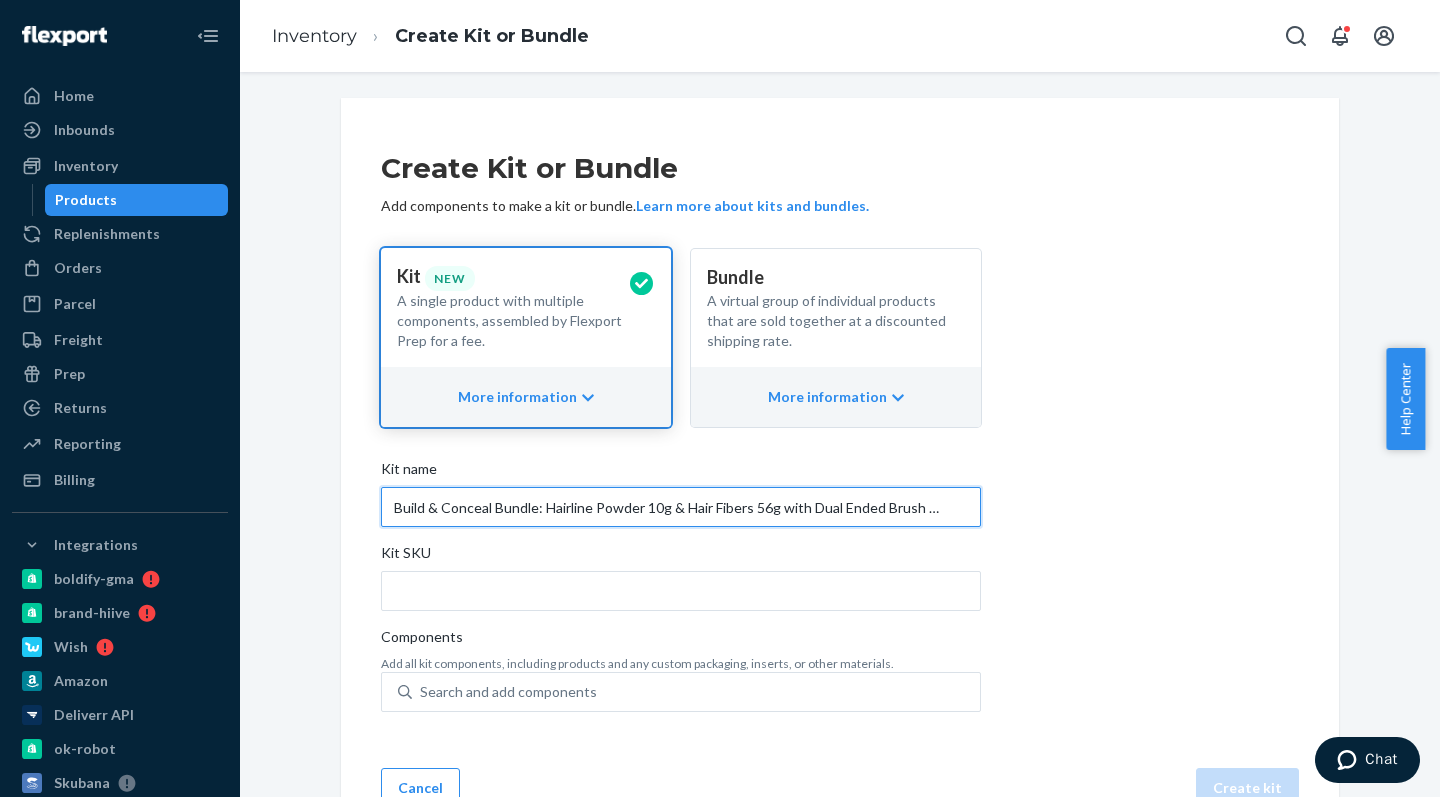 click on "Build & Conceal Bundle: Hairline Powder 10g & Hair Fibers 56g with Dual Ended Brush (Black)" at bounding box center (681, 507) 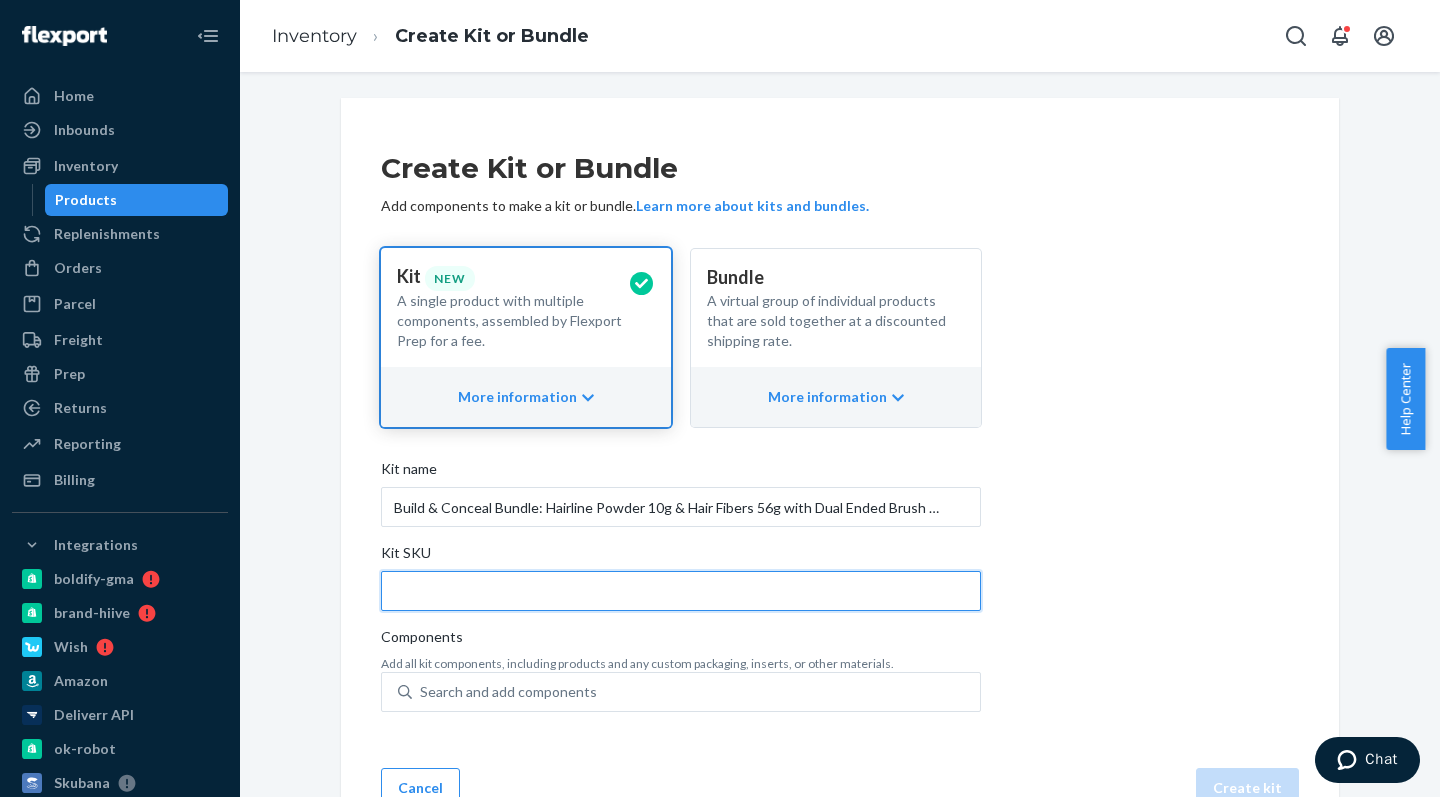 click on "Kit SKU" at bounding box center (681, 591) 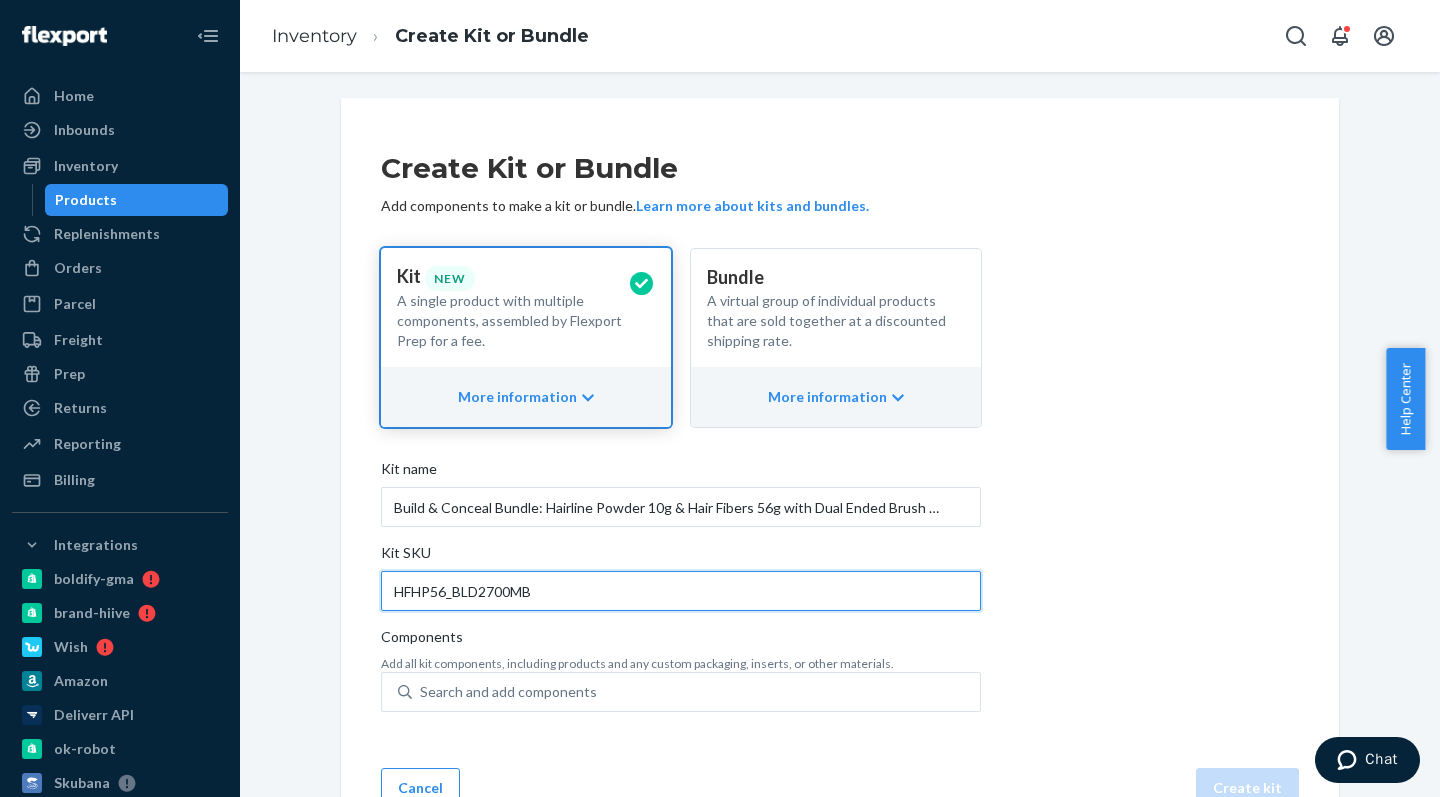 scroll, scrollTop: 47, scrollLeft: 0, axis: vertical 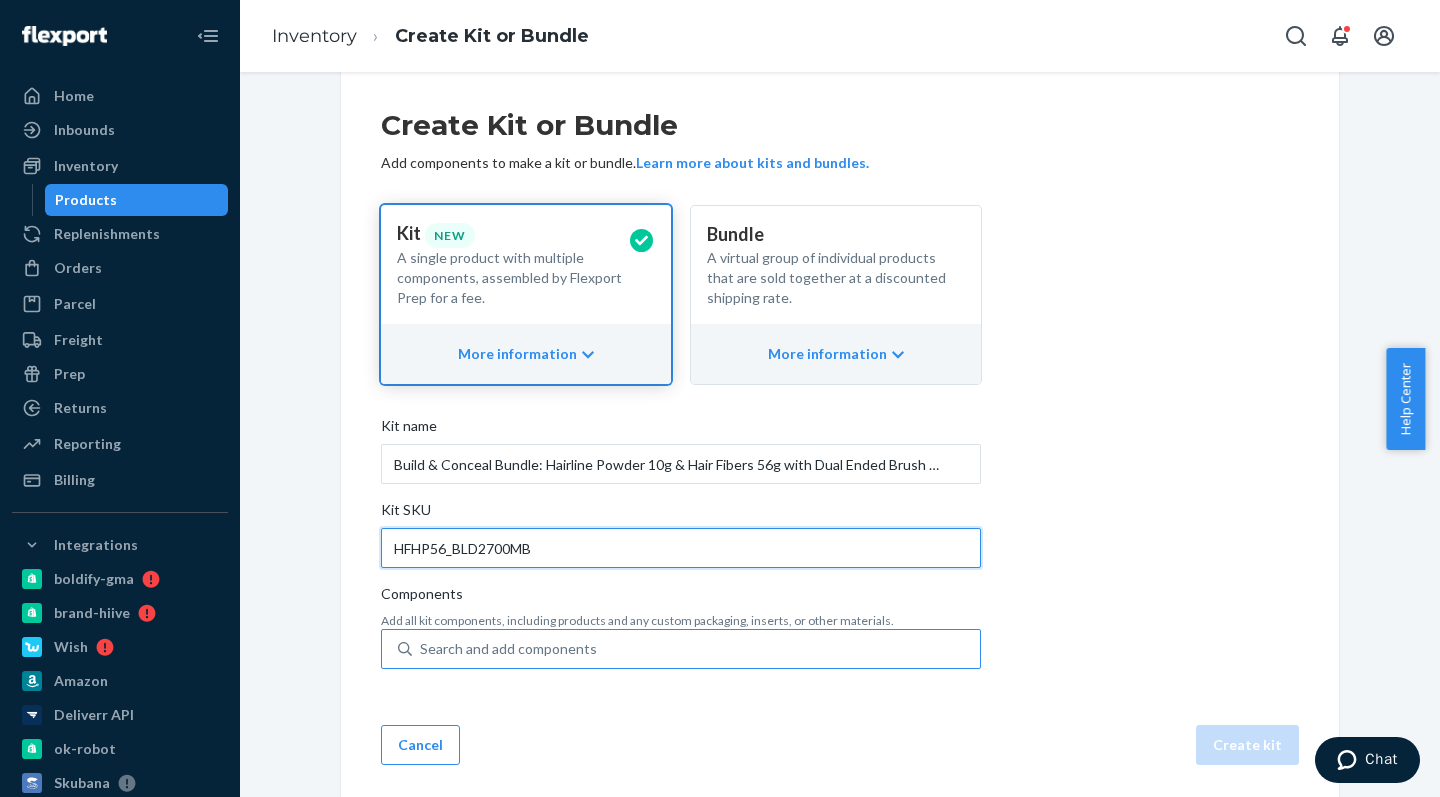 type on "HFHP56_BLD2700MB" 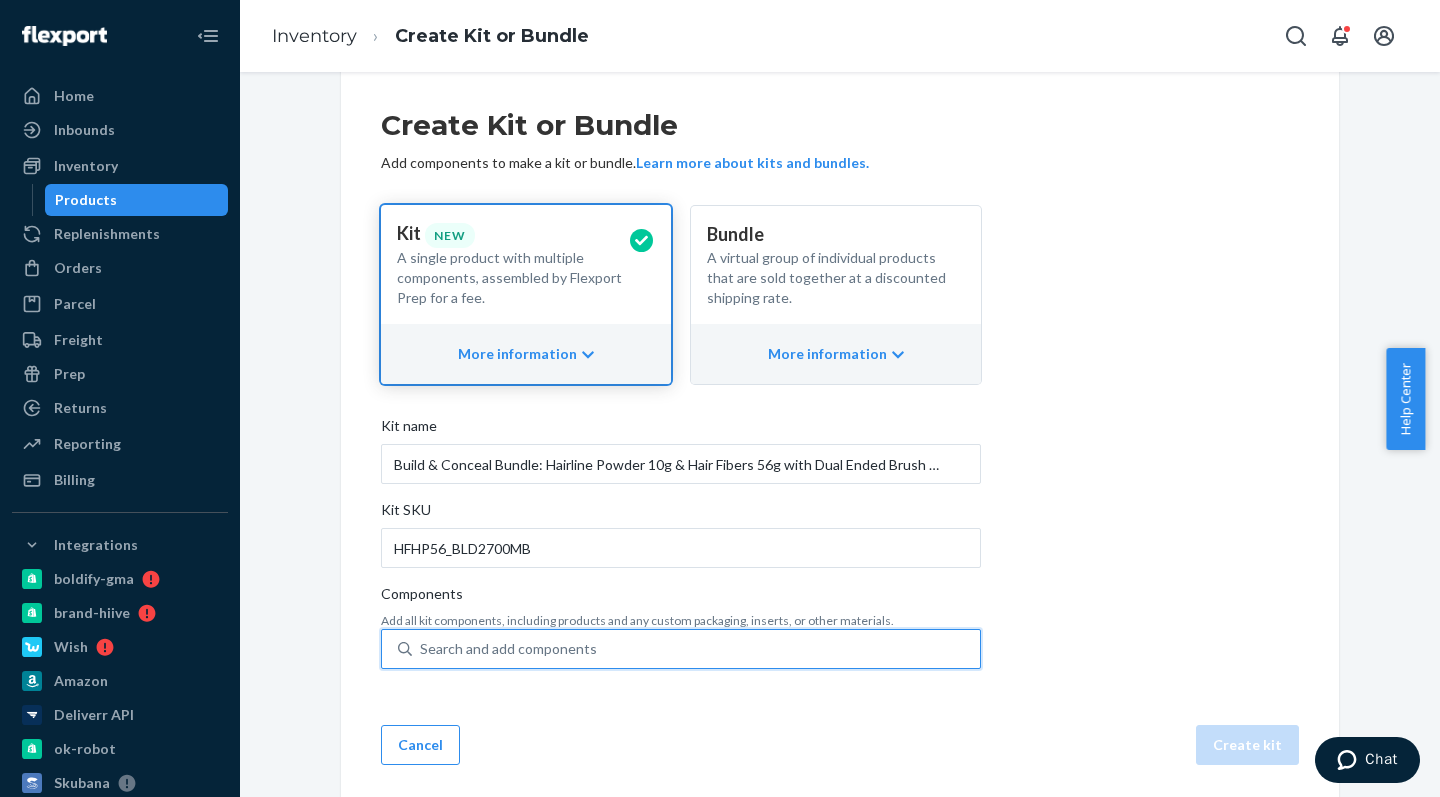 click on "Search and add components" at bounding box center (696, 649) 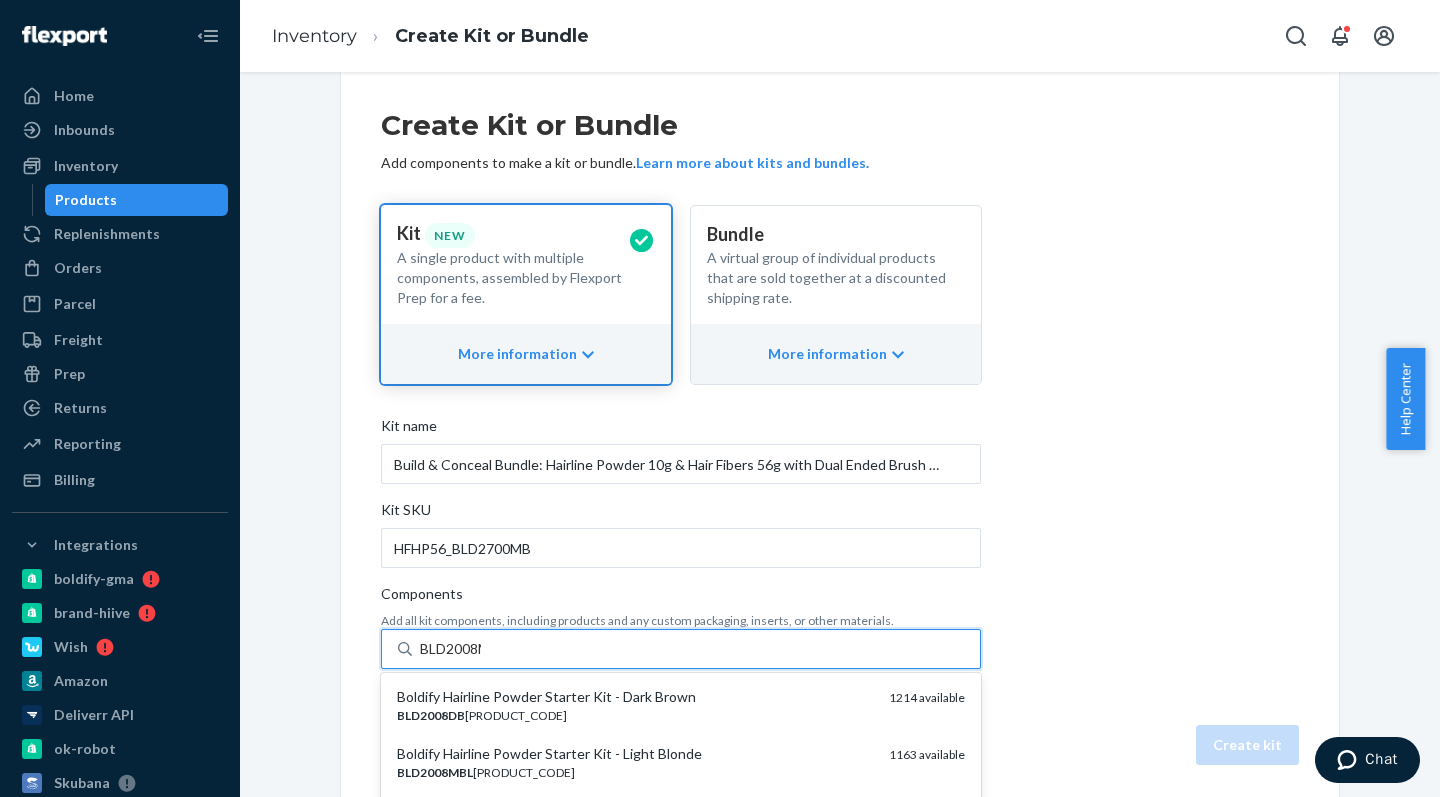 type on "BLD2008MB" 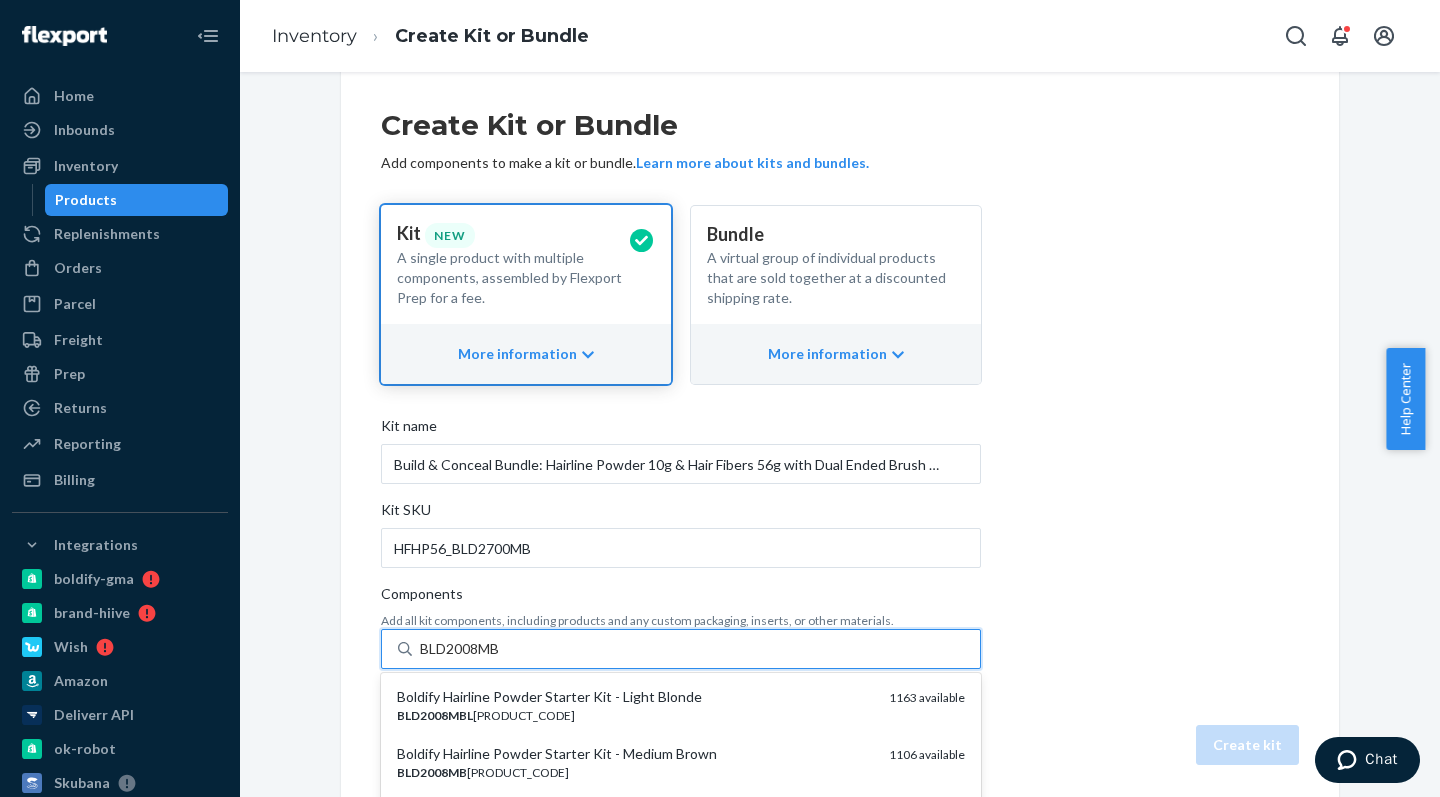 scroll, scrollTop: 90, scrollLeft: 0, axis: vertical 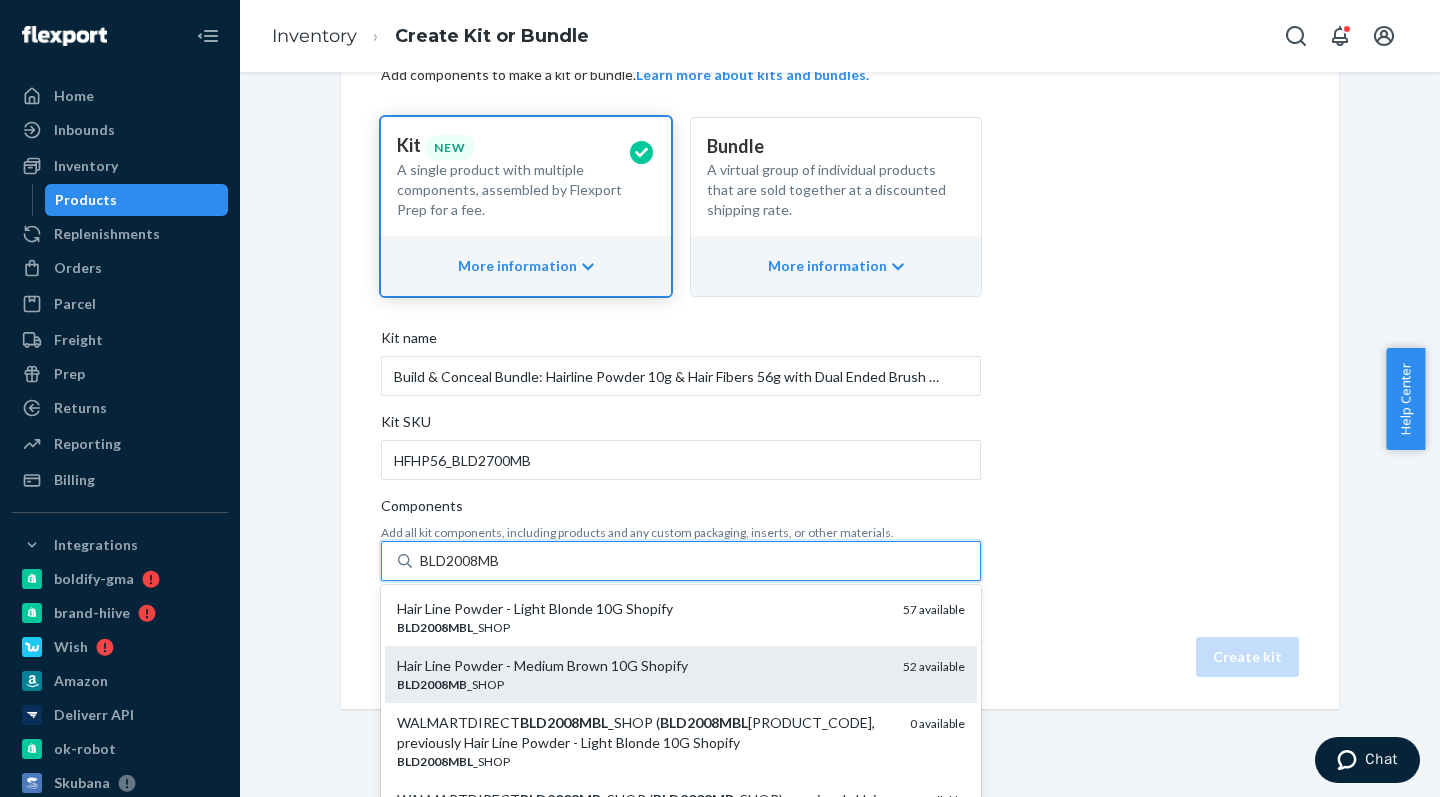 click on "Hair Line Powder - Medium Brown 10G Shopify" at bounding box center [642, 666] 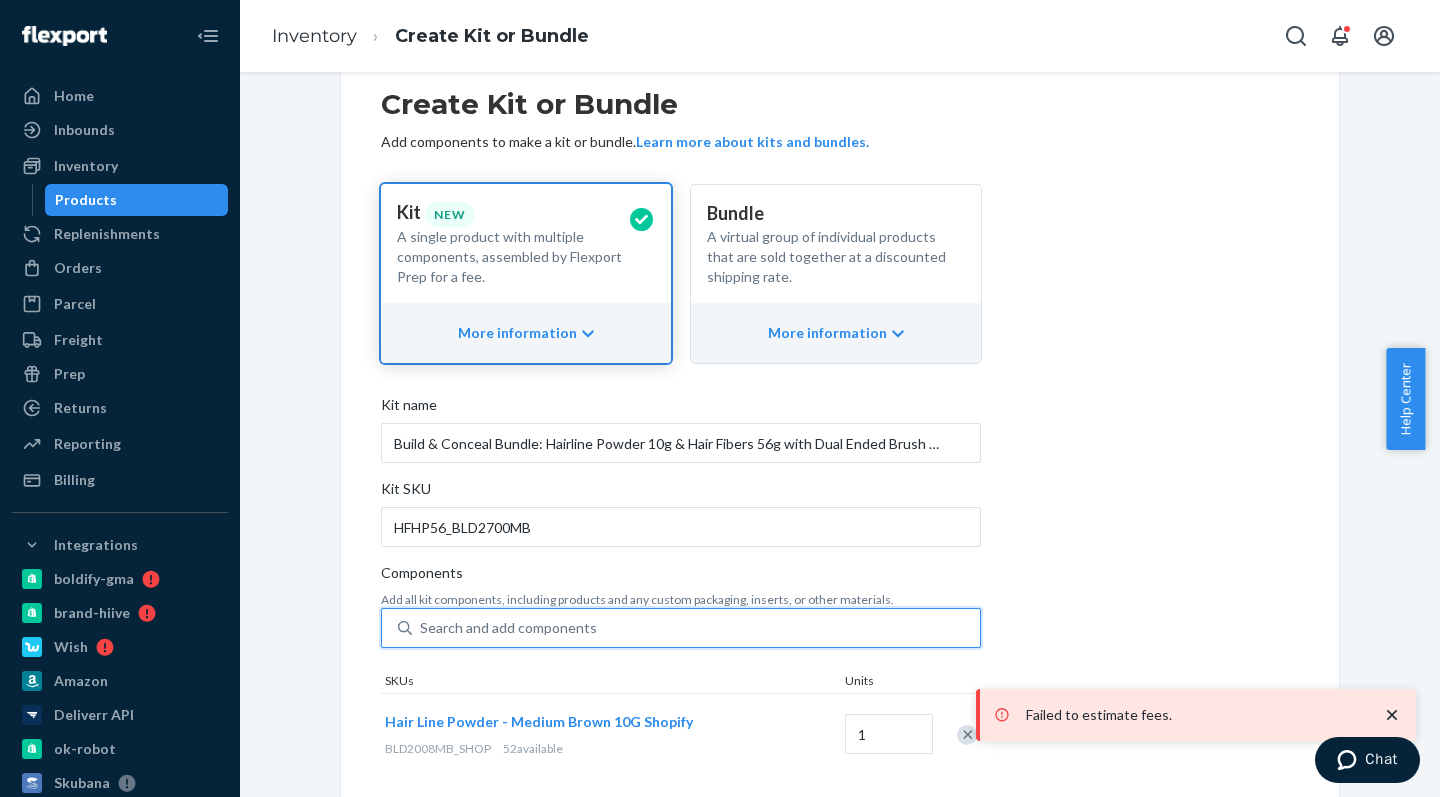 scroll, scrollTop: 136, scrollLeft: 0, axis: vertical 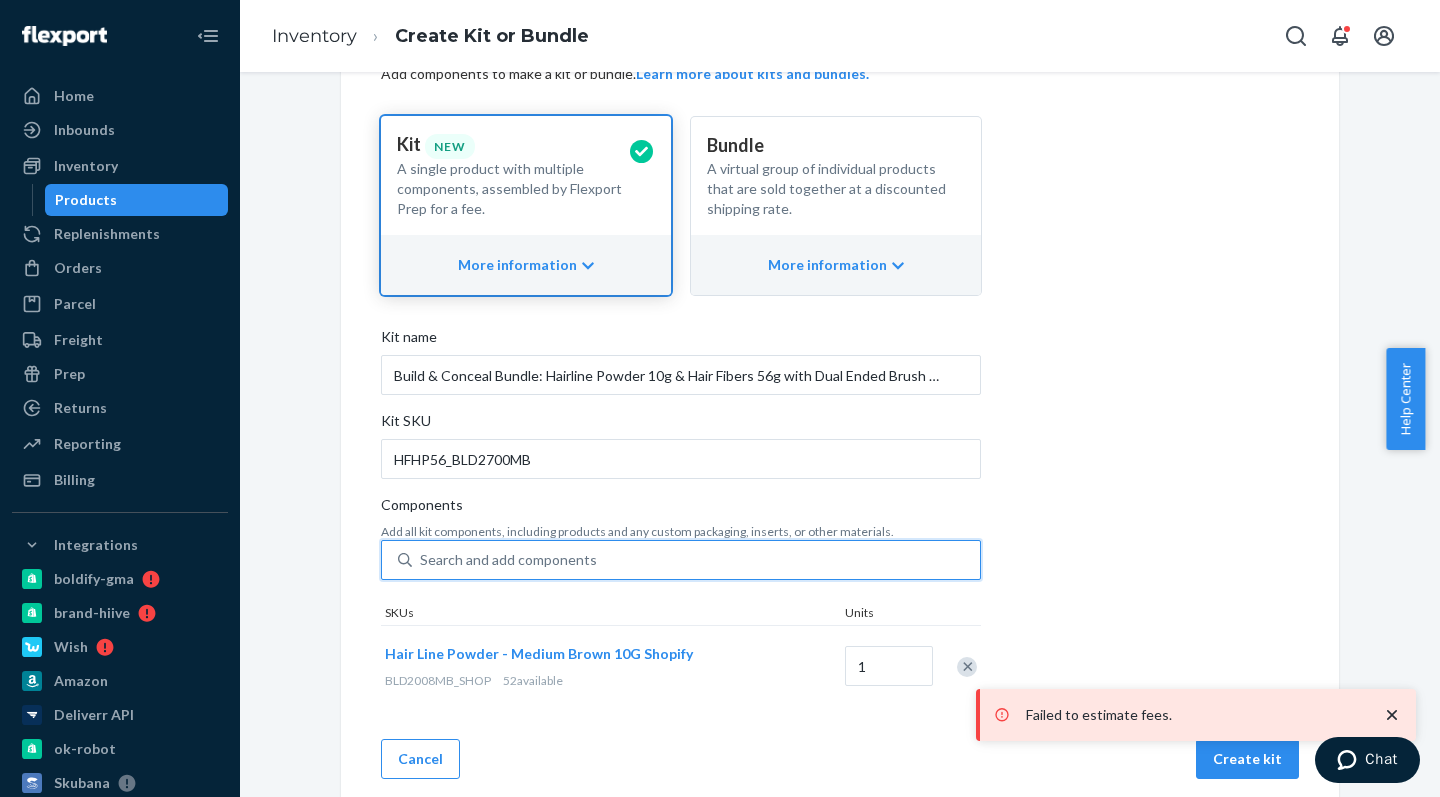 click on "Search and add components" at bounding box center [681, 560] 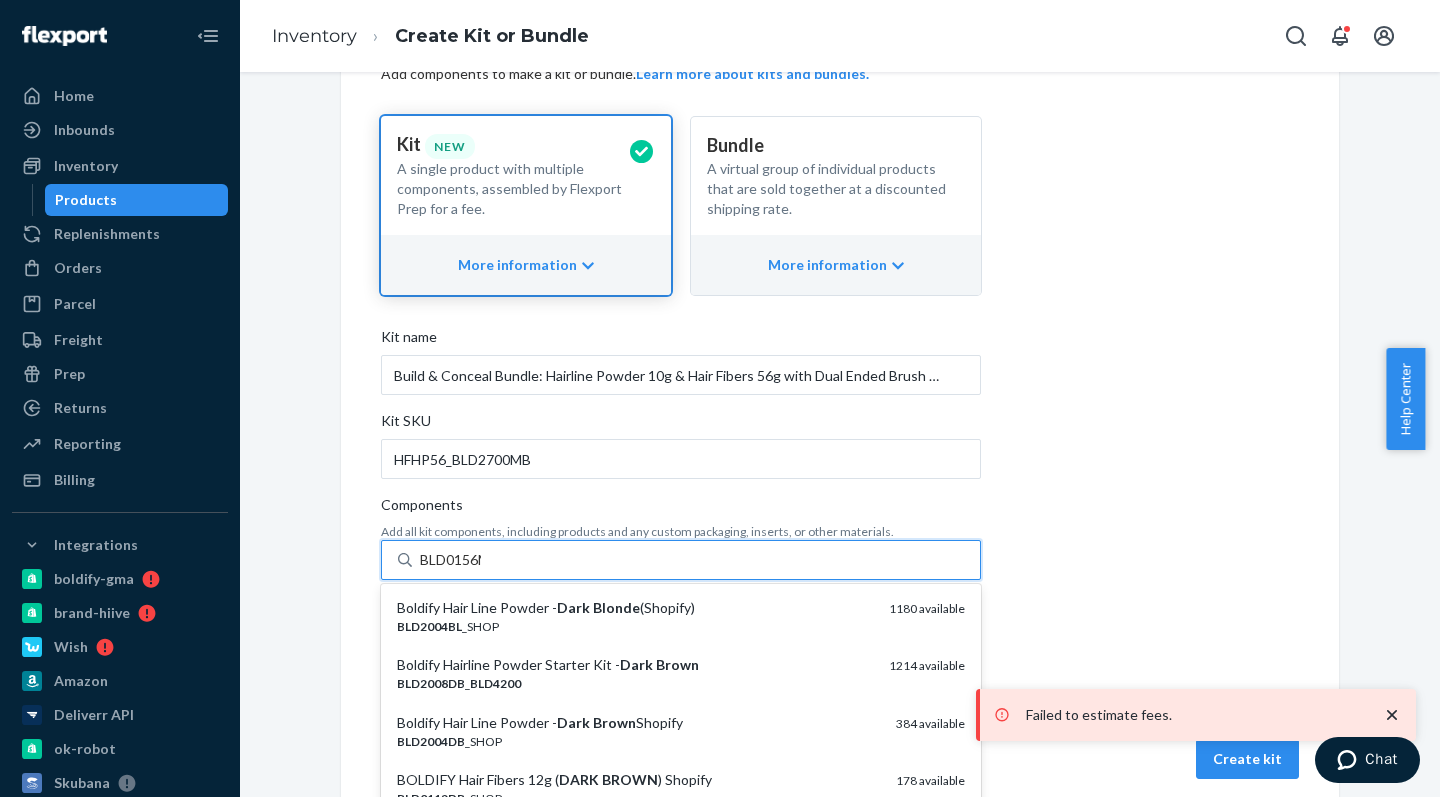 type on "BLD0156MB" 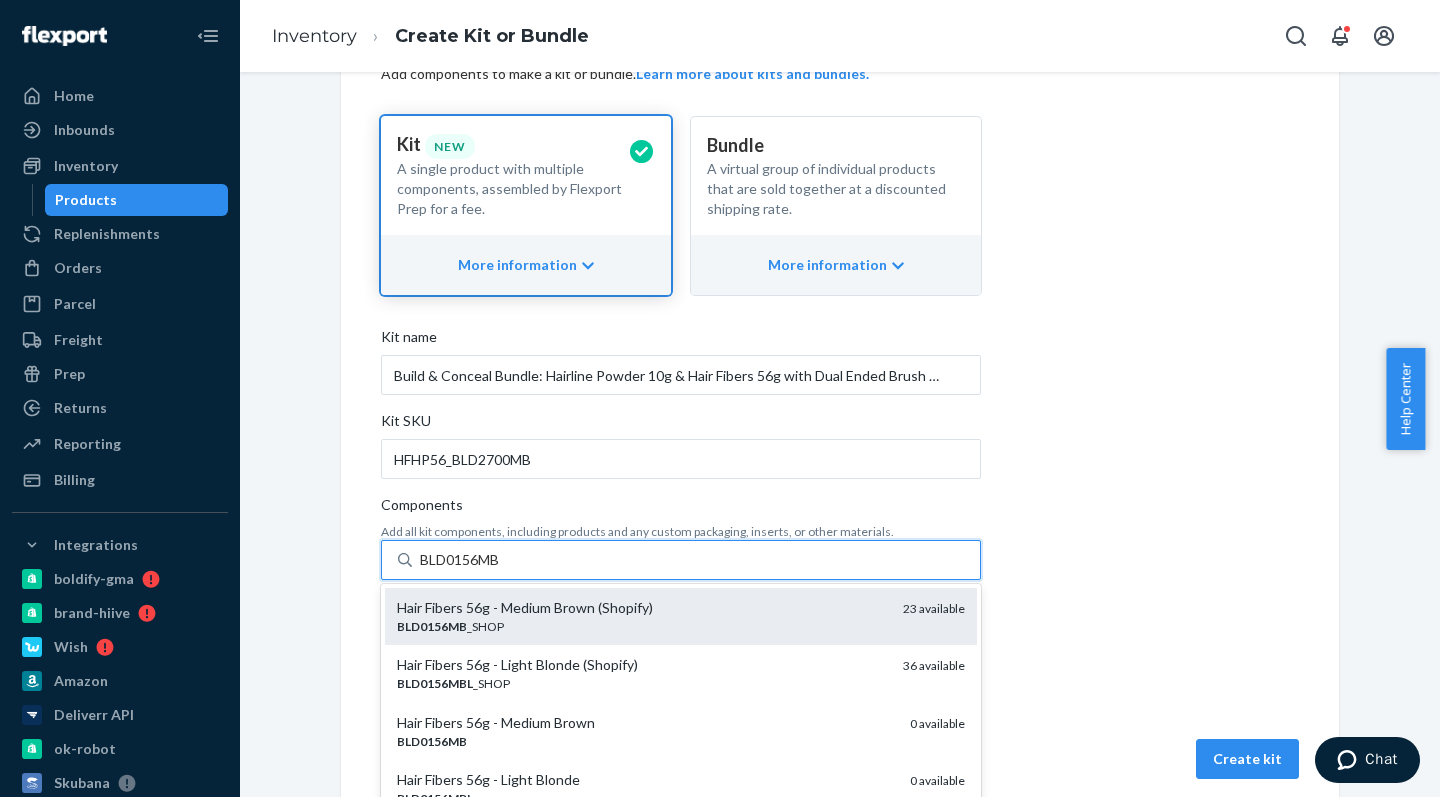 click on "Hair Fibers 56g - Medium Brown (Shopify)" at bounding box center (642, 608) 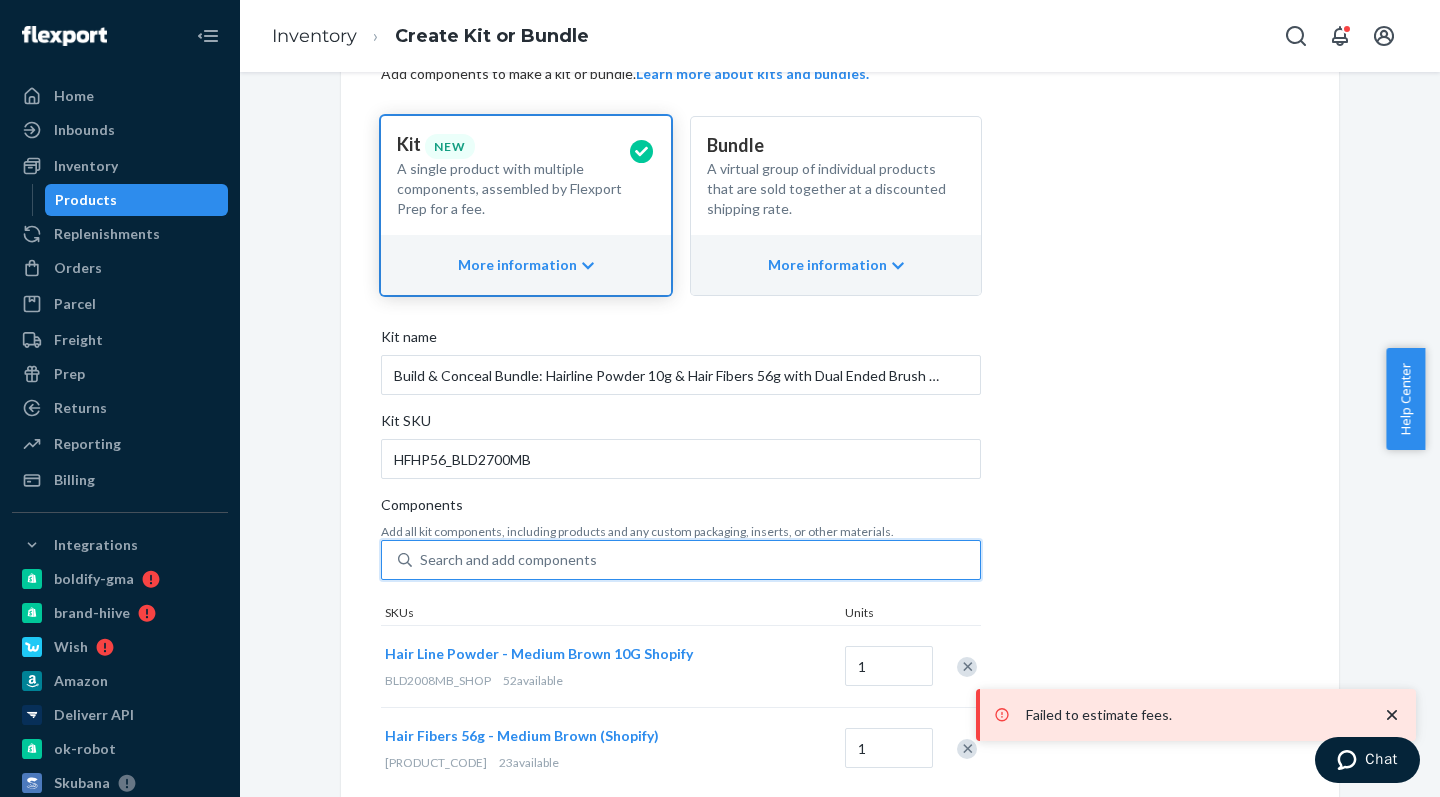click on "Search and add components" at bounding box center (696, 560) 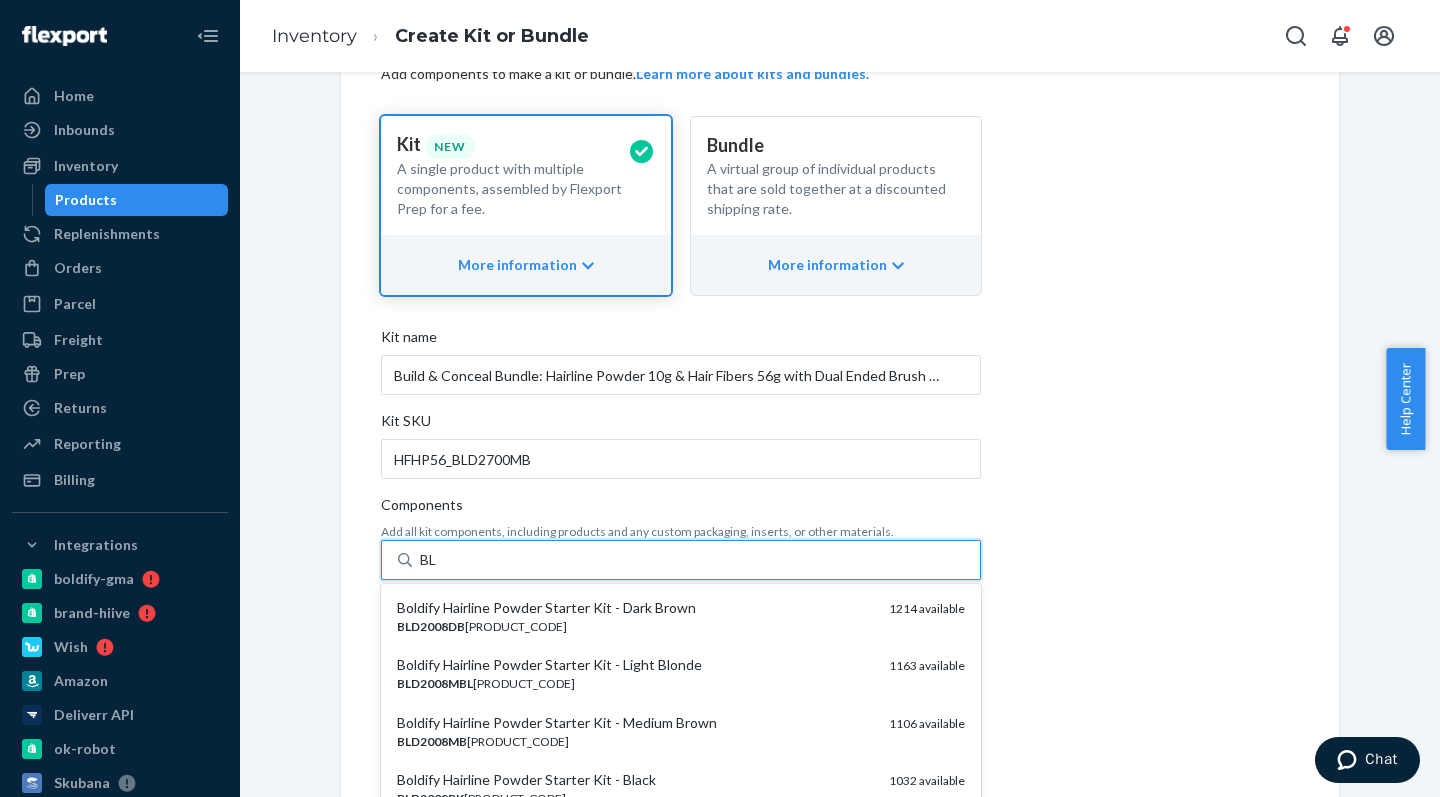 type on "B" 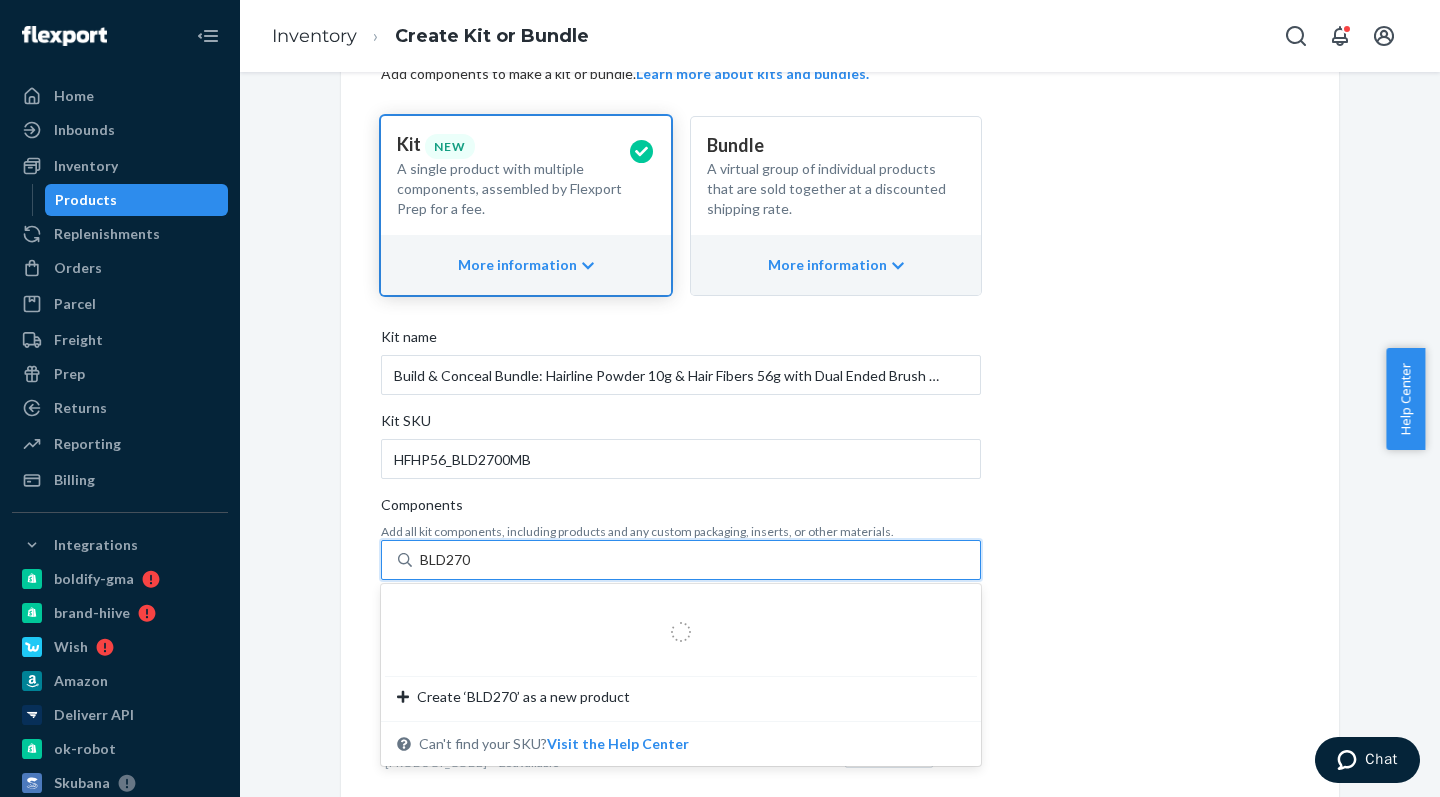 type on "BLD2700" 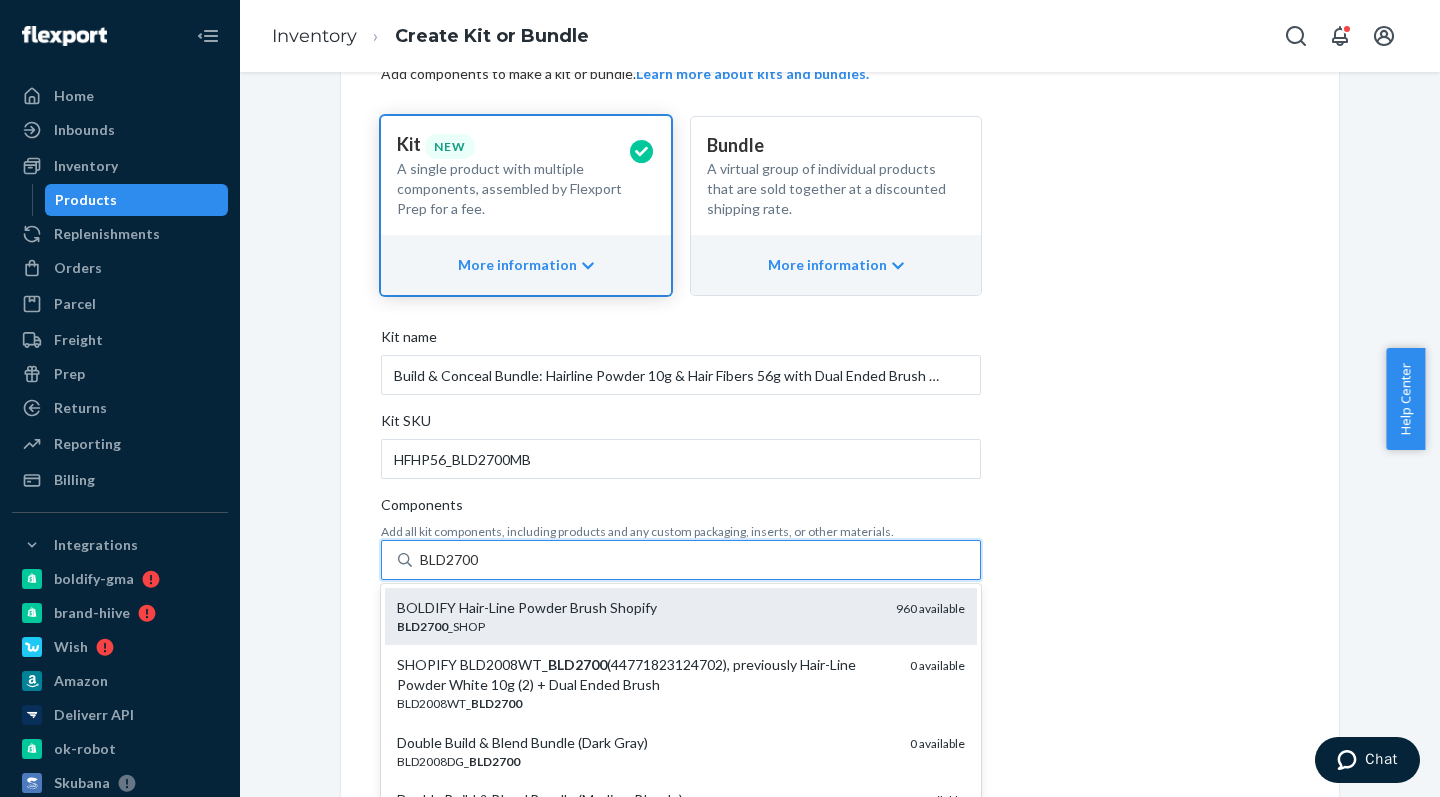 click on "BOLDIFY Hair-Line Powder Brush Shopify" at bounding box center (638, 608) 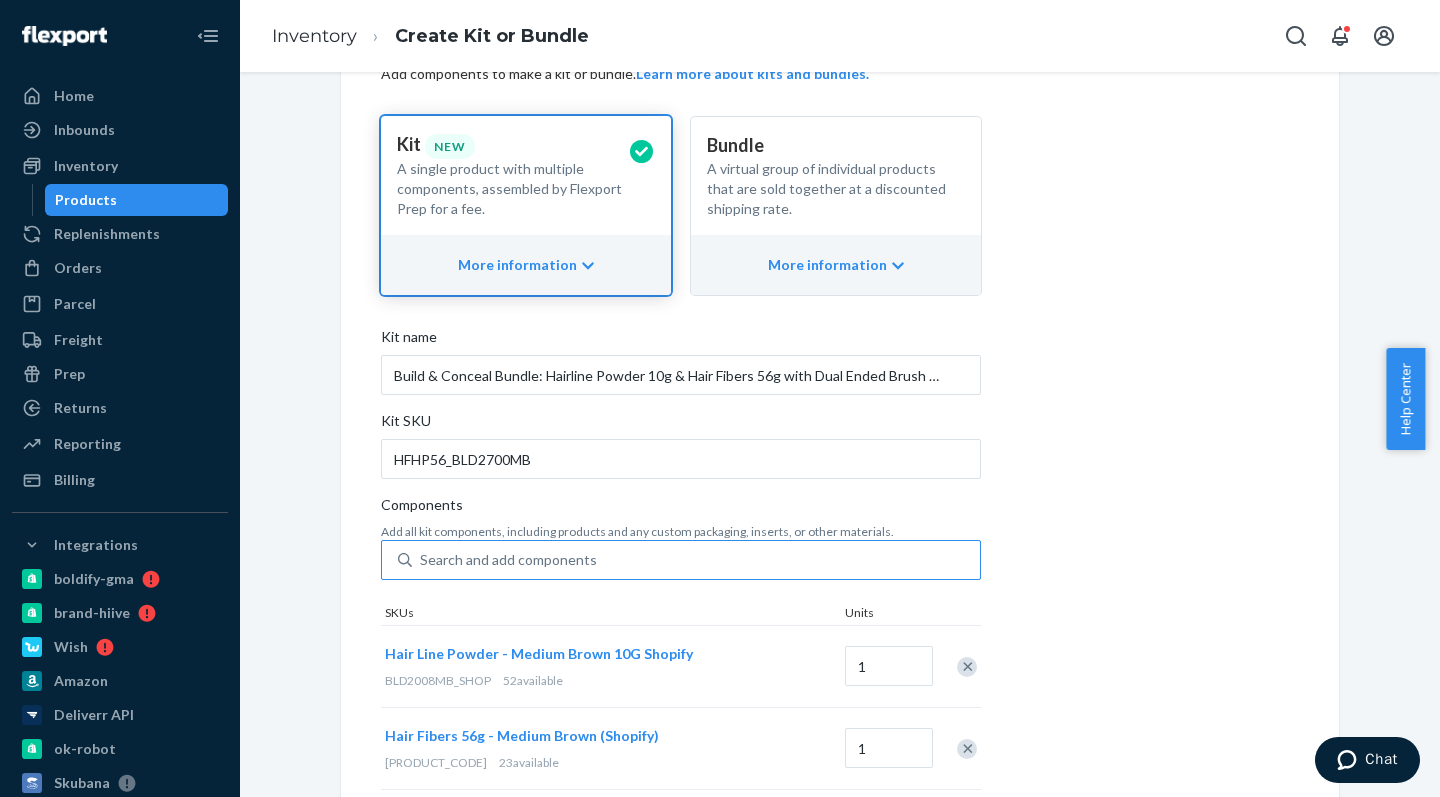 click on "Create Kit or Bundle Add components to make a kit or bundle.  Learn more about kits and bundles. Kit New A single product with multiple components, assembled by Flexport Prep for a fee. More information Bundle A virtual group of individual products that are sold together at a discounted shipping rate. More information Kit name Build & Conceal Bundle: Hairline Powder 10g & Hair Fibers 56g with Dual Ended Brush ([COLOR]) Kit SKU HFHP56_BLD2700MB Components Add all kit components, including products and any custom packaging, inserts, or other materials. Search and add components SKUs Units Hair Line Powder - Medium Brown 10G Shopify BLD2008MB_SHOP 52  available 1 Hair Fibers 56g - Medium Brown (Shopify) BLD0156MB_SHOP 23  available 1 BOLDIFY Hair-Line Powder Brush Shopify BLD2700_SHOP 960  available 1" at bounding box center (840, 434) 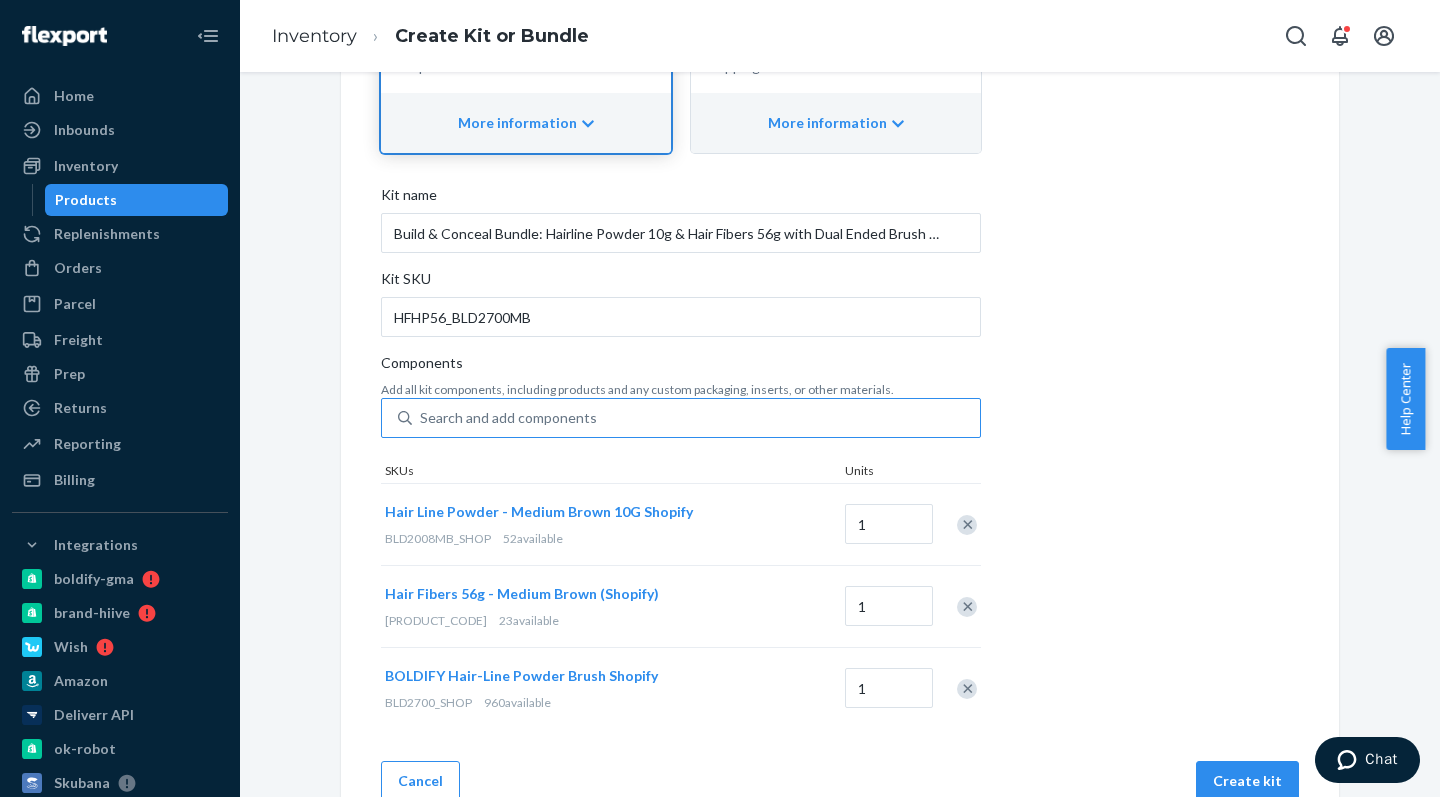 scroll, scrollTop: 314, scrollLeft: 0, axis: vertical 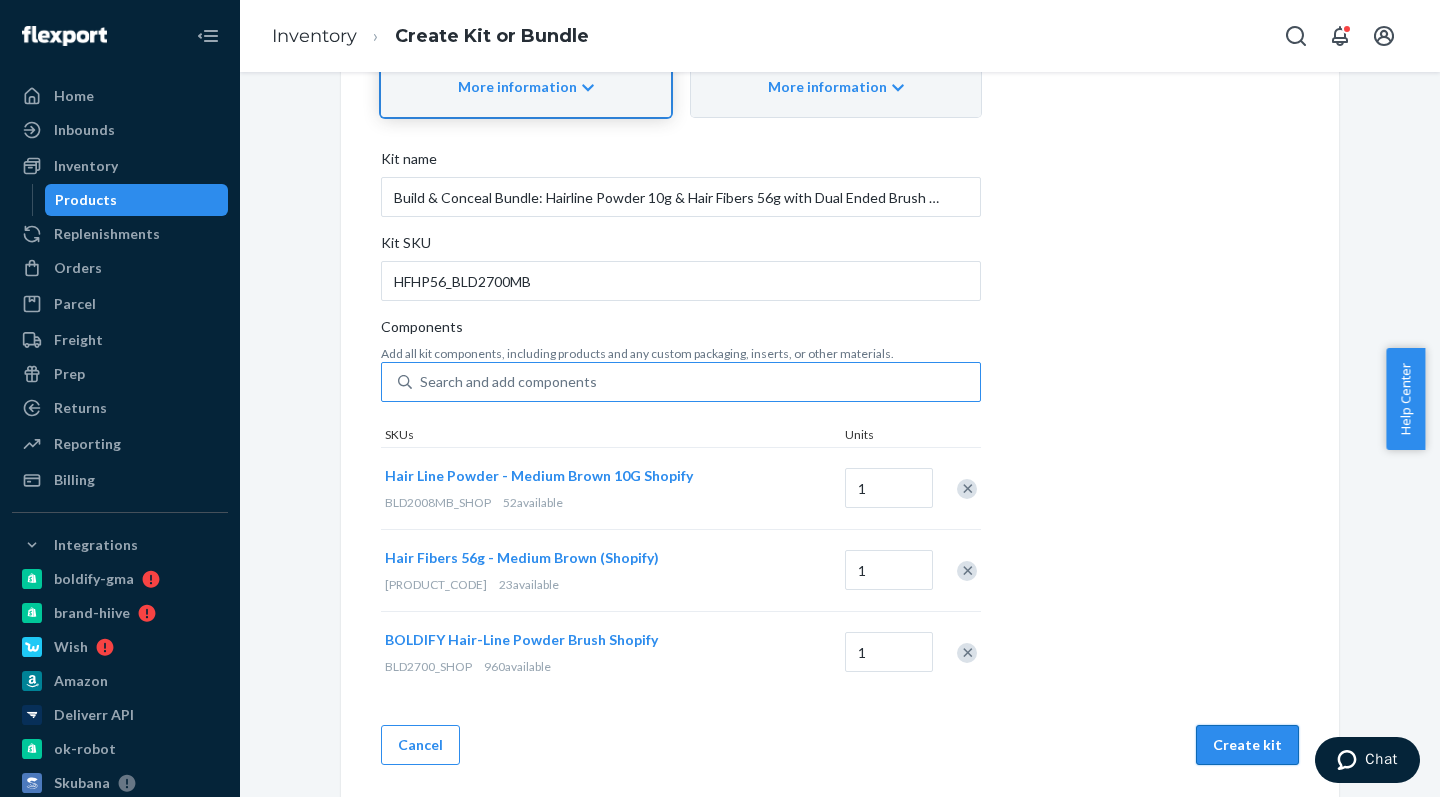 click on "Create kit" at bounding box center (1247, 745) 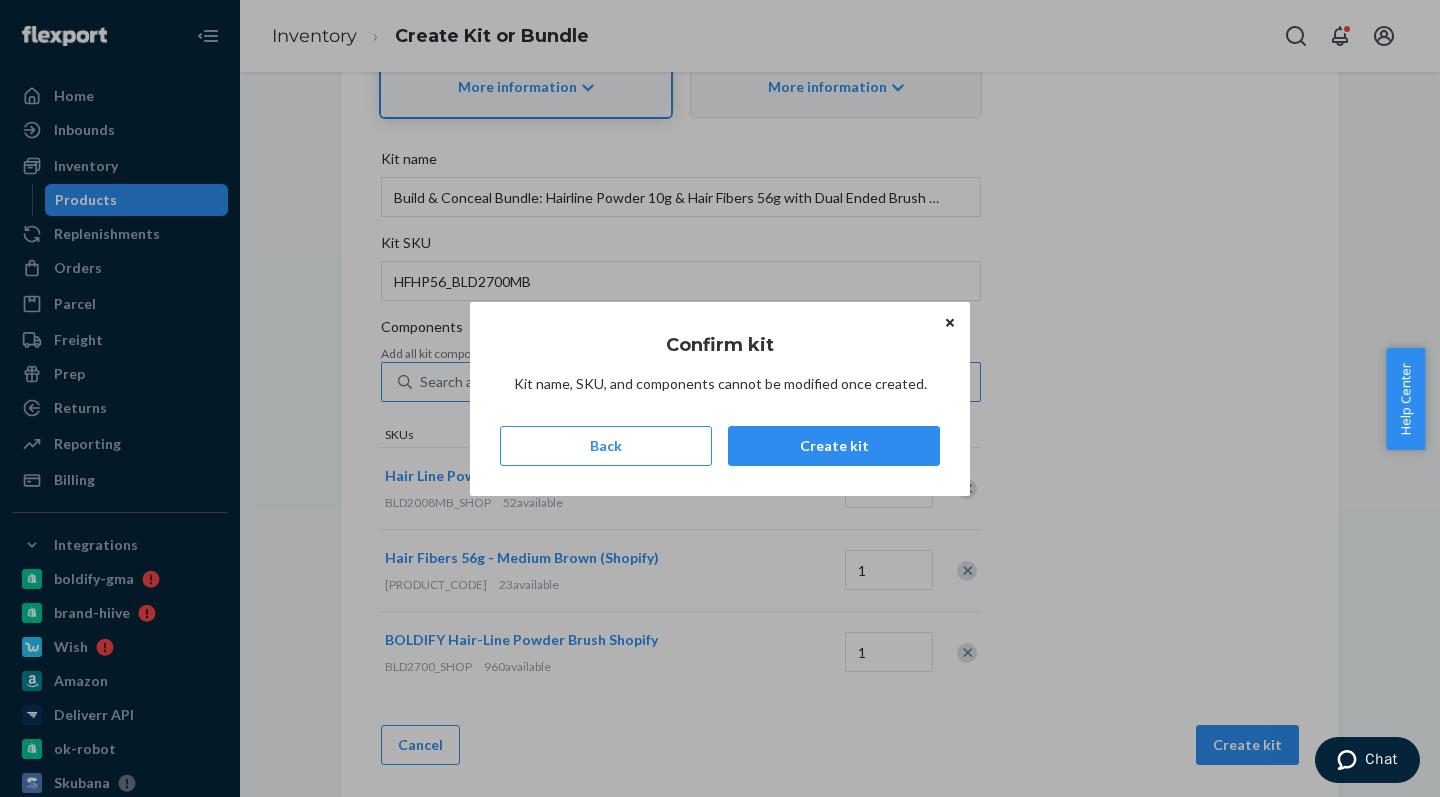 click on "Create kit" at bounding box center [834, 446] 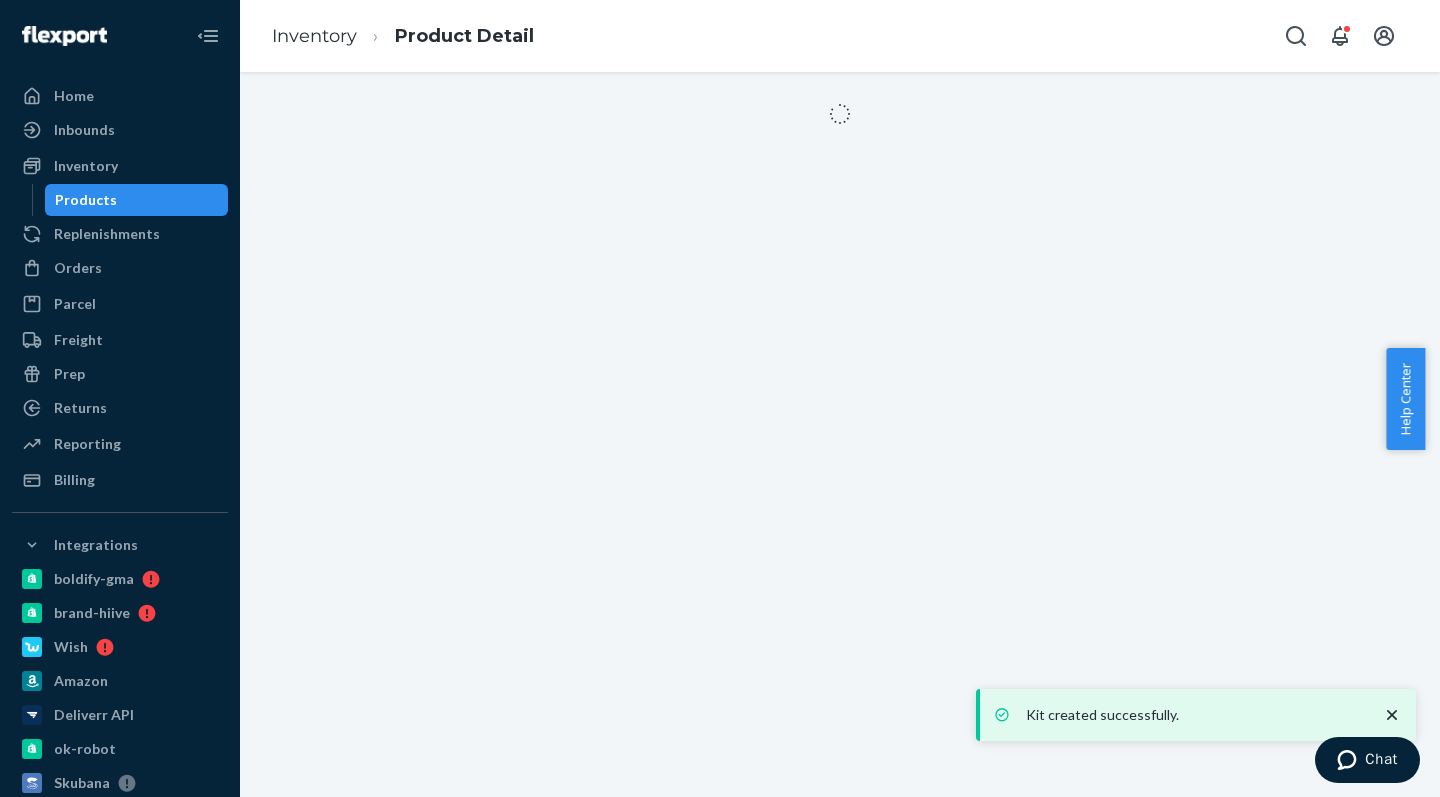 scroll, scrollTop: 0, scrollLeft: 0, axis: both 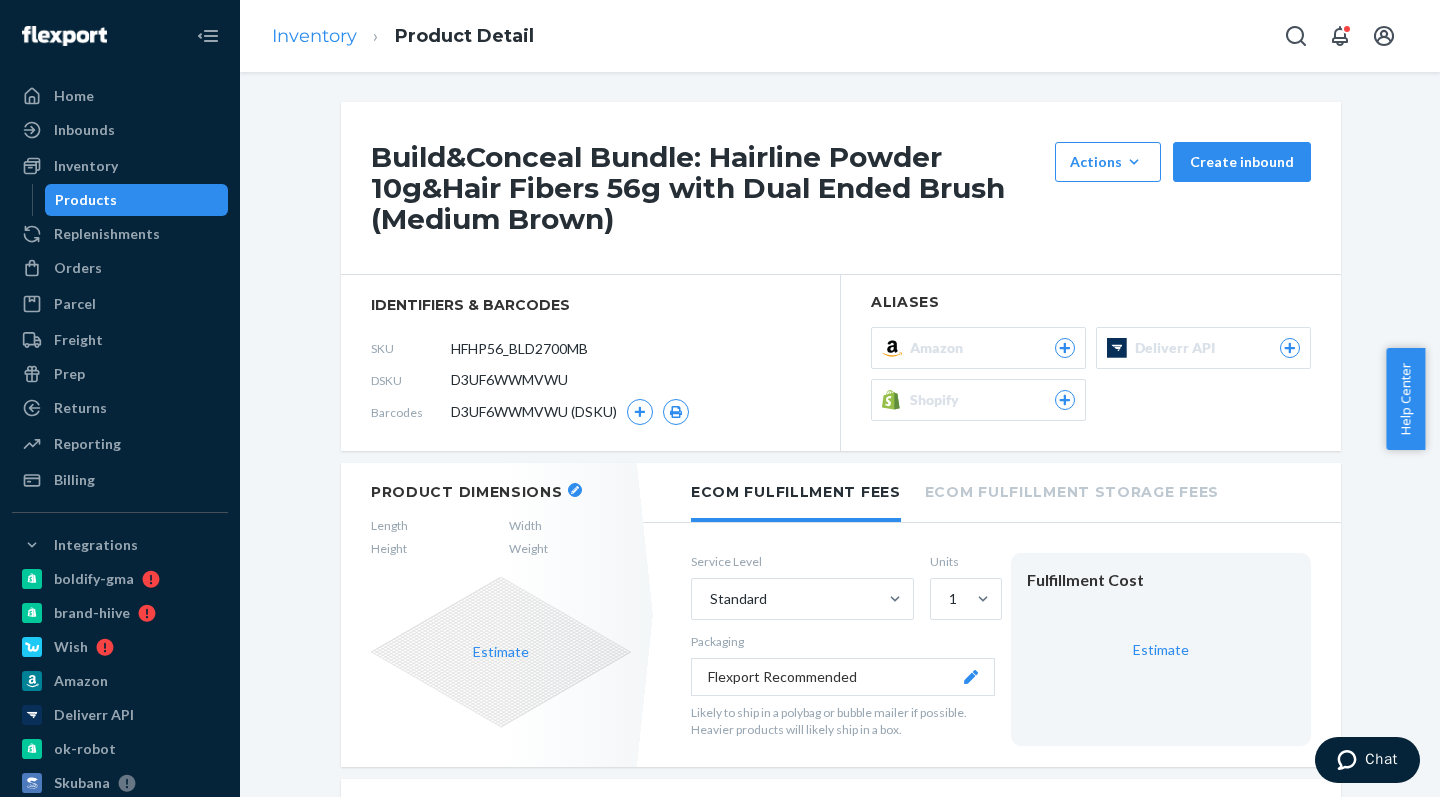 click on "Inventory" at bounding box center [314, 36] 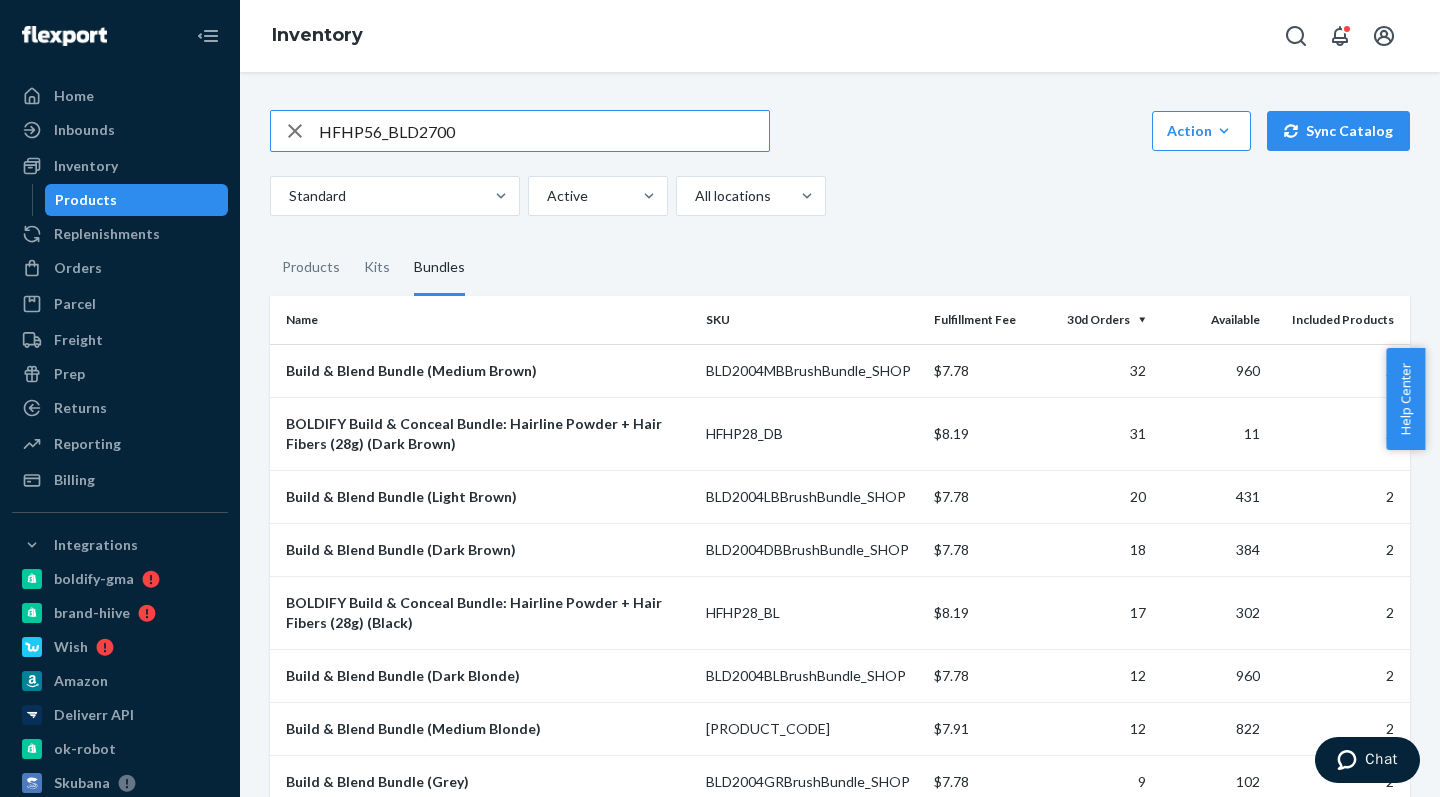 type on "HFHP56_BLD2700" 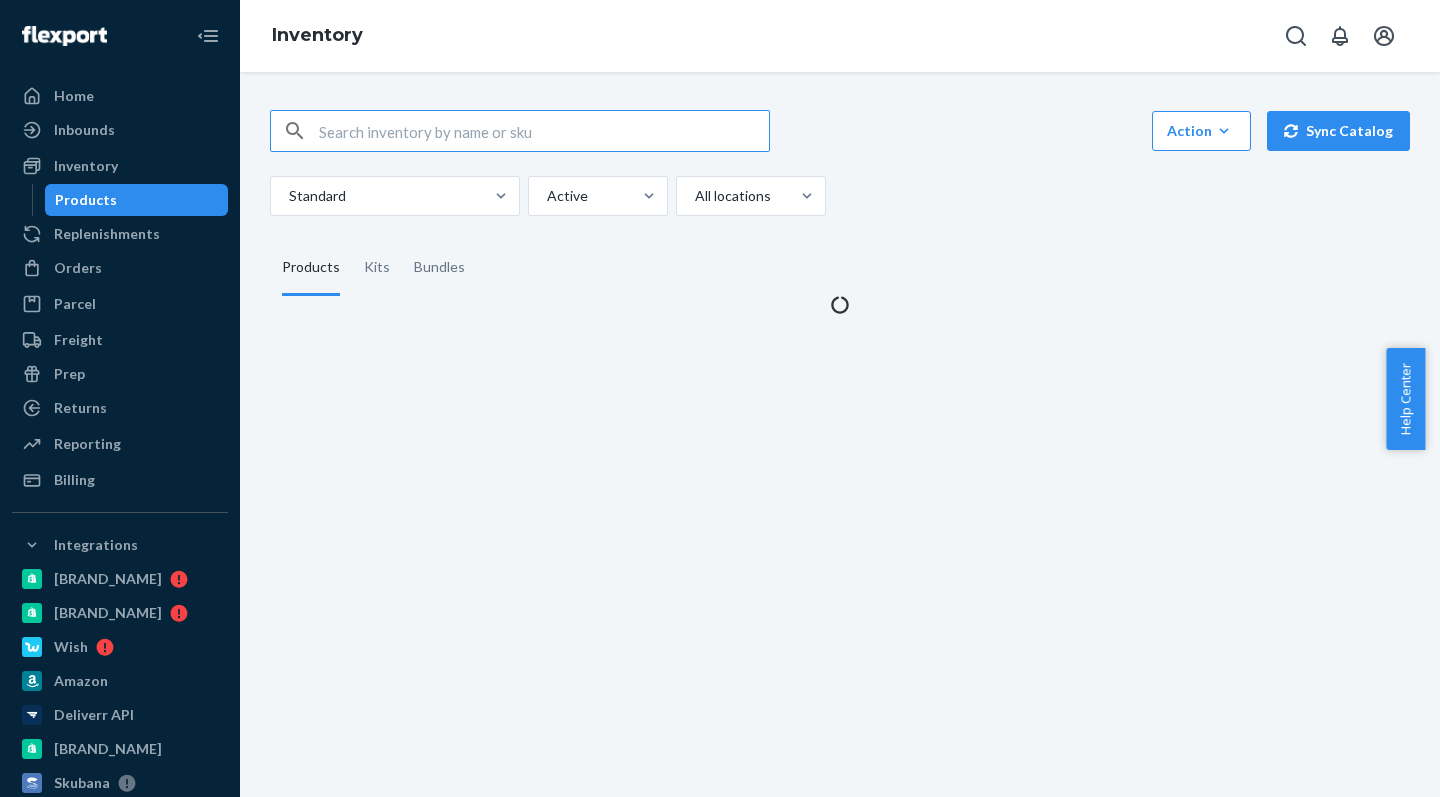 scroll, scrollTop: 0, scrollLeft: 0, axis: both 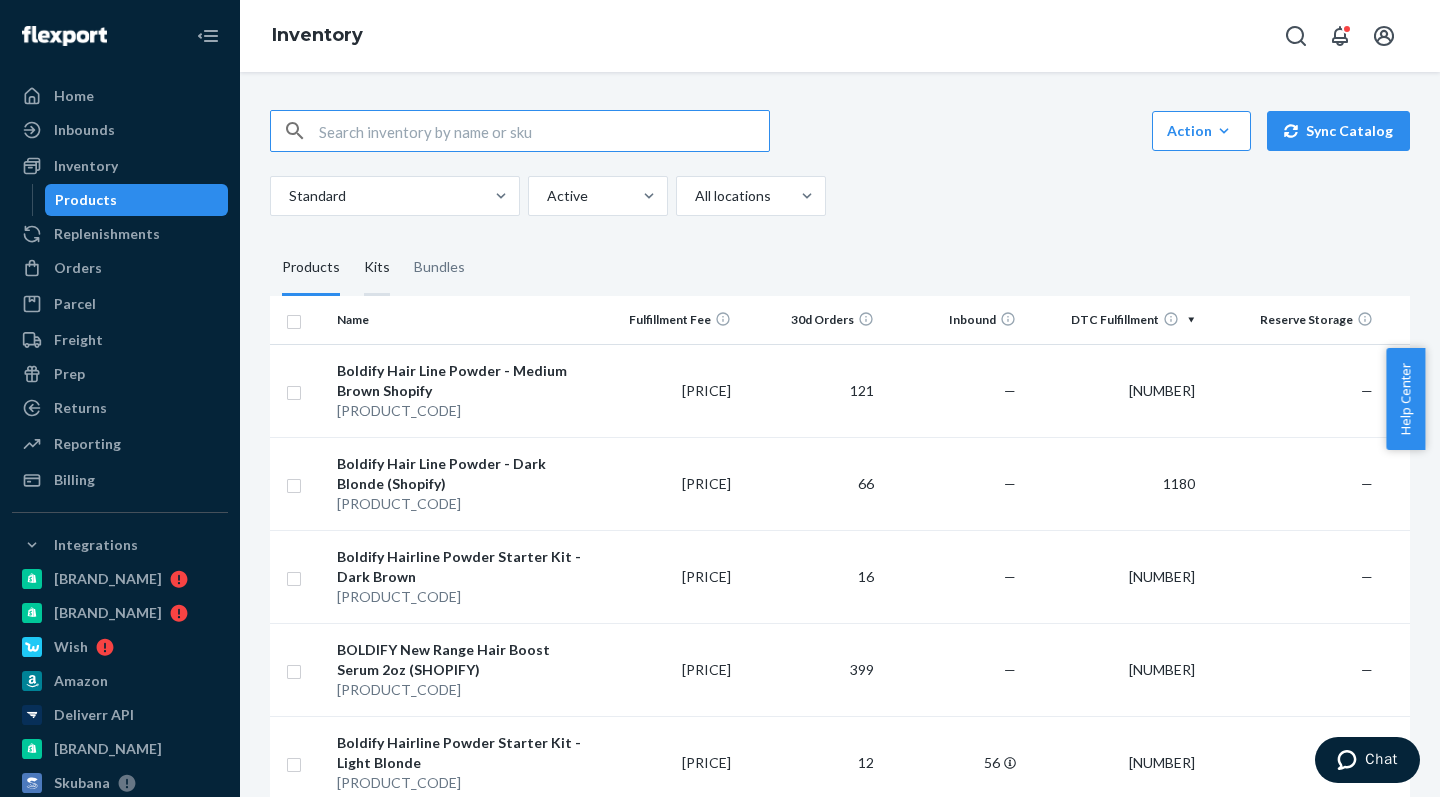 click on "Kits" at bounding box center (377, 268) 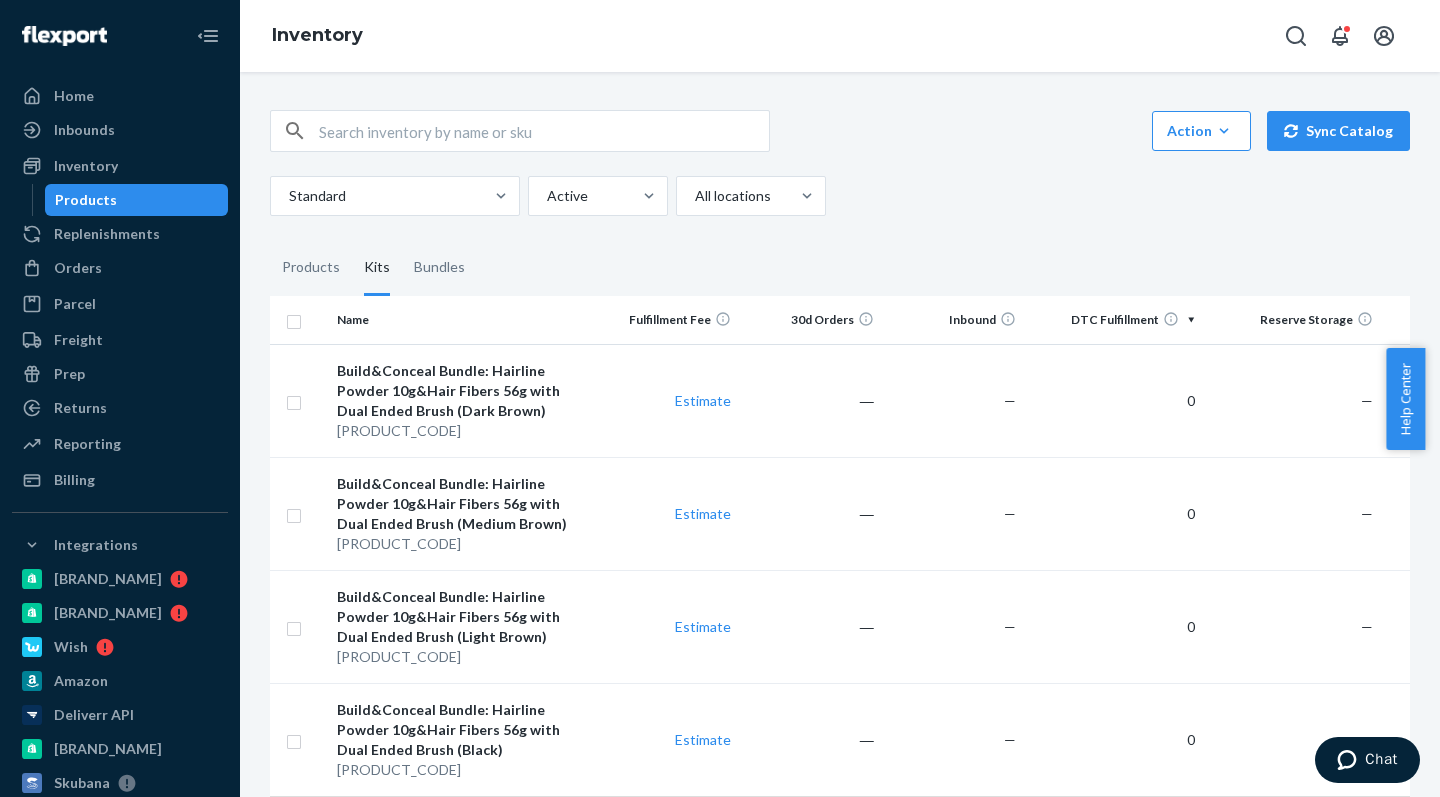 scroll, scrollTop: 123, scrollLeft: 0, axis: vertical 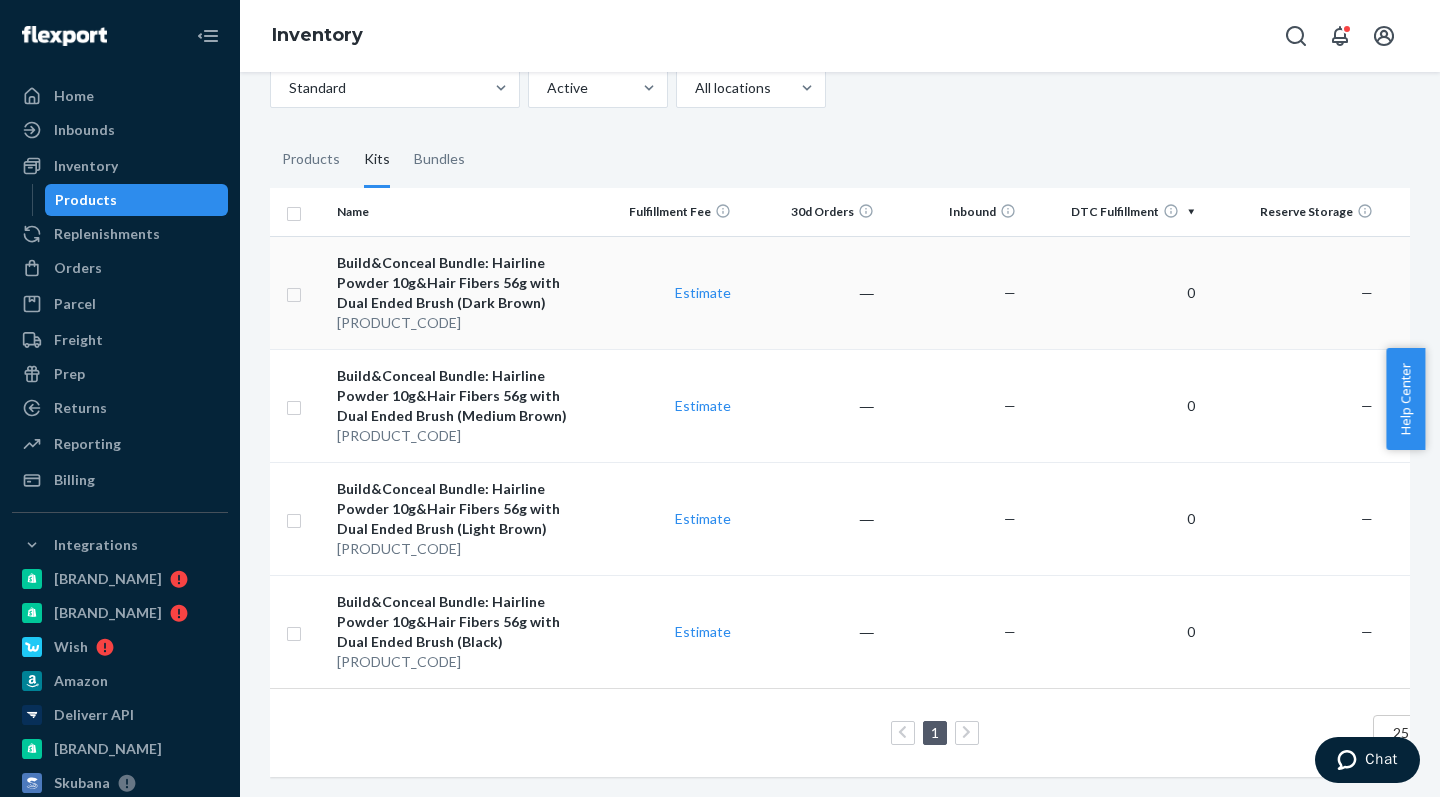 click on "Estimate" at bounding box center (668, 292) 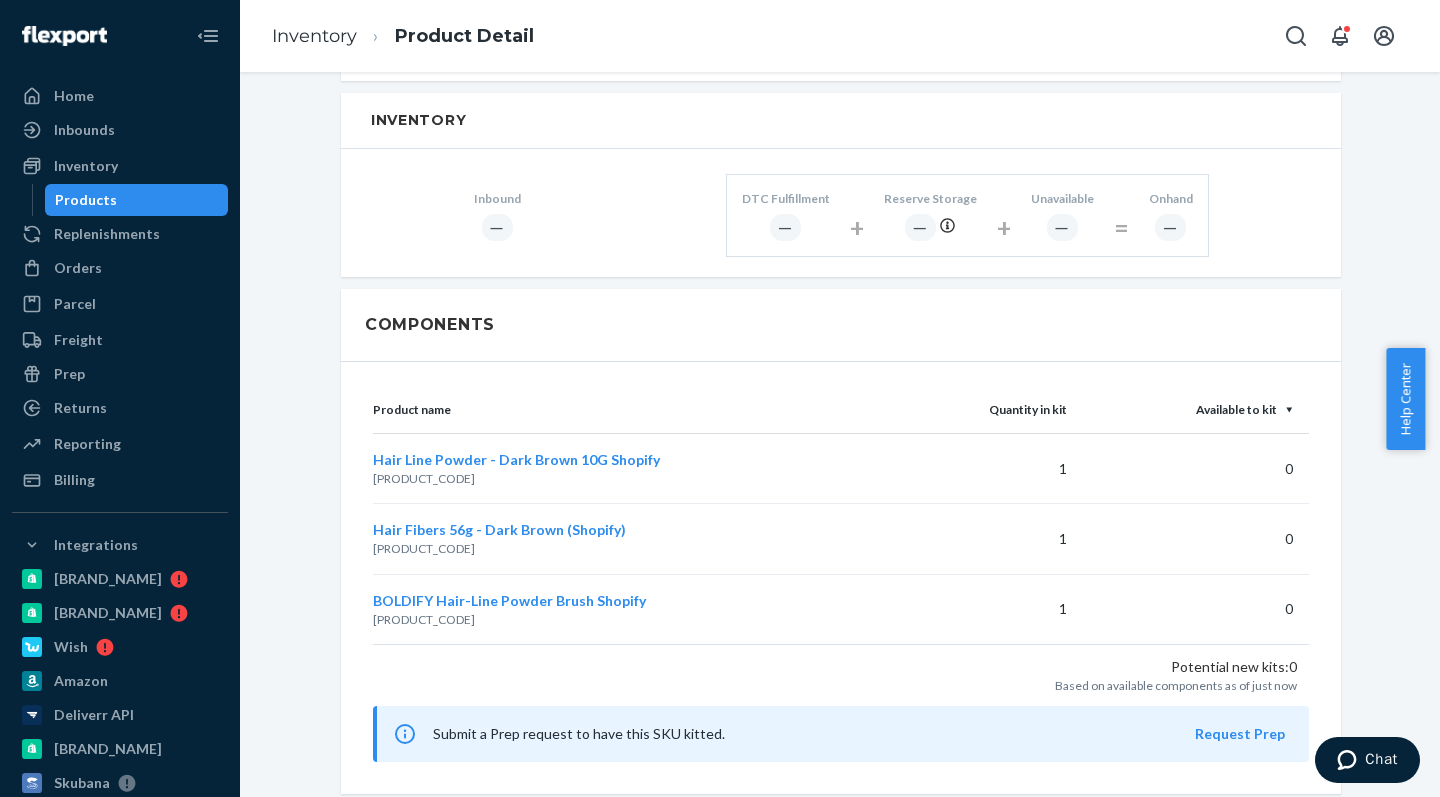 scroll, scrollTop: 0, scrollLeft: 0, axis: both 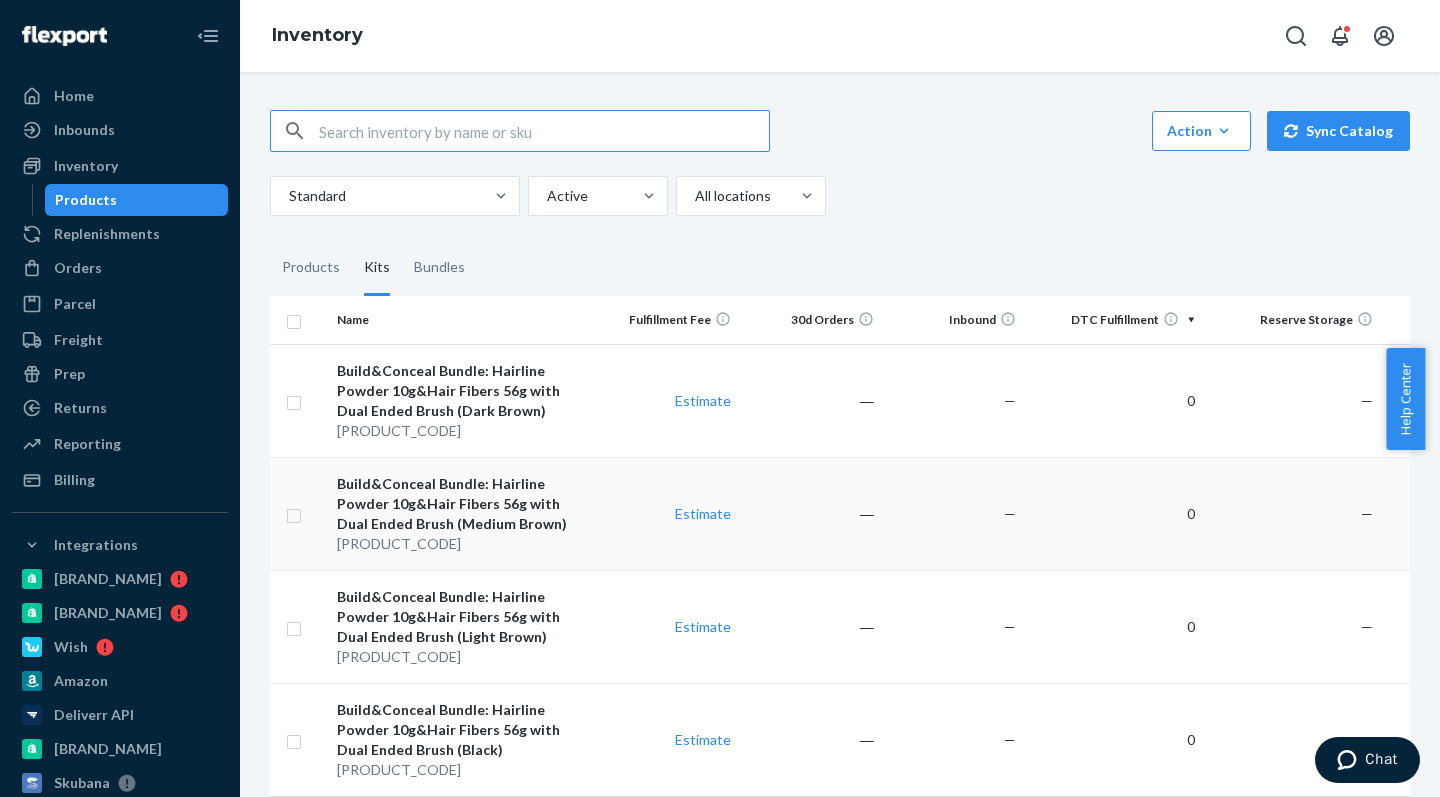 click on "Build&Conceal Bundle: Hairline Powder 10g&Hair Fibers 56g with Dual Ended Brush (Medium Brown)" at bounding box center (462, 504) 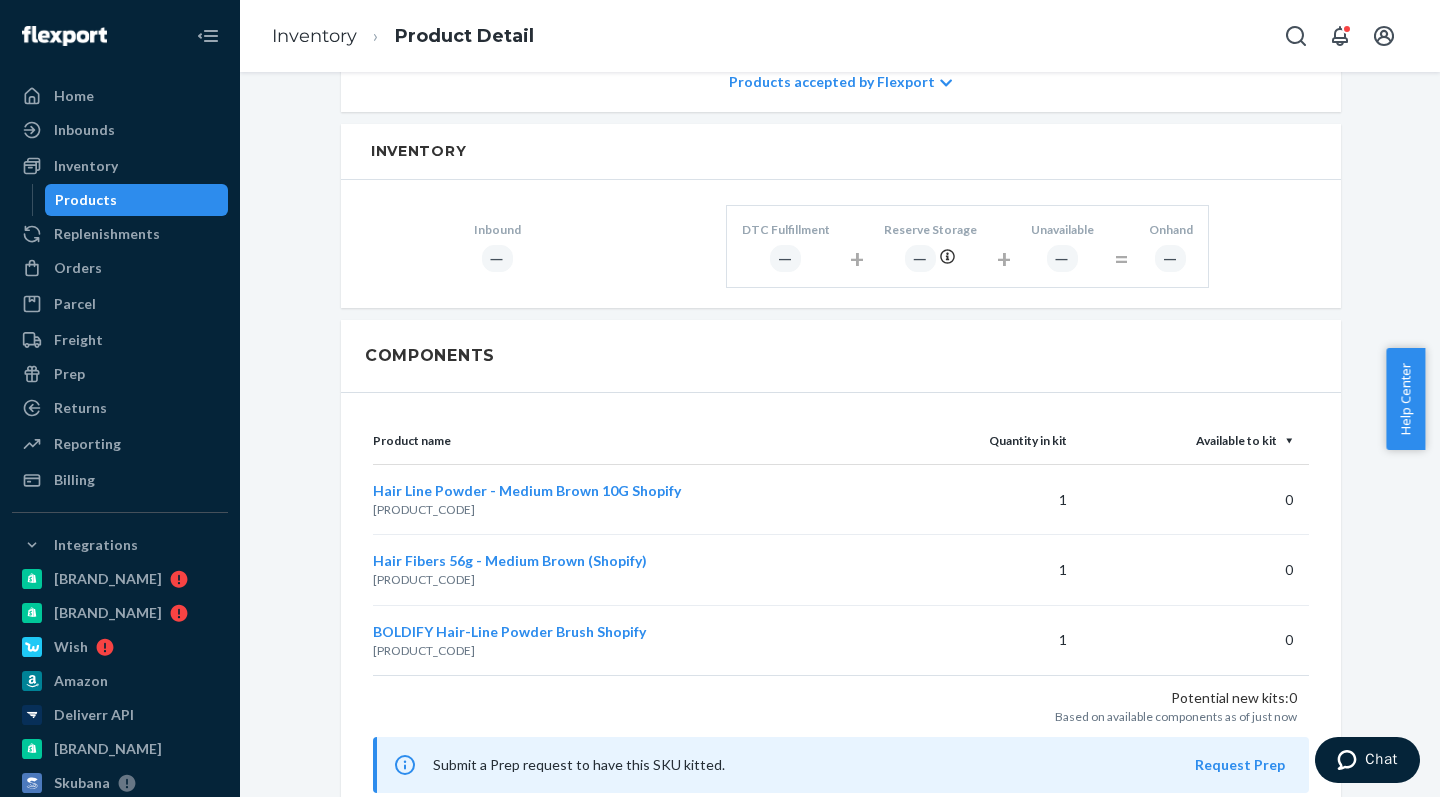 scroll, scrollTop: 0, scrollLeft: 0, axis: both 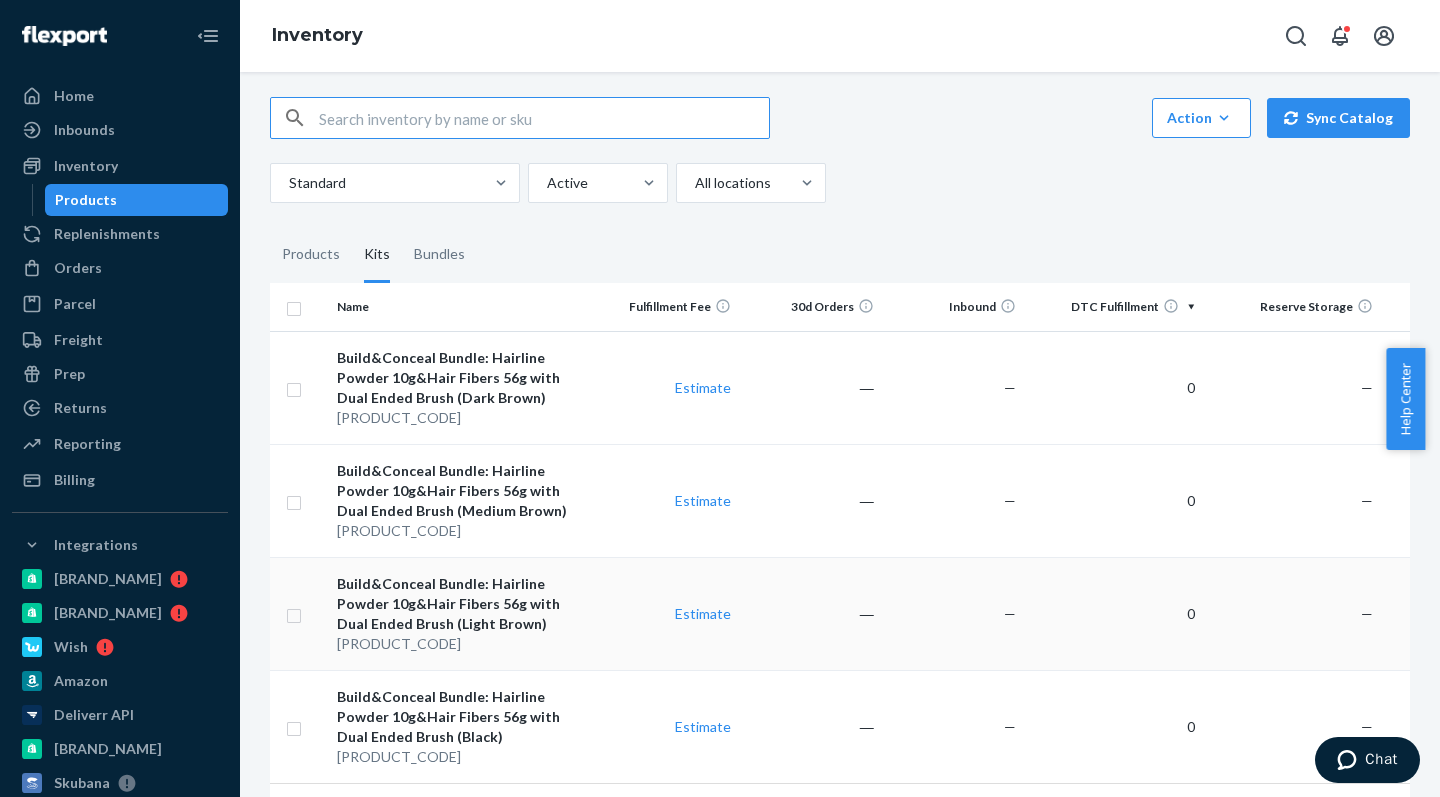 click on "HFHP56_BLD2700LB" at bounding box center (462, 644) 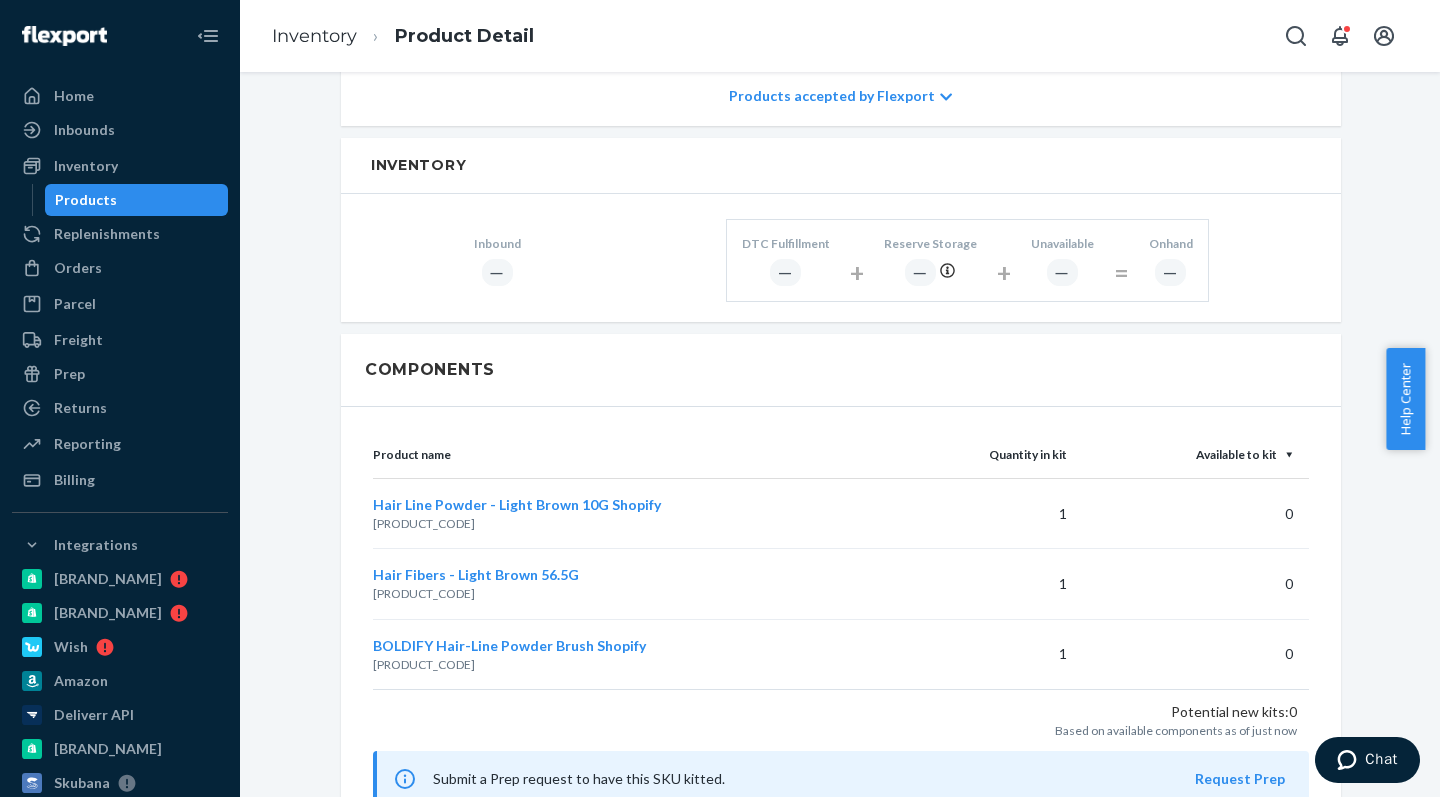 scroll, scrollTop: 0, scrollLeft: 0, axis: both 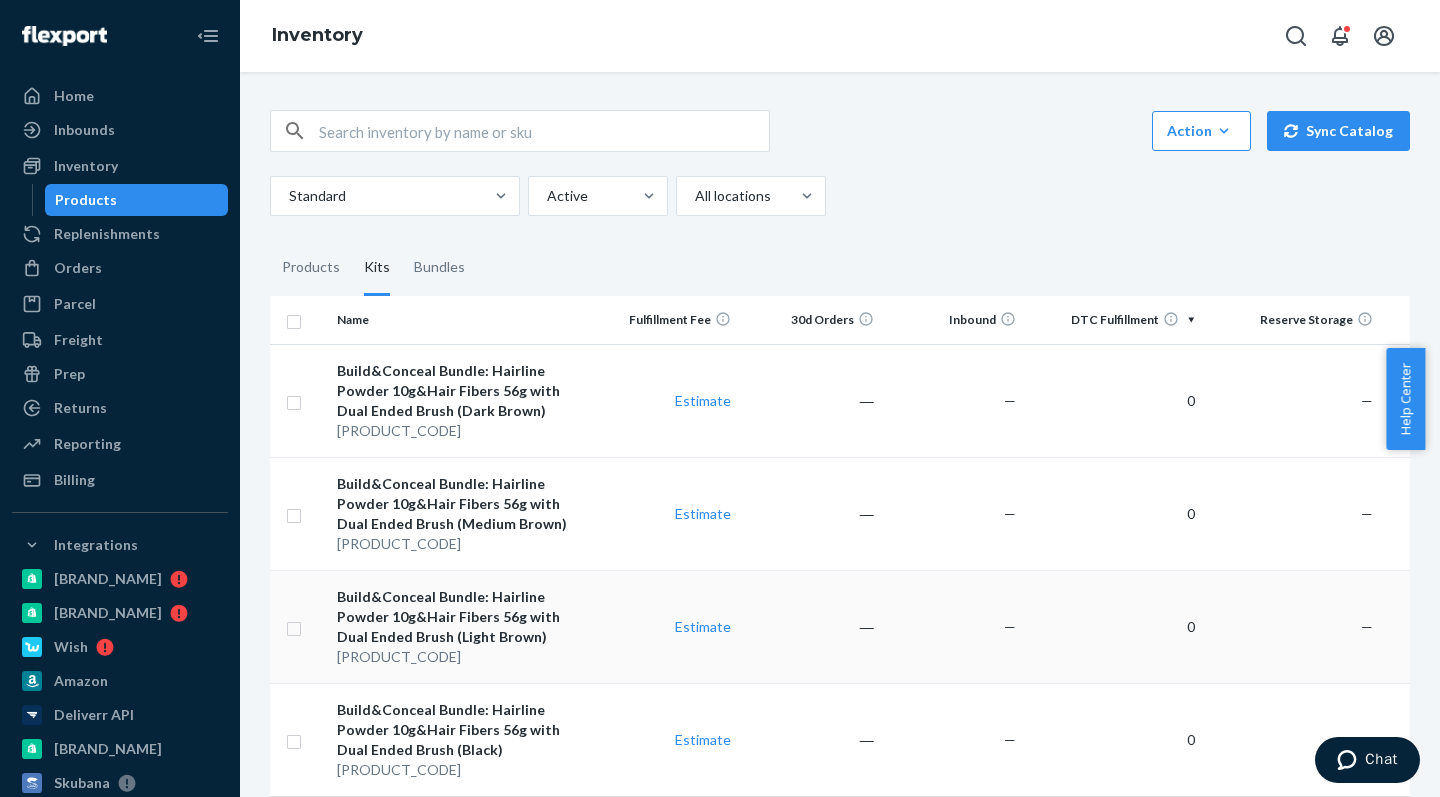 click on "HFHP56_BLD2700LB" at bounding box center (462, 657) 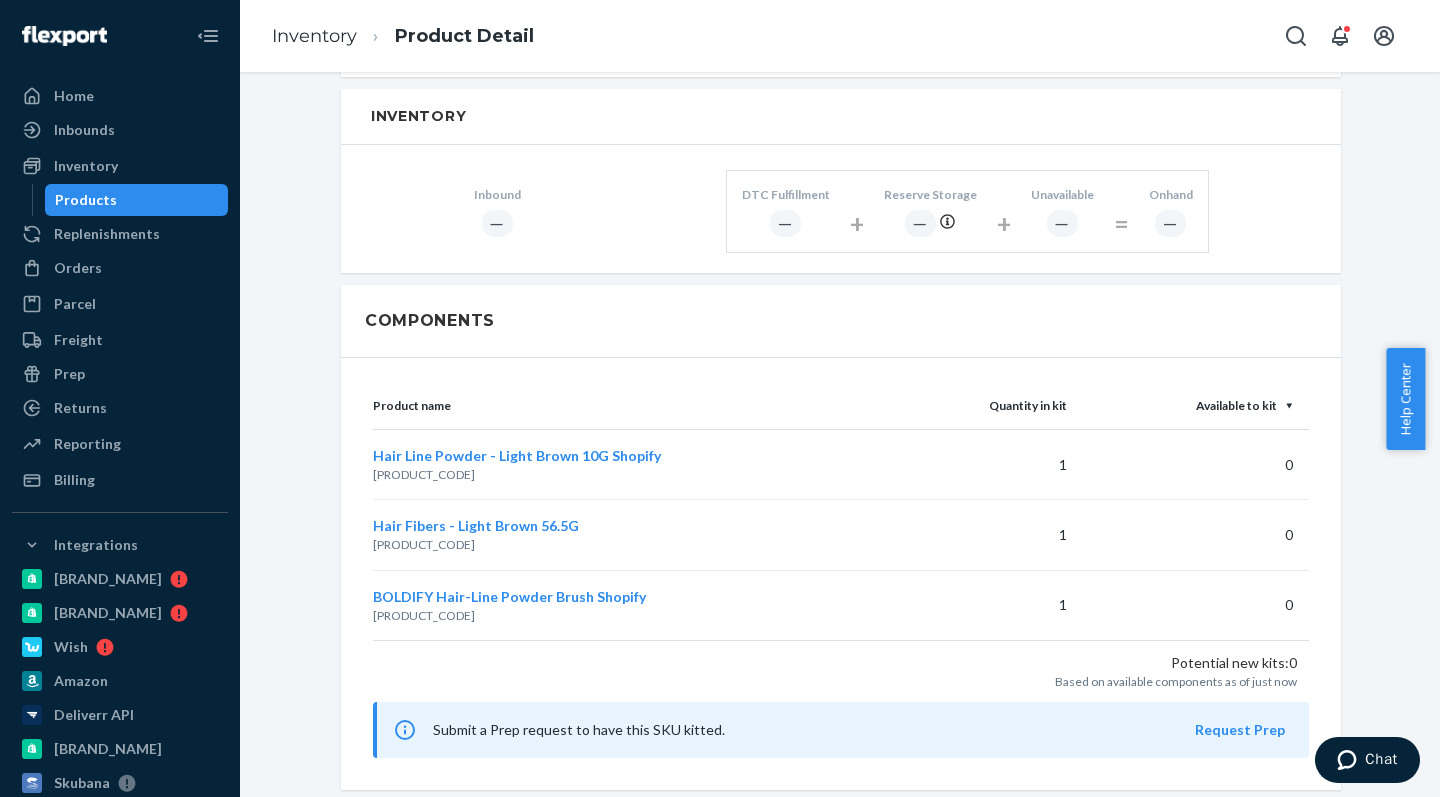 scroll, scrollTop: 0, scrollLeft: 0, axis: both 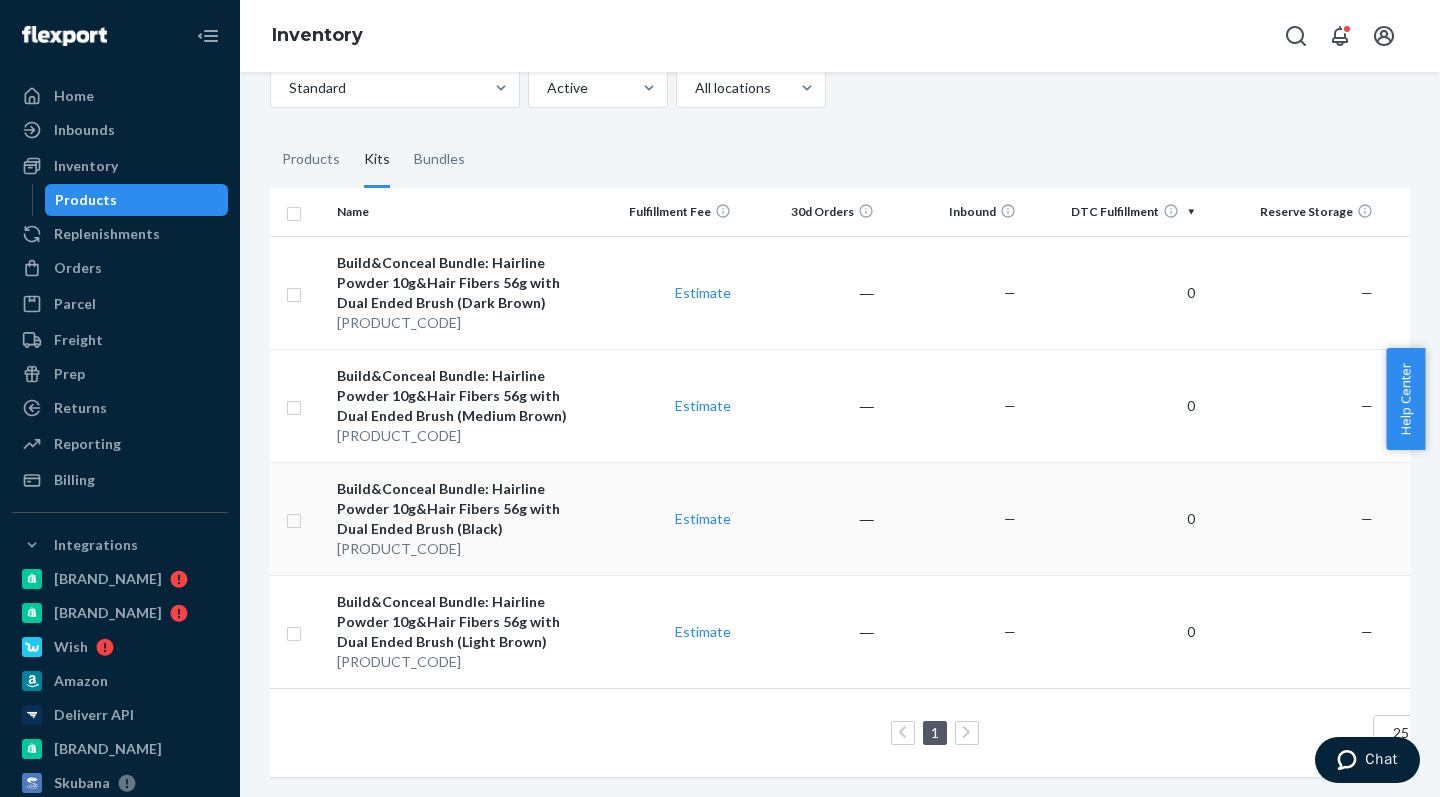 click on "HFHP56_BLD2700BK" at bounding box center (462, 549) 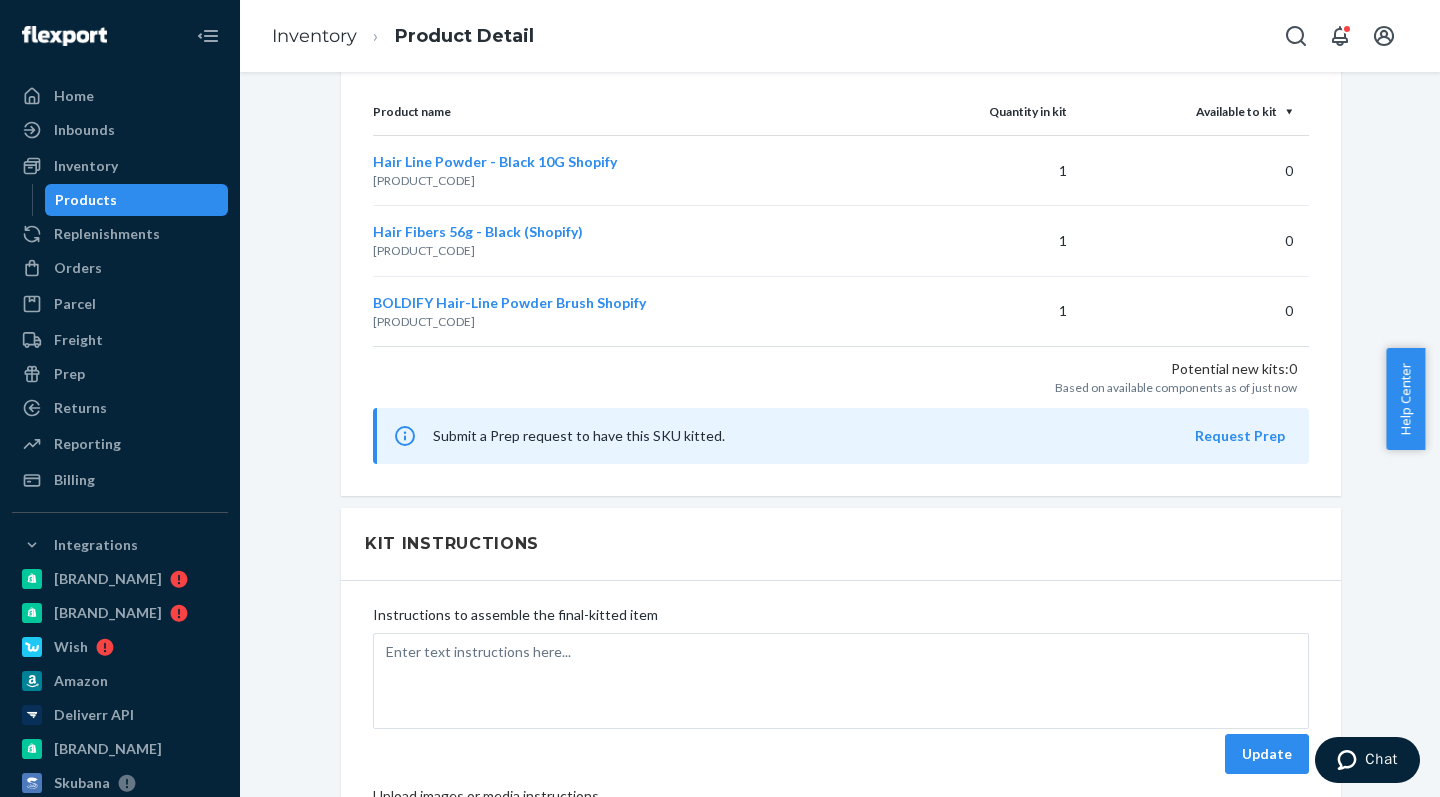 scroll, scrollTop: 0, scrollLeft: 0, axis: both 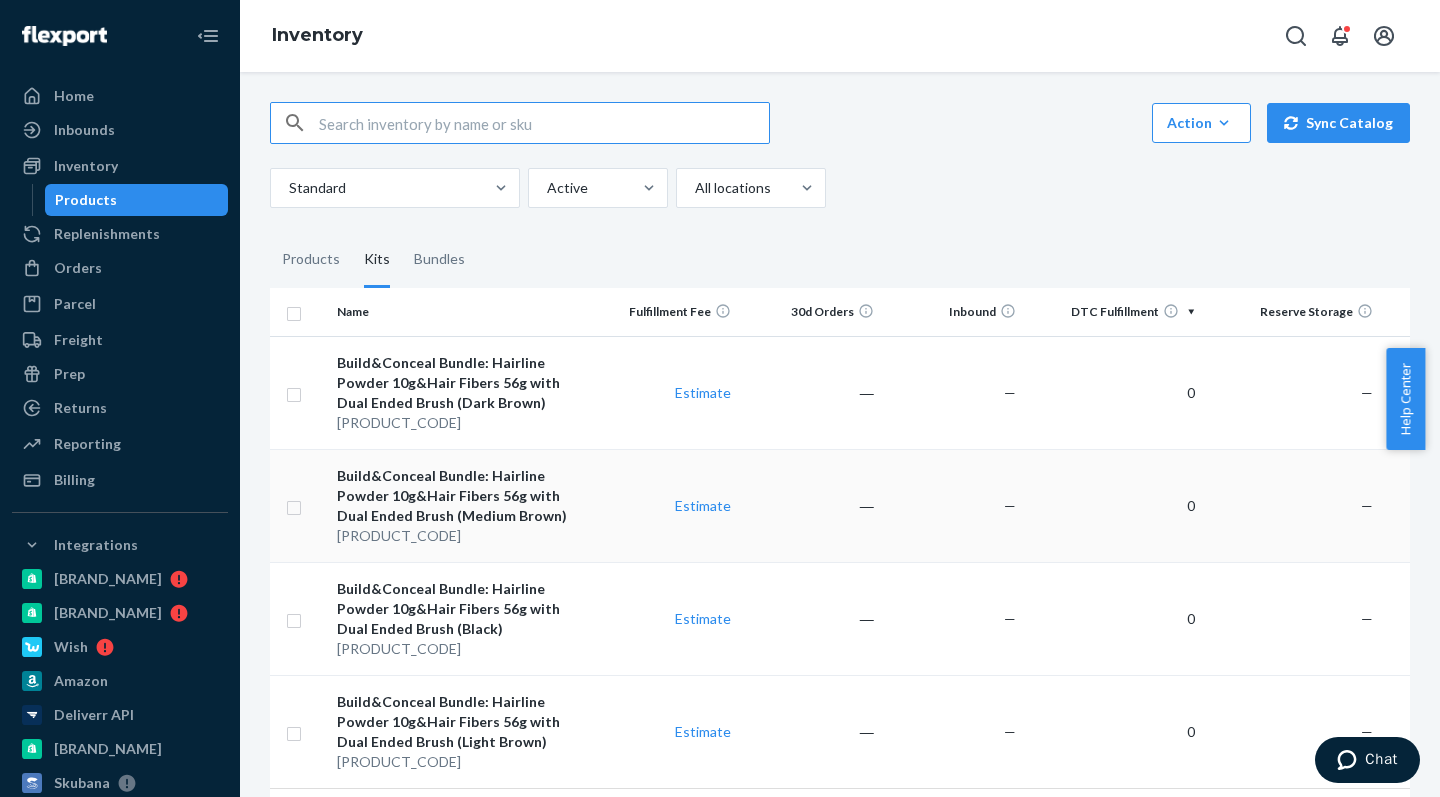 click on "Build&Conceal Bundle: Hairline Powder 10g&Hair Fibers 56g with Dual Ended Brush (Medium Brown) HFHP56_BLD2700MB" at bounding box center (462, 505) 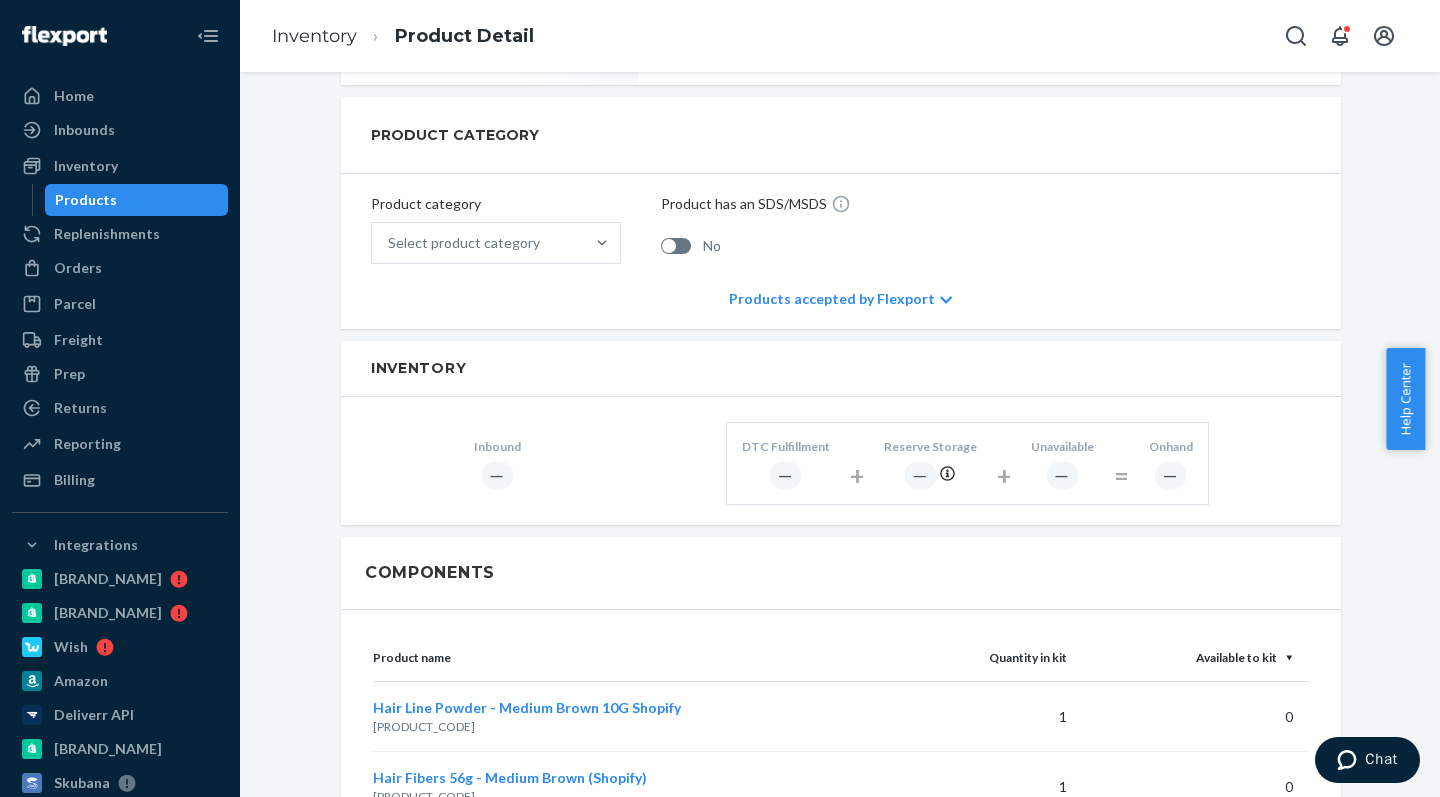 scroll, scrollTop: 918, scrollLeft: 0, axis: vertical 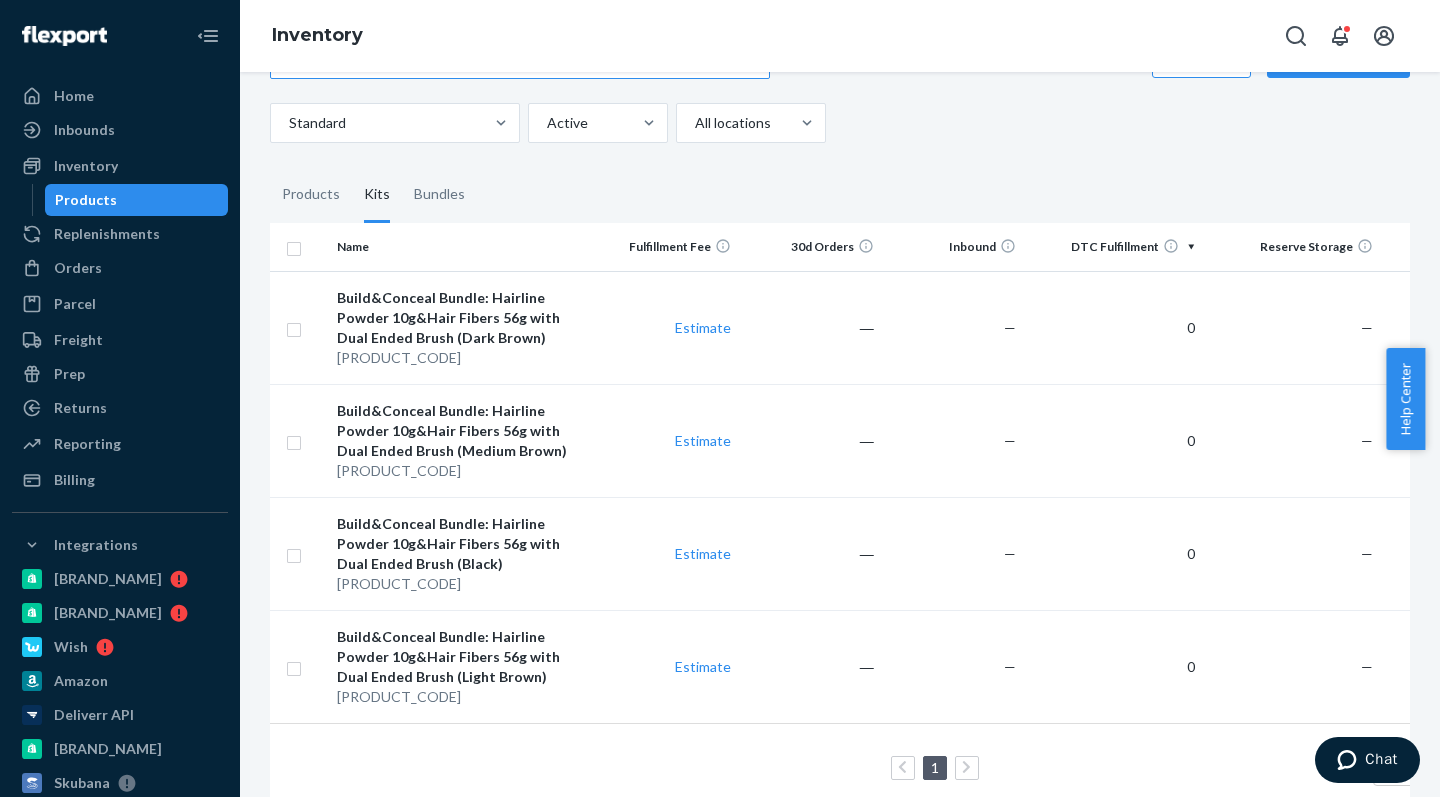 click on "HFHP56_BLD2700LB" at bounding box center (462, 697) 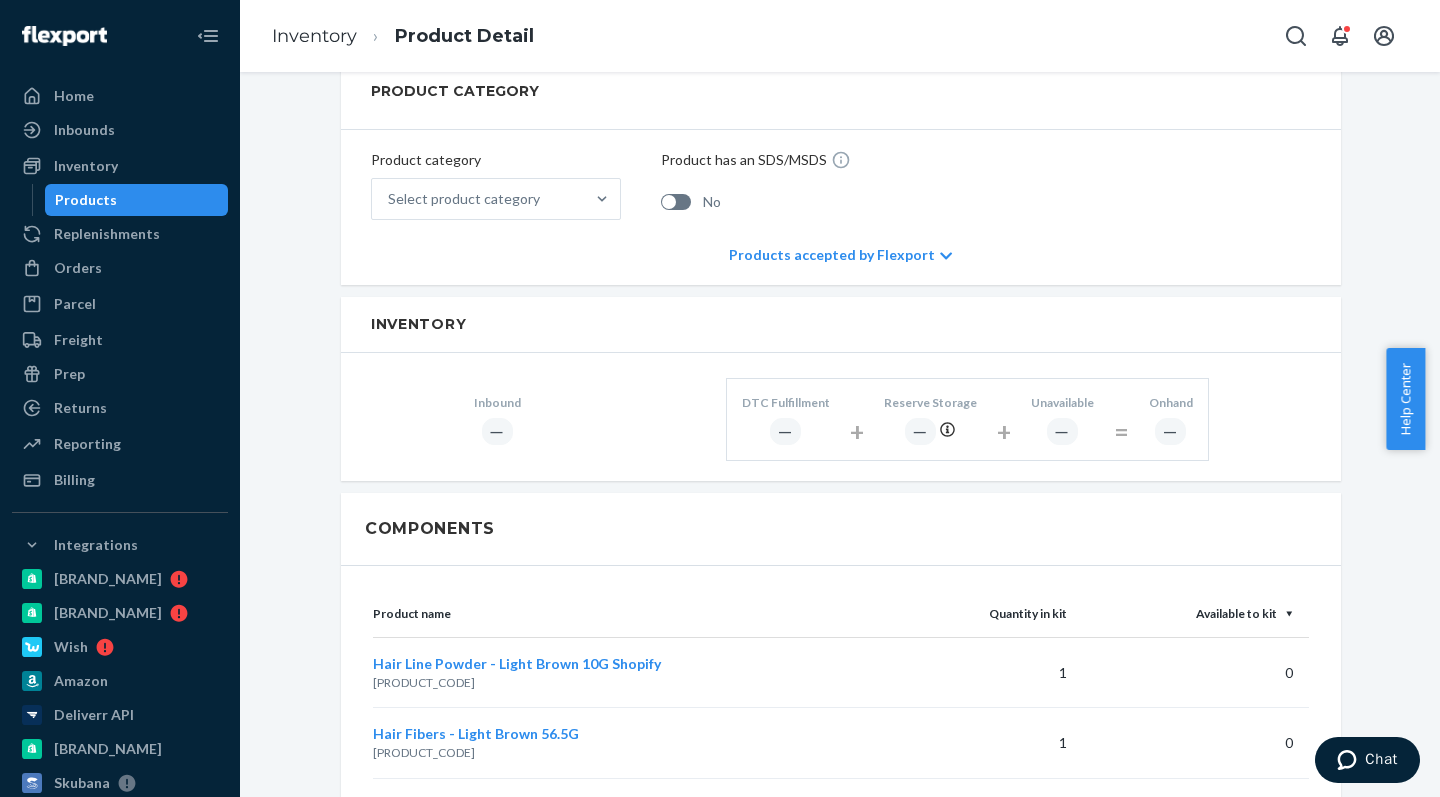 scroll, scrollTop: 1060, scrollLeft: 0, axis: vertical 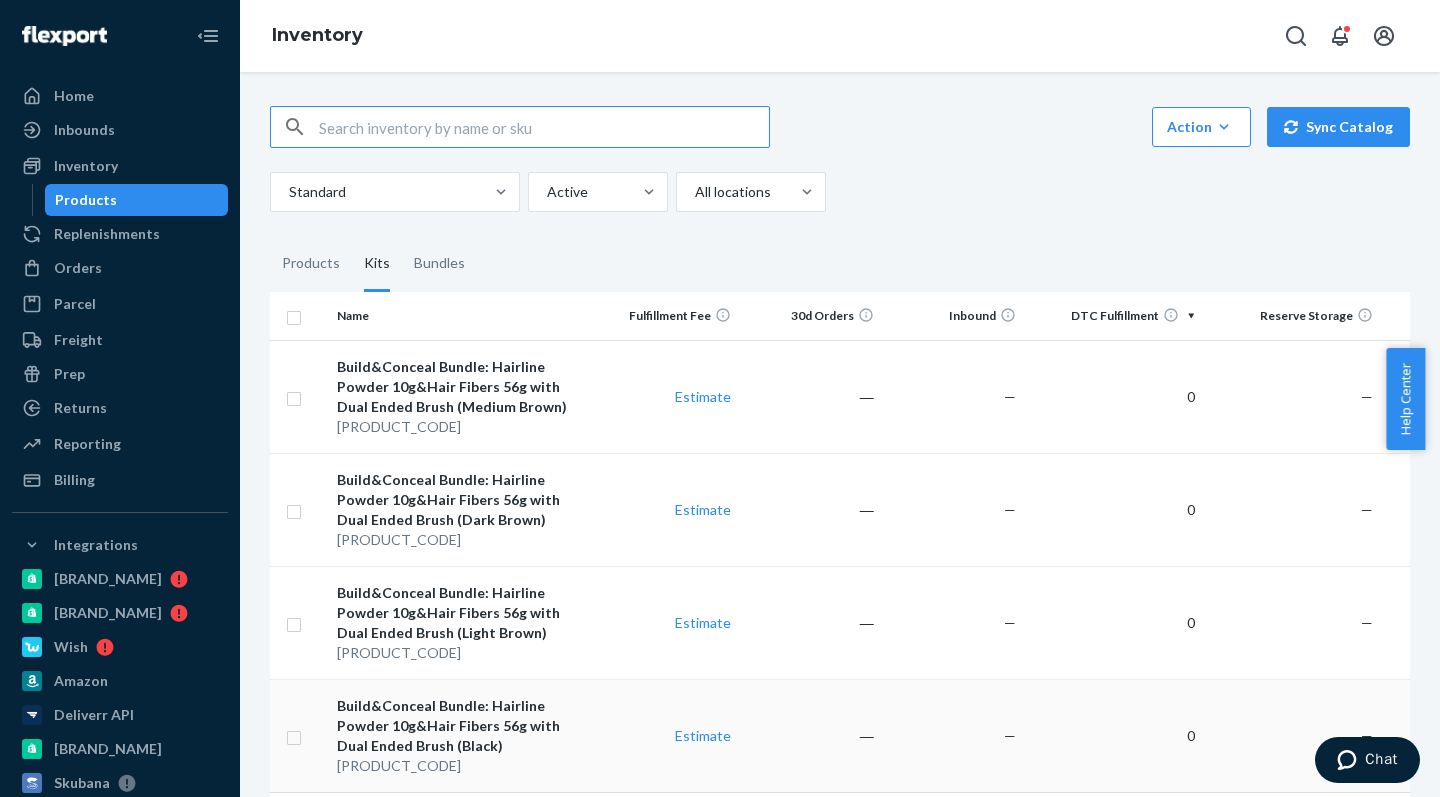 click on "Build&Conceal Bundle: Hairline Powder 10g&Hair Fibers 56g with Dual Ended Brush (Black)" at bounding box center [462, 726] 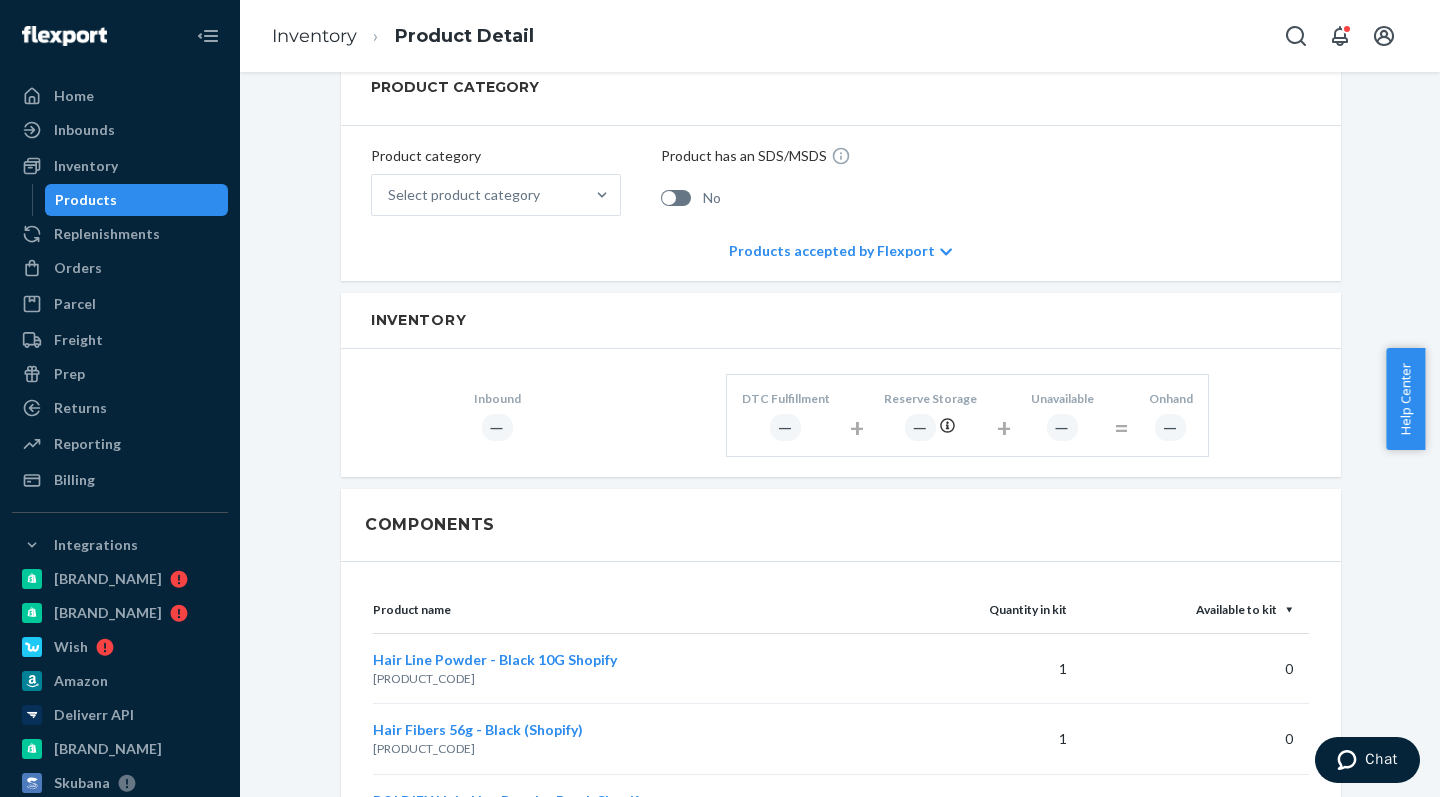 scroll, scrollTop: 968, scrollLeft: 0, axis: vertical 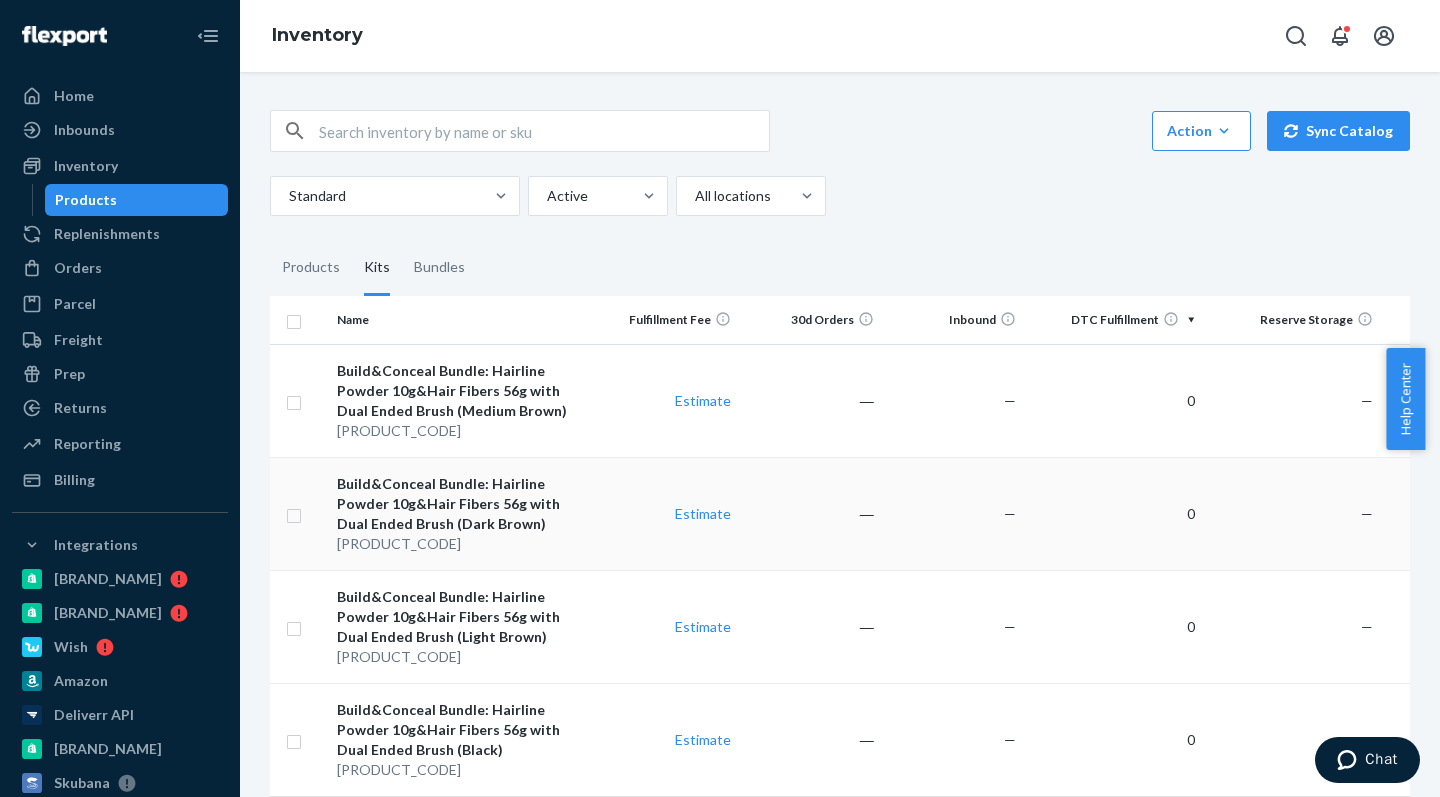 click on "HFHP56_BLD2700DB" at bounding box center (462, 544) 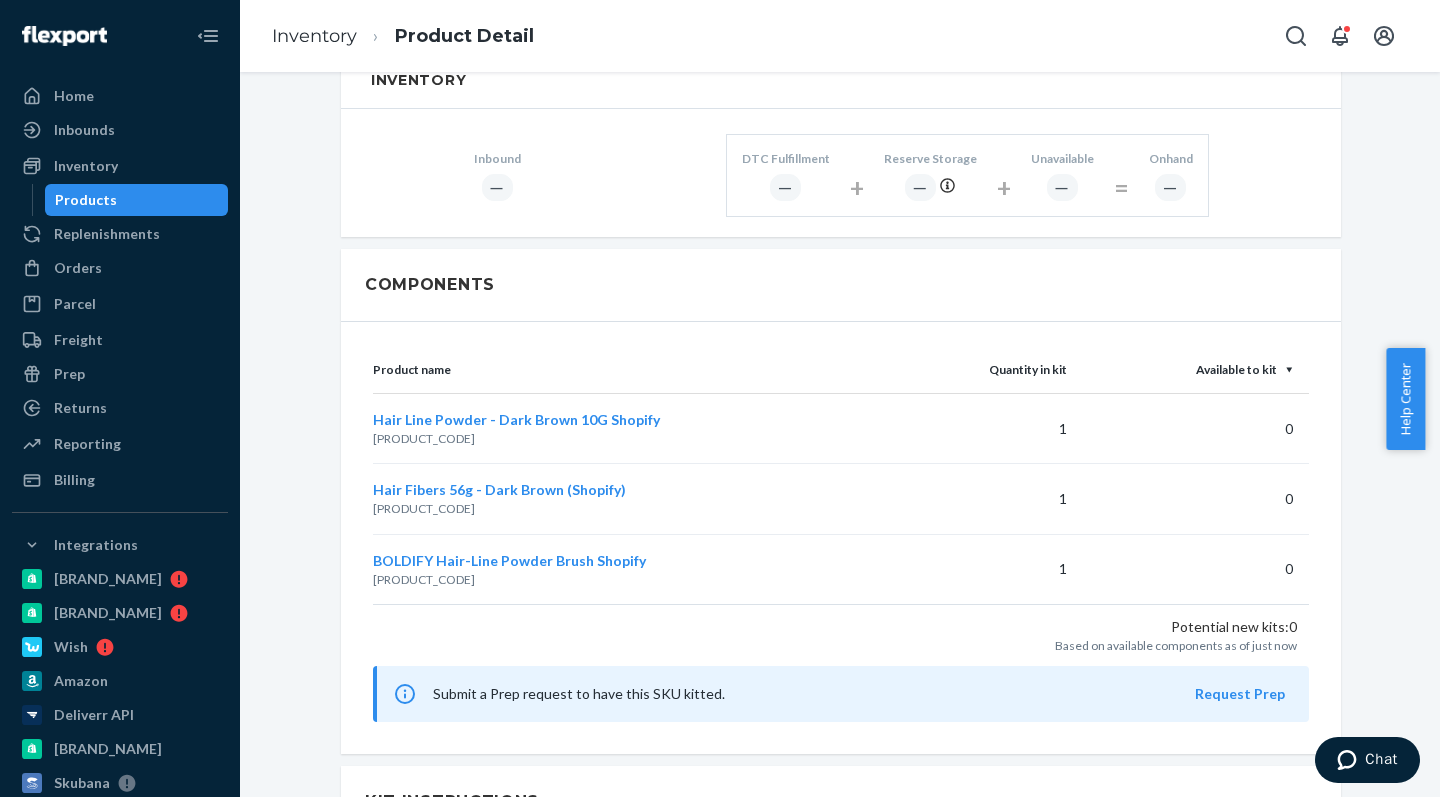 scroll, scrollTop: 0, scrollLeft: 0, axis: both 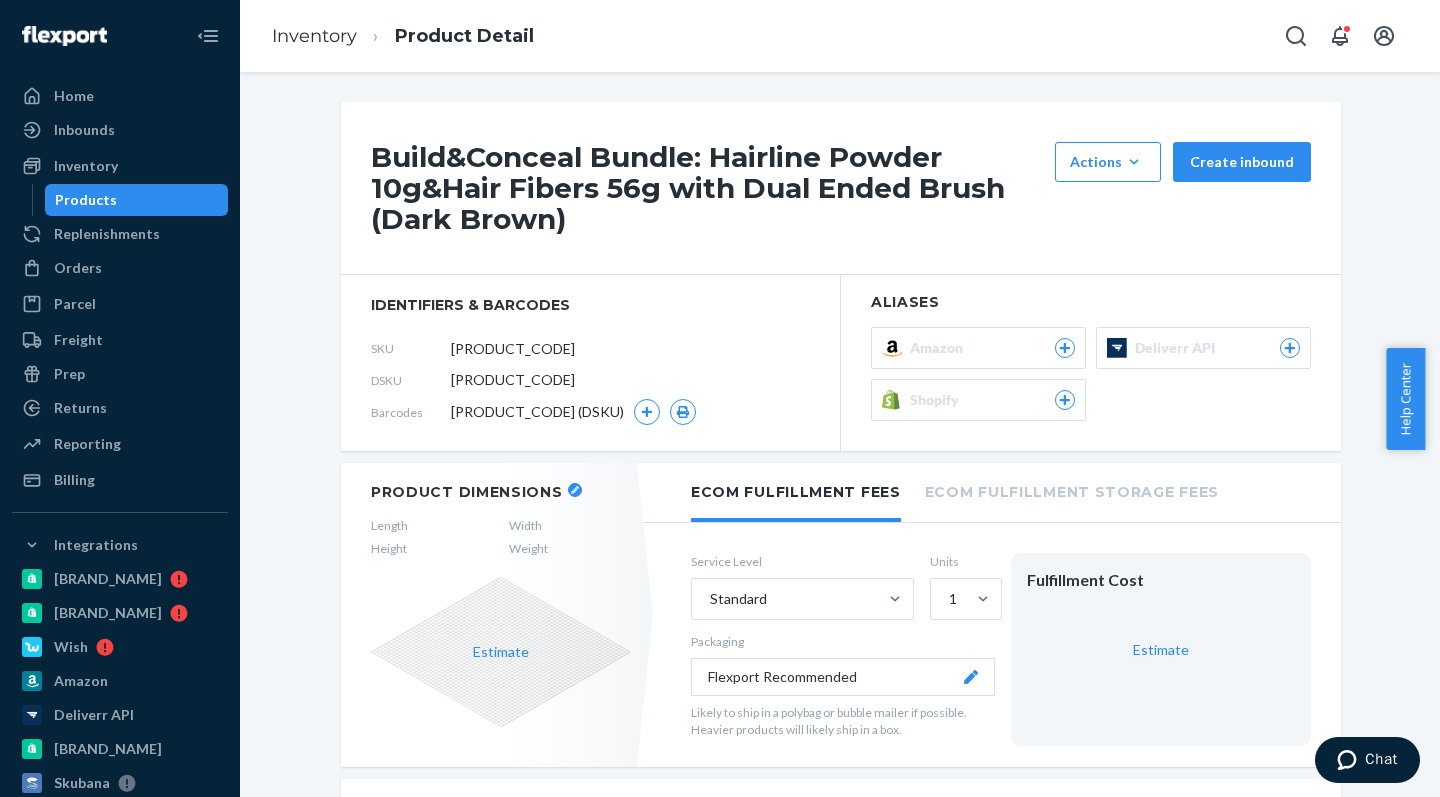 click on "Build&Conceal Bundle: Hairline Powder 10g&Hair Fibers 56g with Dual Ended Brush (Dark Brown)" at bounding box center [708, 188] 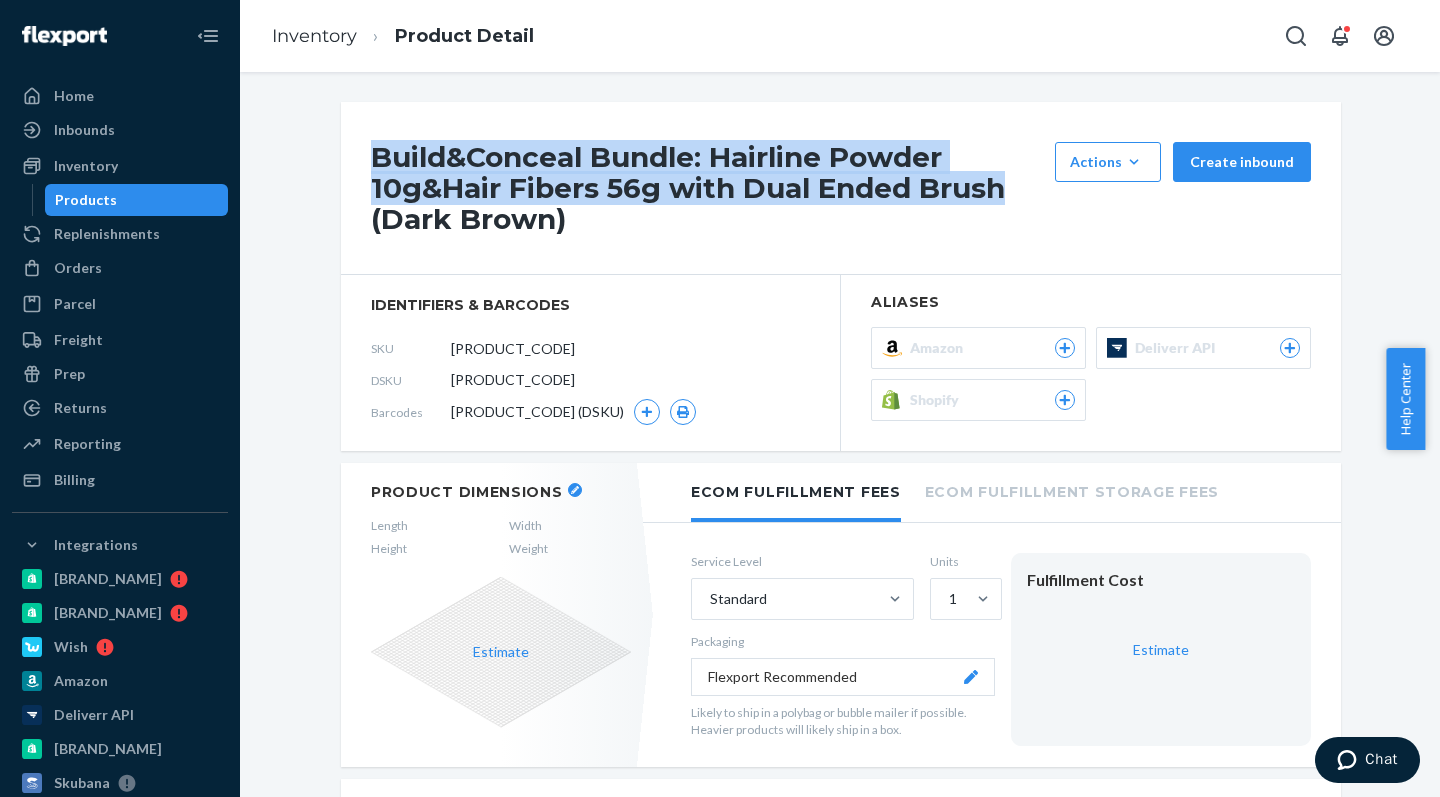 drag, startPoint x: 367, startPoint y: 151, endPoint x: 1021, endPoint y: 182, distance: 654.7343 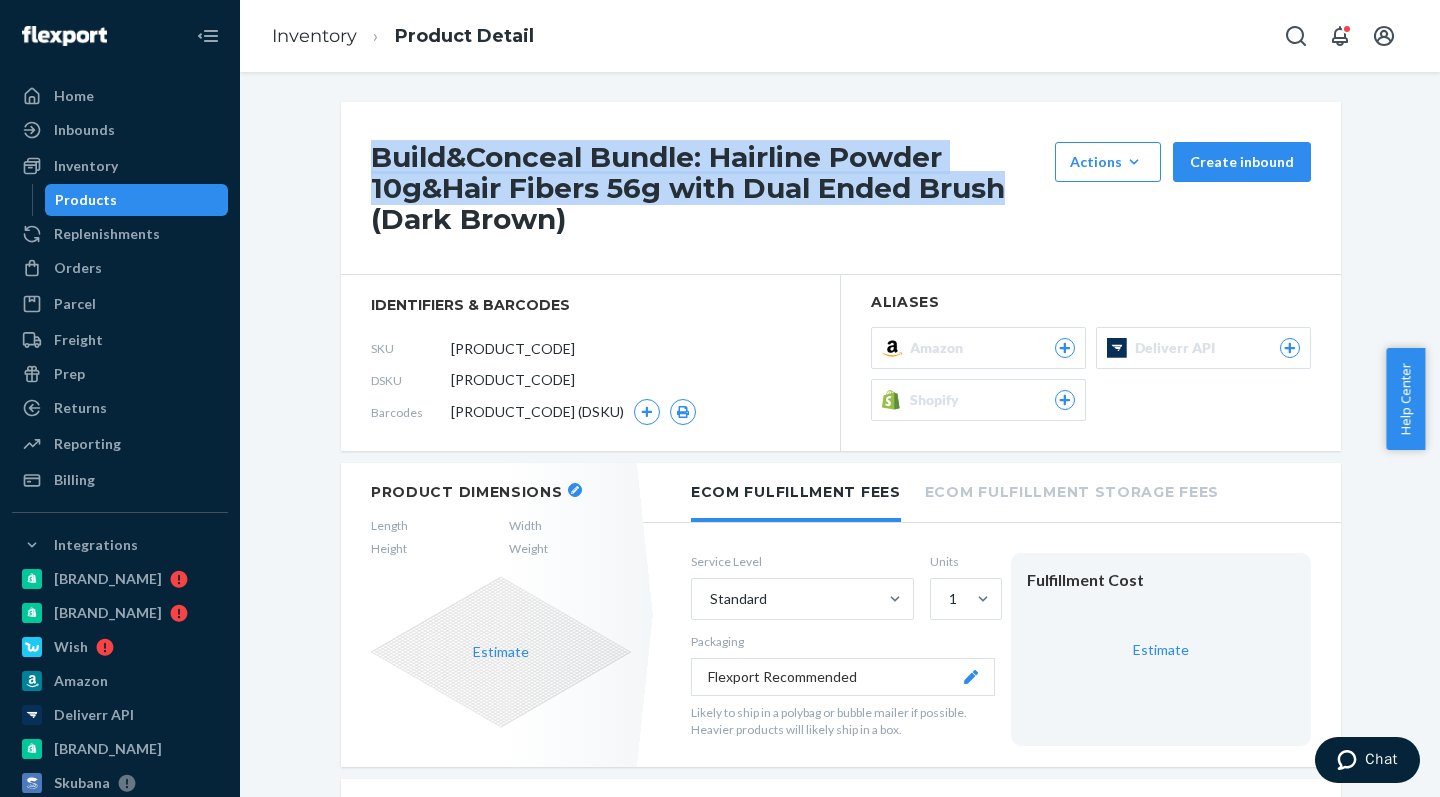 click on "Build&Conceal Bundle: Hairline Powder 10g&Hair Fibers 56g with Dual Ended Brush (Dark Brown)" at bounding box center (708, 188) 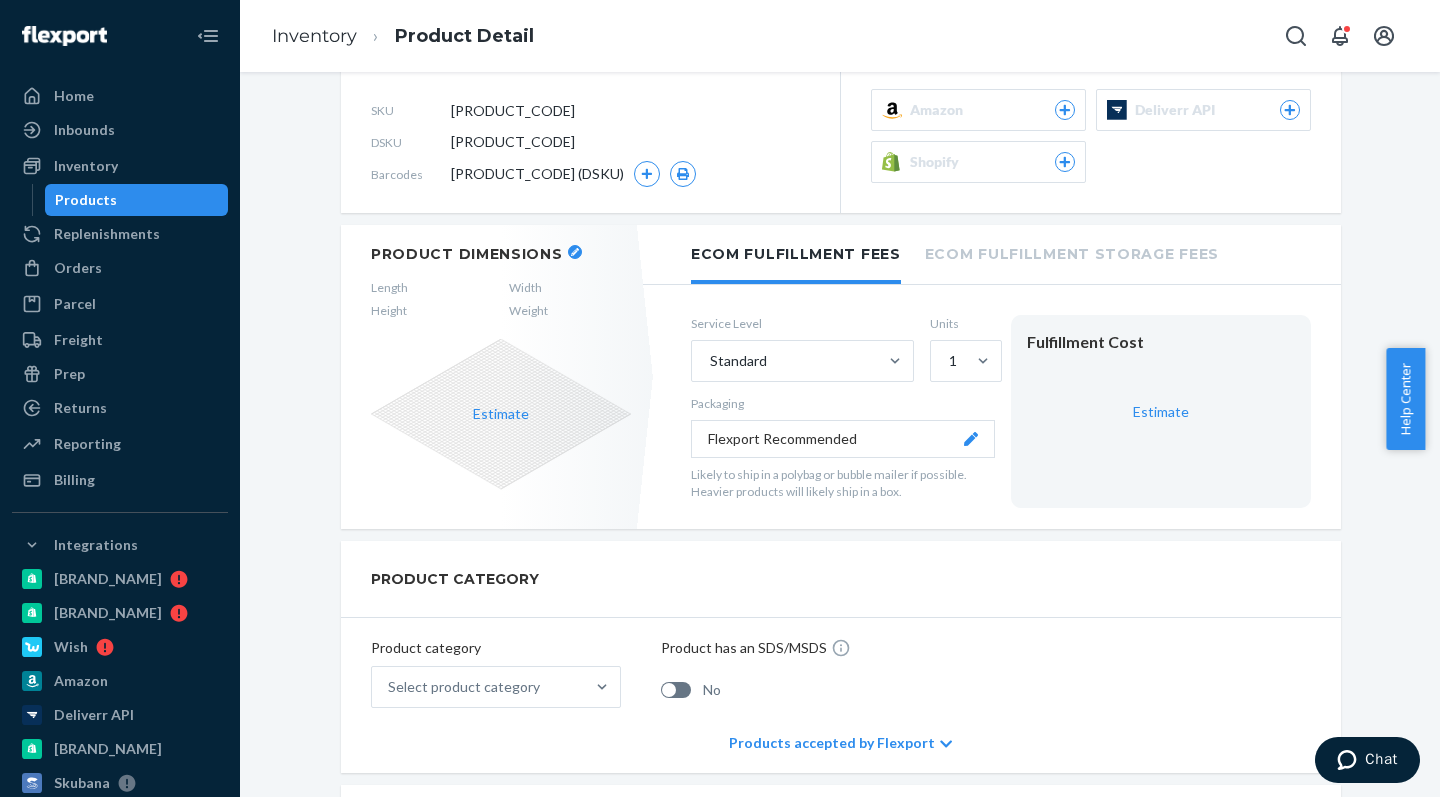 scroll, scrollTop: 0, scrollLeft: 0, axis: both 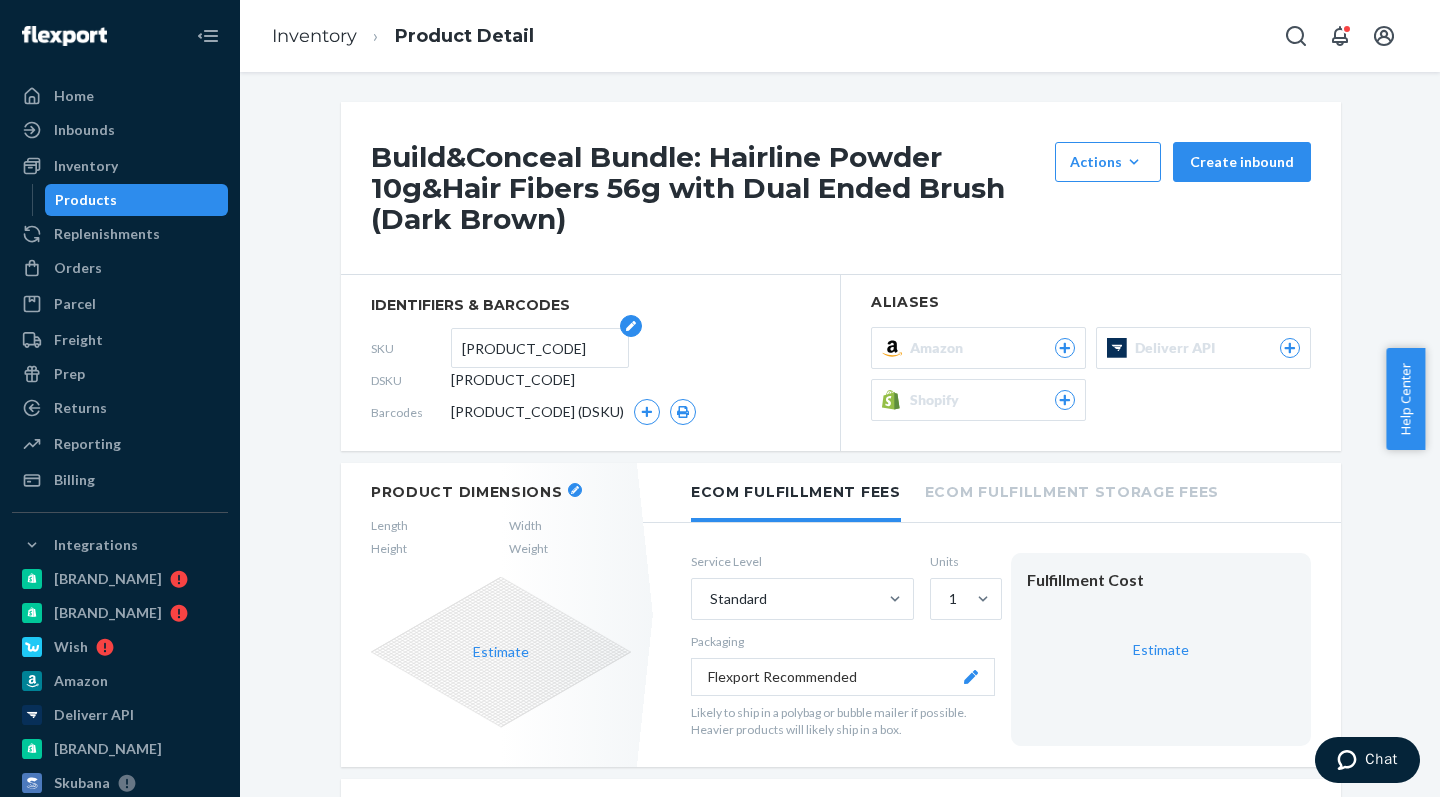 click on "HFHP56_BLD2700DB" at bounding box center (540, 348) 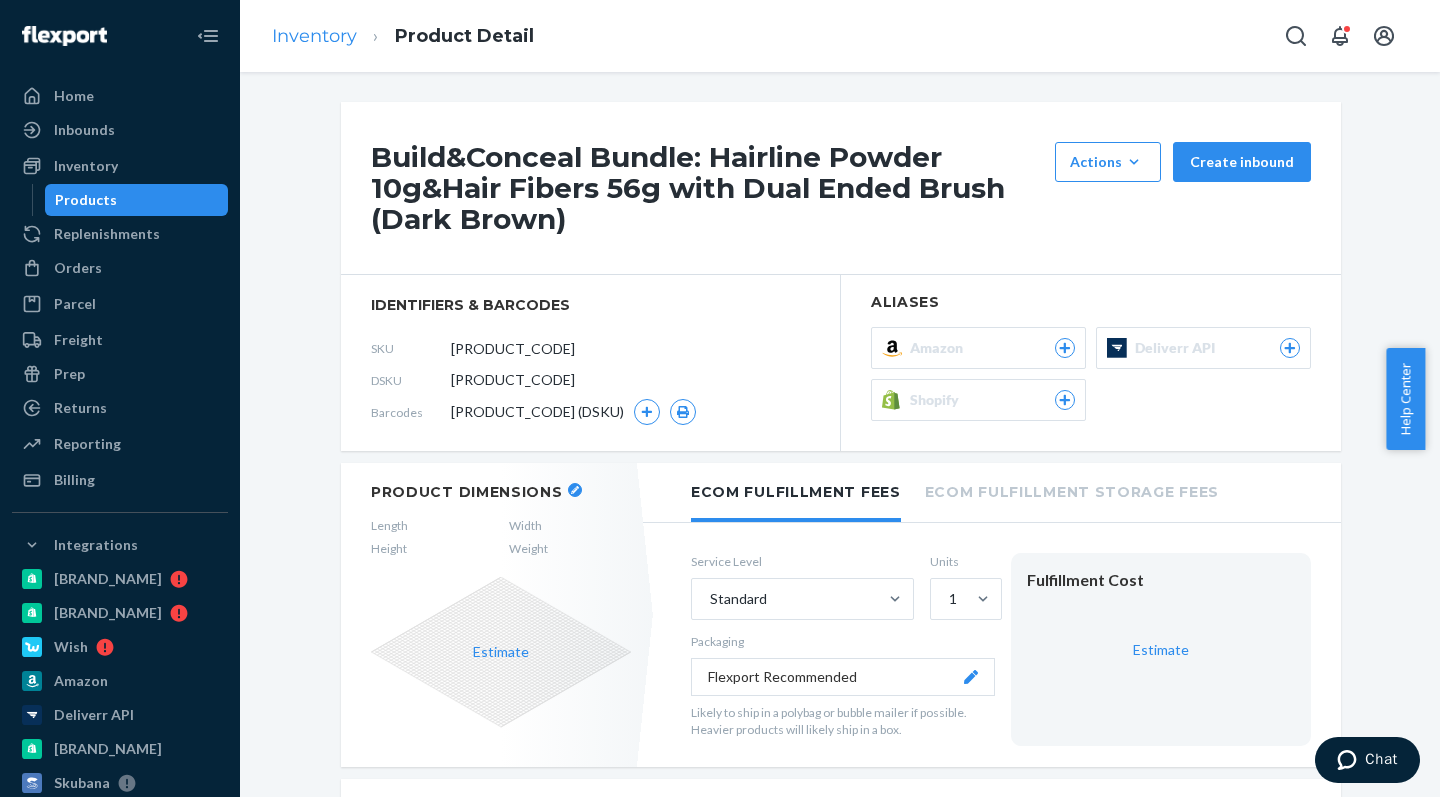 click on "Inventory" at bounding box center [314, 36] 